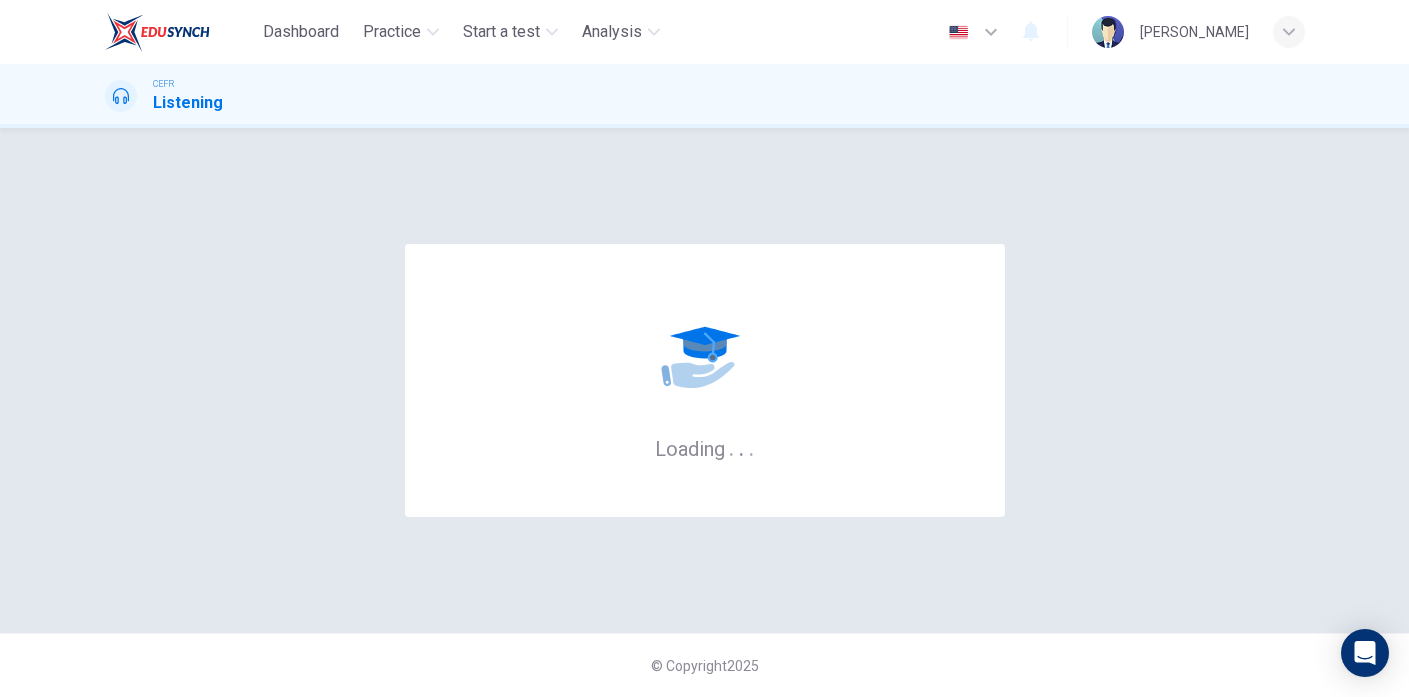 scroll, scrollTop: 0, scrollLeft: 0, axis: both 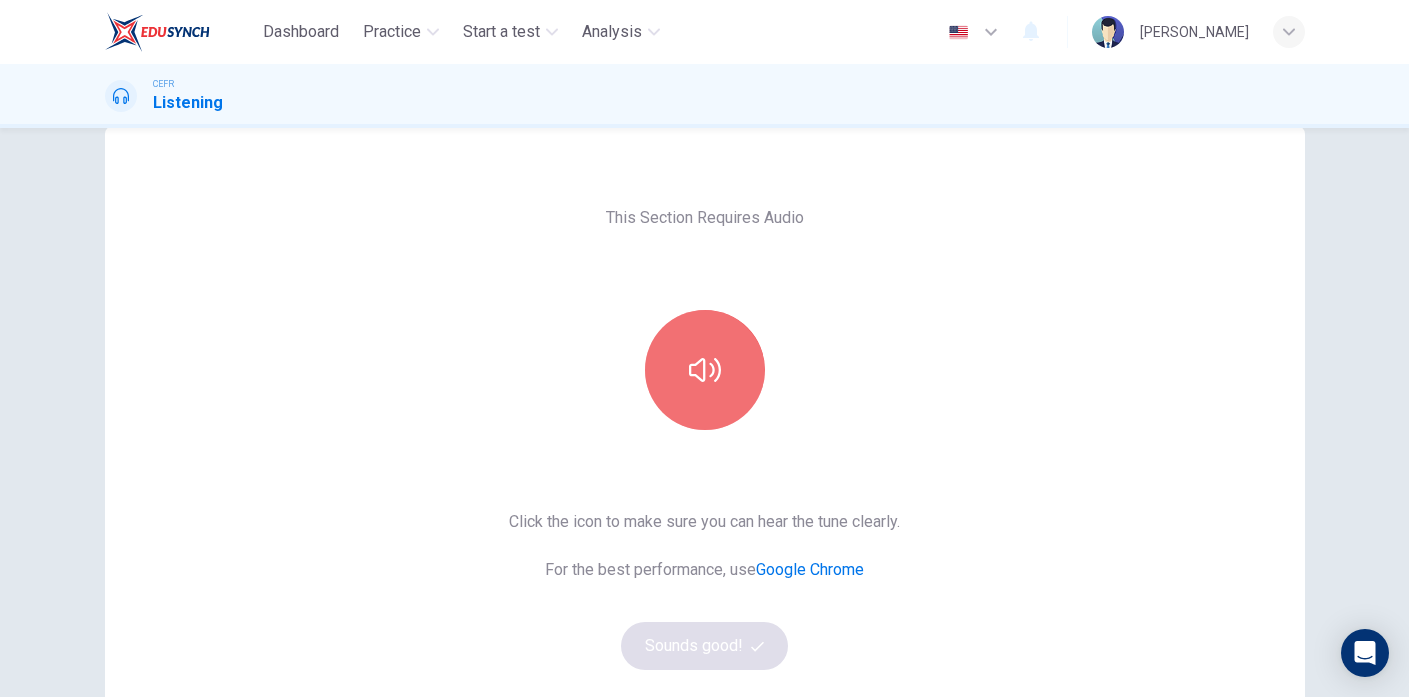 click at bounding box center [705, 370] 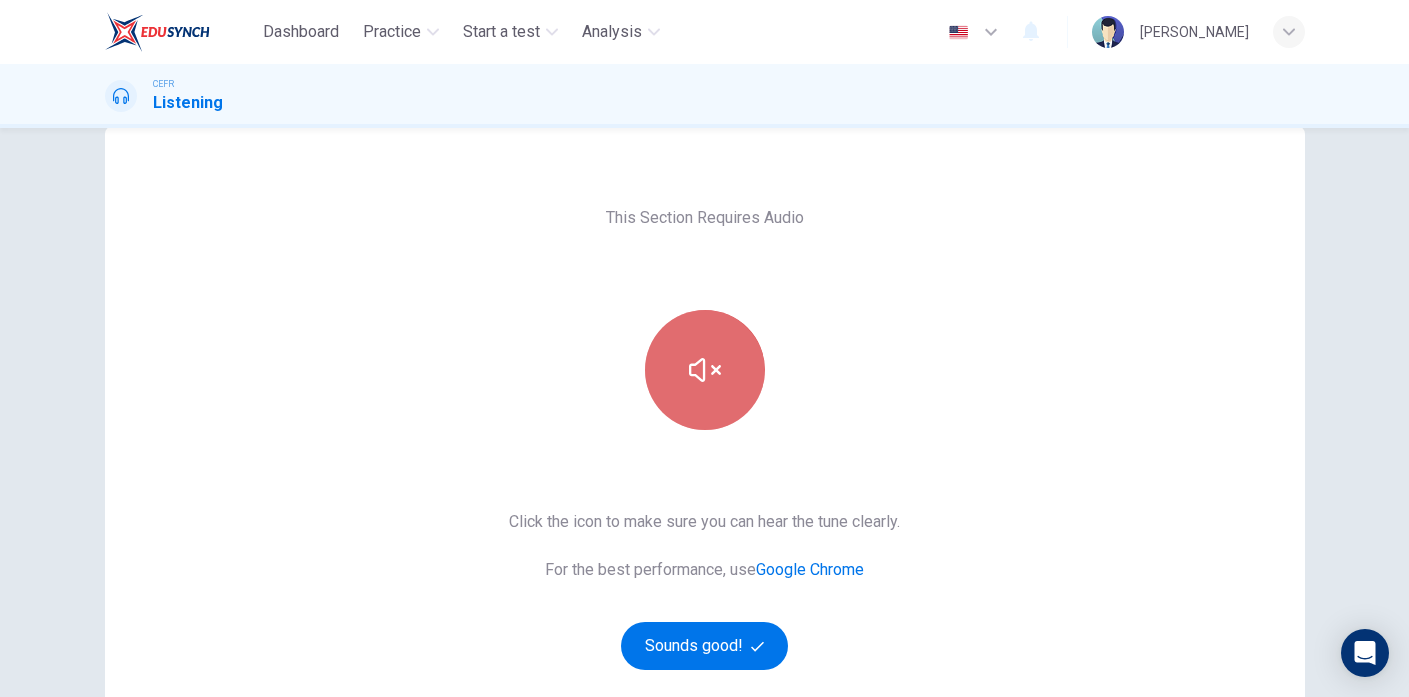 click 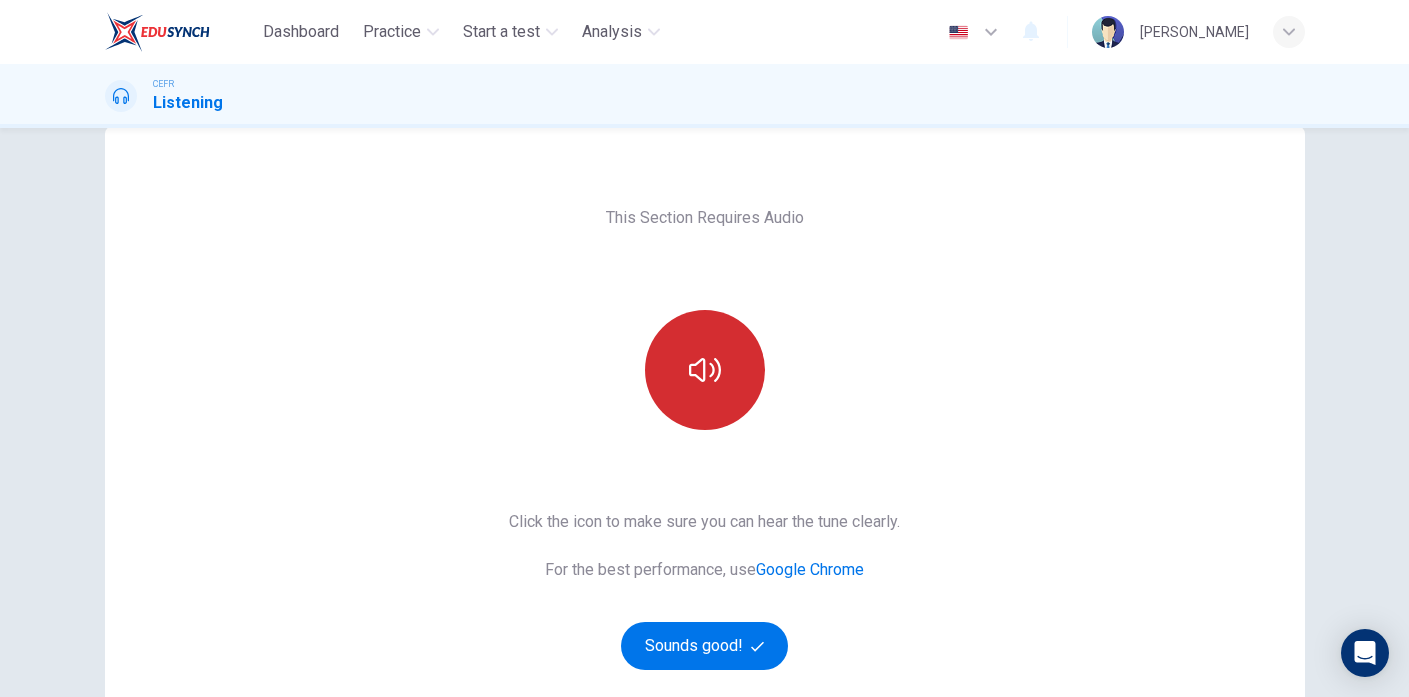 click 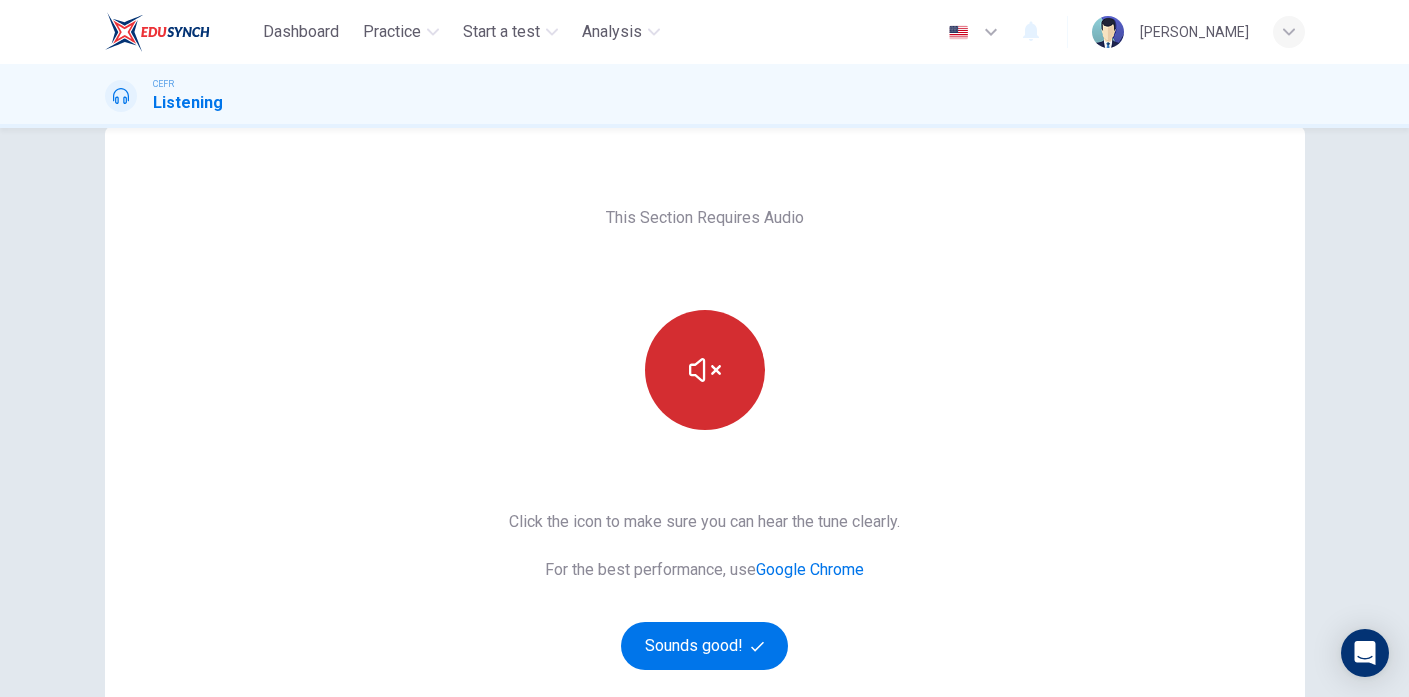 click 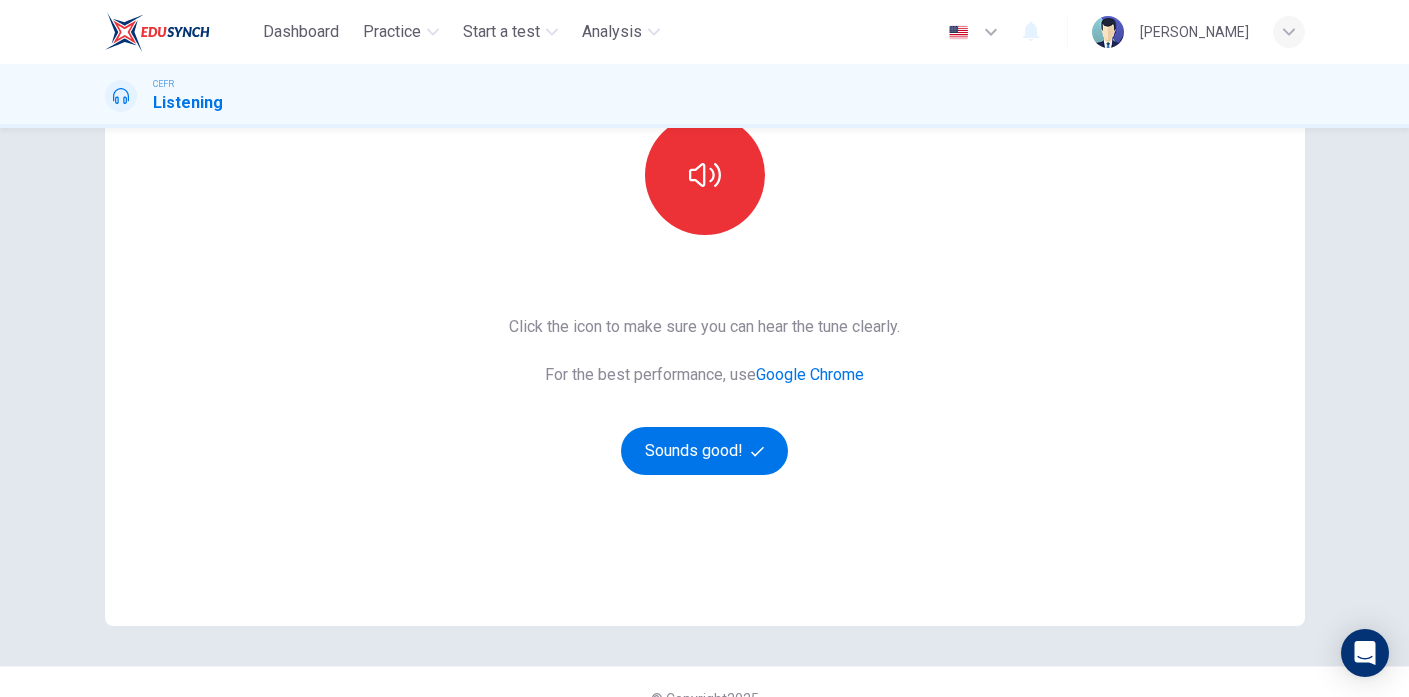 scroll, scrollTop: 270, scrollLeft: 0, axis: vertical 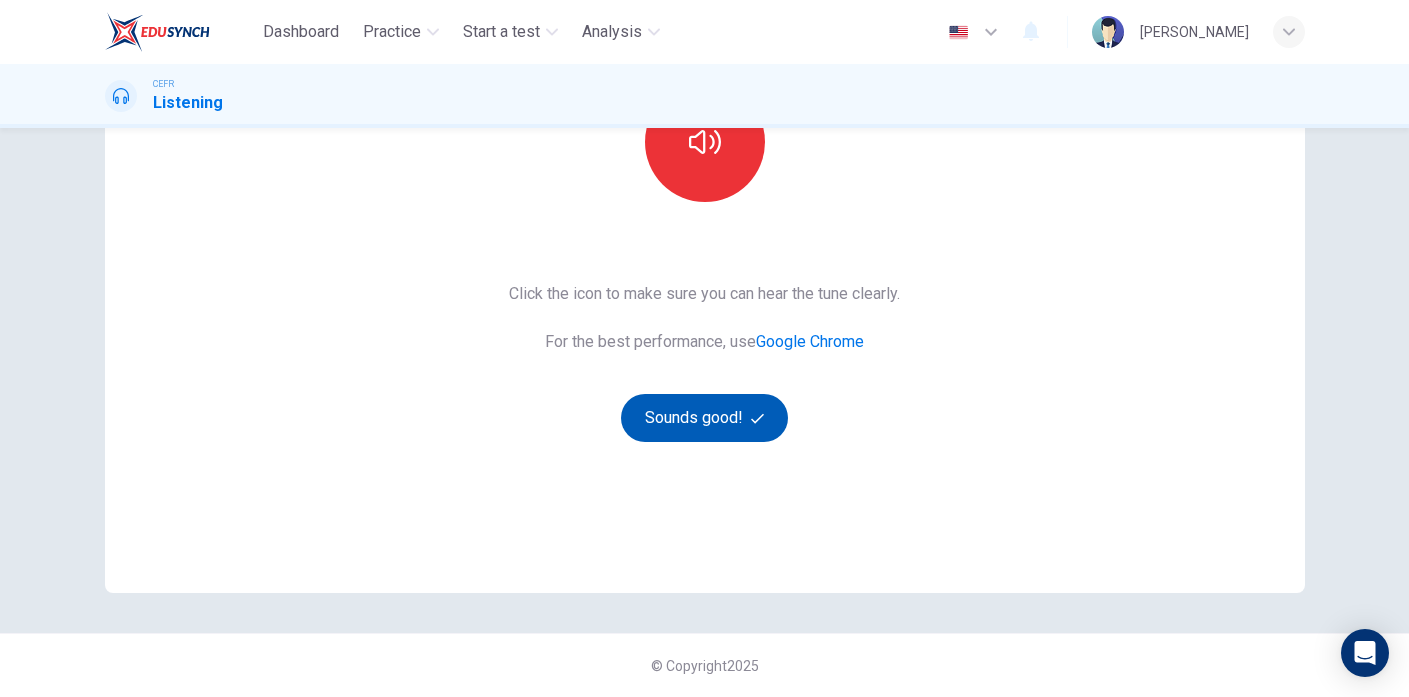 click on "Sounds good!" at bounding box center [705, 418] 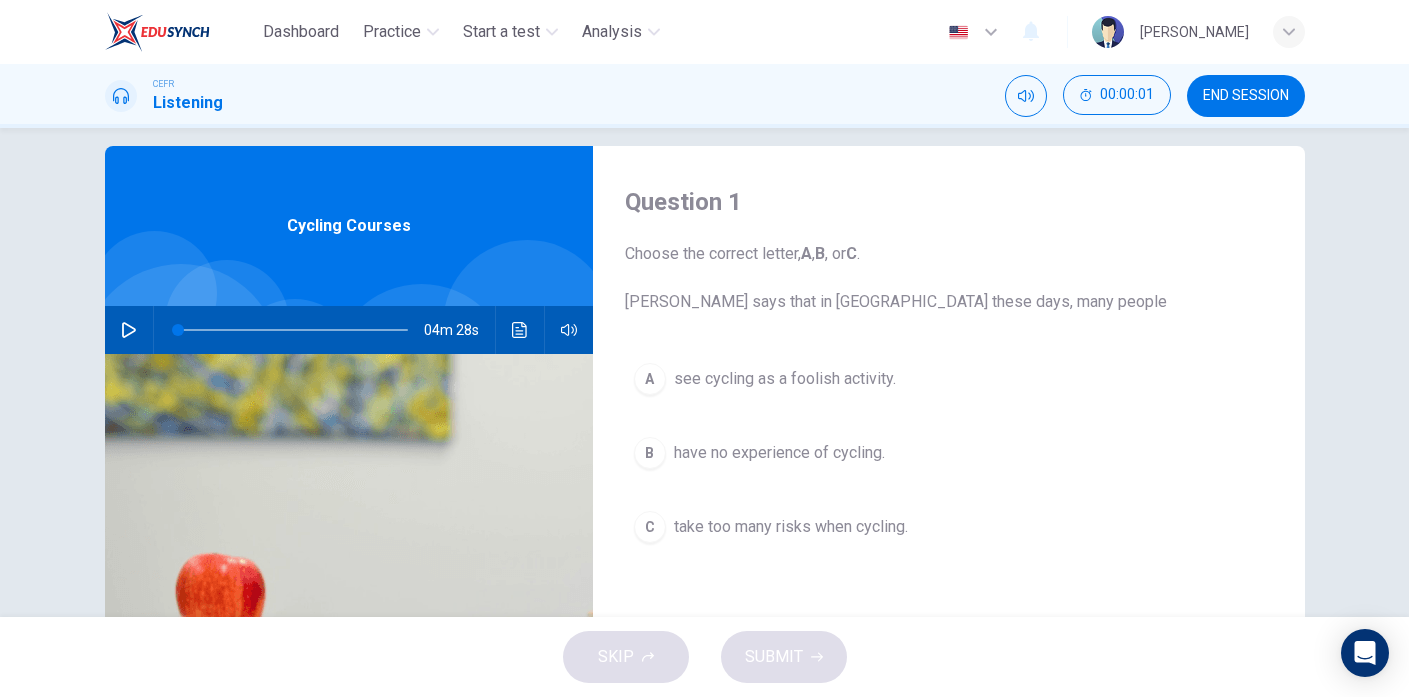 scroll, scrollTop: 107, scrollLeft: 0, axis: vertical 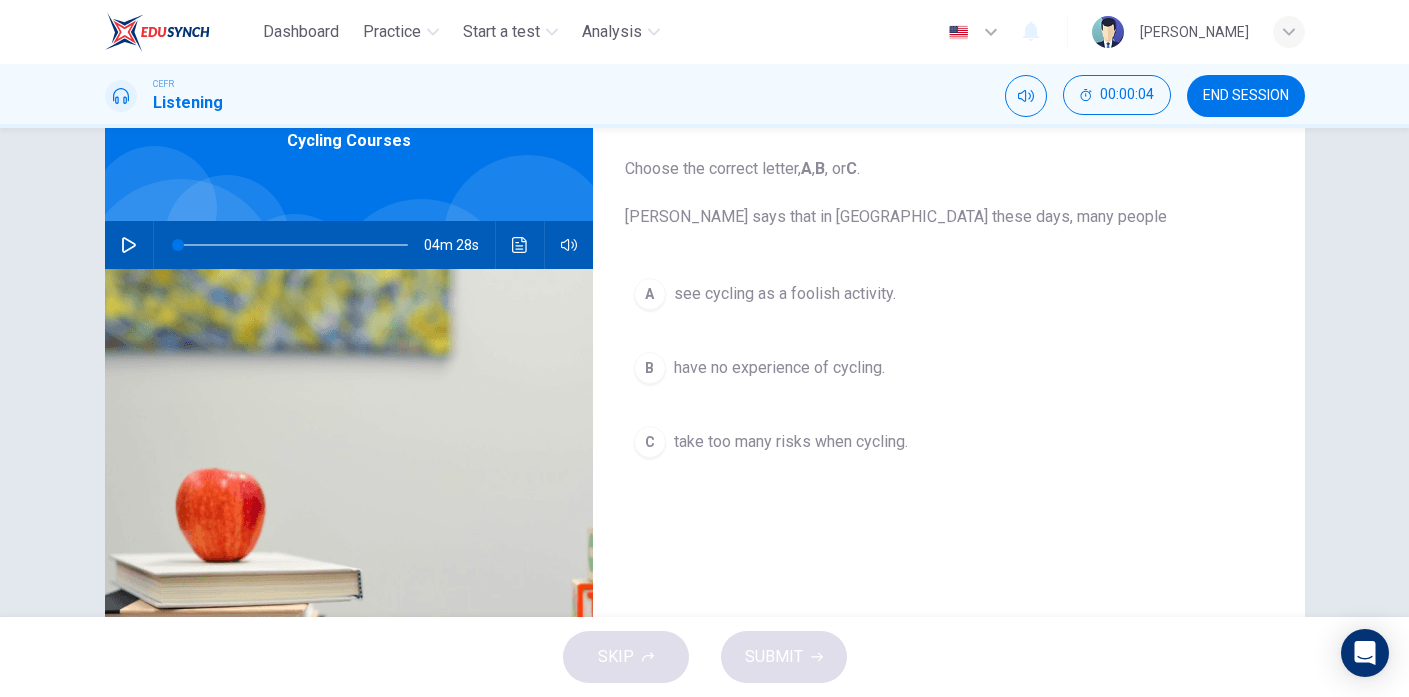 click 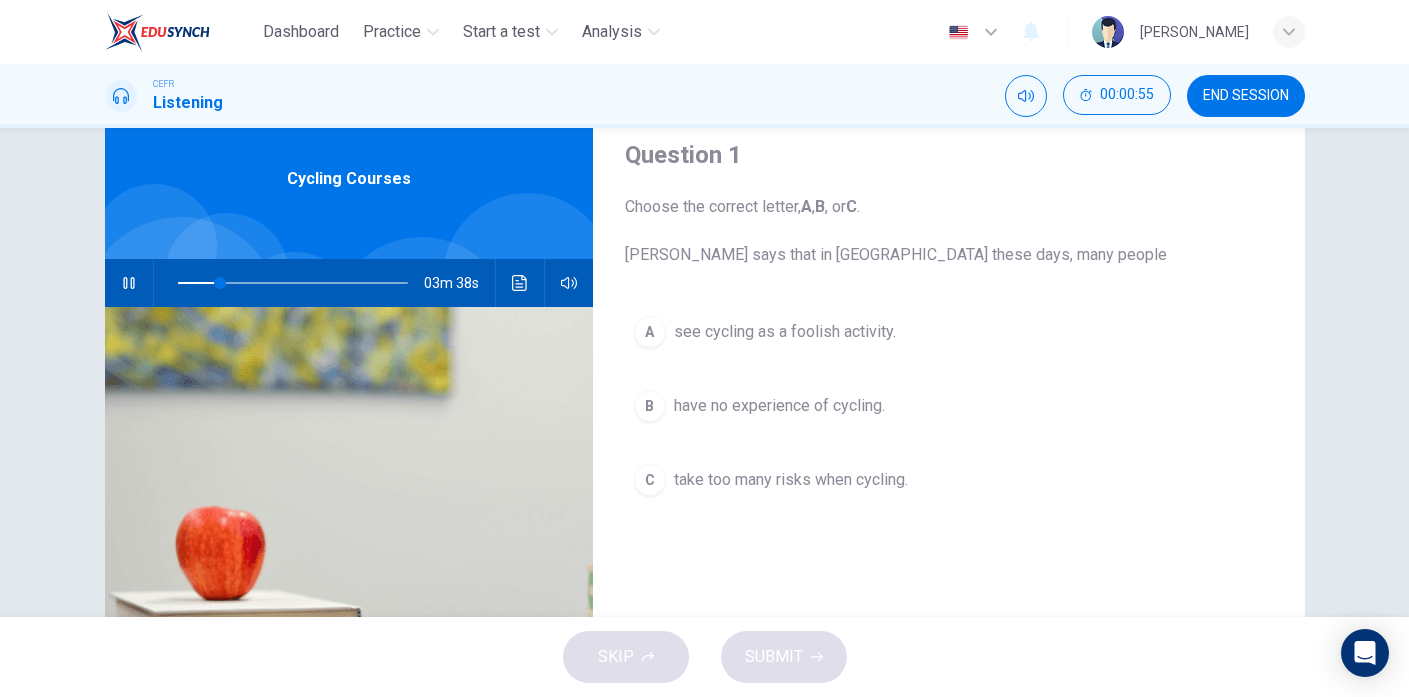 scroll, scrollTop: 107, scrollLeft: 0, axis: vertical 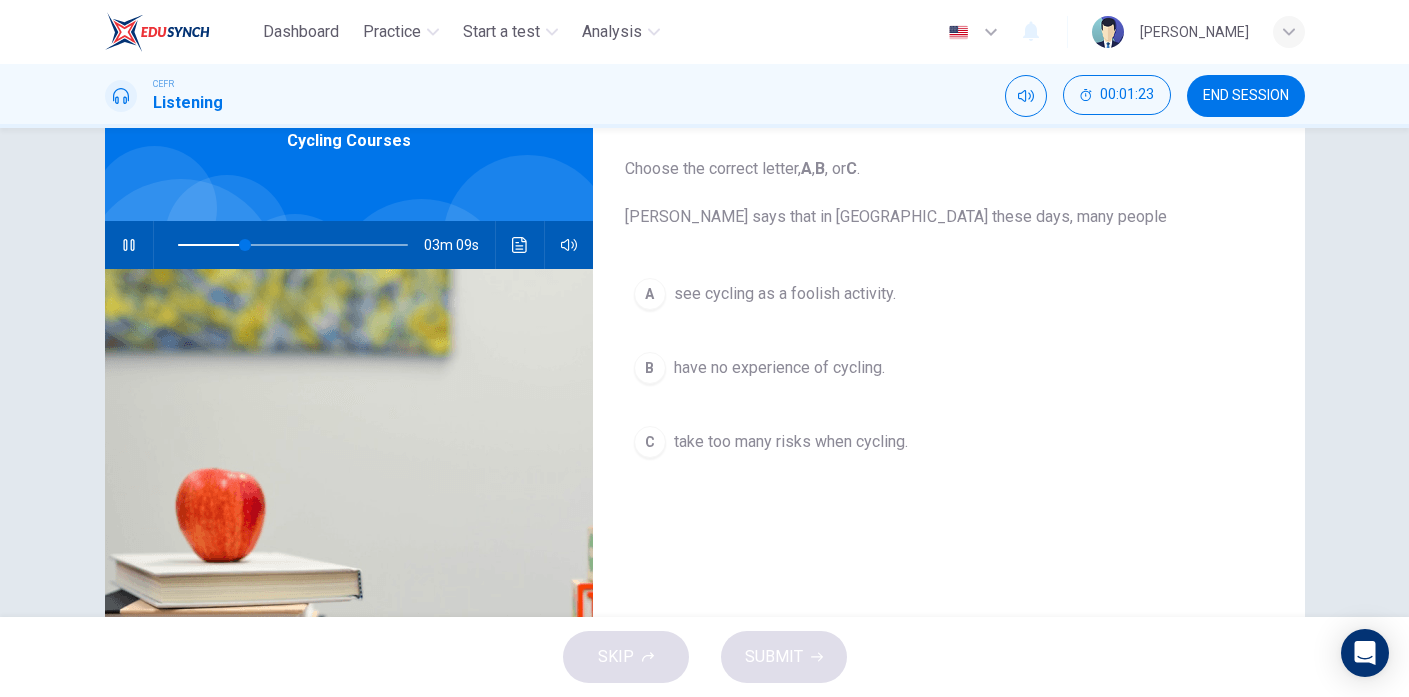 click on "B" at bounding box center (650, 368) 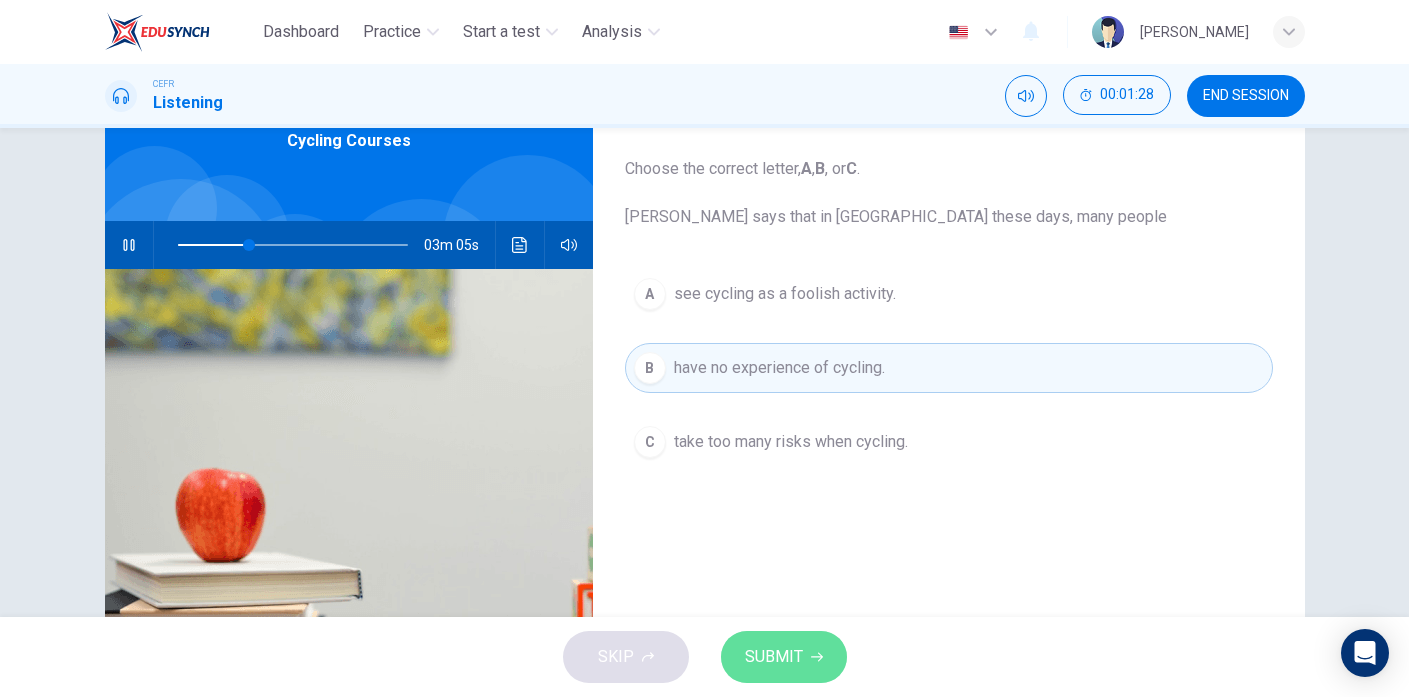 click on "SUBMIT" at bounding box center [774, 657] 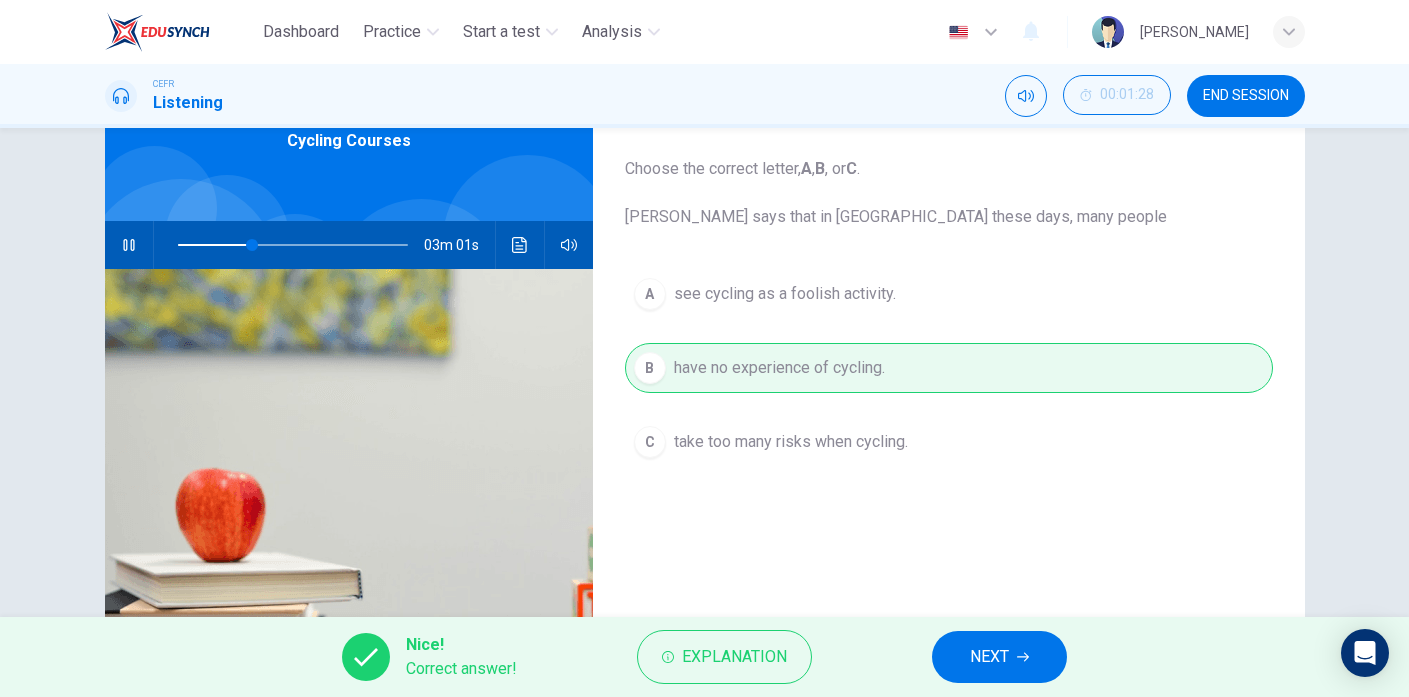 click on "NEXT" at bounding box center [989, 657] 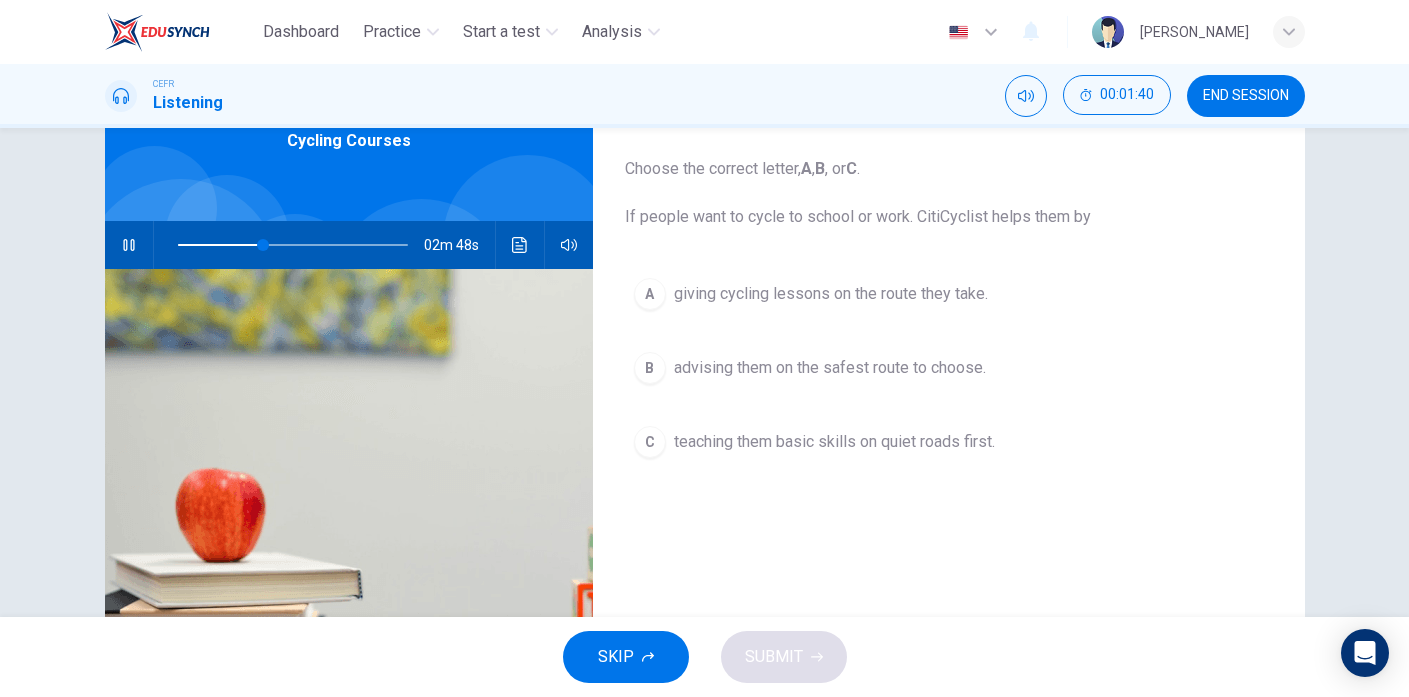 click on "A" at bounding box center [650, 294] 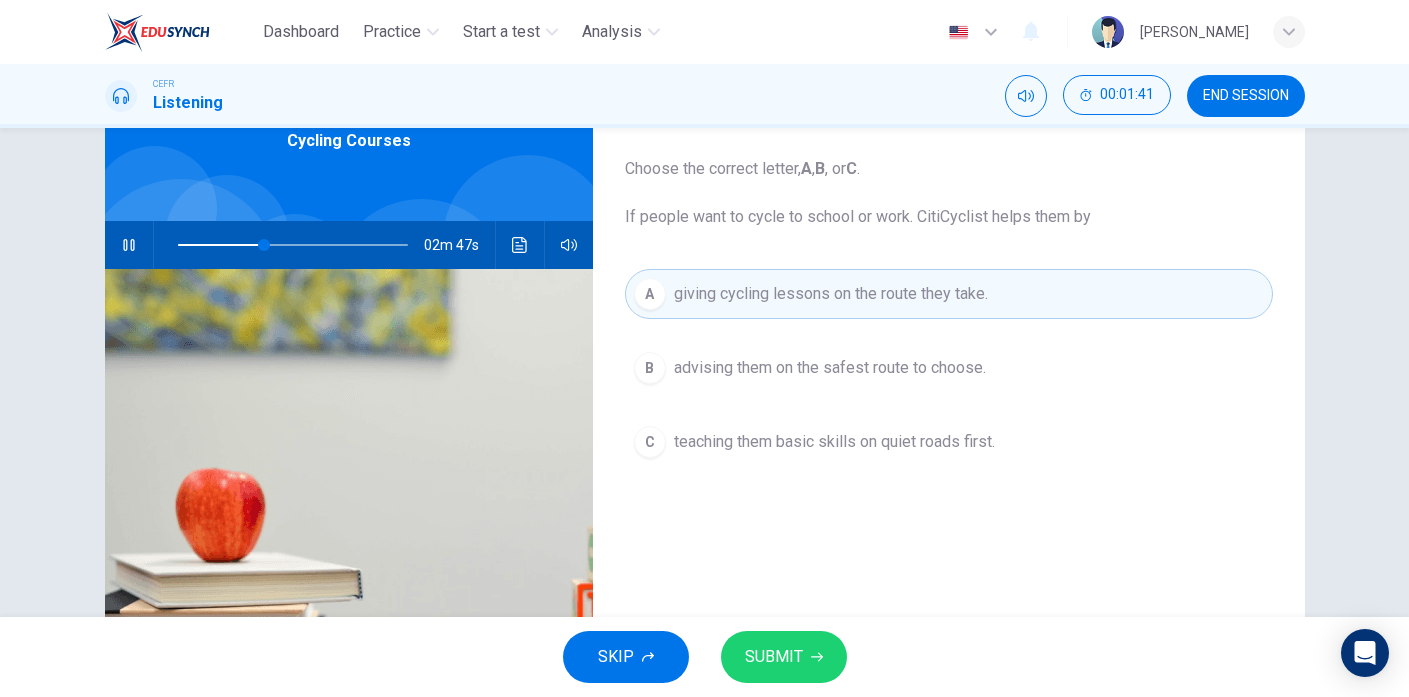 click on "SUBMIT" at bounding box center [774, 657] 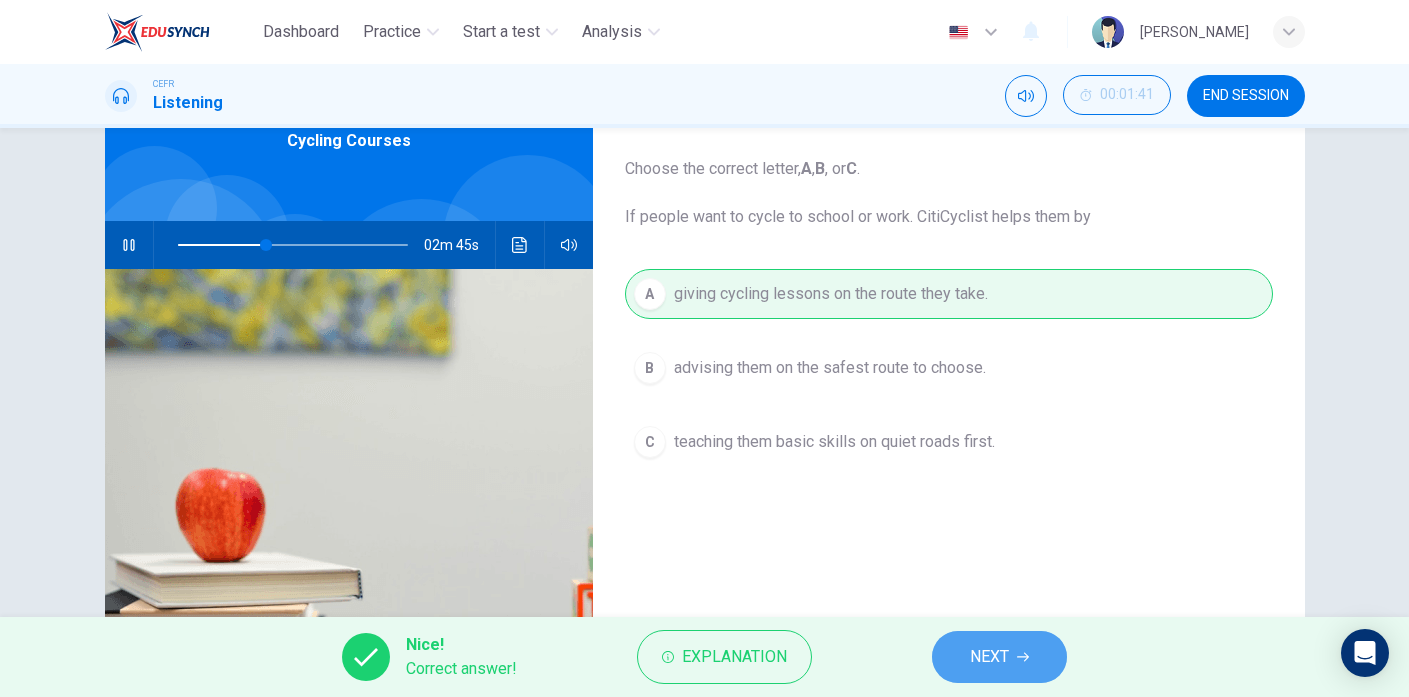 click on "NEXT" at bounding box center [999, 657] 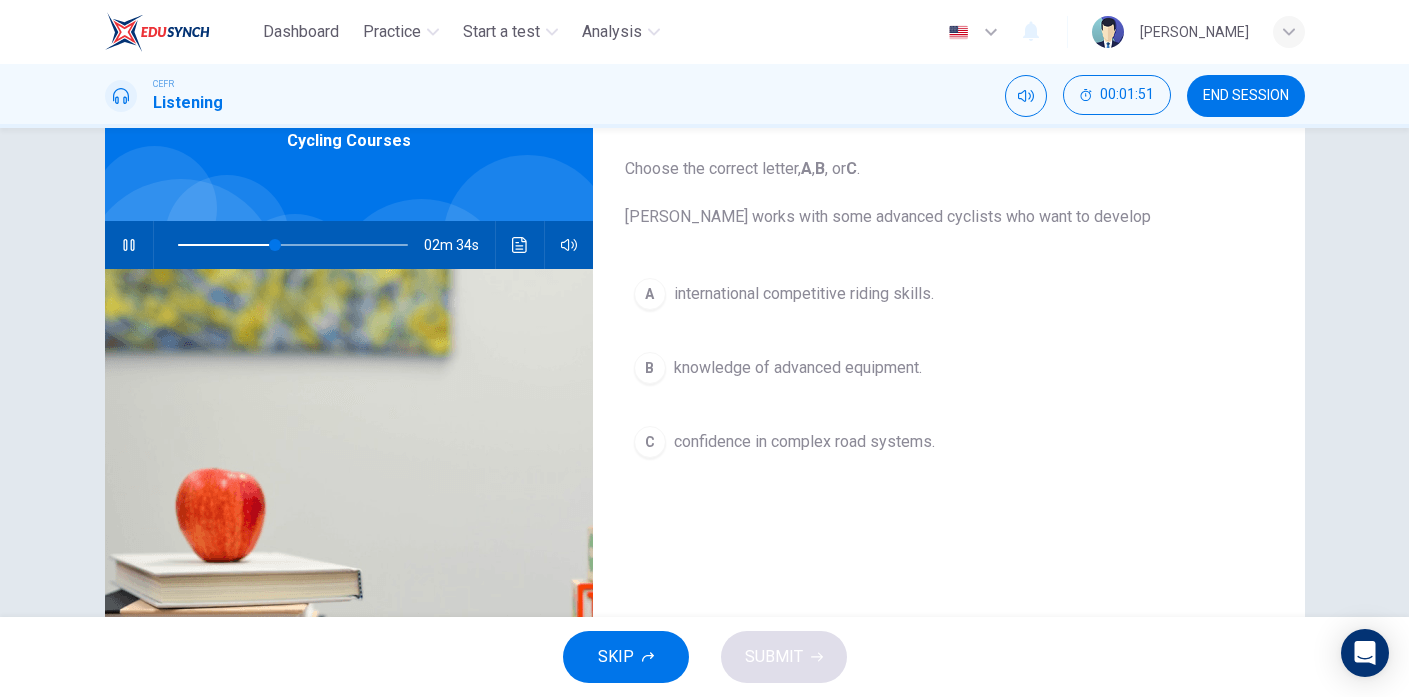 click on "B" at bounding box center [650, 368] 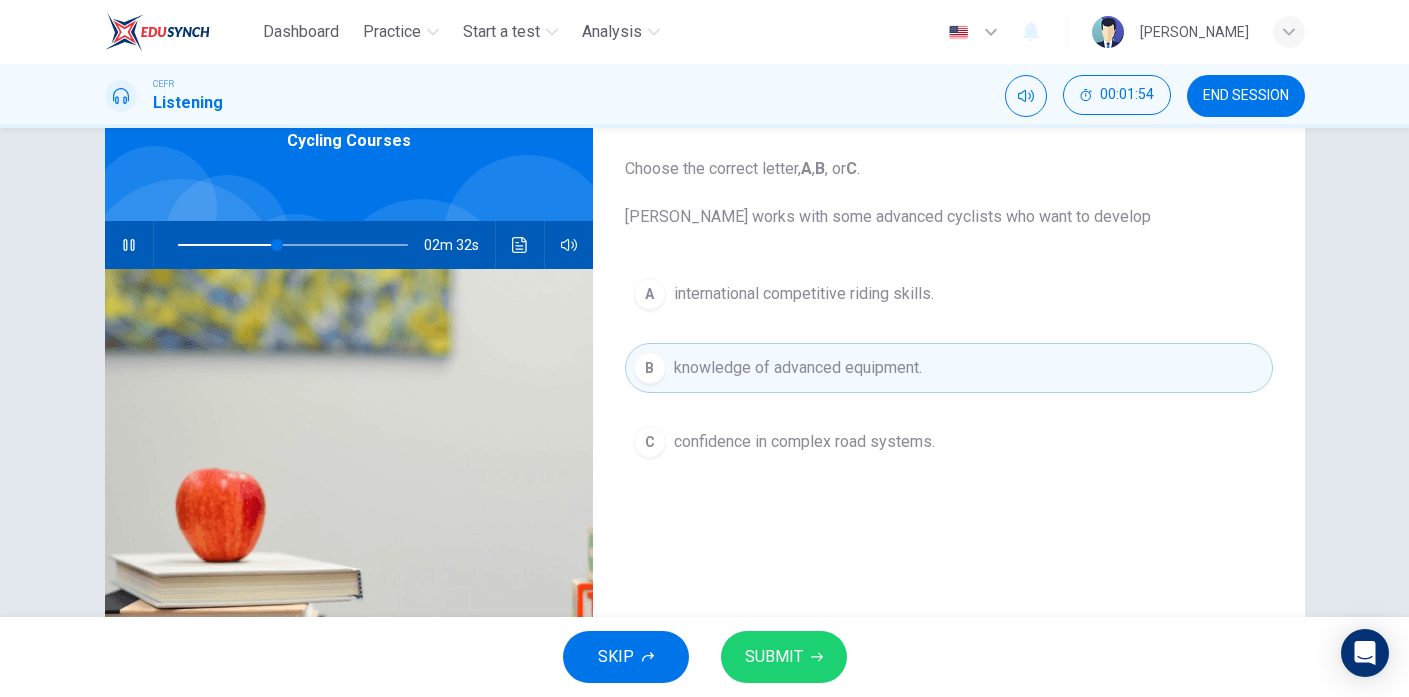 click on "SUBMIT" at bounding box center [774, 657] 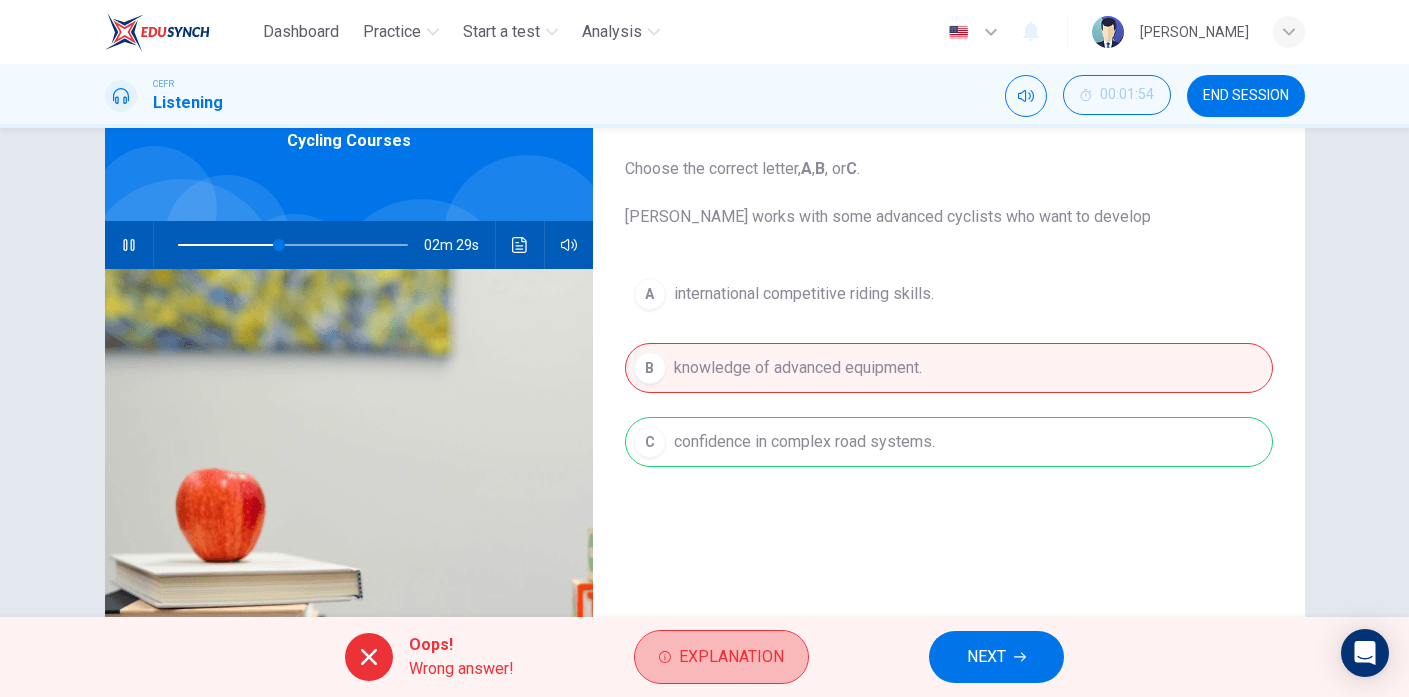 drag, startPoint x: 715, startPoint y: 647, endPoint x: 967, endPoint y: 617, distance: 253.77943 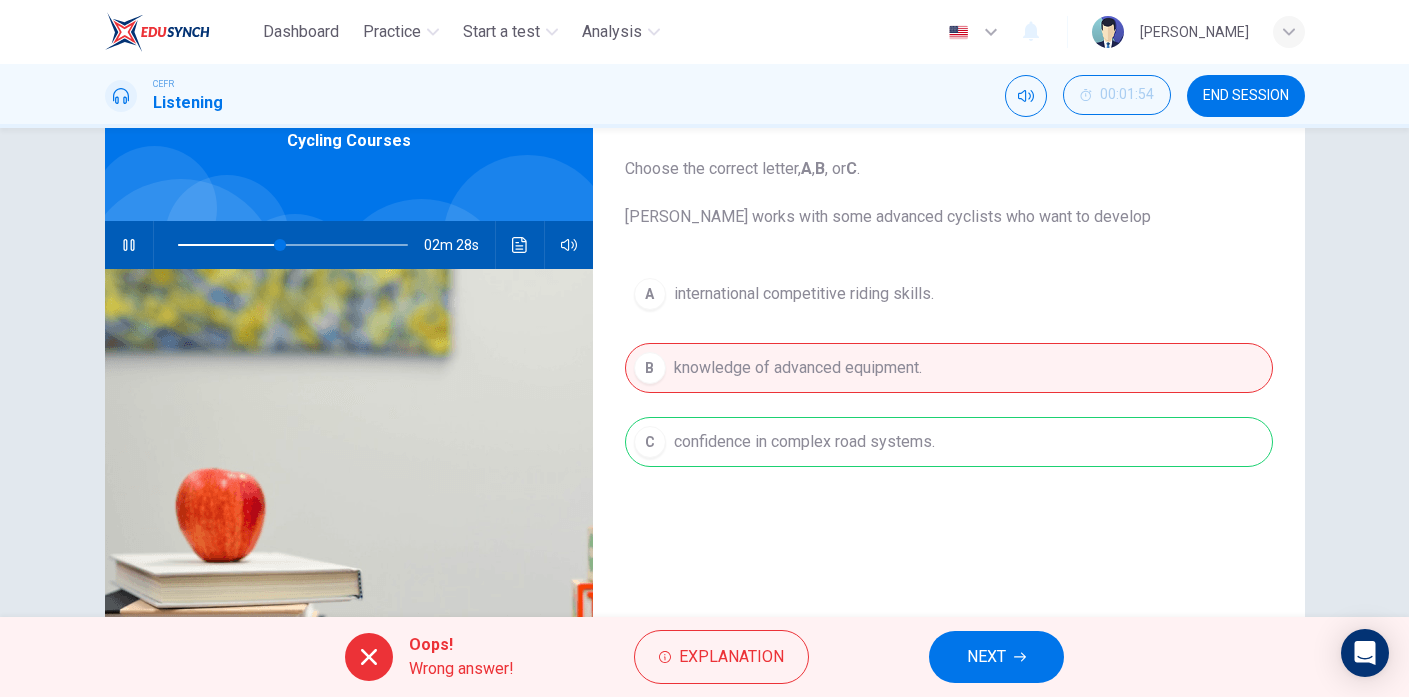 click on "NEXT" at bounding box center [986, 657] 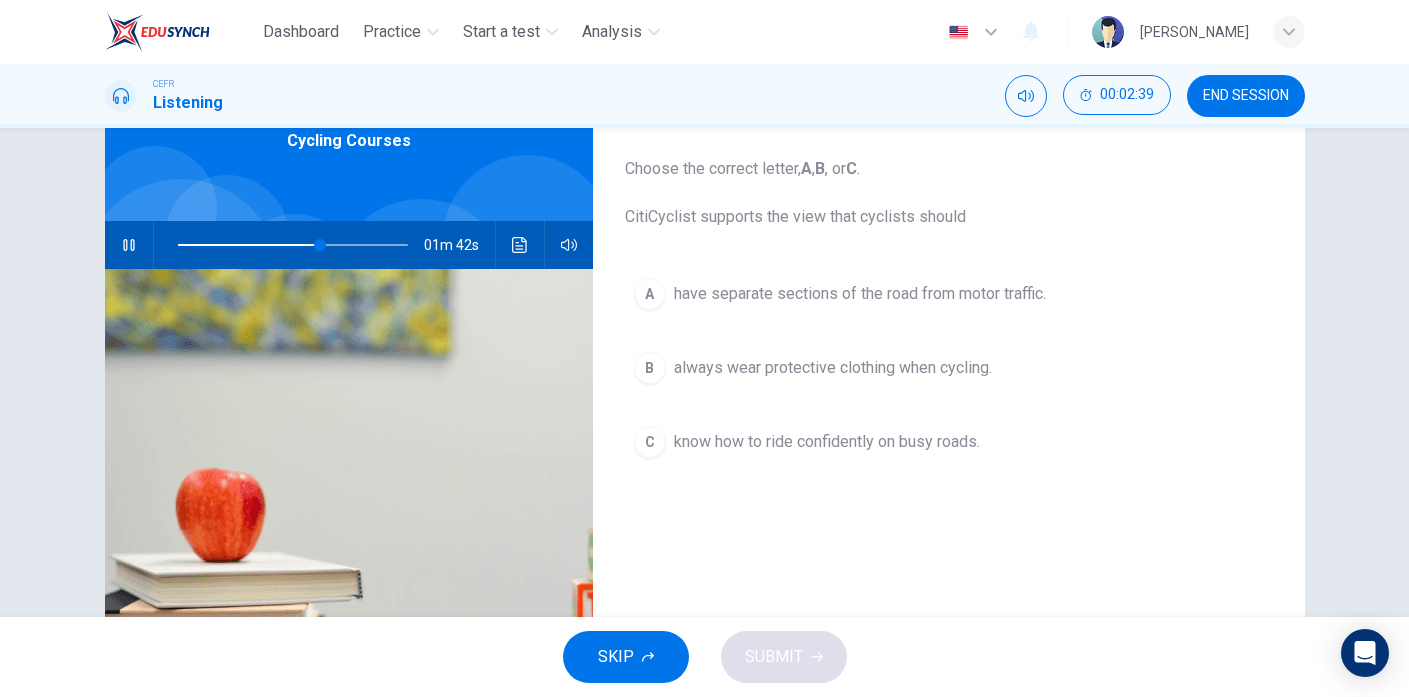 click on "C" at bounding box center [650, 442] 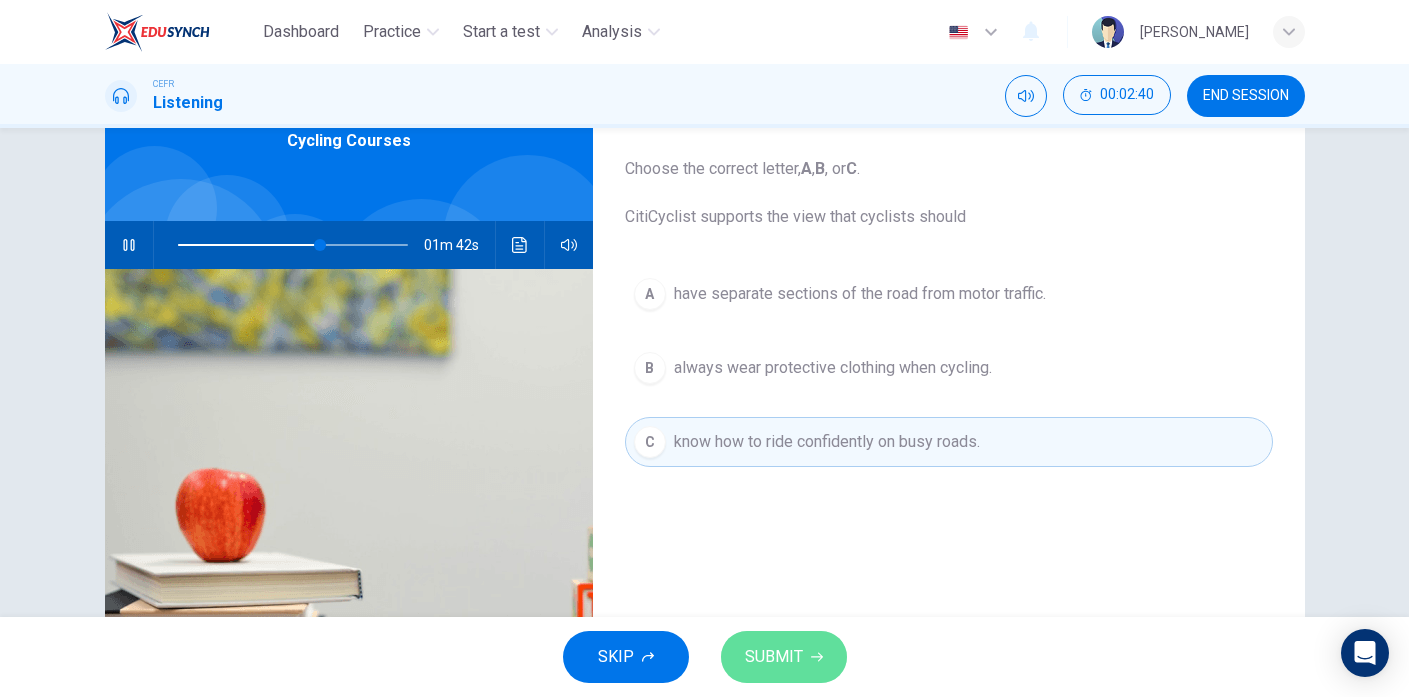click on "SUBMIT" at bounding box center (784, 657) 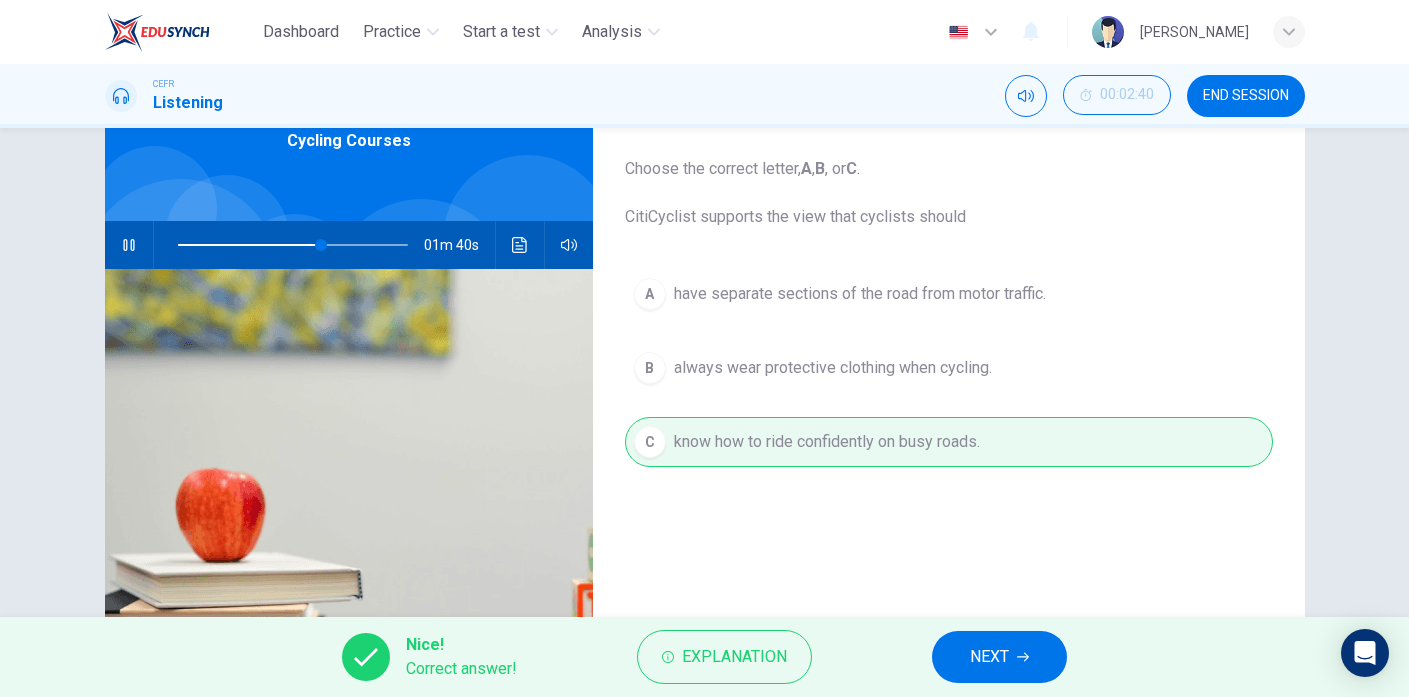 click on "NEXT" at bounding box center (999, 657) 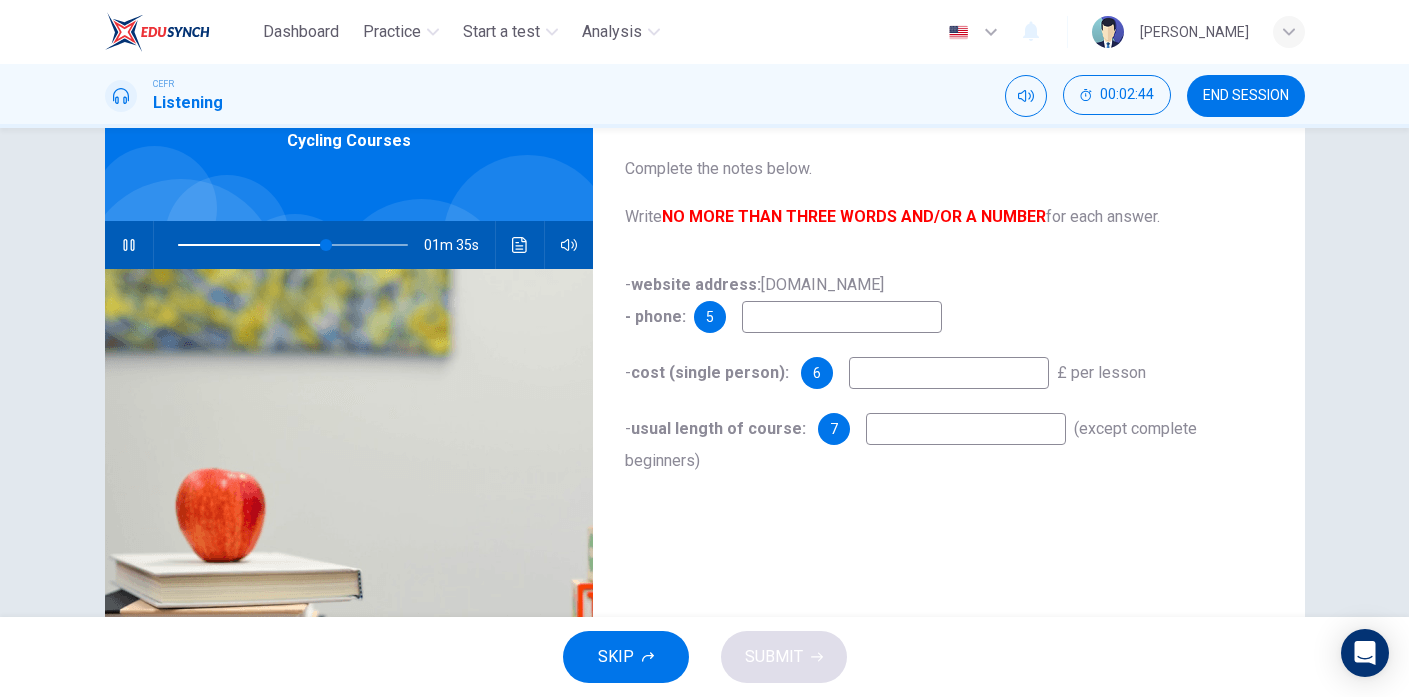 click at bounding box center [842, 317] 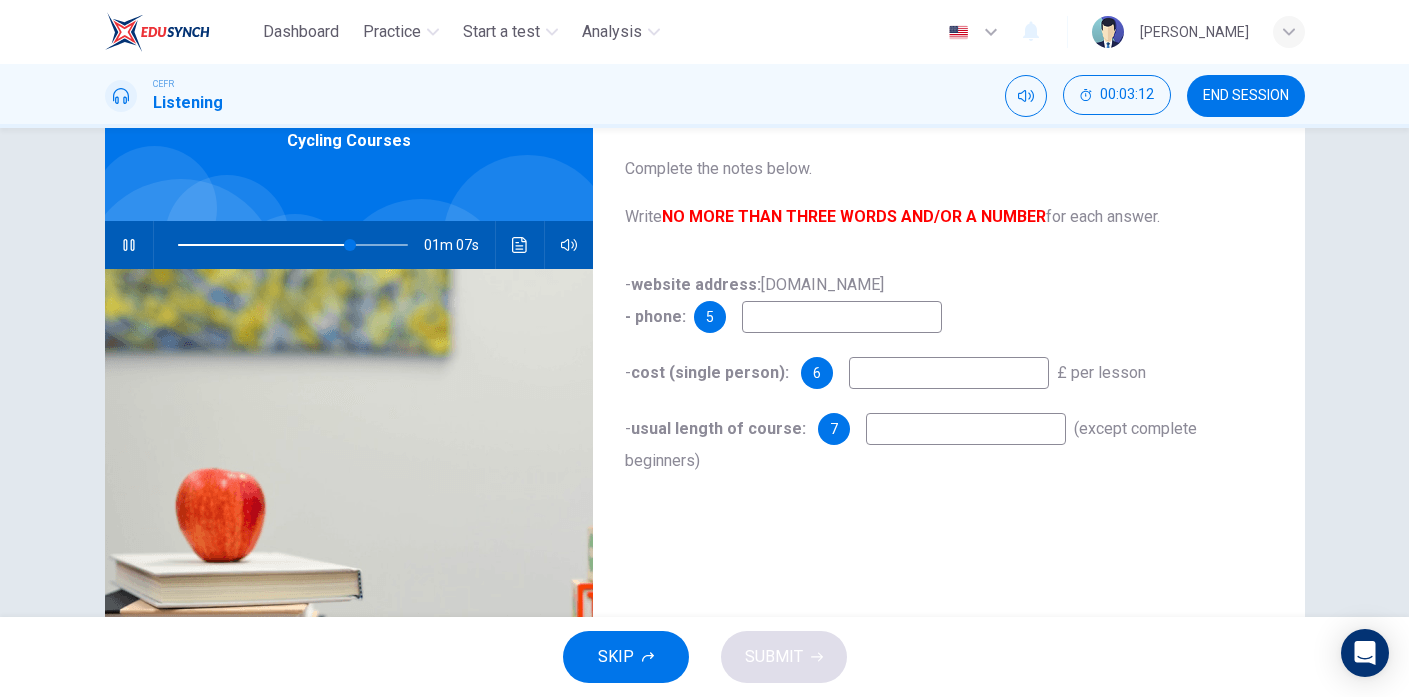 click at bounding box center [842, 317] 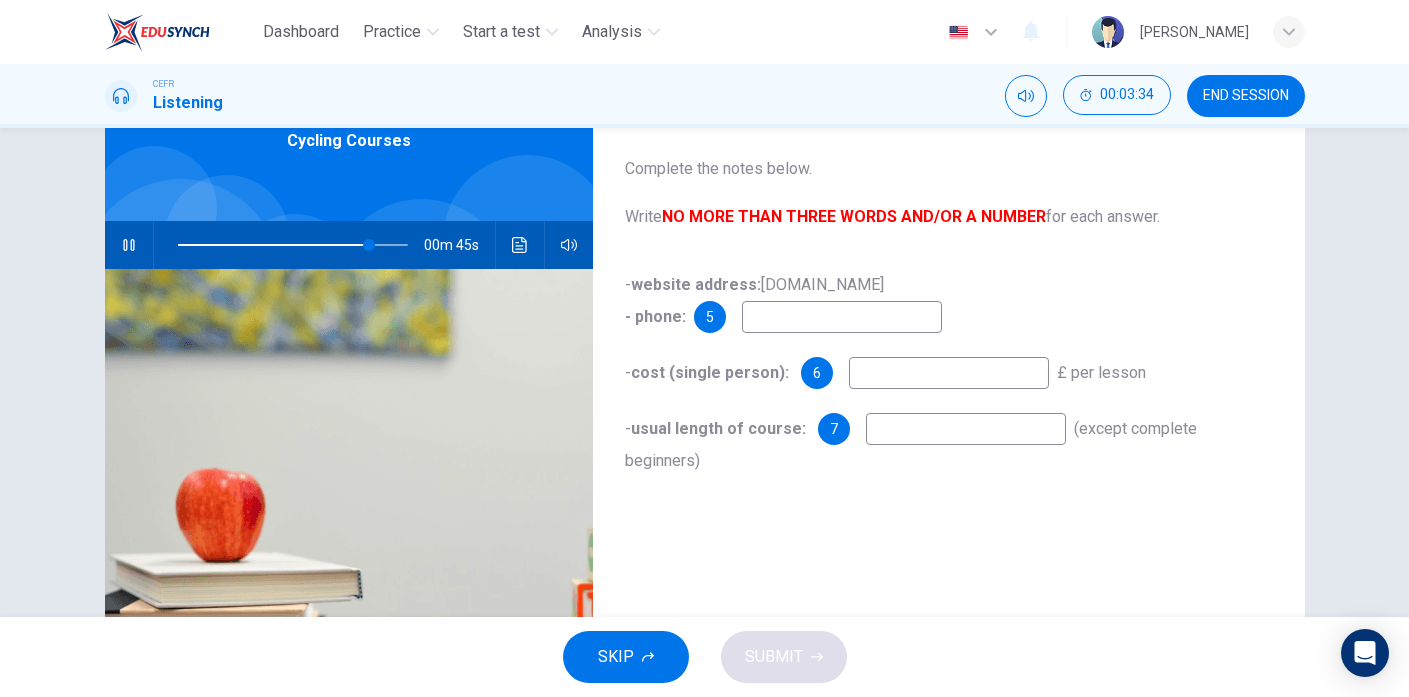 type on "83" 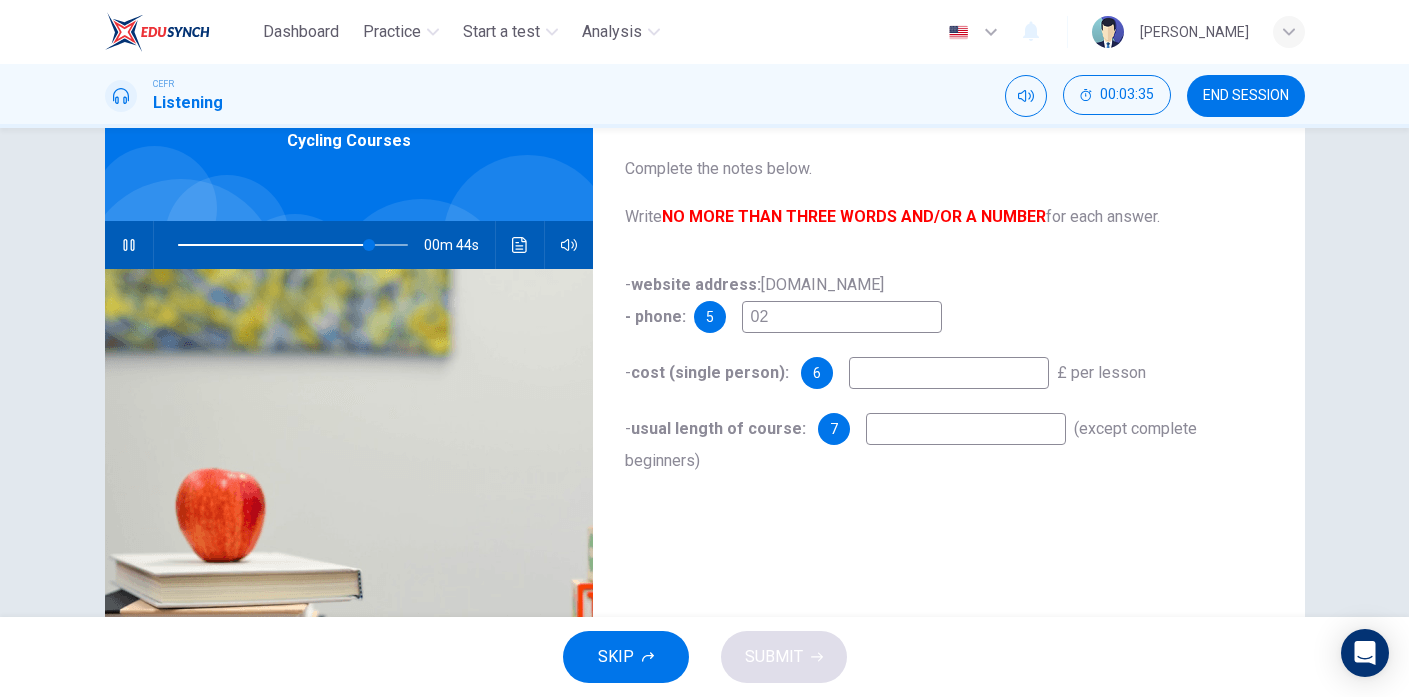 type on "020" 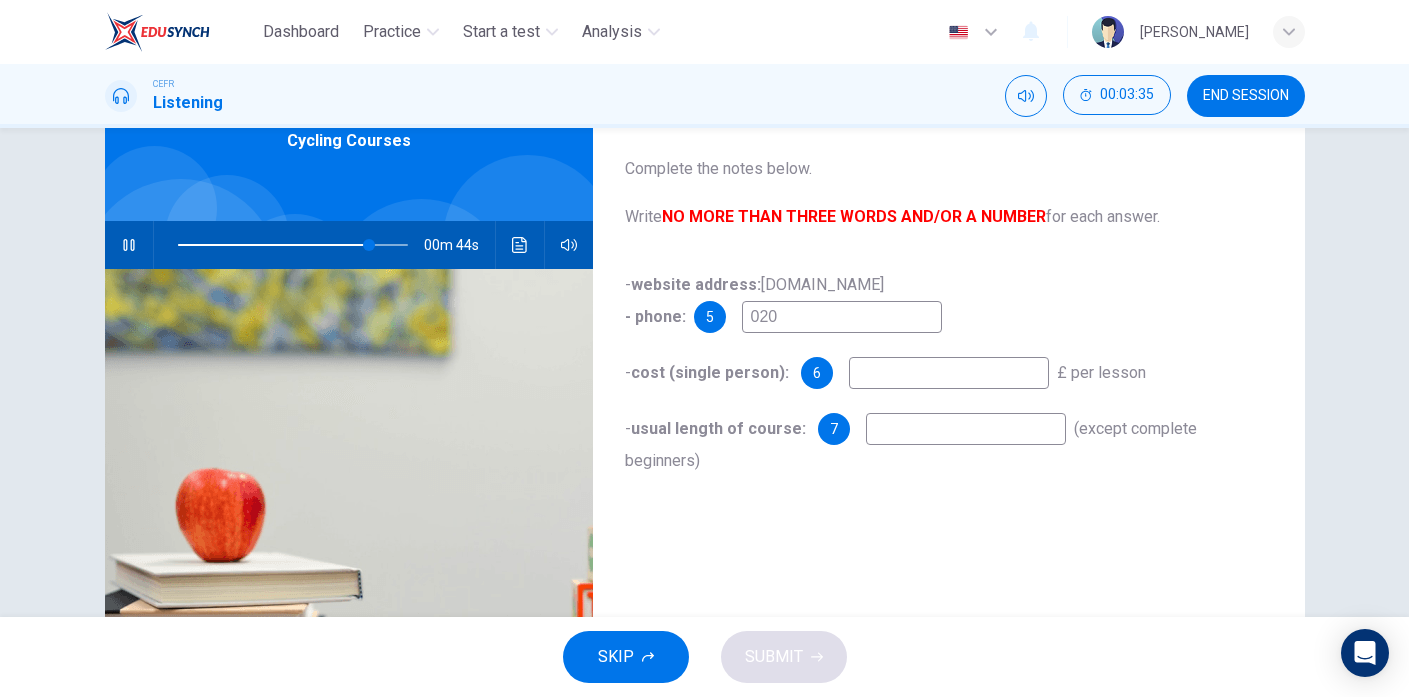type on "84" 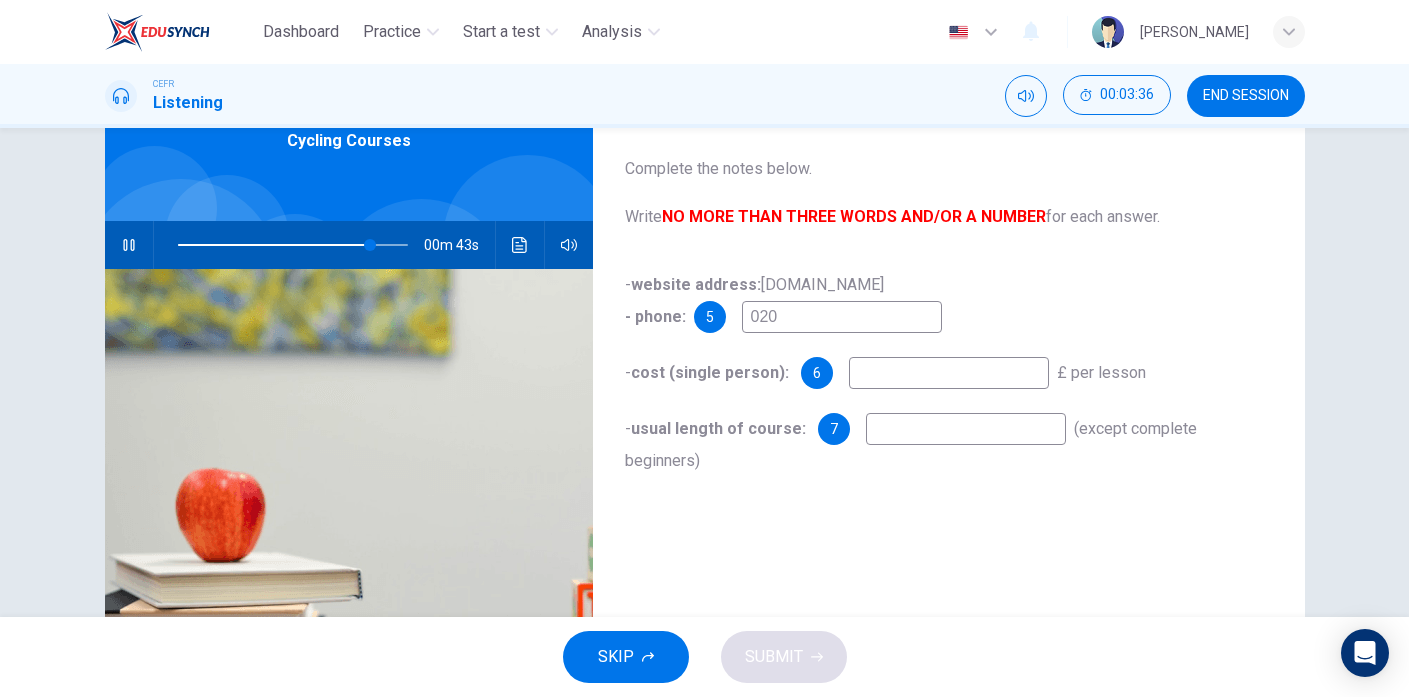type on "0207" 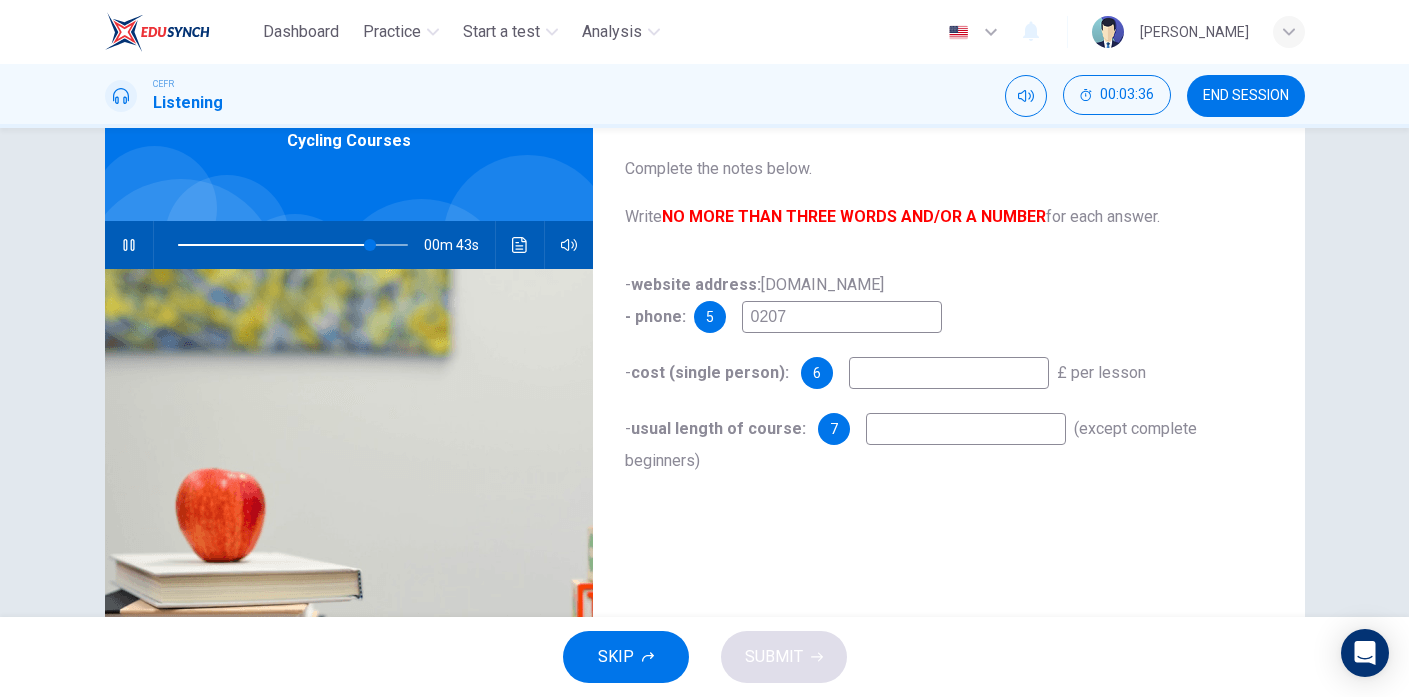 type on "84" 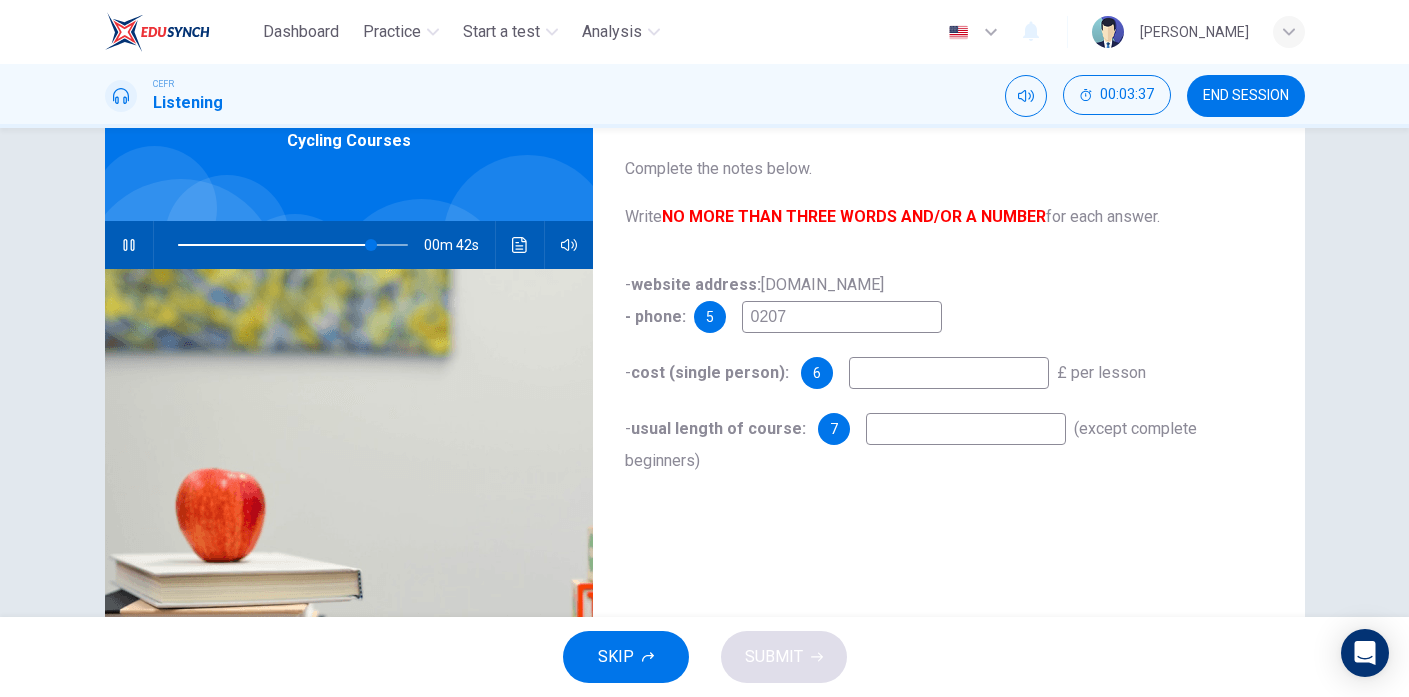 type on "02075" 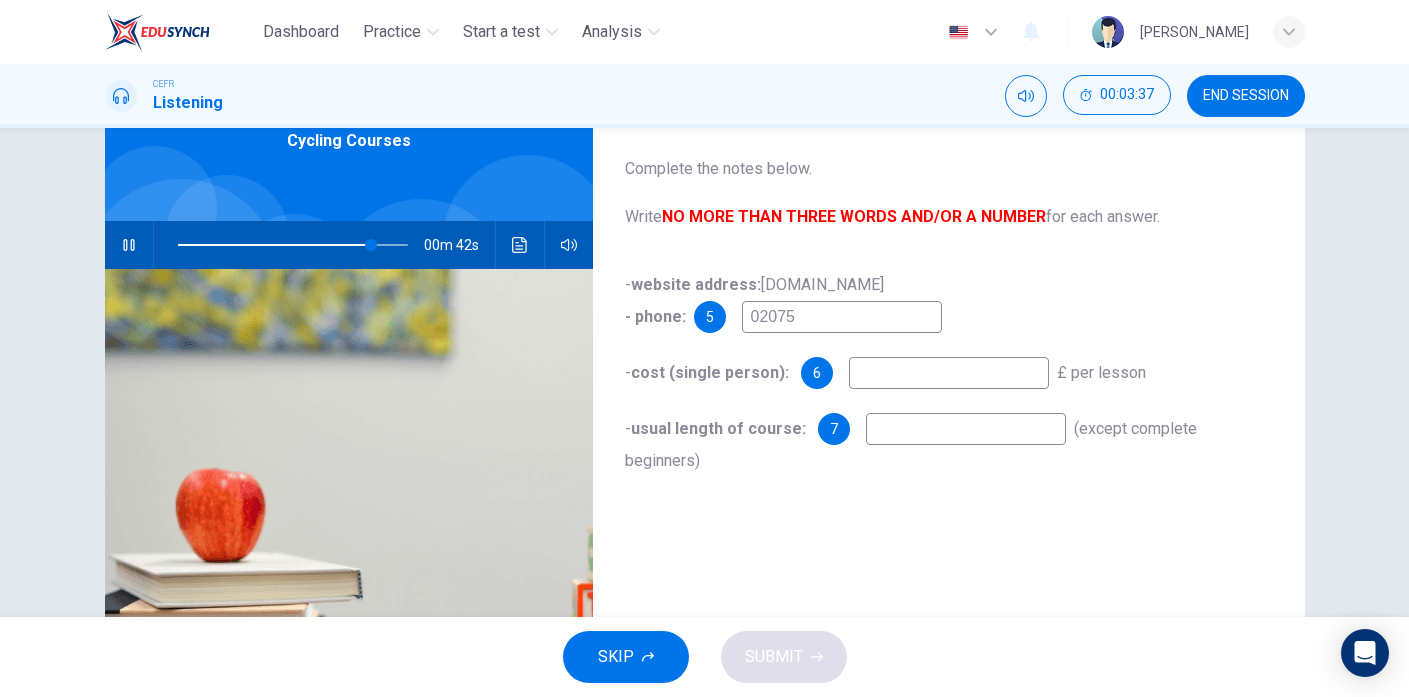 type on "85" 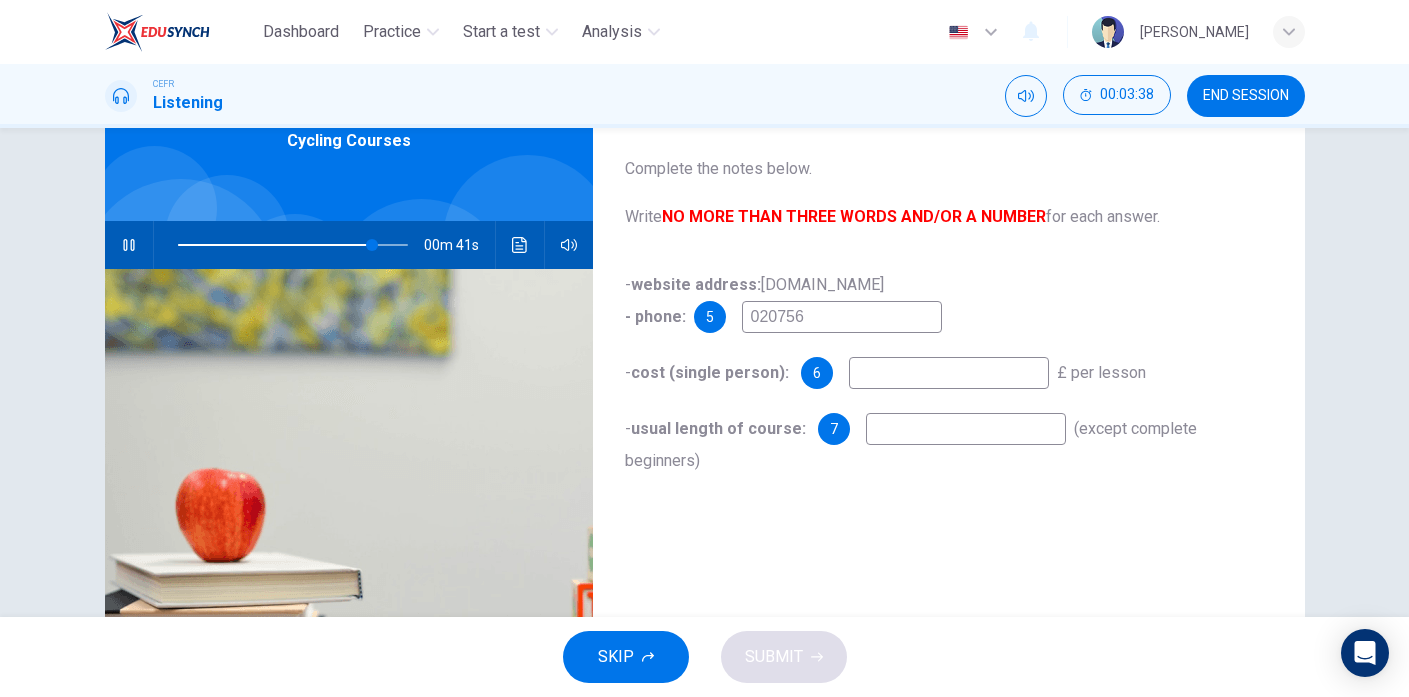 type on "0207562" 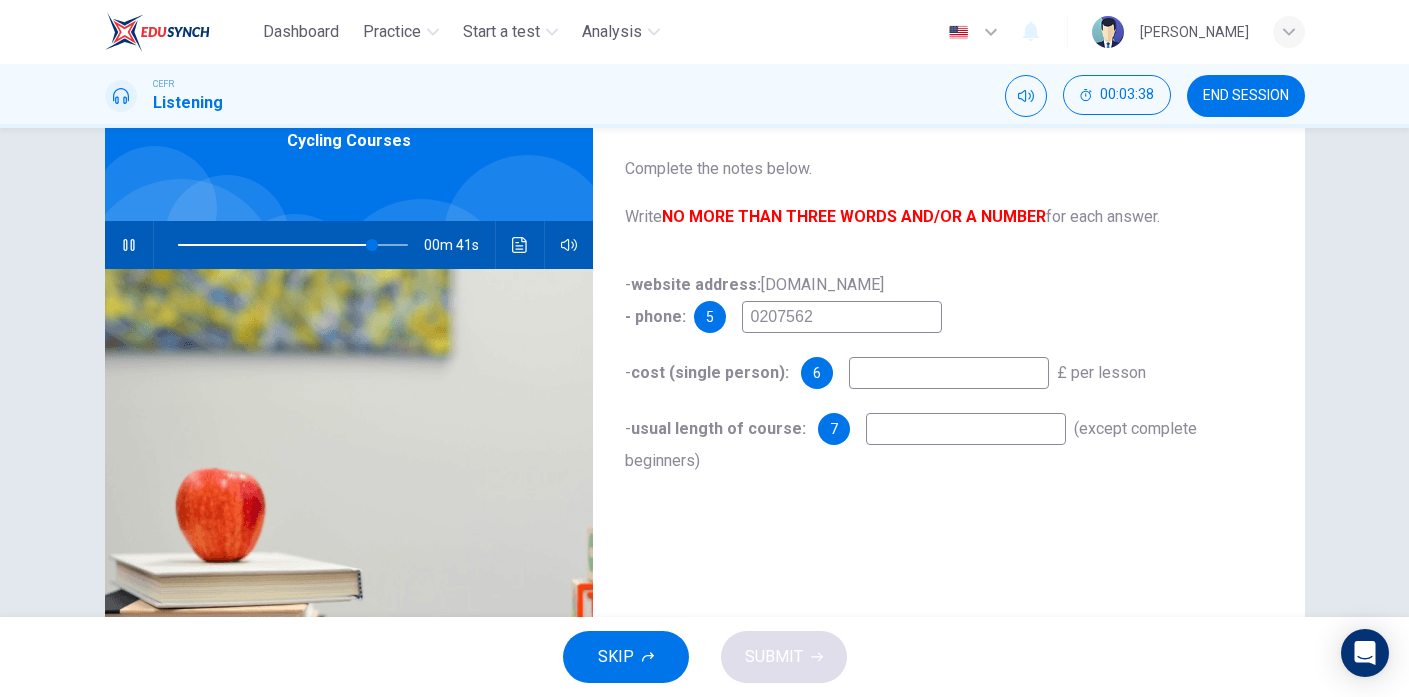 type on "85" 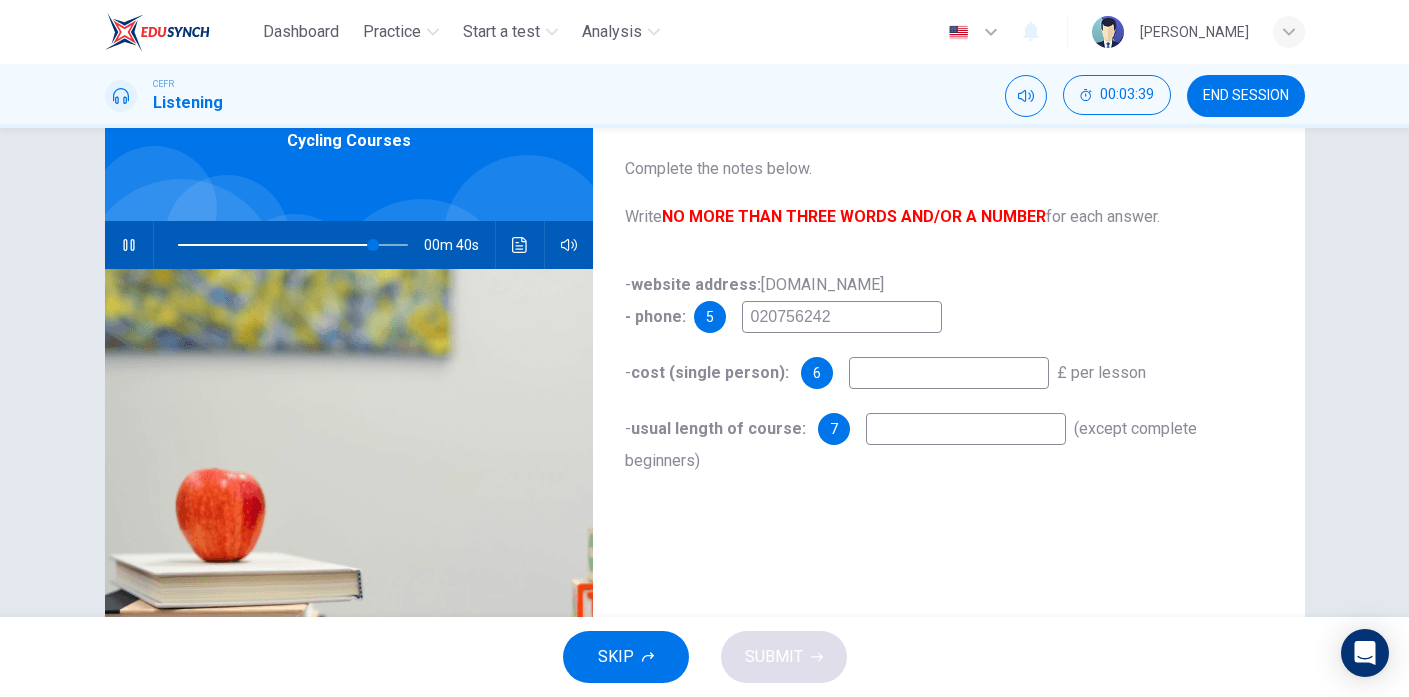 type on "0207562420" 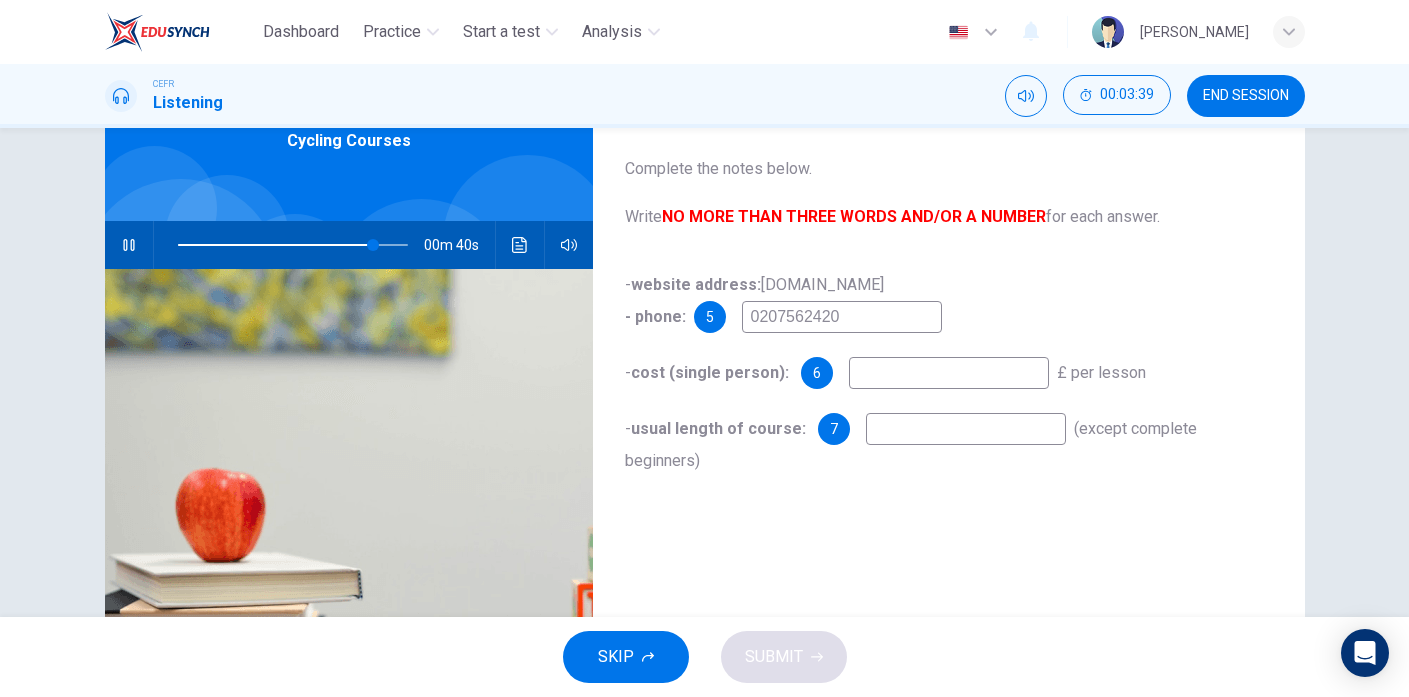 type on "85" 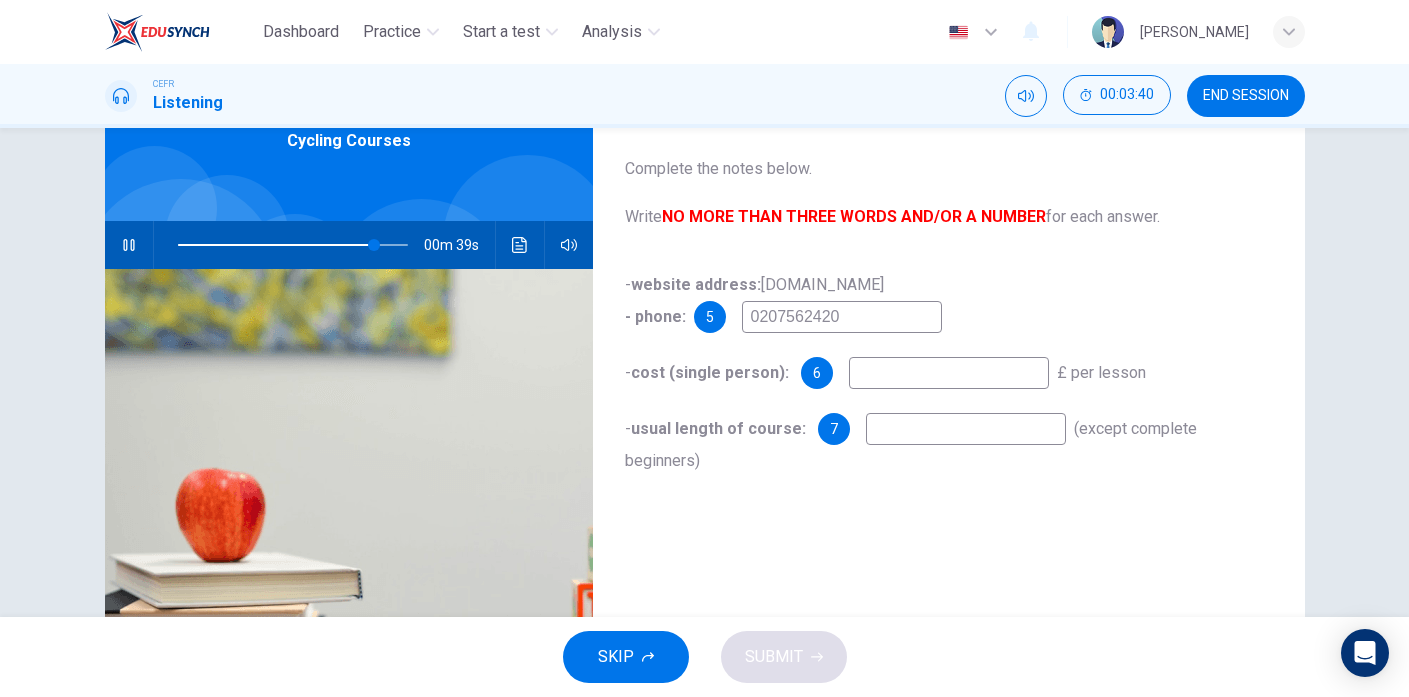 type on "02075624208" 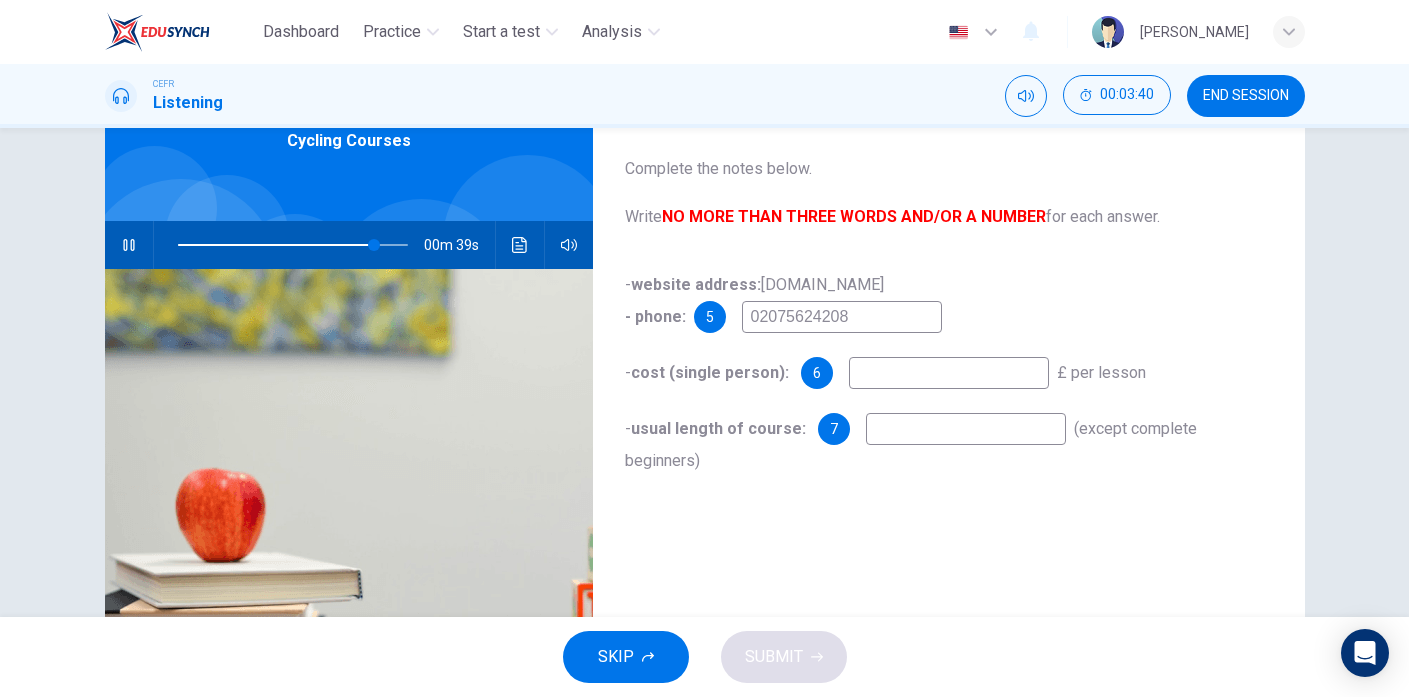 type on "86" 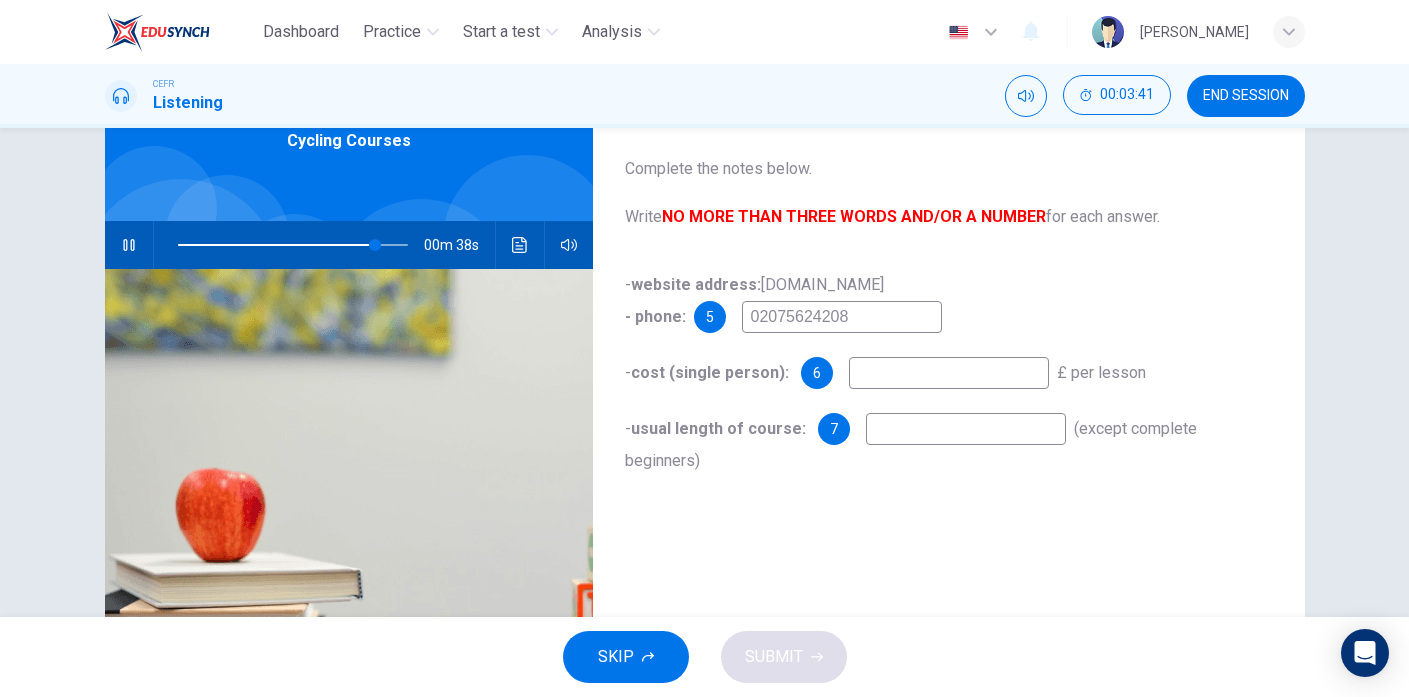 type on "02075624208" 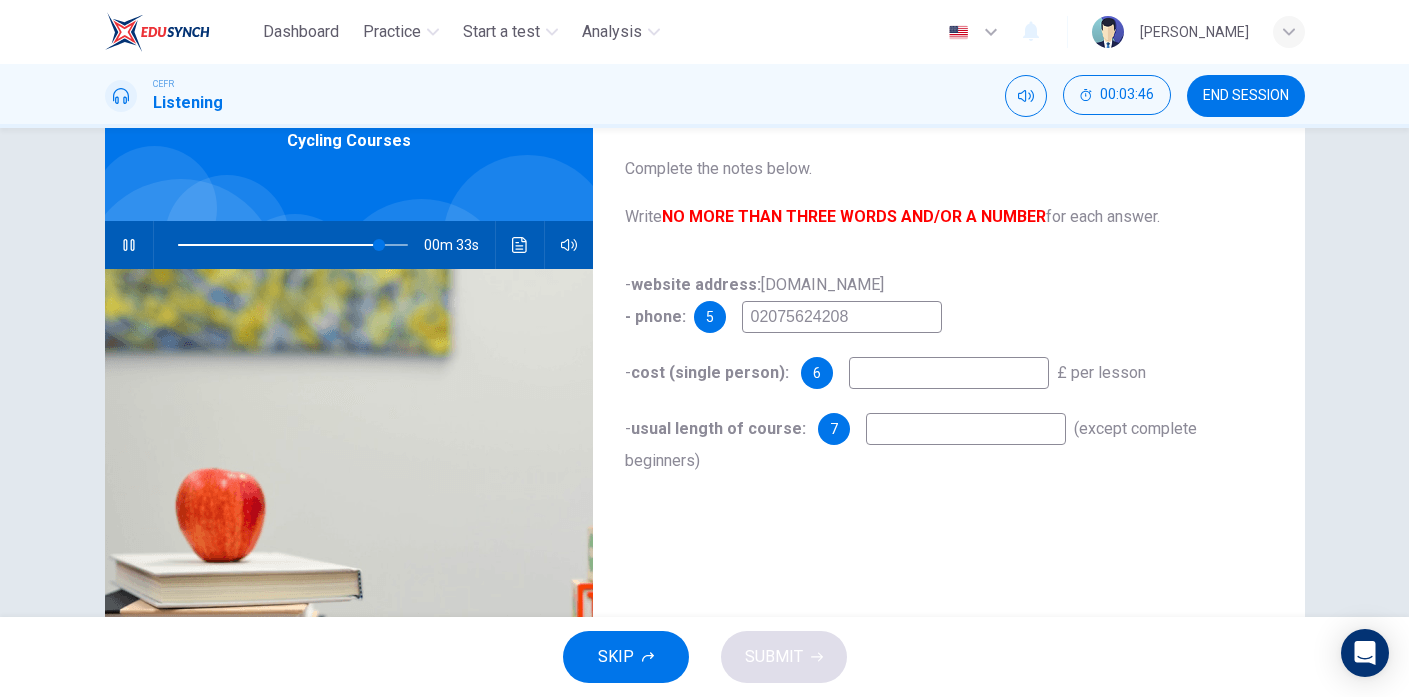 type on "88" 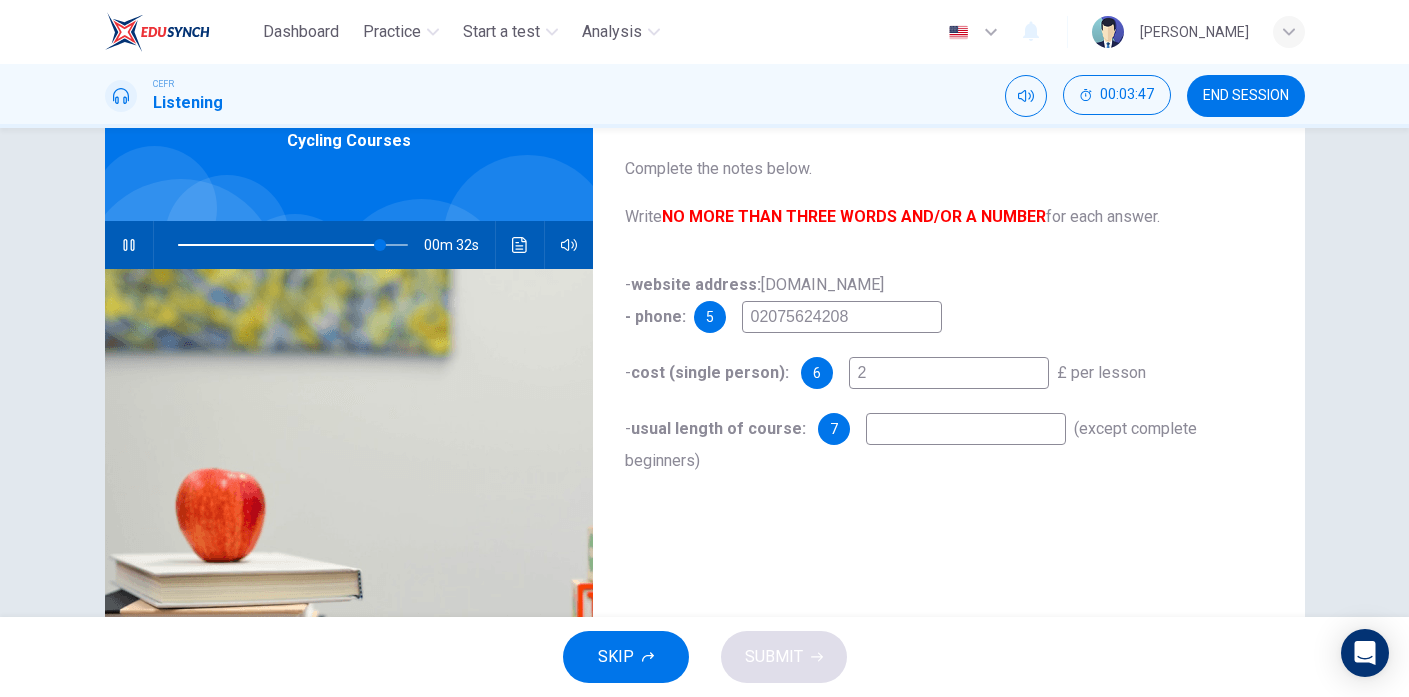 type on "27" 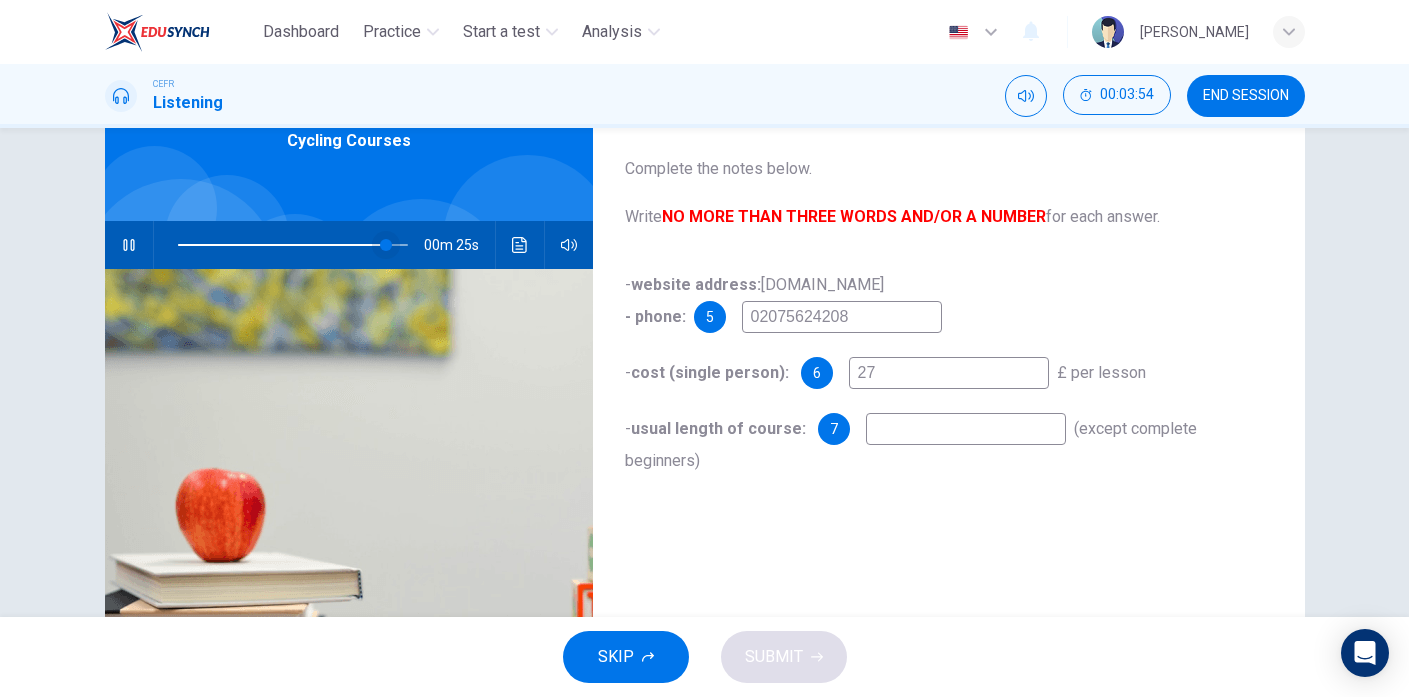 type on "91" 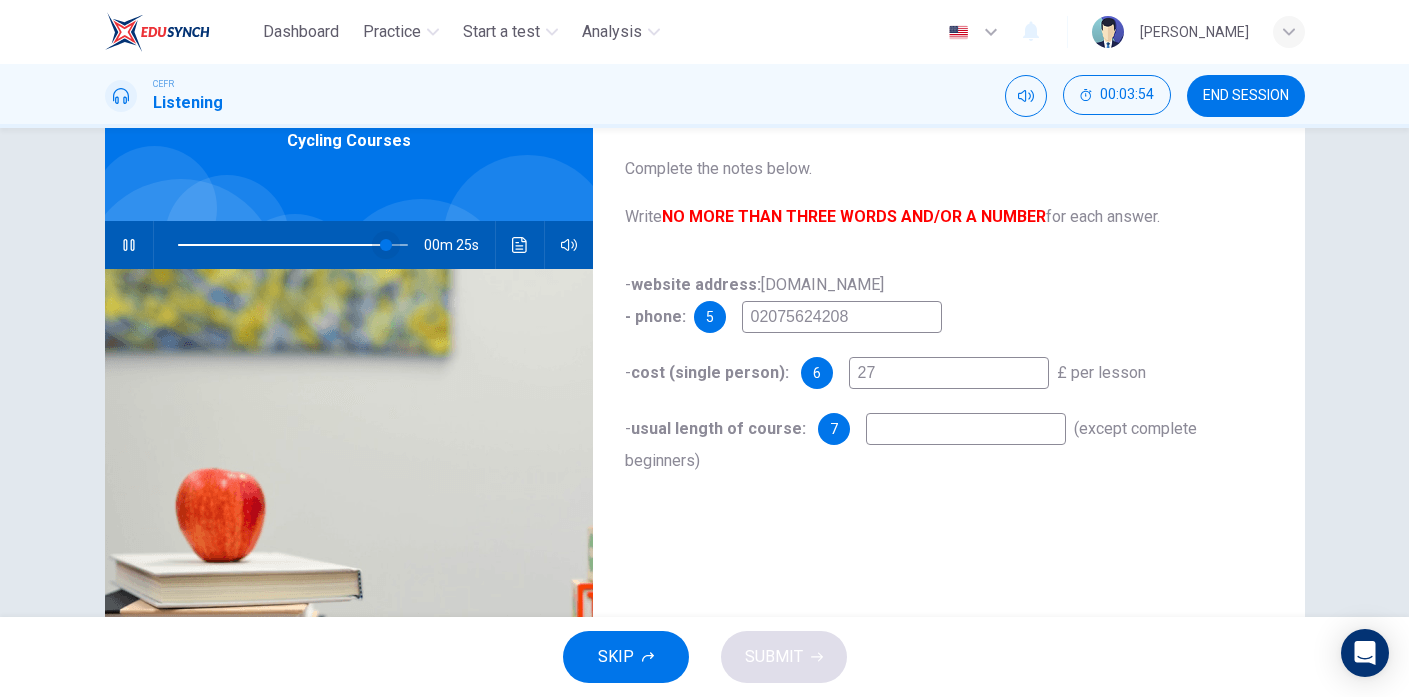 type on "27" 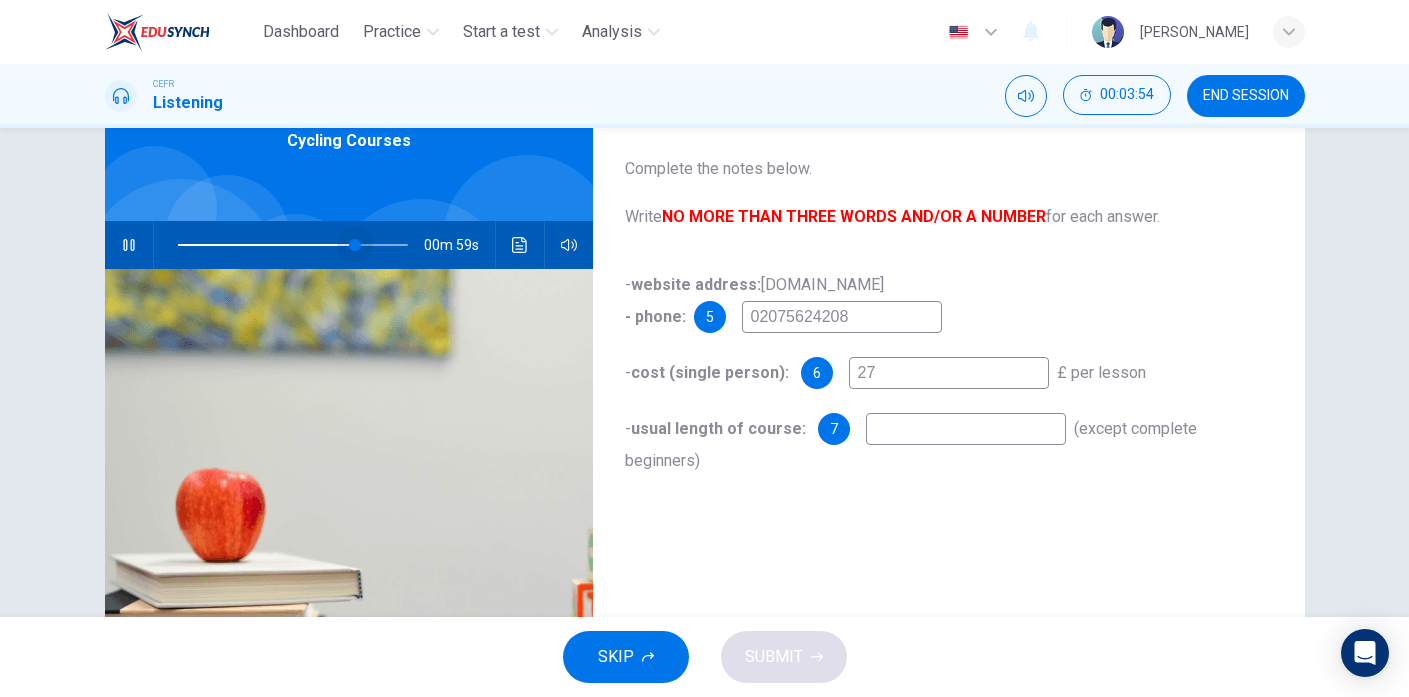 drag, startPoint x: 379, startPoint y: 244, endPoint x: 356, endPoint y: 244, distance: 23 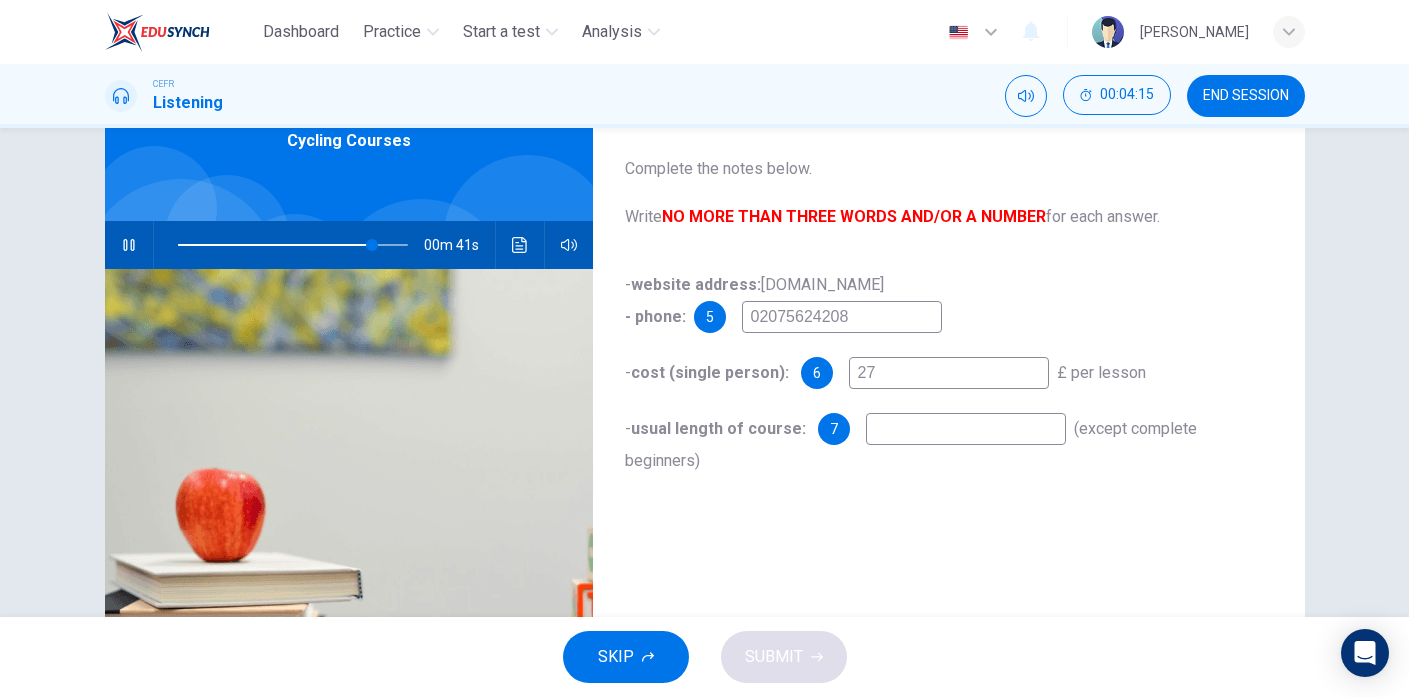 type on "85" 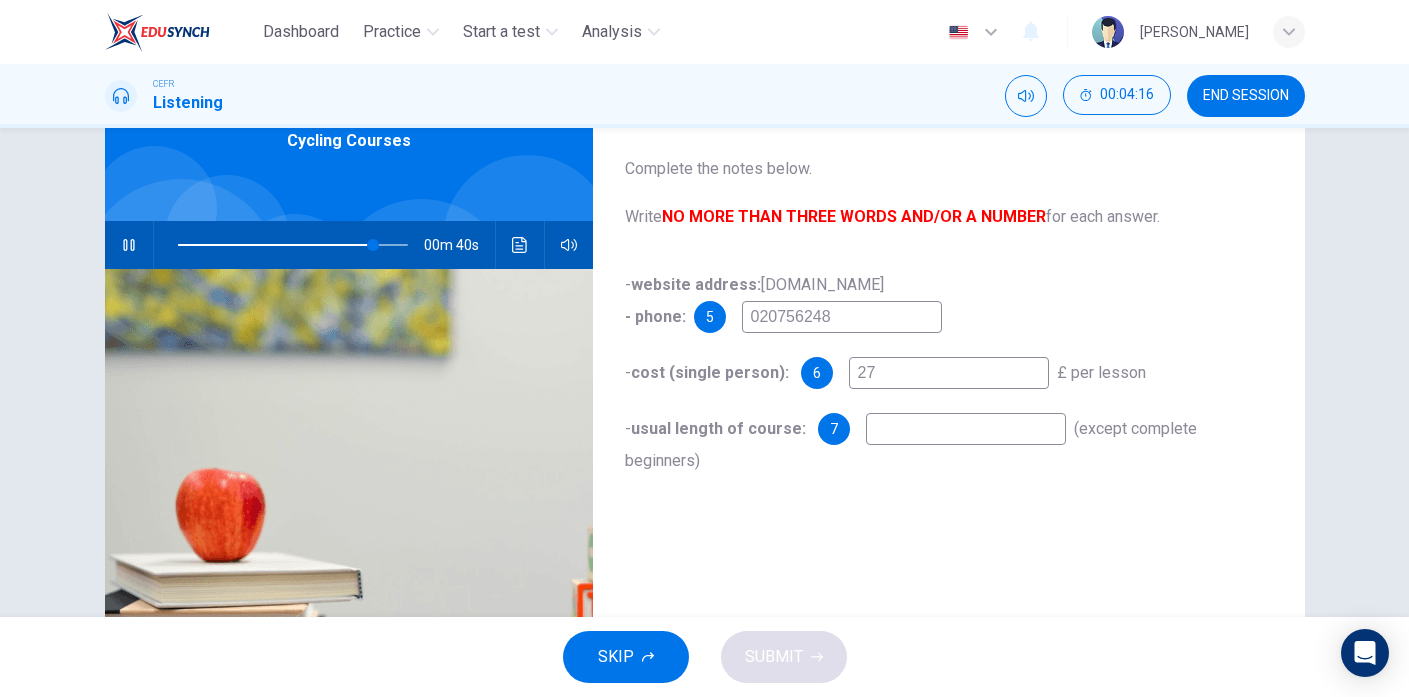 type on "0207562408" 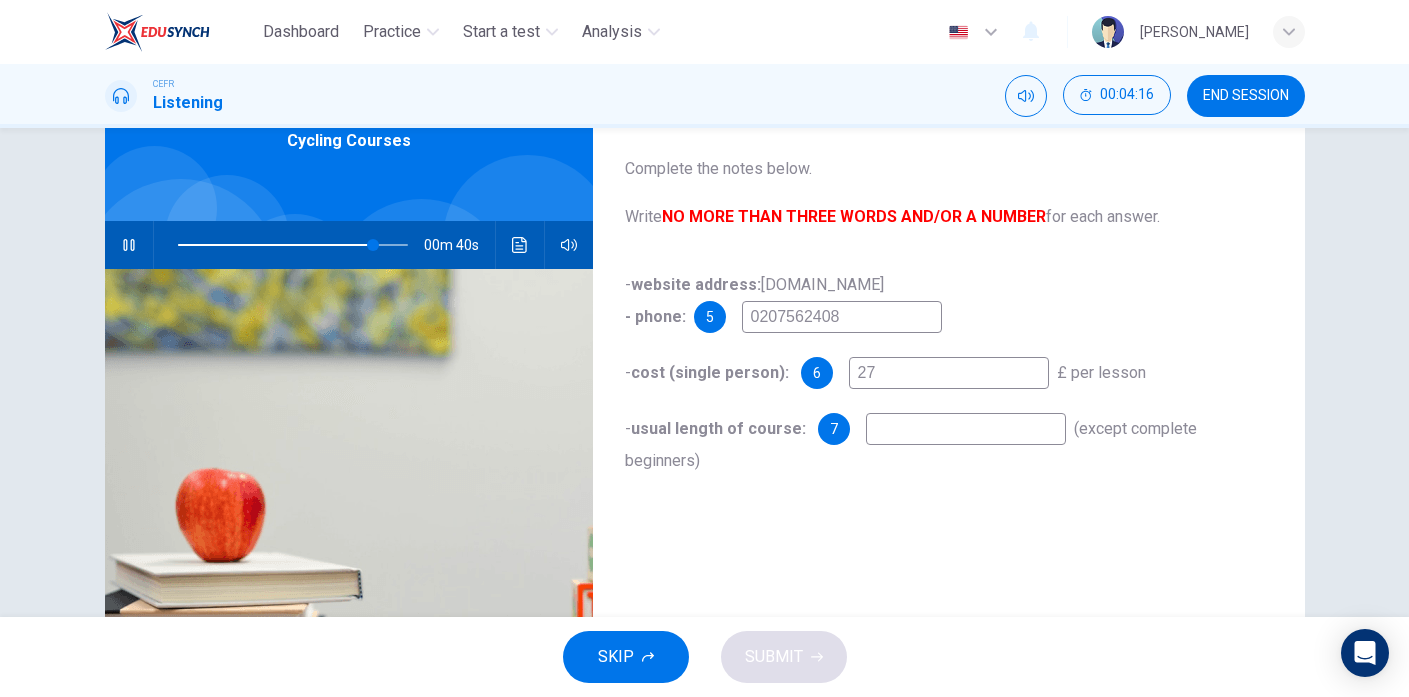type on "85" 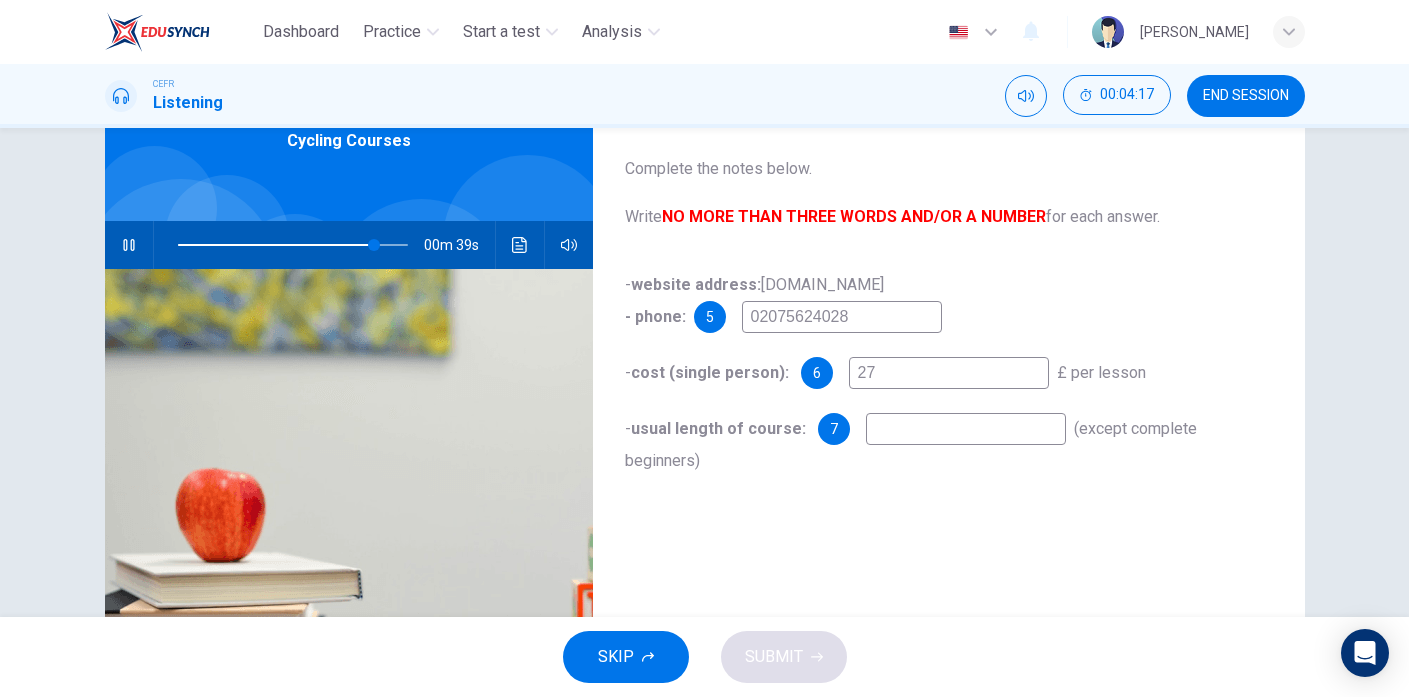 type on "02075624028" 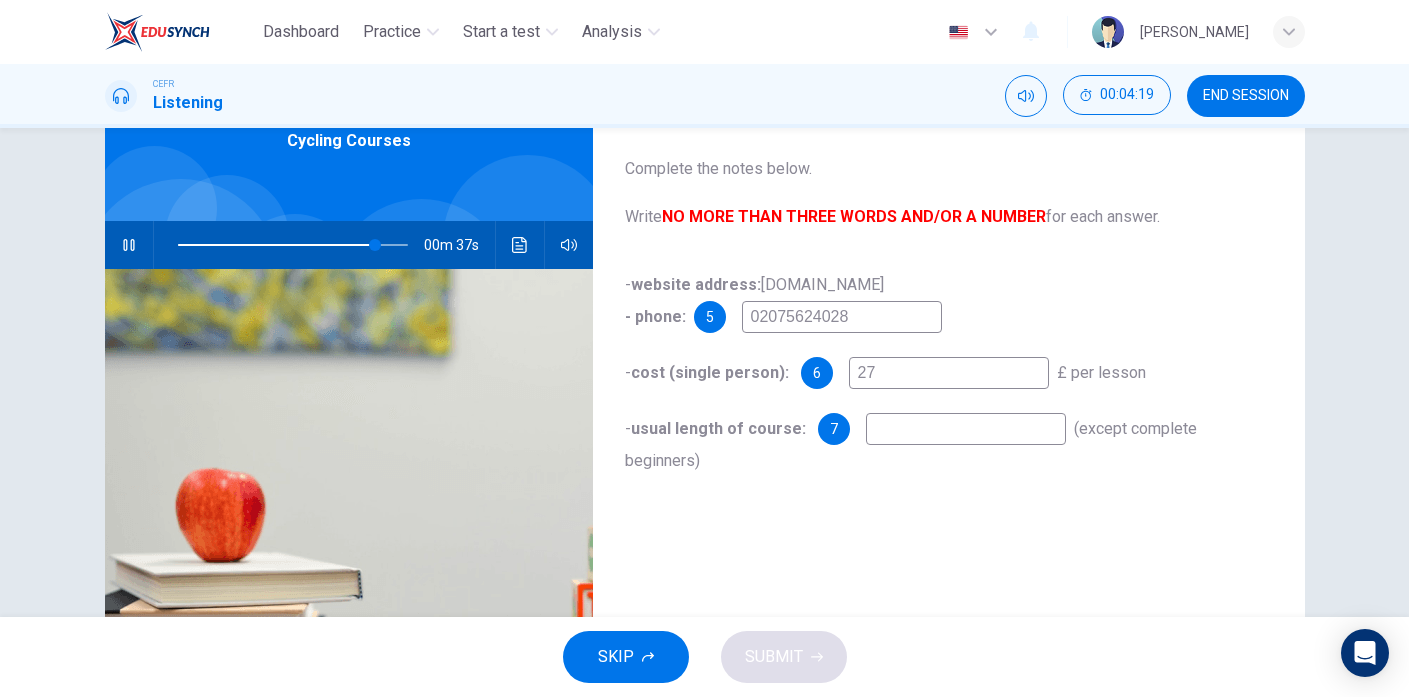 type on "86" 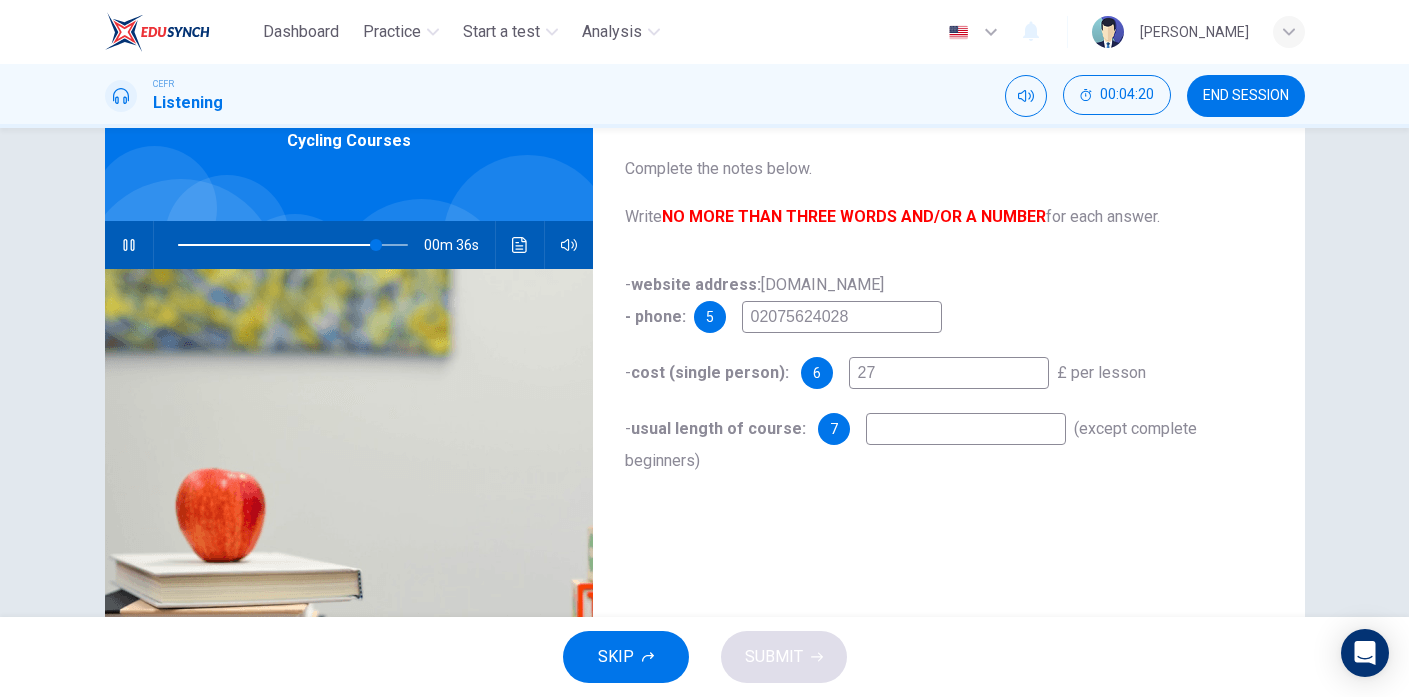 type on "2" 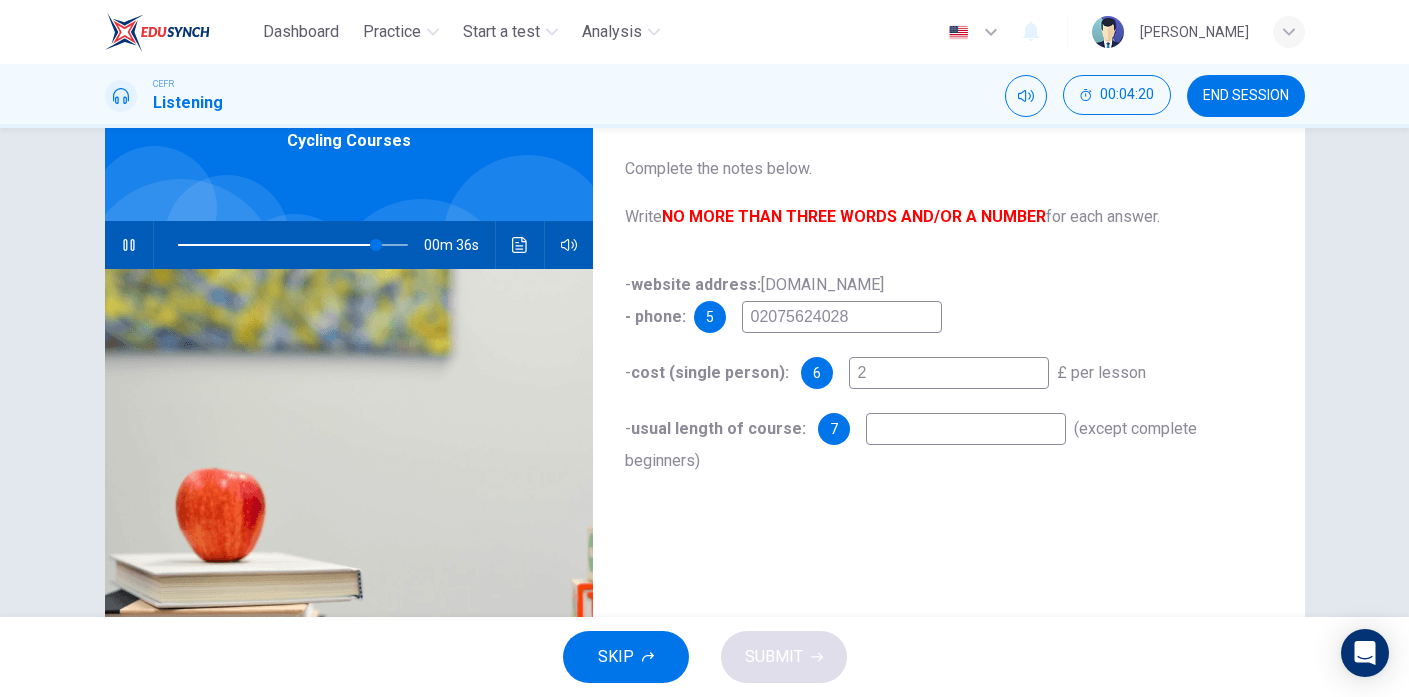 type 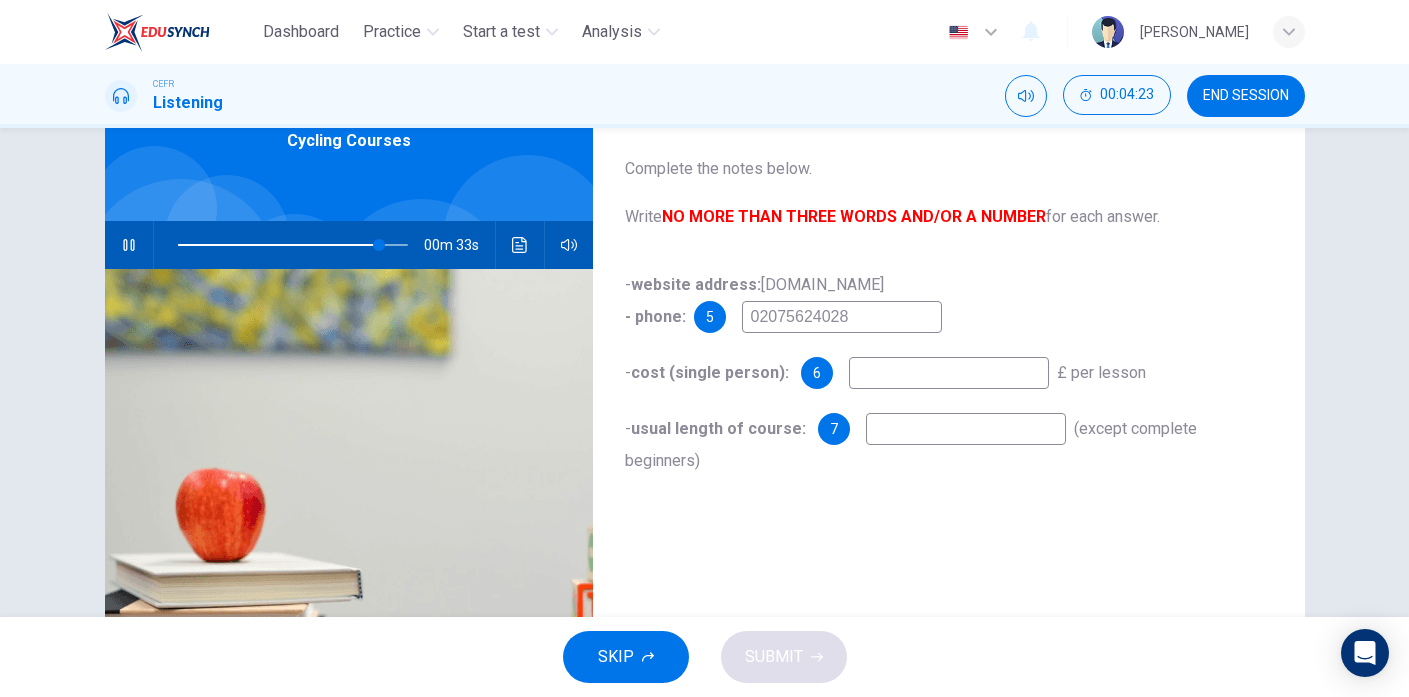 type on "88" 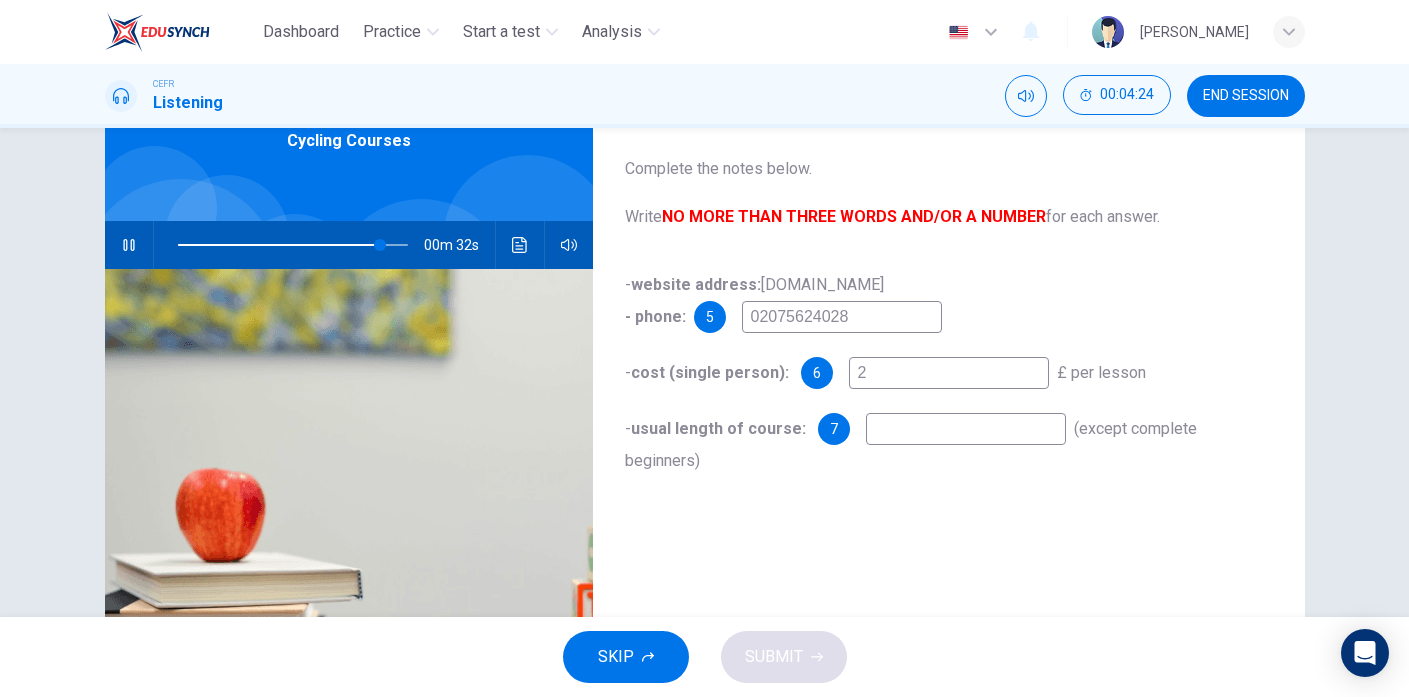 type on "27" 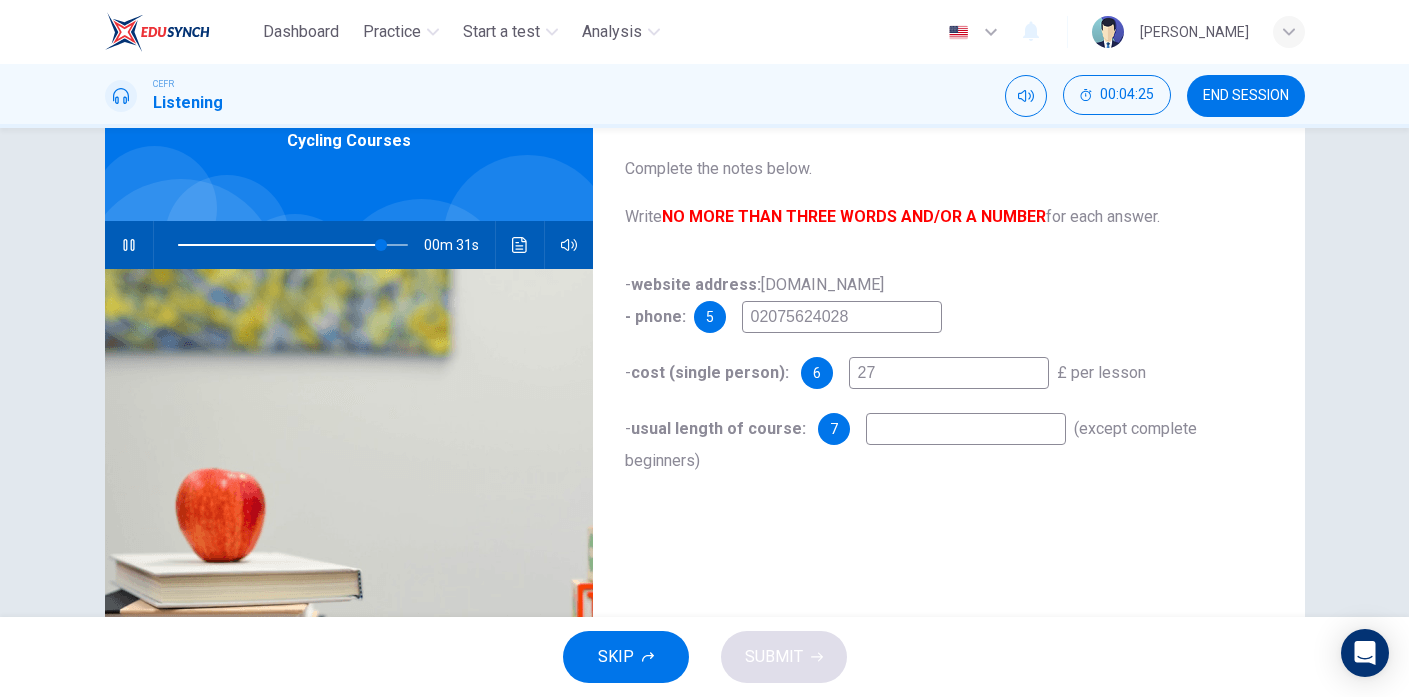 type on "89" 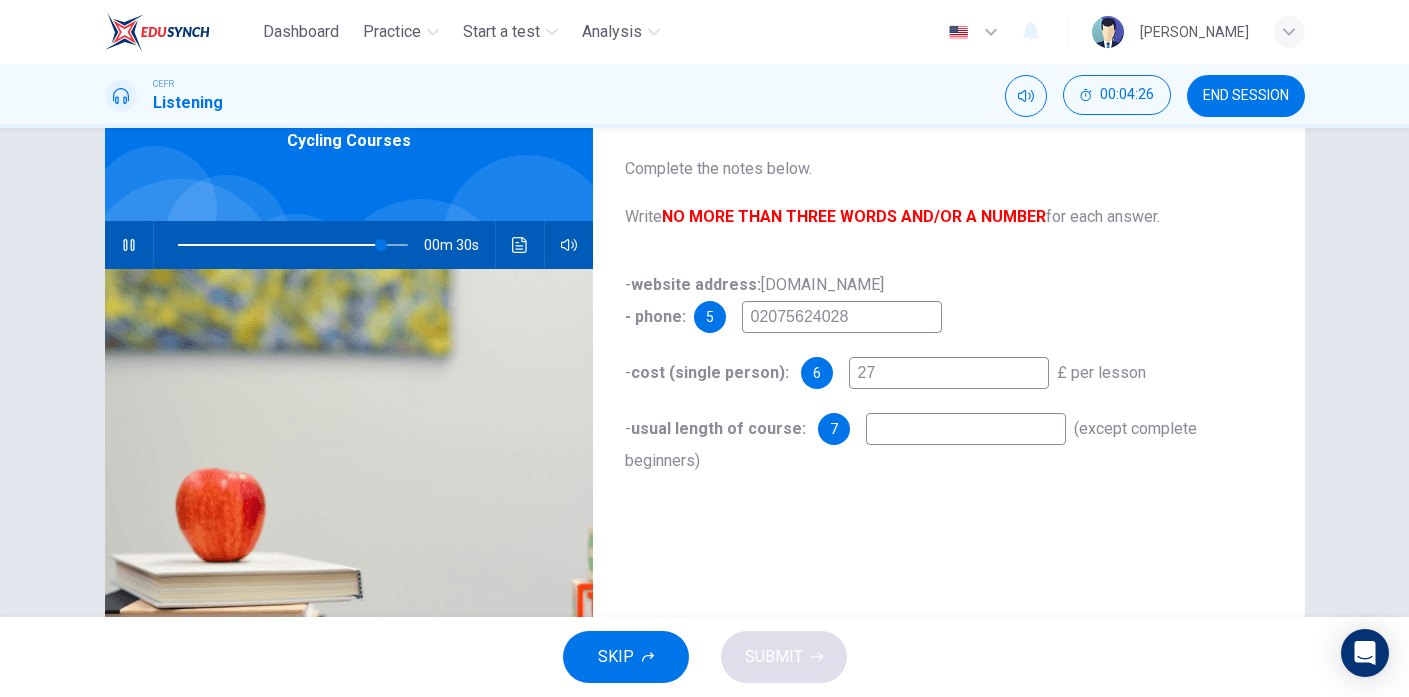 type on "27." 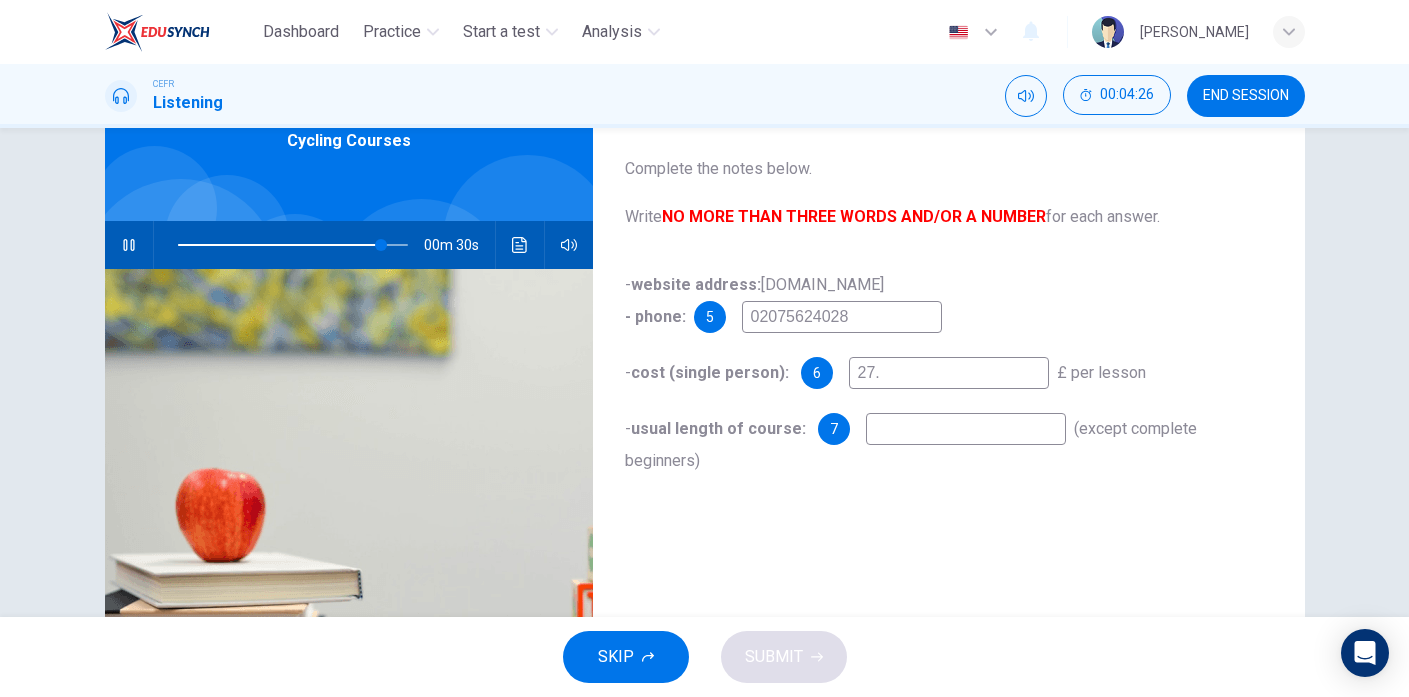 type on "89" 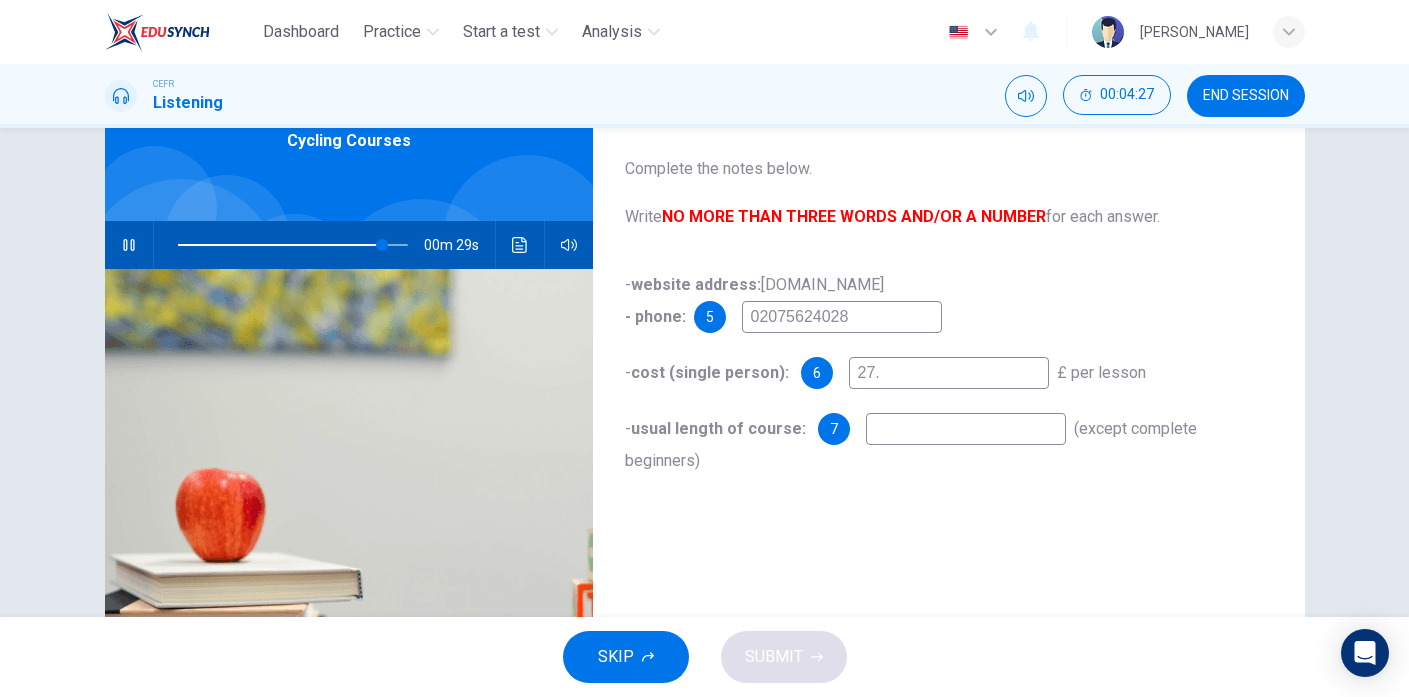 type on "27.5" 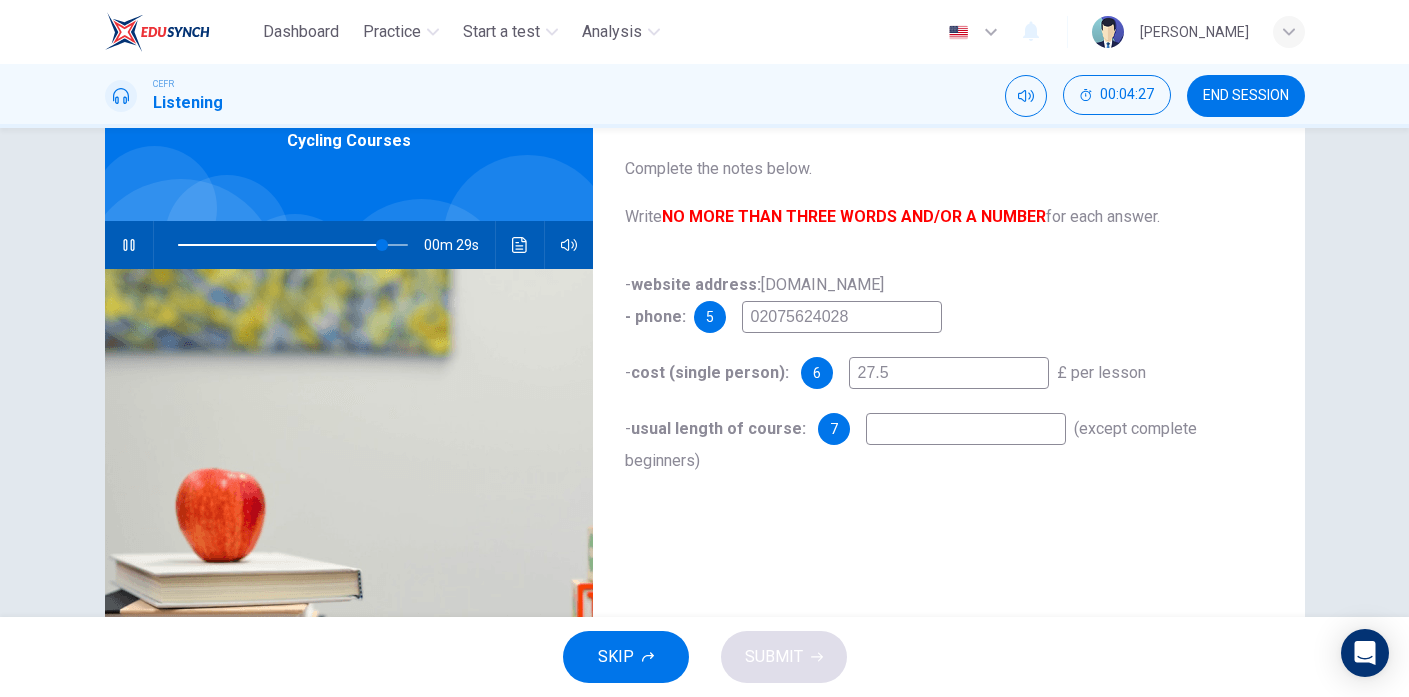 type on "89" 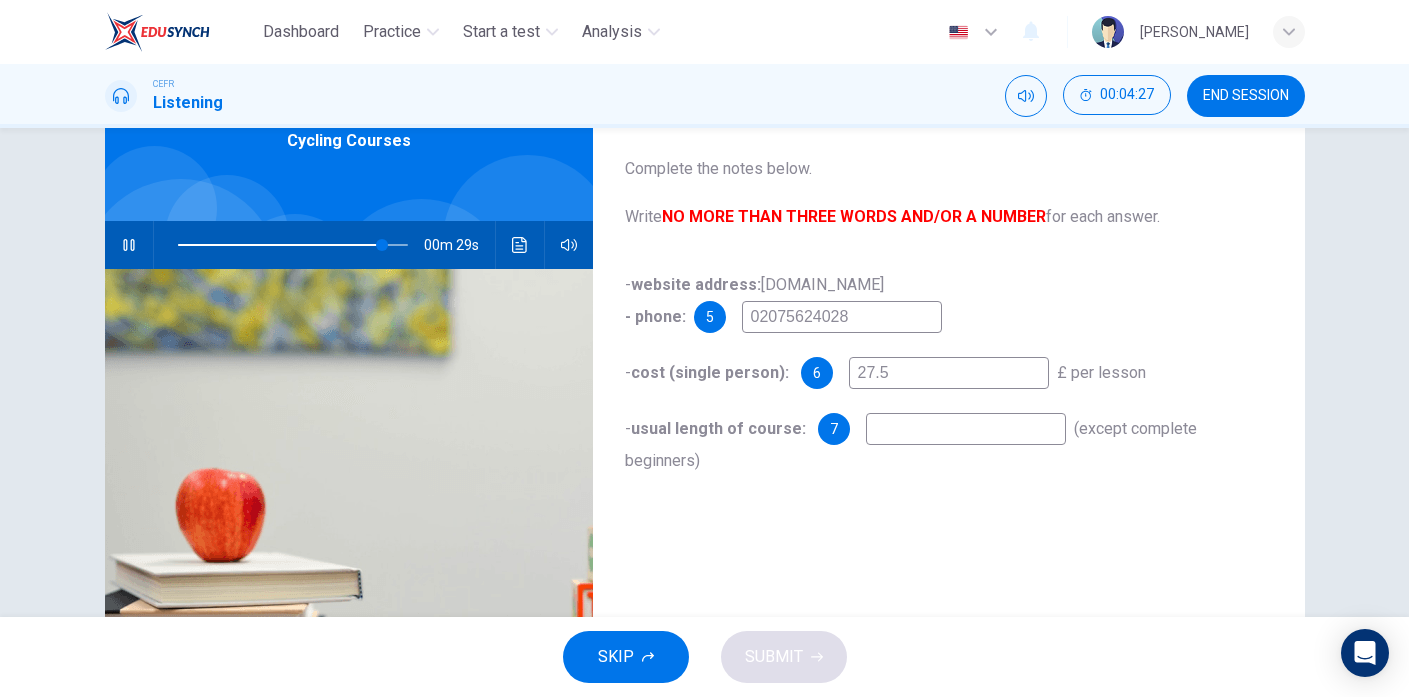 type on "27.50" 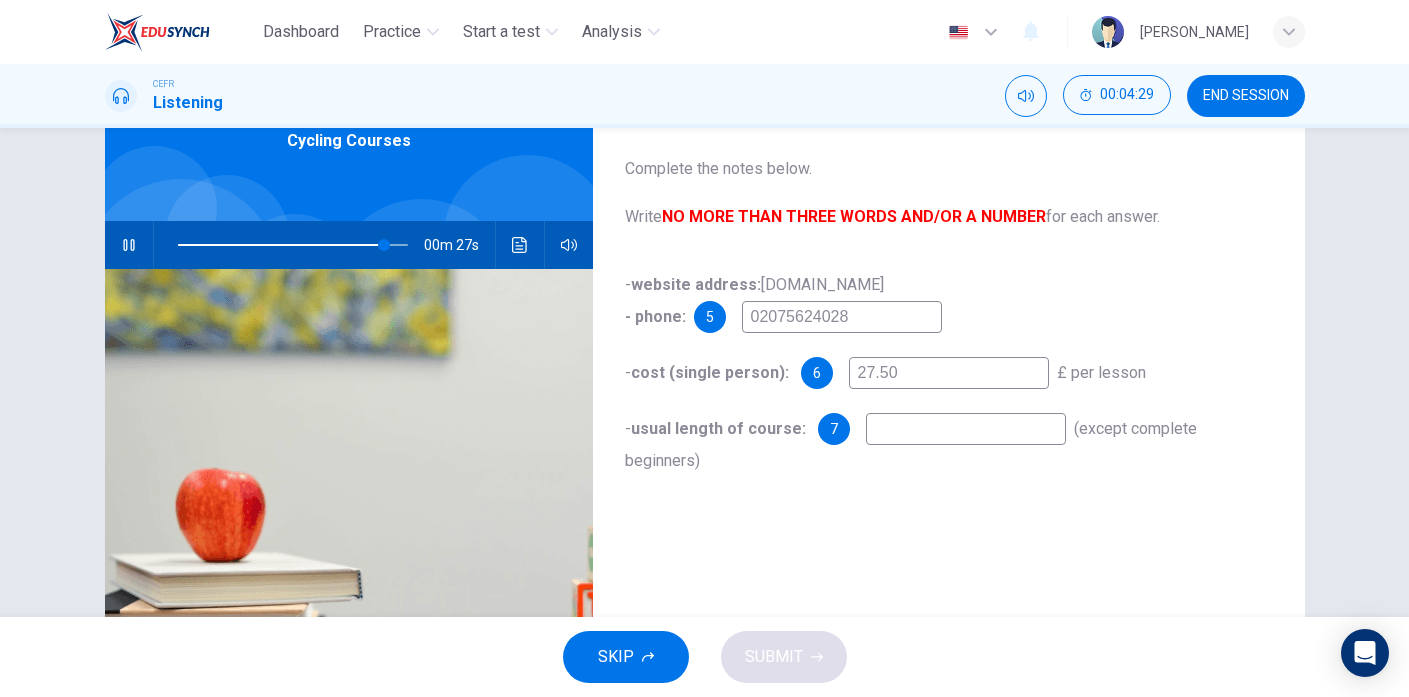 type on "90" 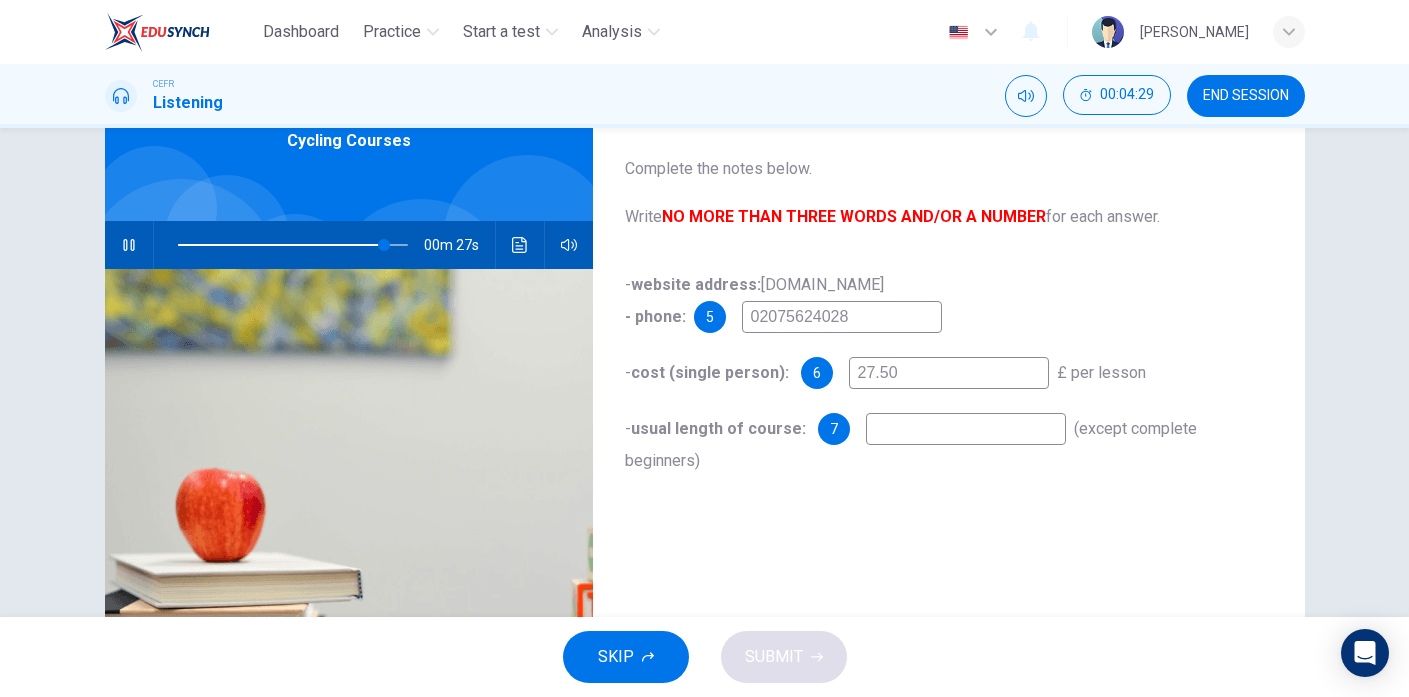 type on "27.50" 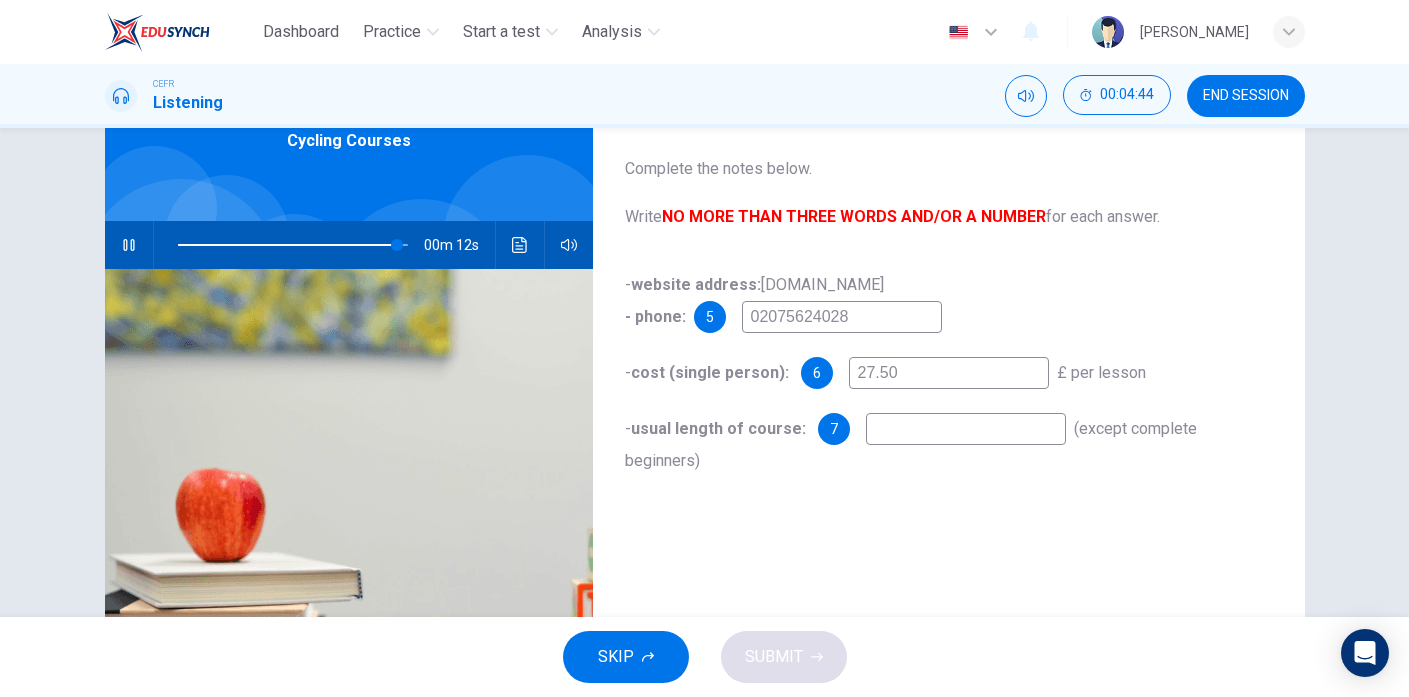 type on "95" 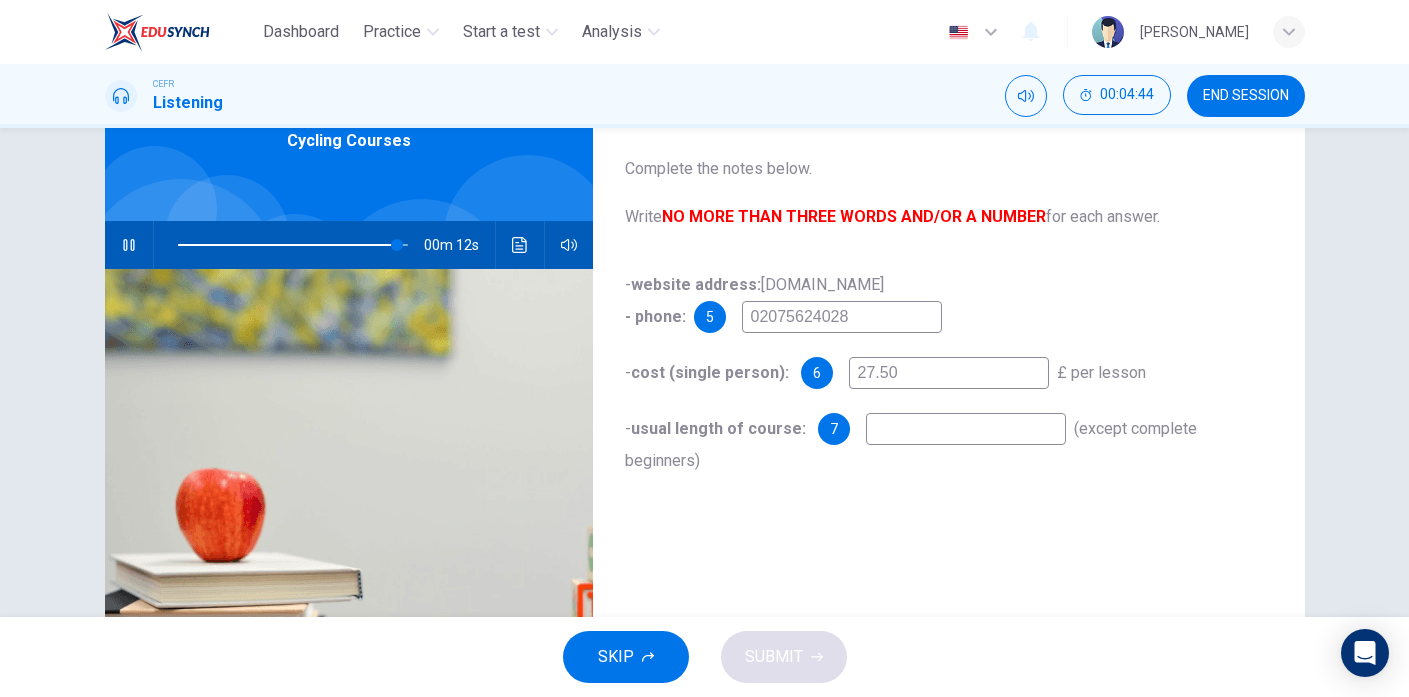 type on "1" 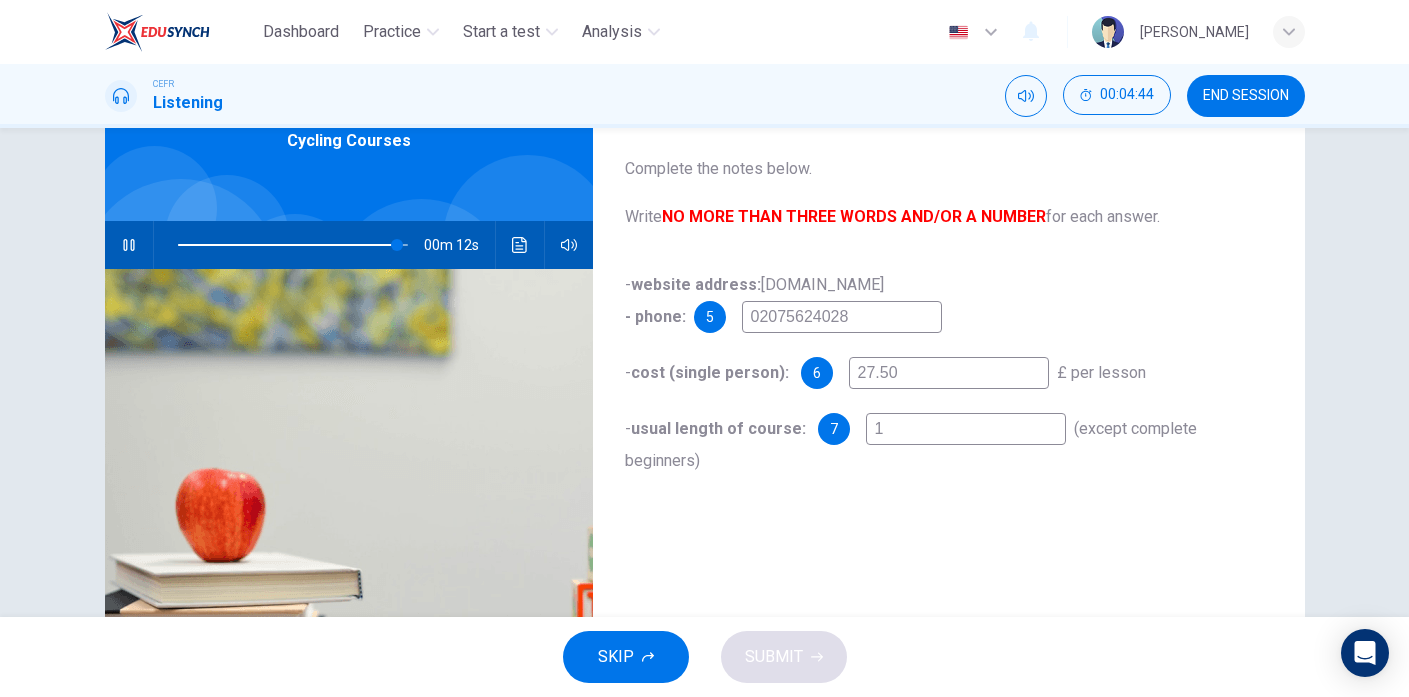 type on "95" 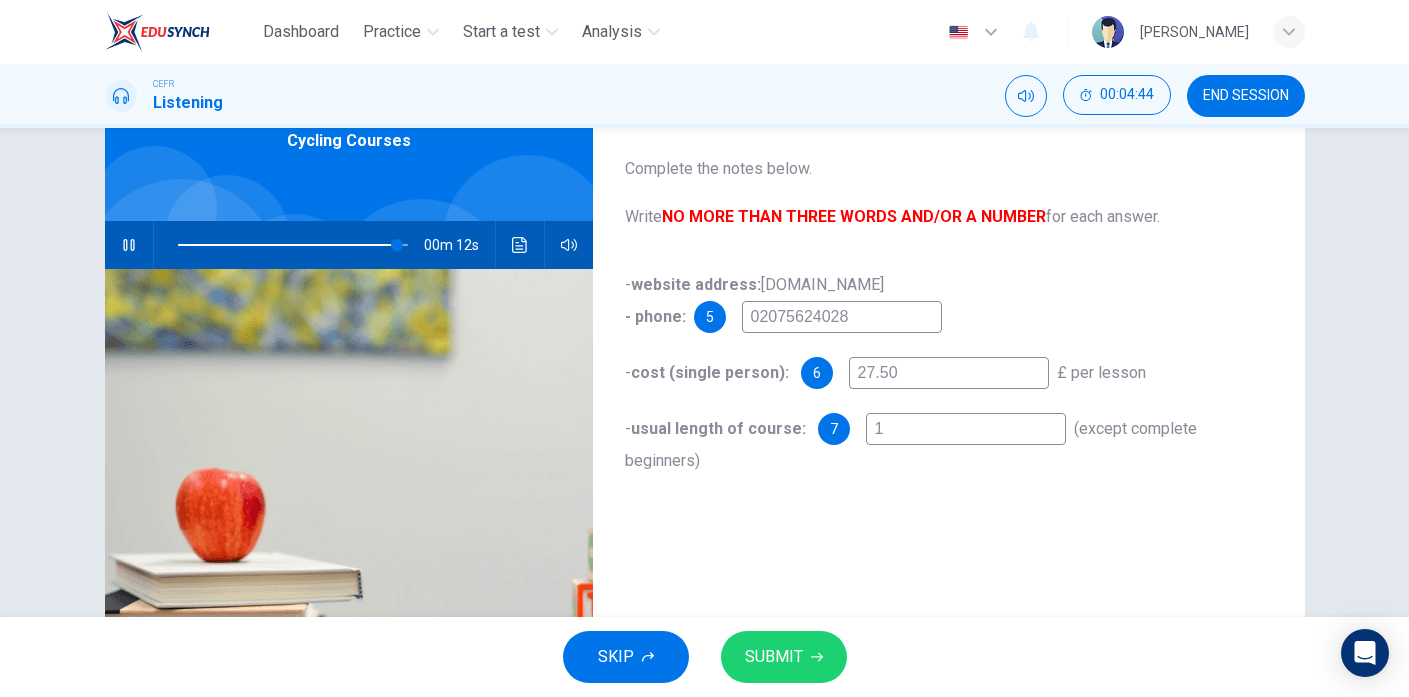 type on "1 h" 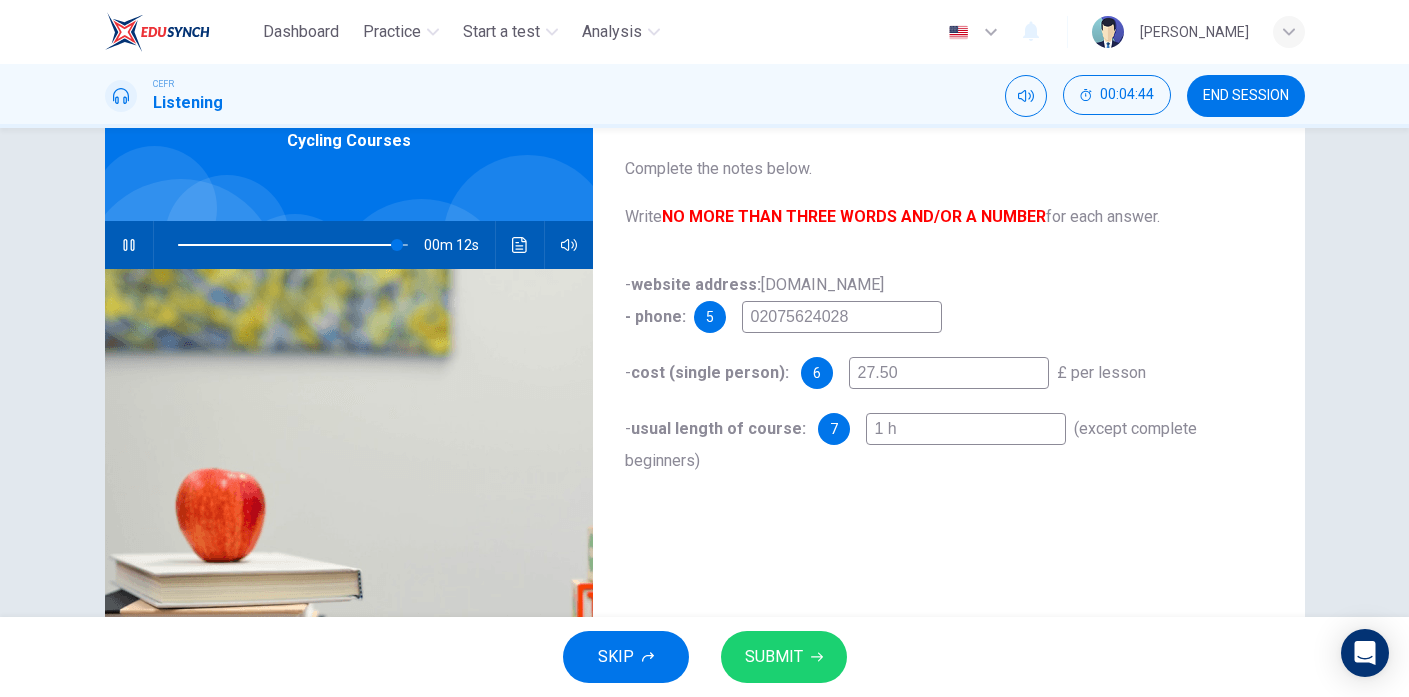 type on "96" 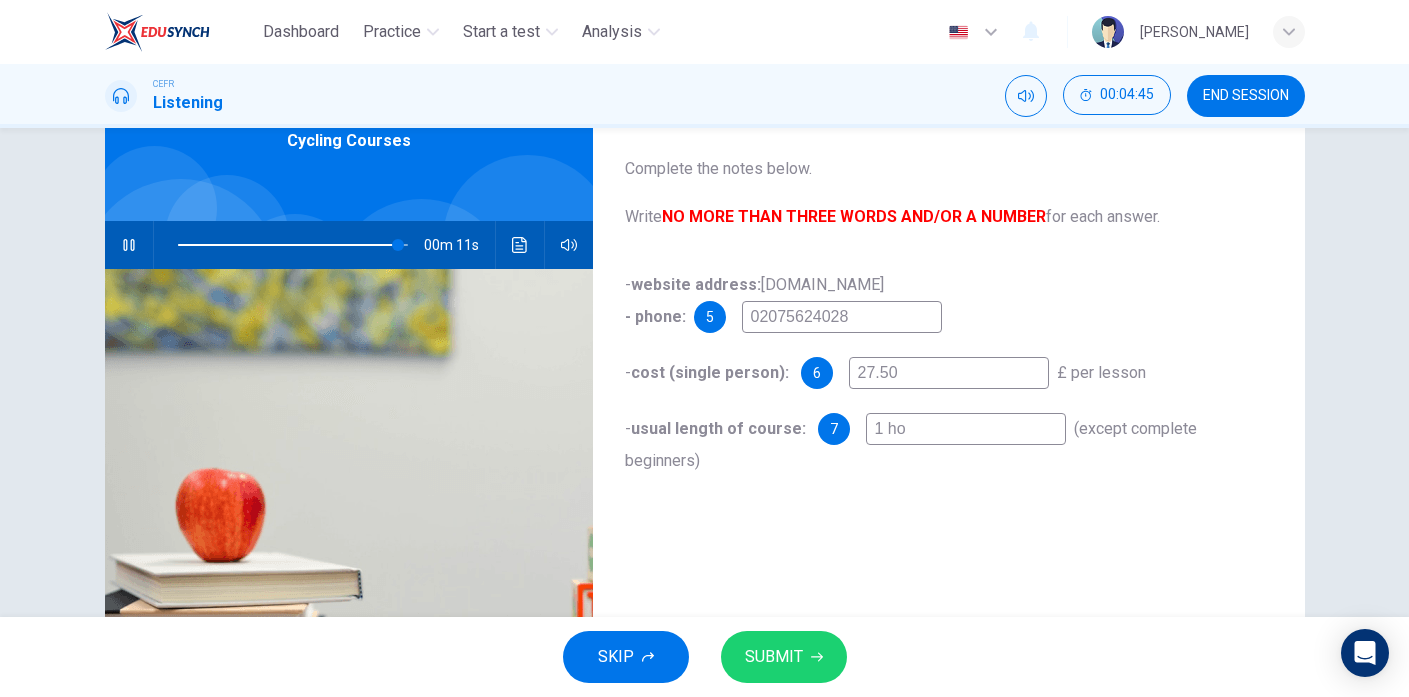 type on "1 hou" 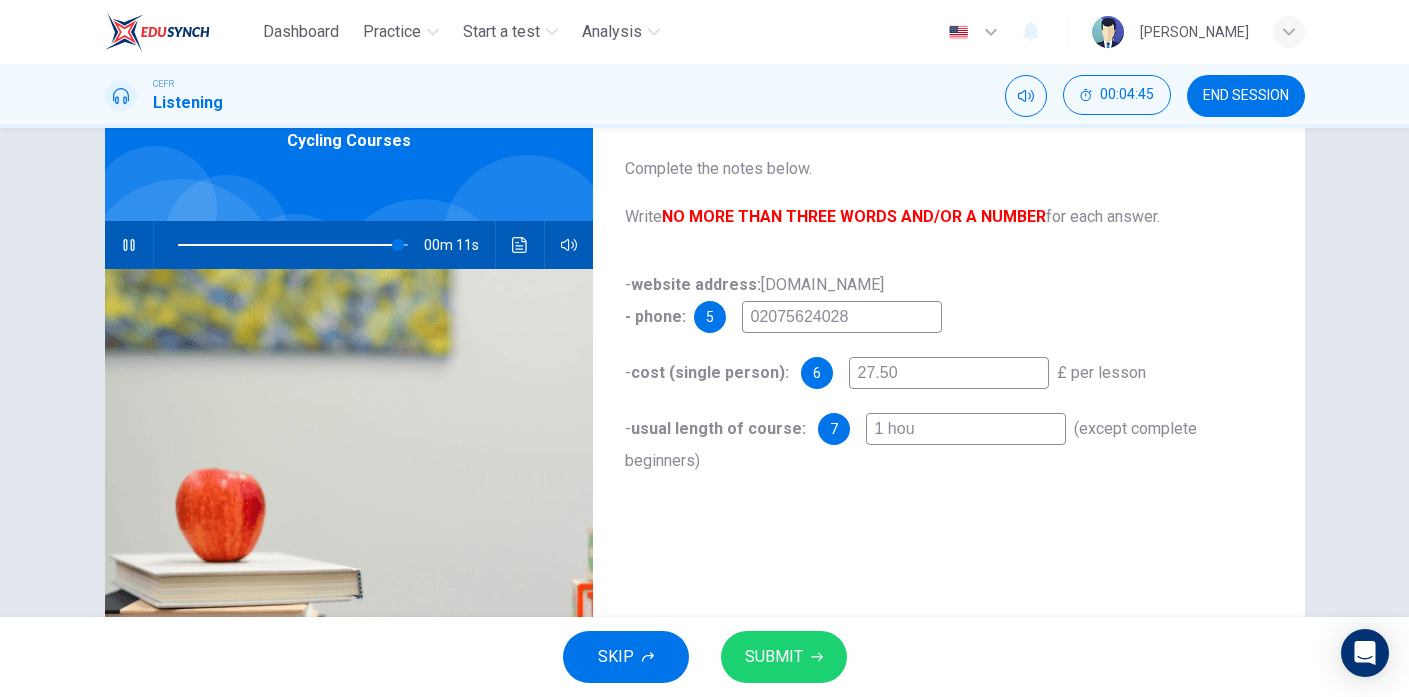 type on "96" 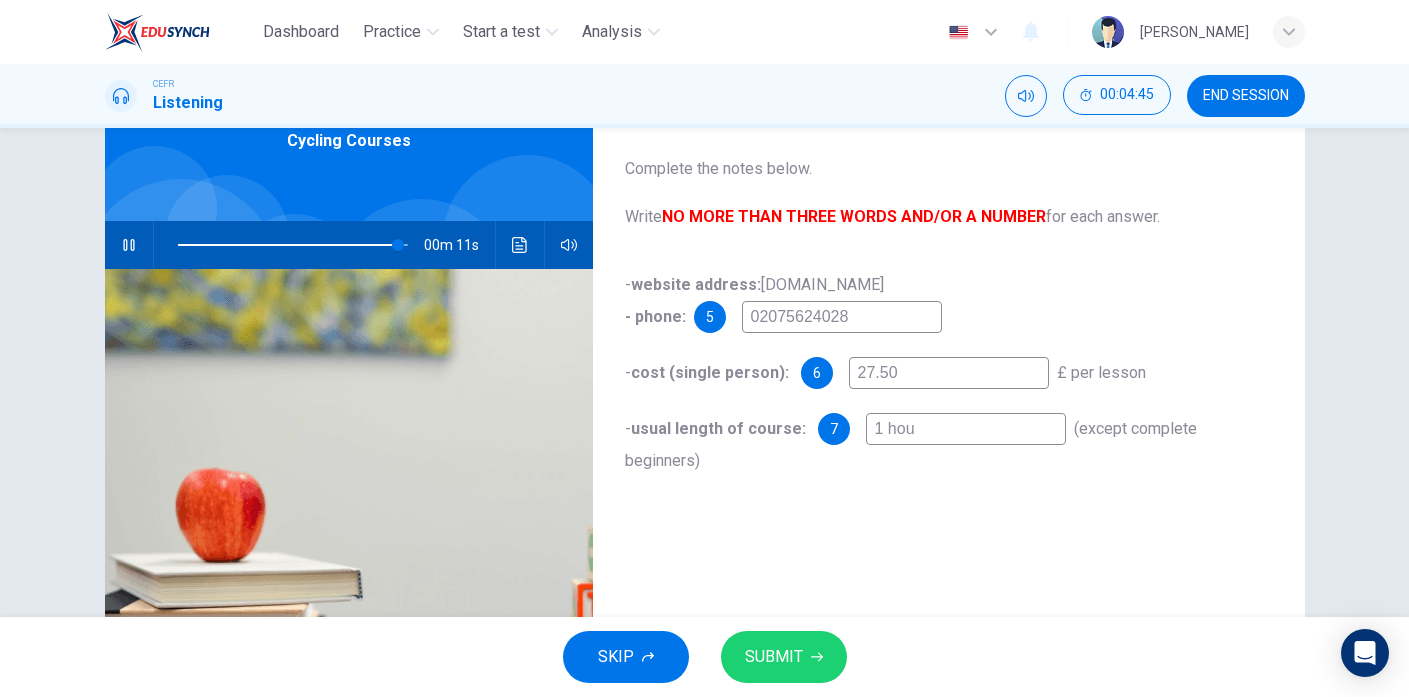 type on "1 hour" 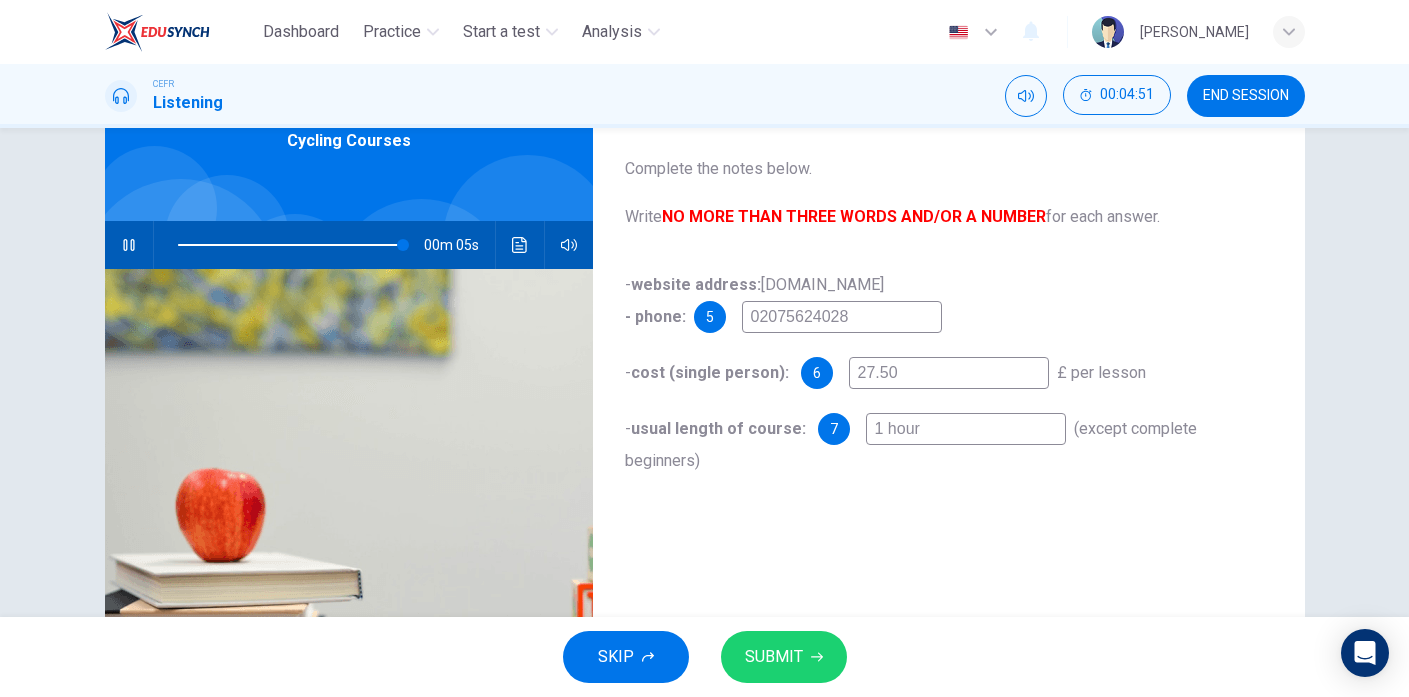 type on "98" 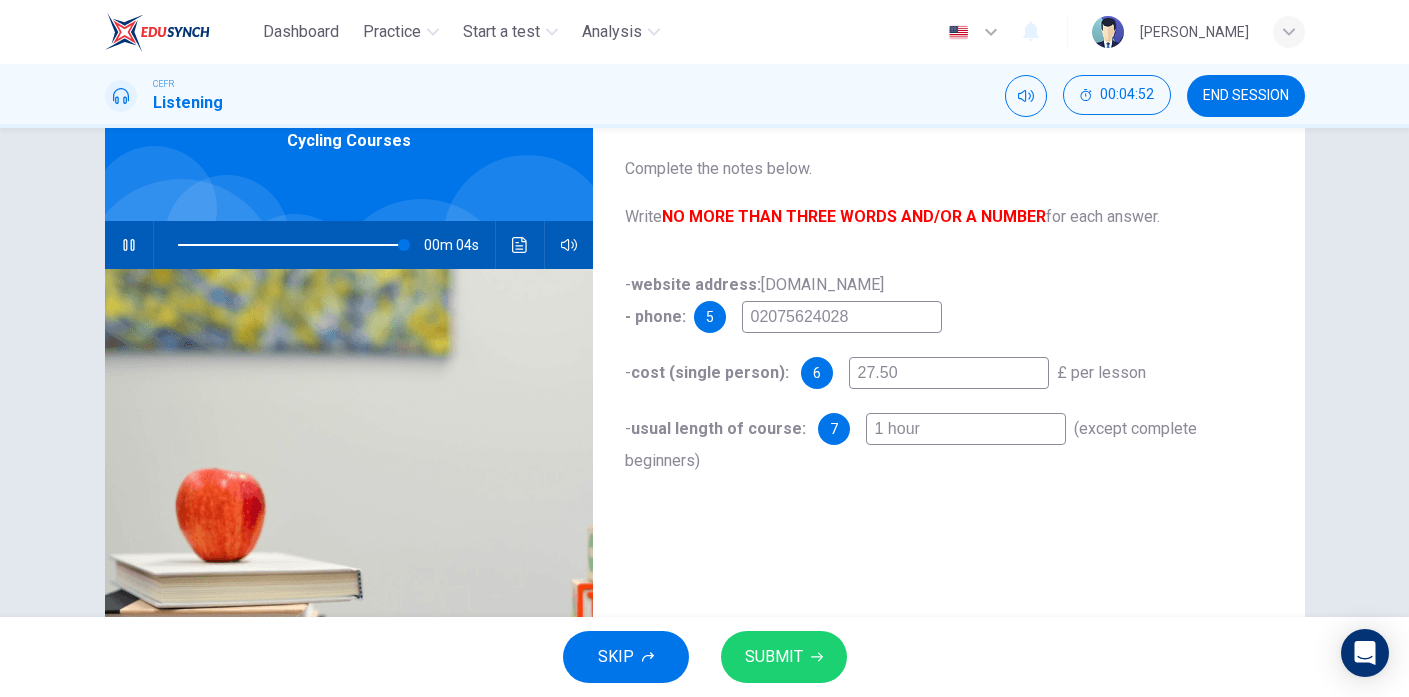 type on "1 hour" 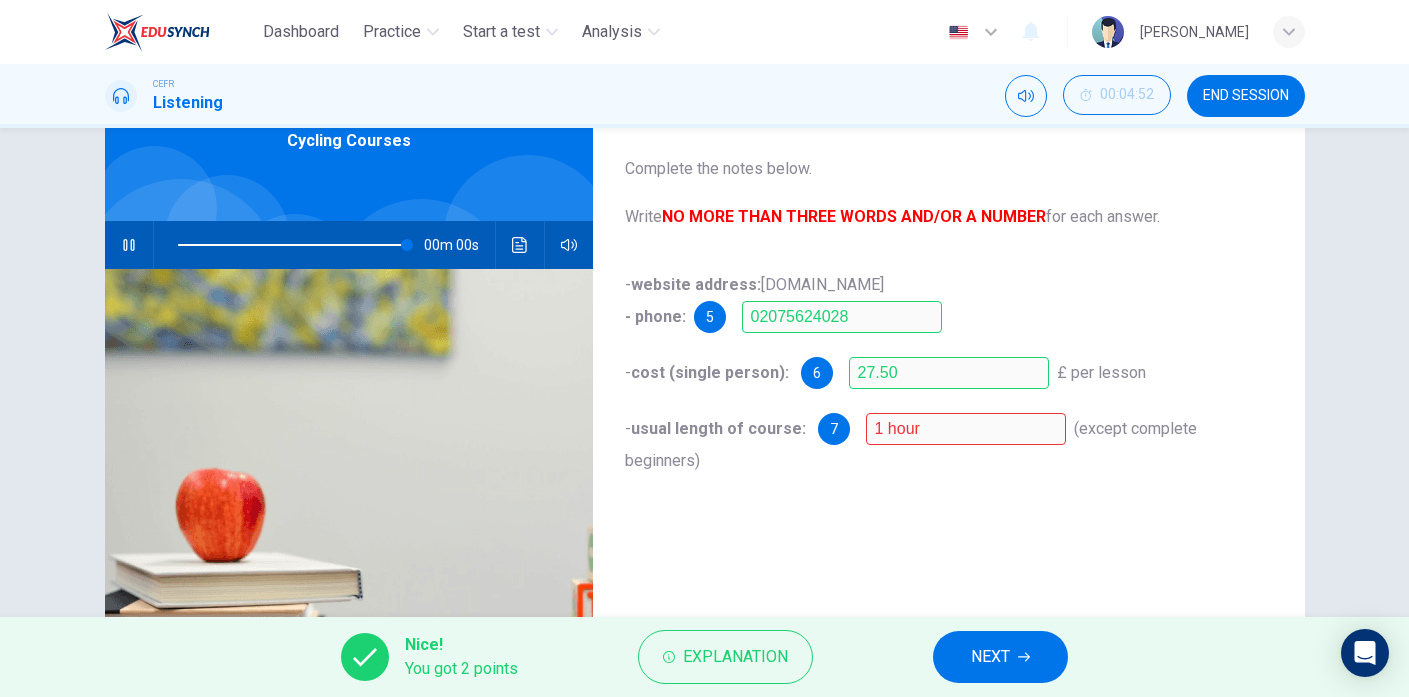 type on "0" 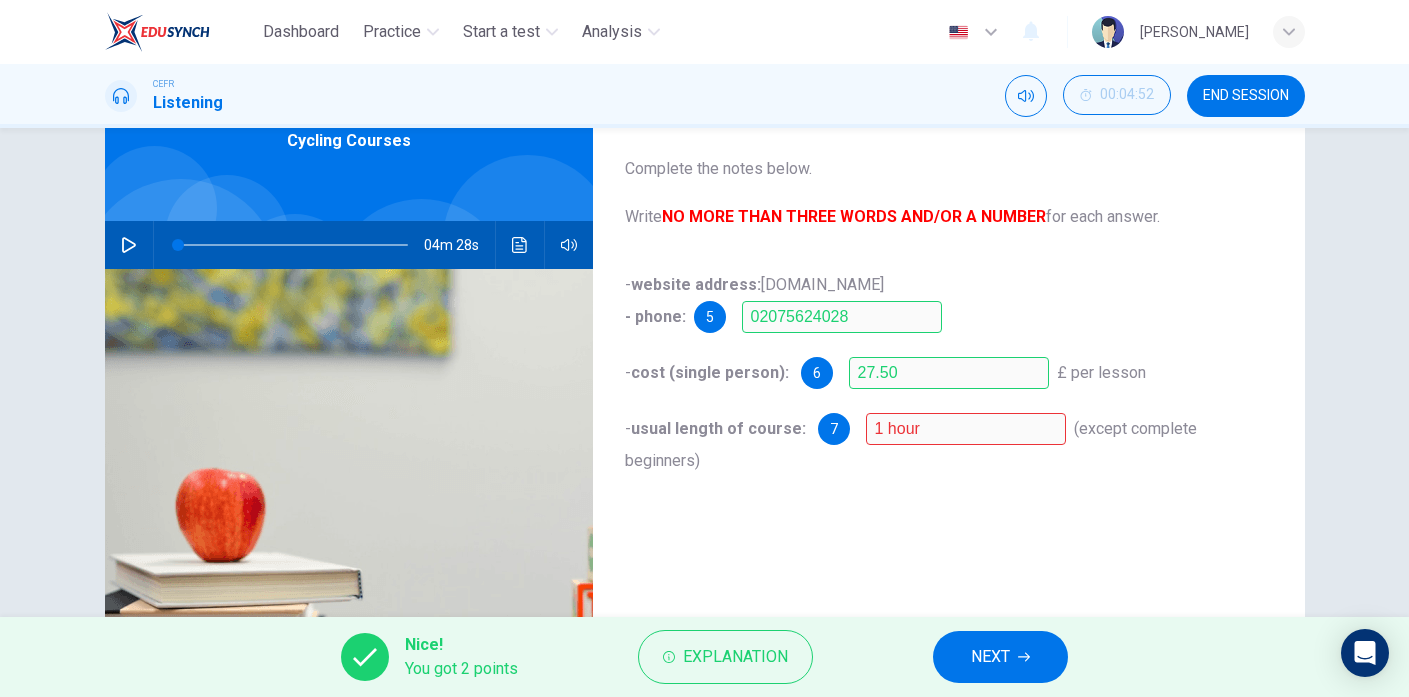 click on "NEXT" at bounding box center (990, 657) 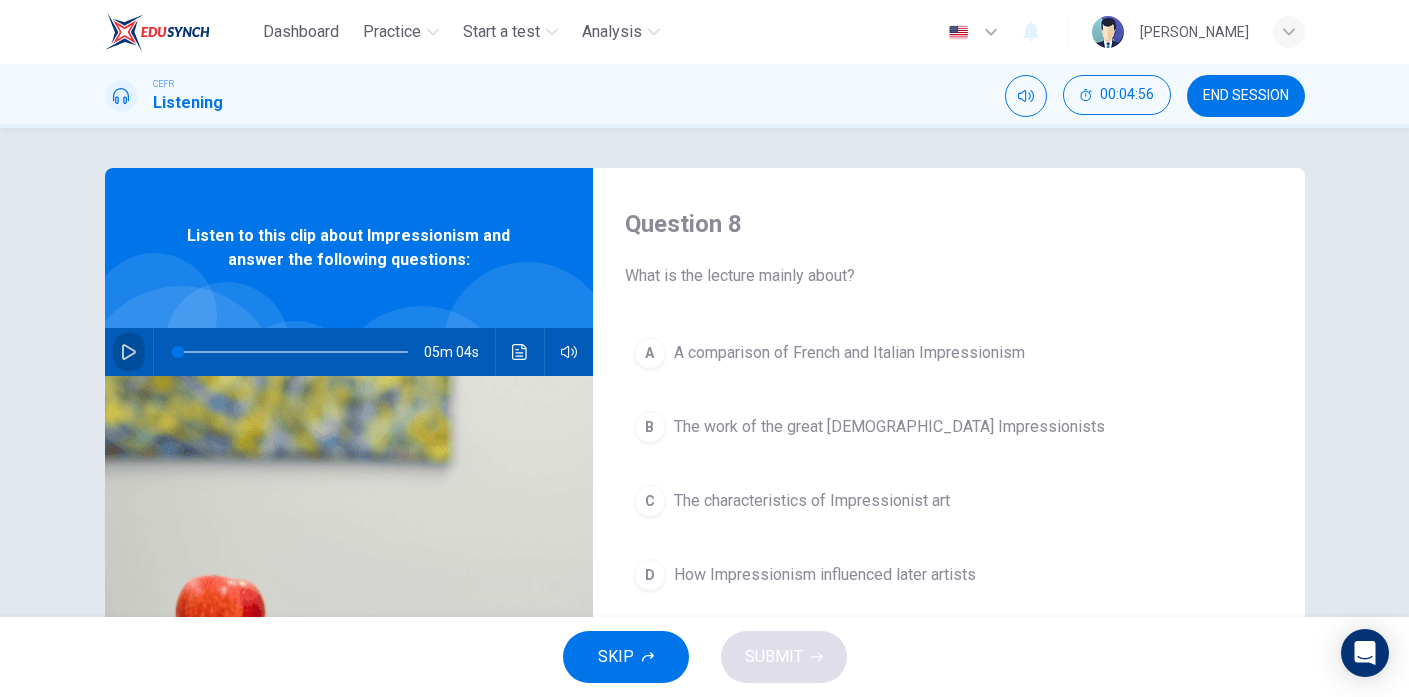 click at bounding box center [129, 352] 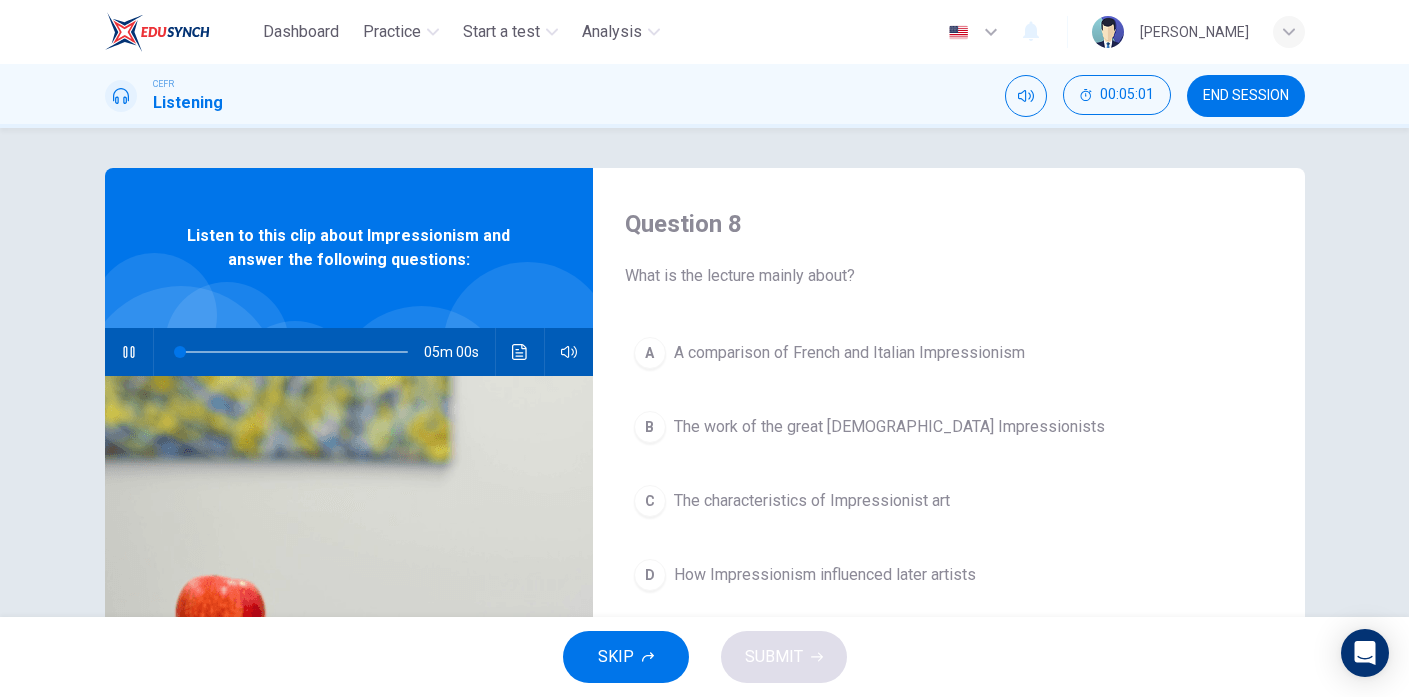 scroll, scrollTop: 52, scrollLeft: 0, axis: vertical 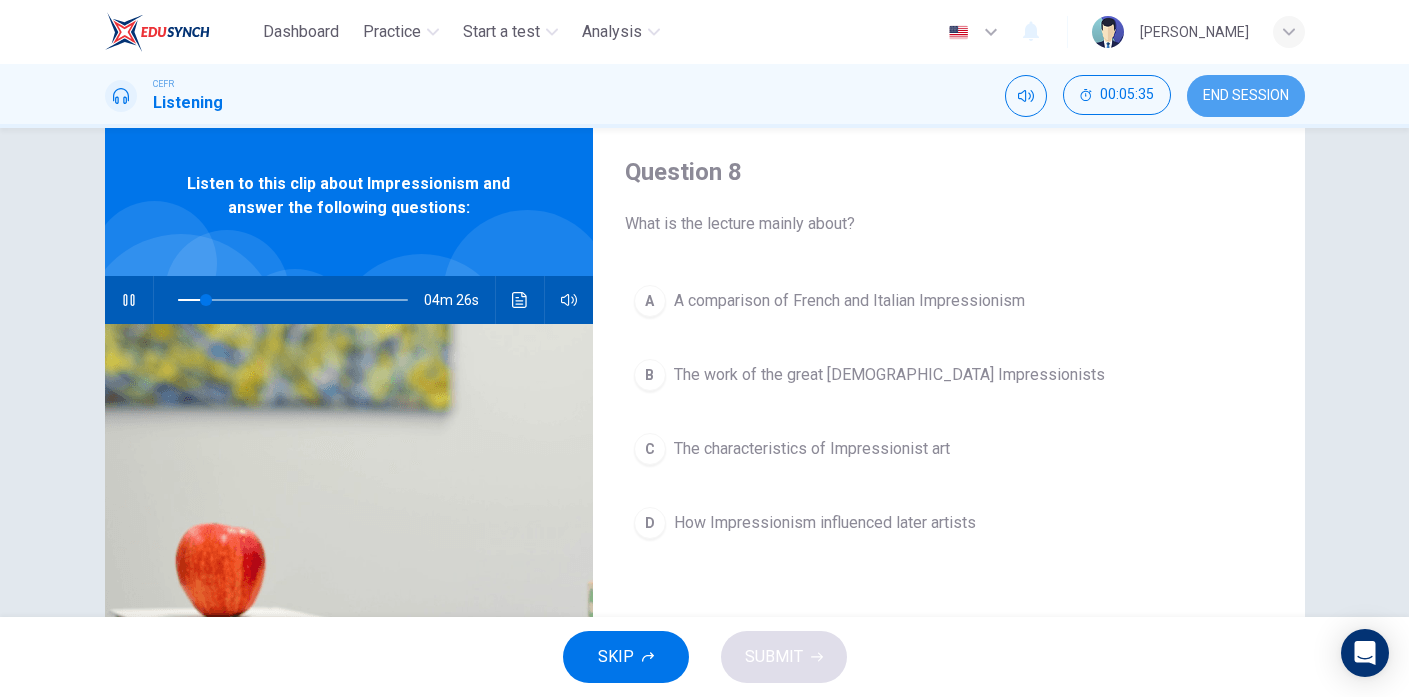 click on "END SESSION" at bounding box center (1246, 96) 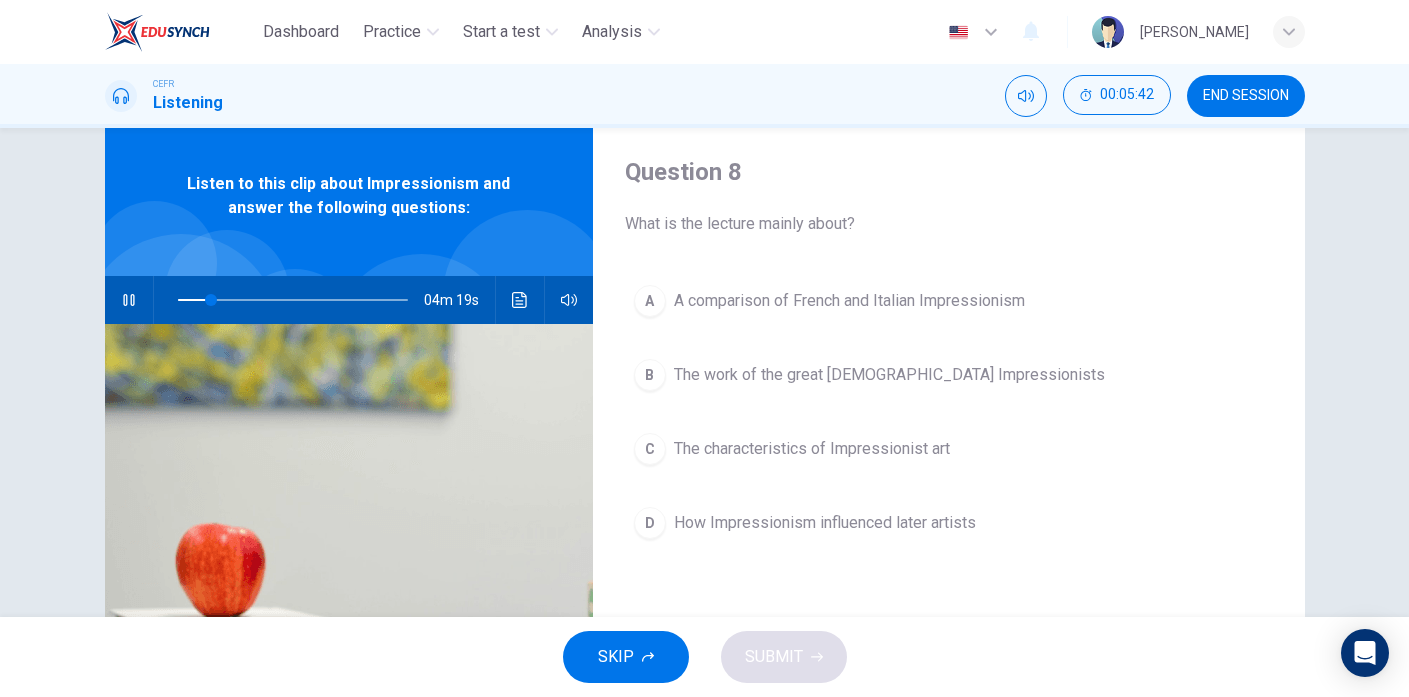 type on "15" 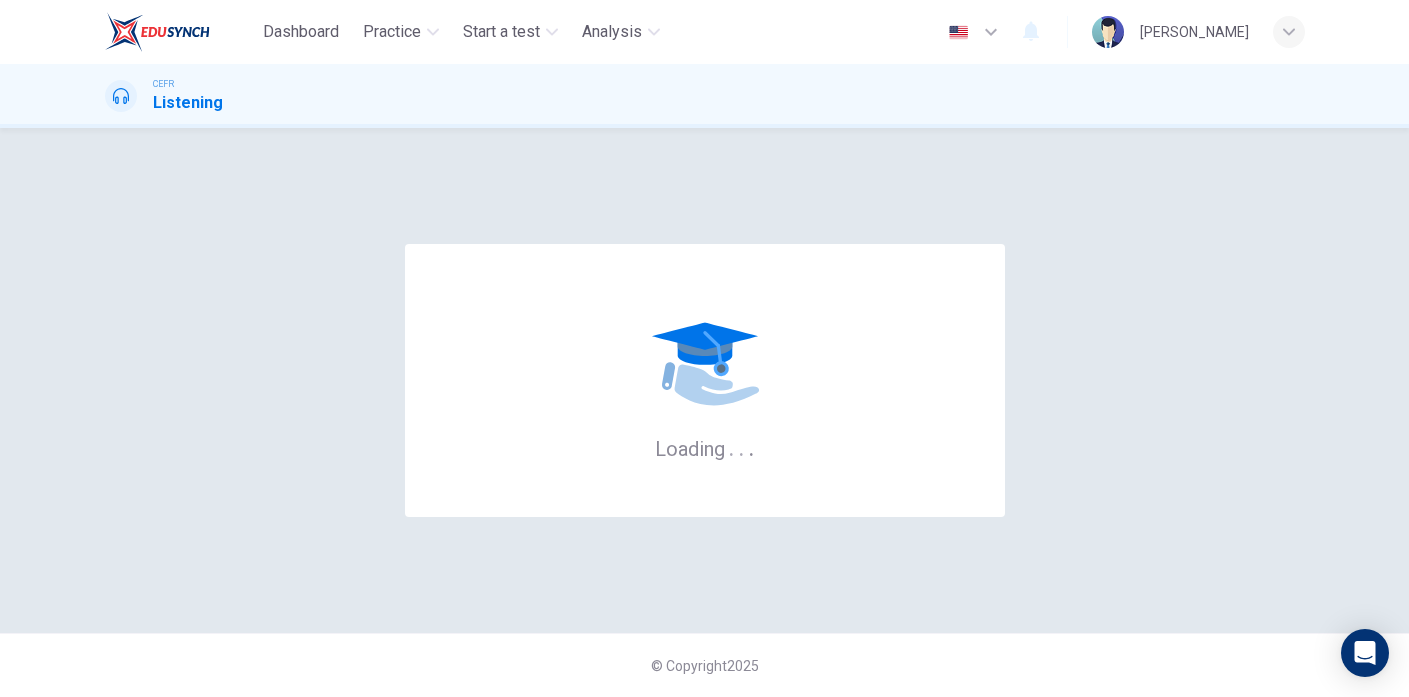 scroll, scrollTop: 0, scrollLeft: 0, axis: both 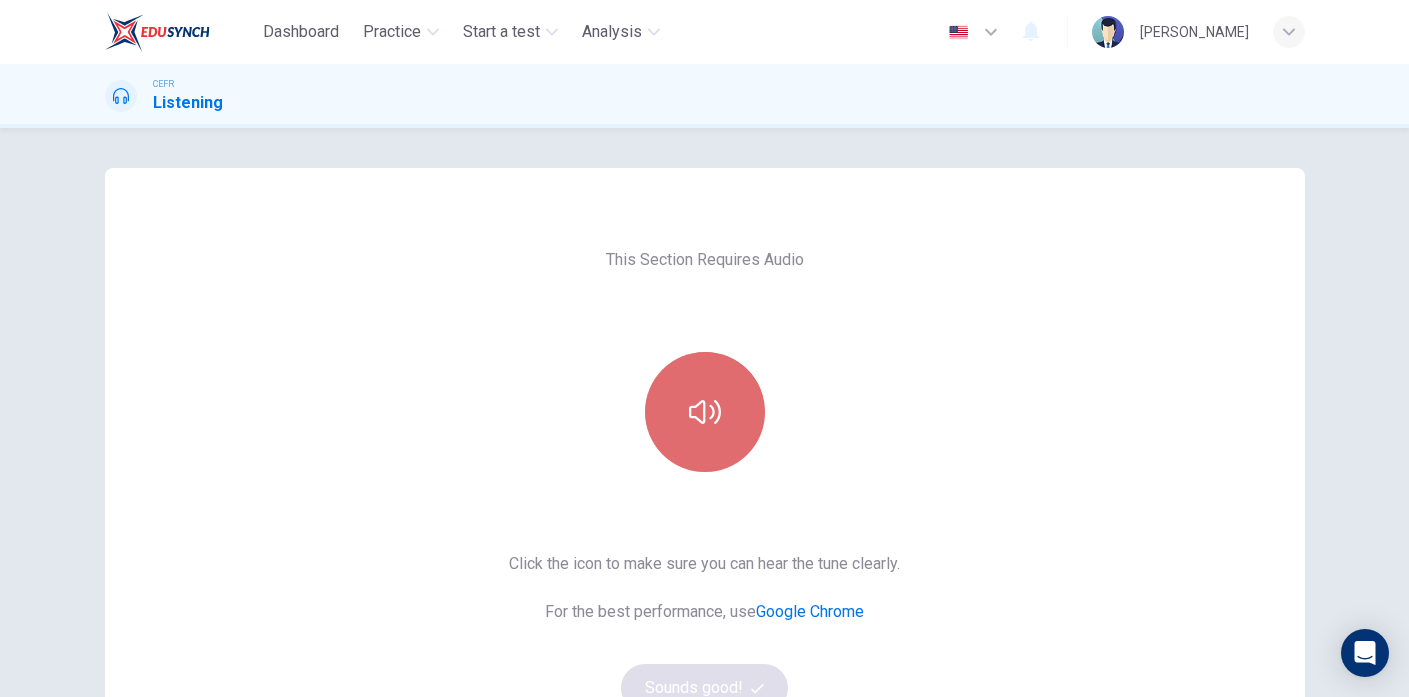 click 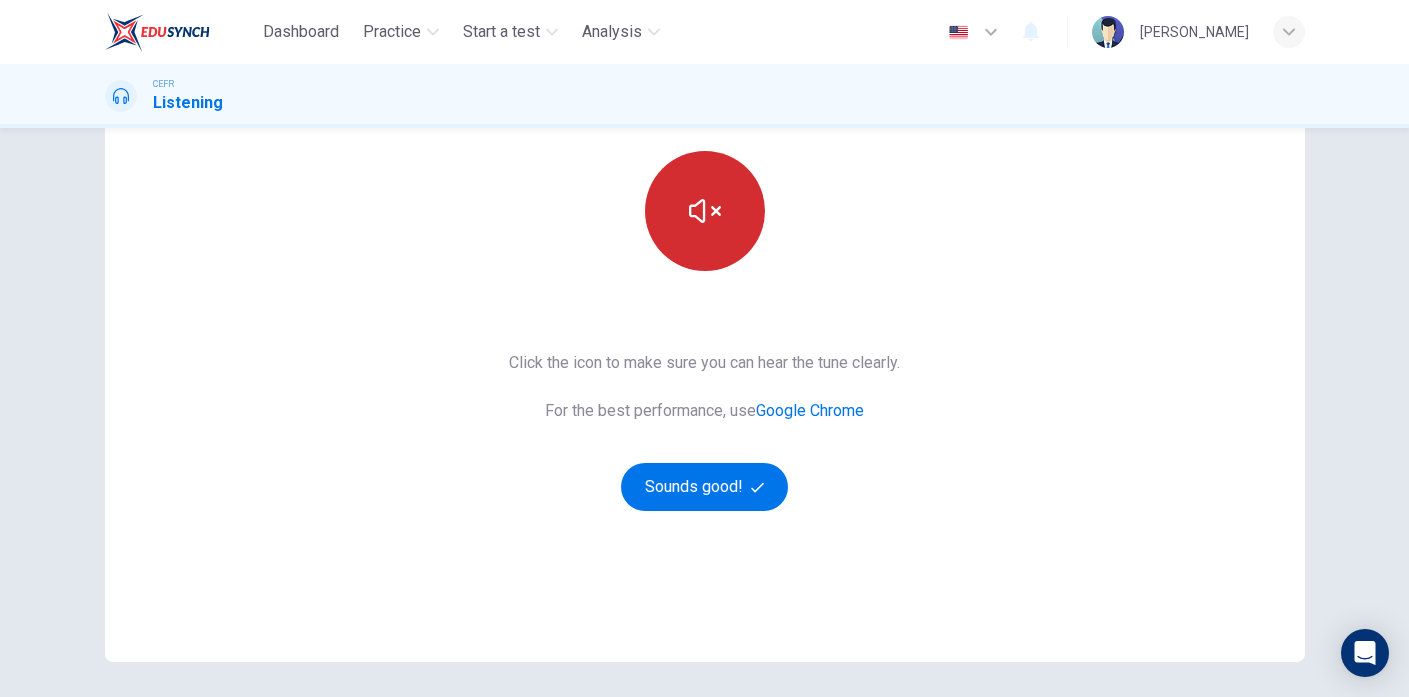 scroll, scrollTop: 203, scrollLeft: 0, axis: vertical 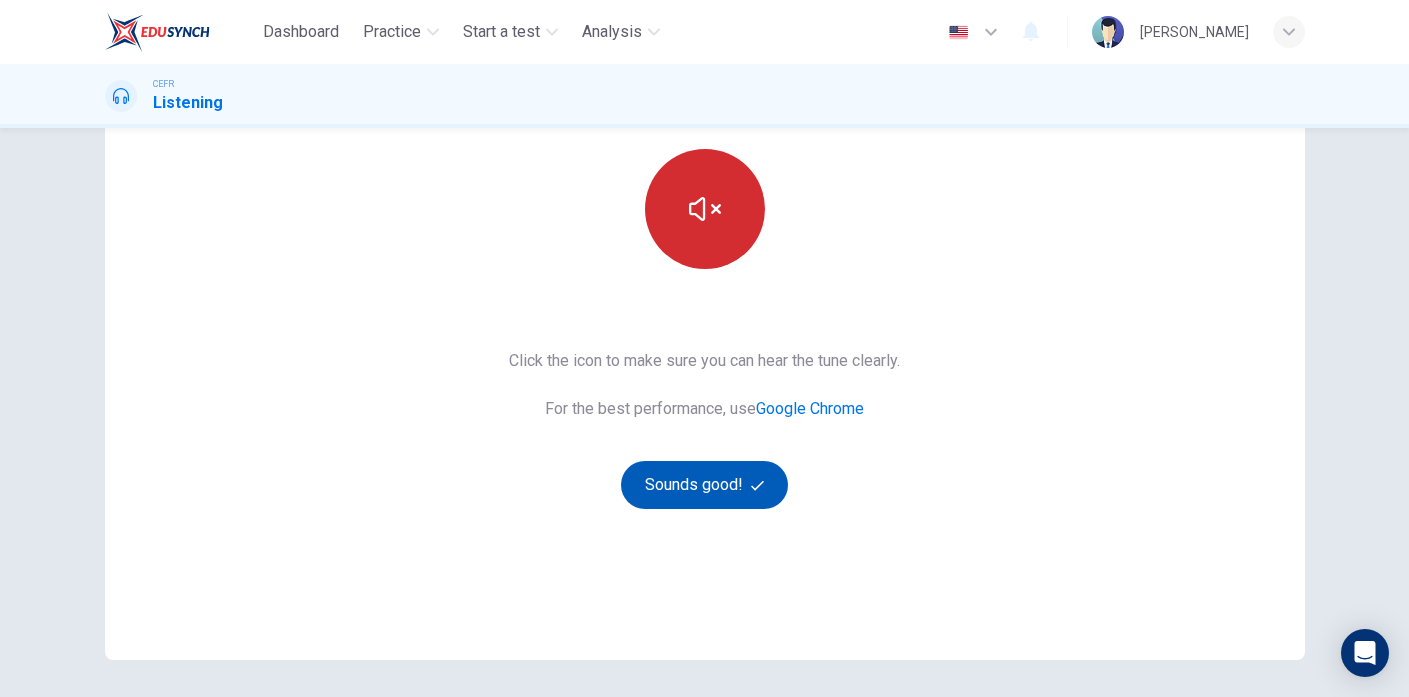 click on "Sounds good!" at bounding box center (705, 485) 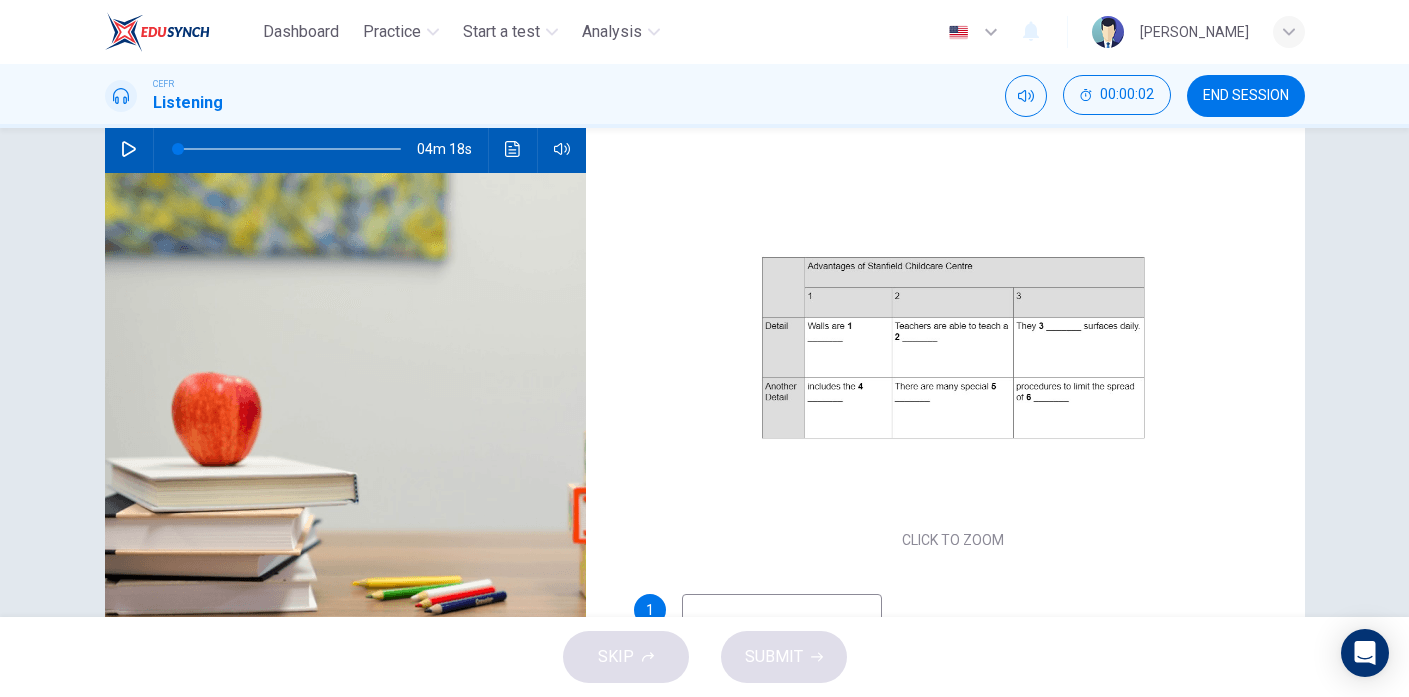click 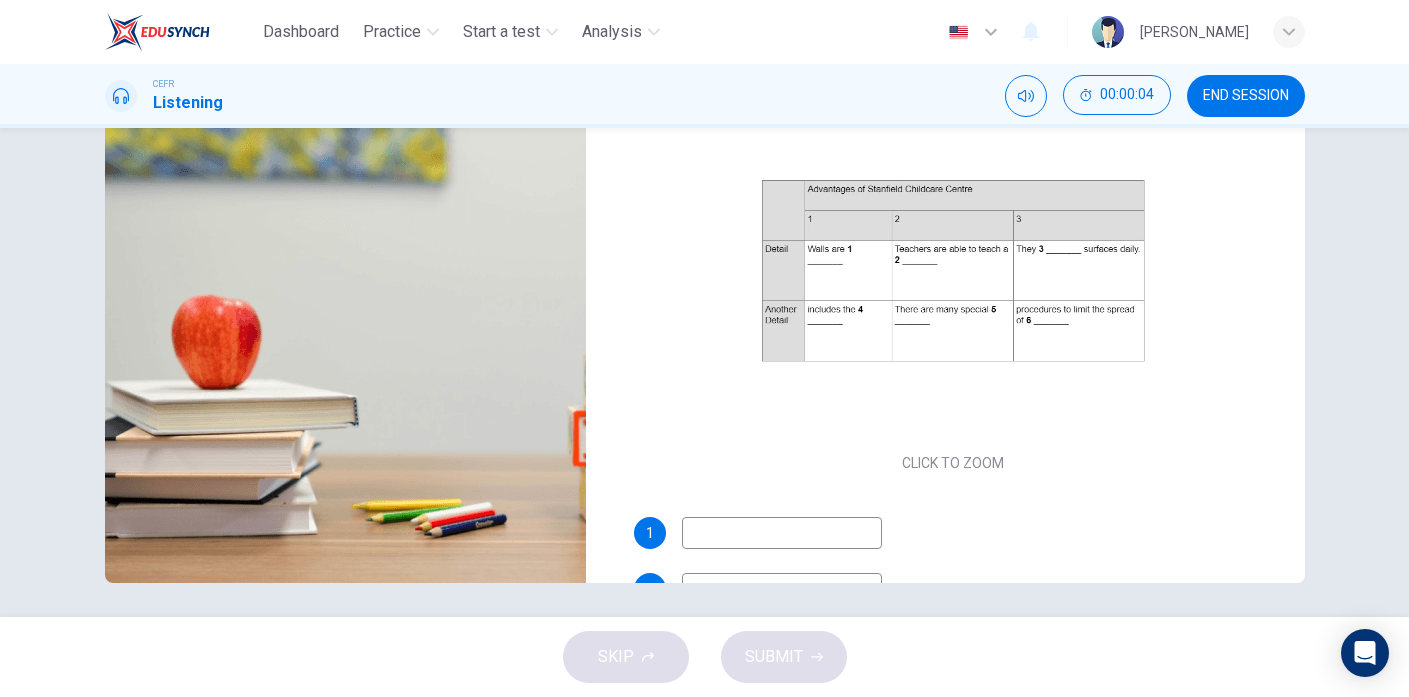 scroll, scrollTop: 286, scrollLeft: 0, axis: vertical 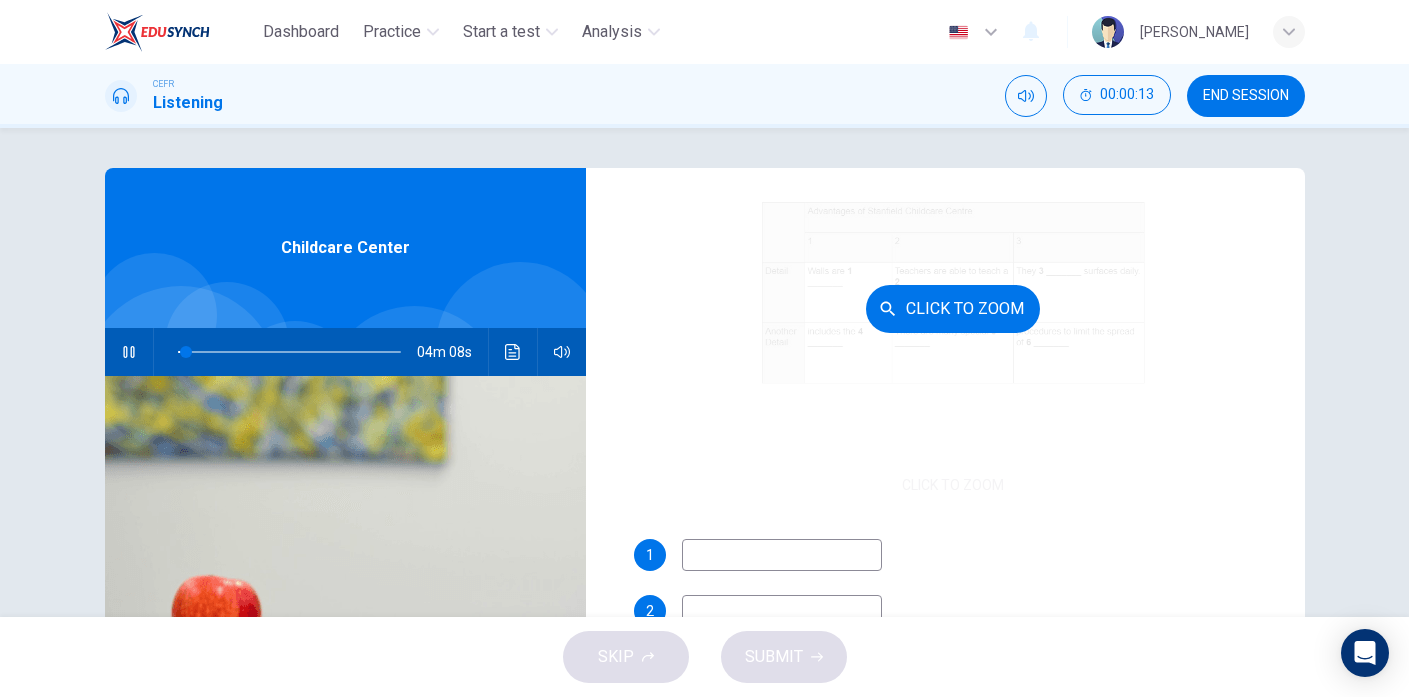 click on "Click to Zoom" at bounding box center (953, 309) 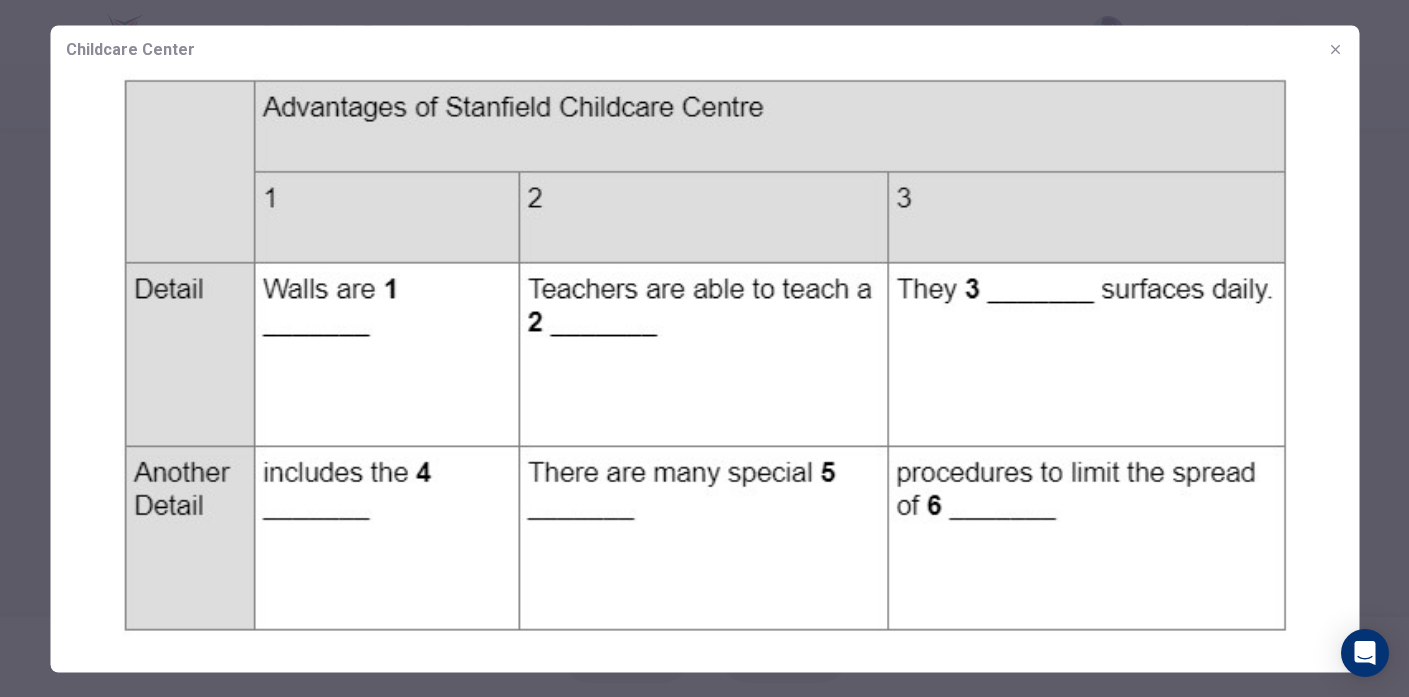click at bounding box center [704, 348] 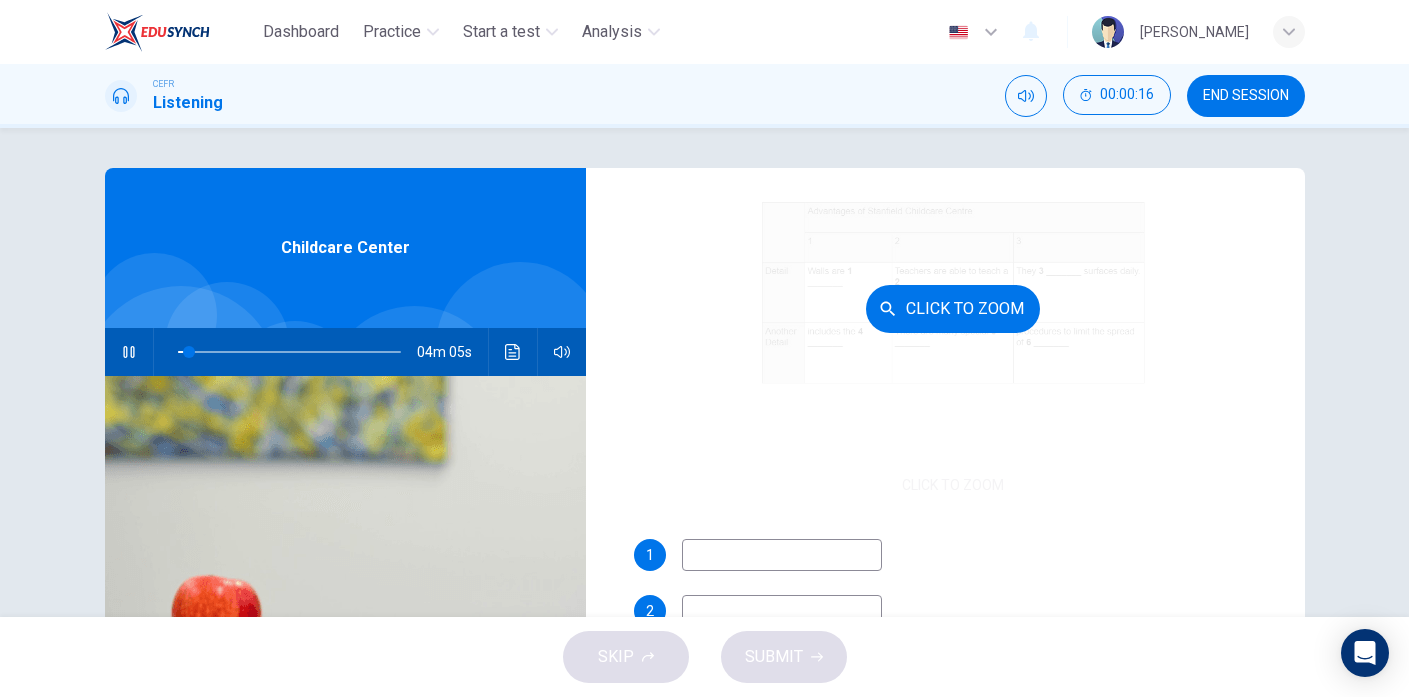 scroll, scrollTop: 286, scrollLeft: 0, axis: vertical 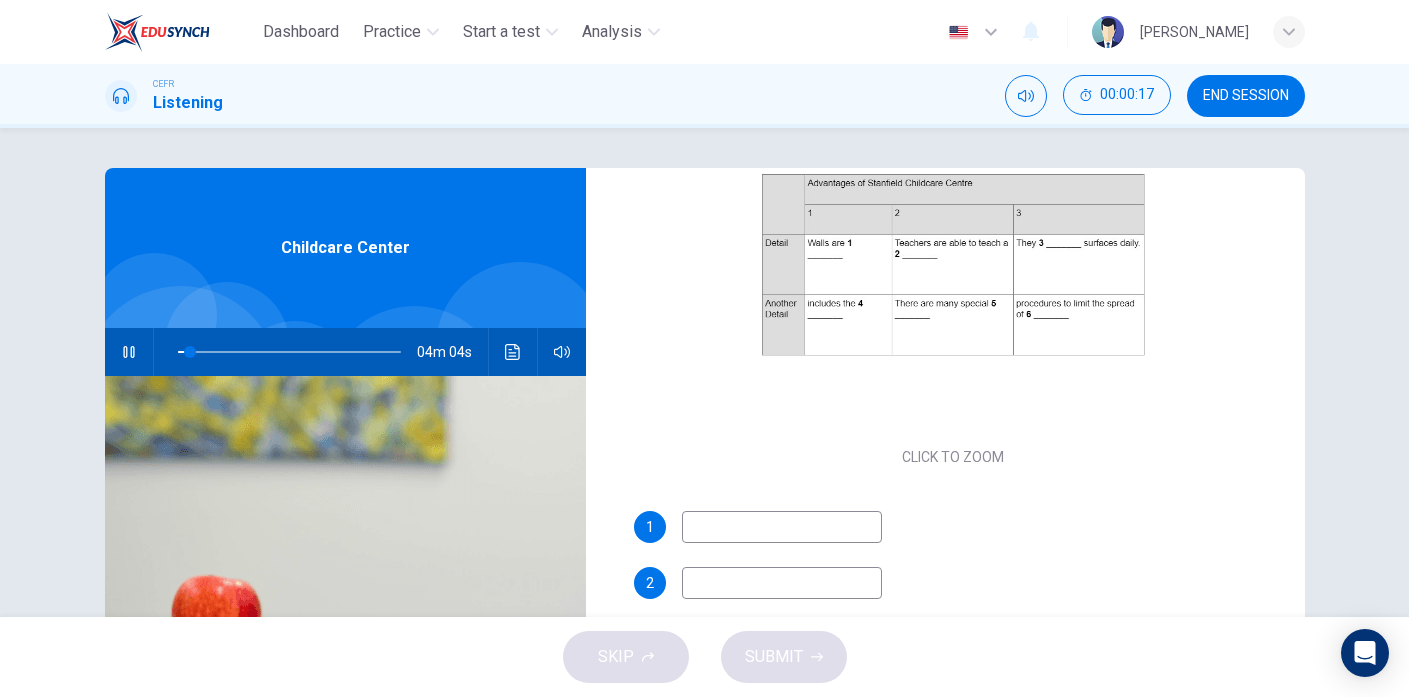 click at bounding box center (782, 527) 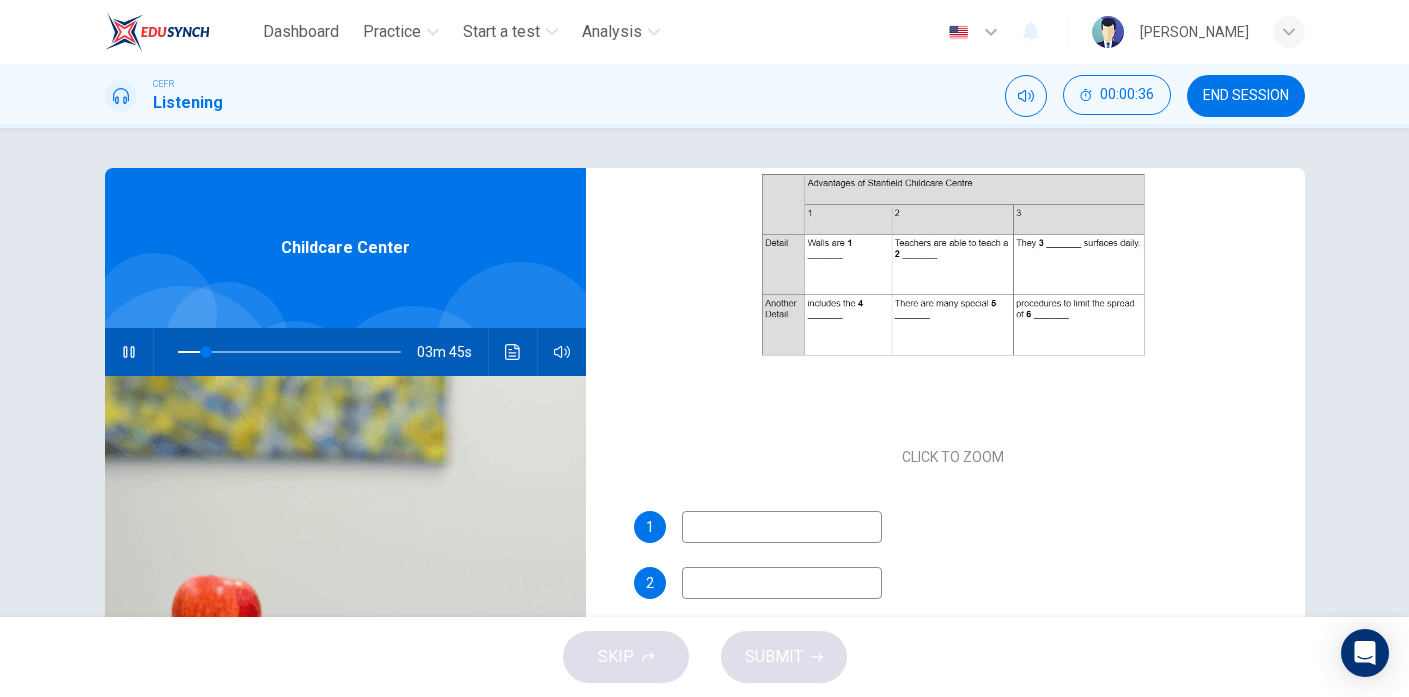 type on "13" 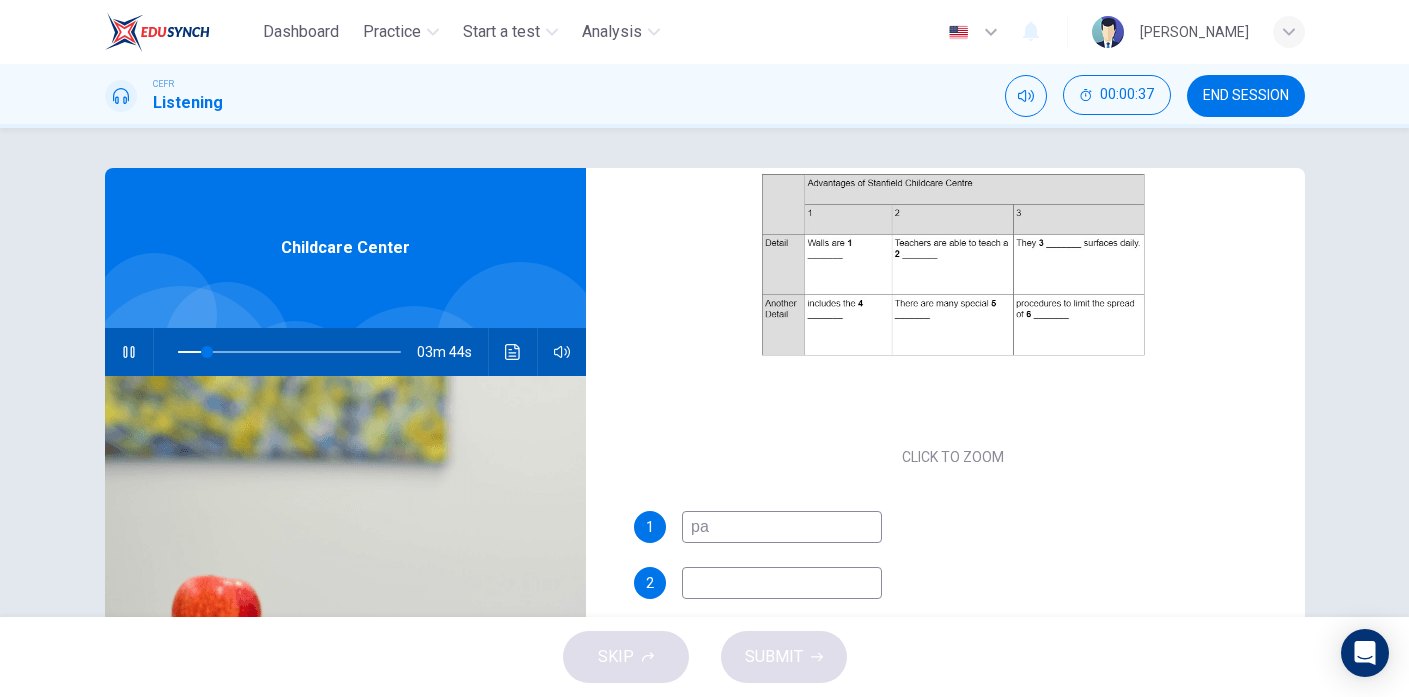 type on "pad" 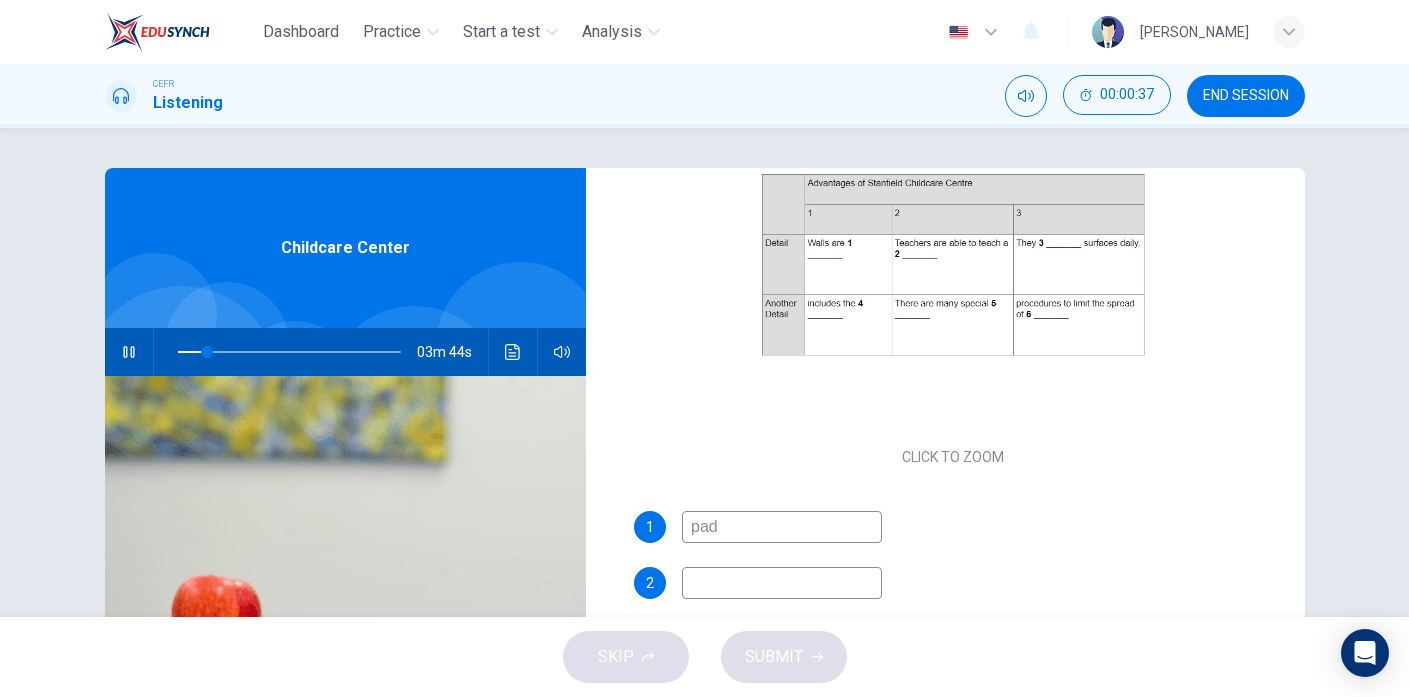 type on "14" 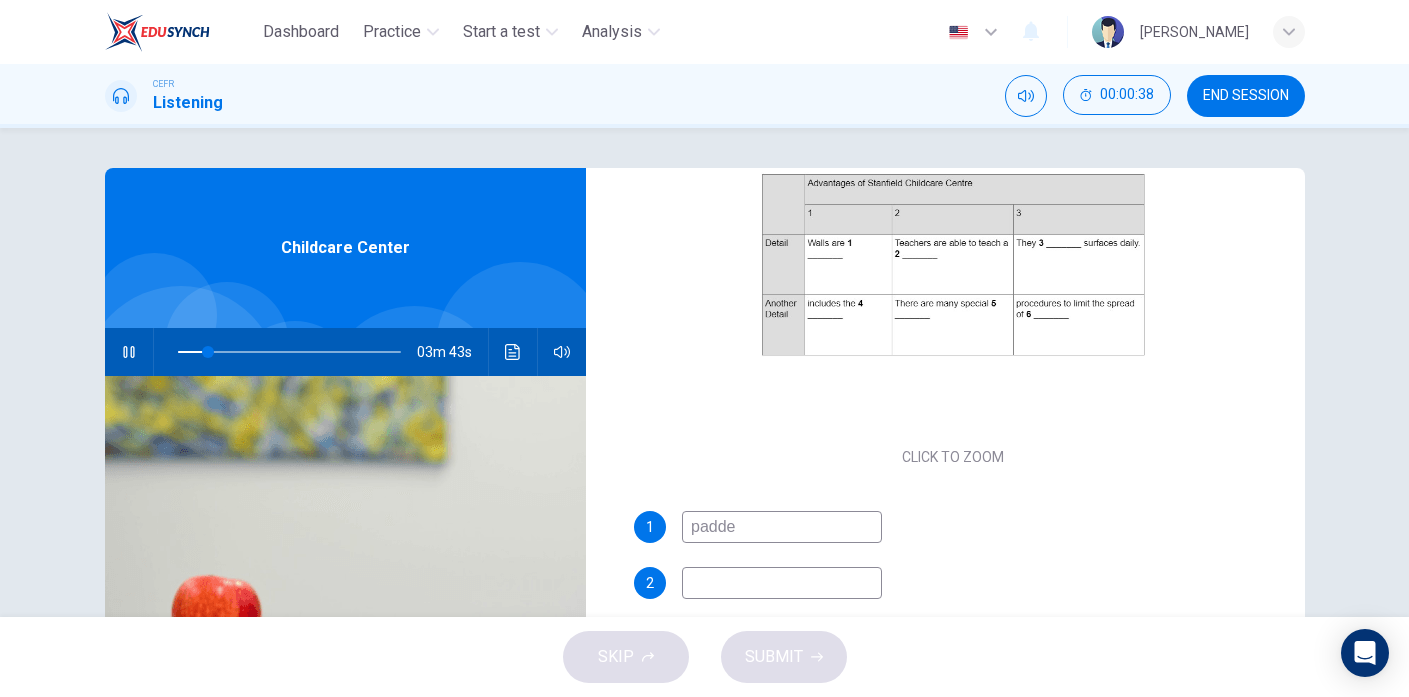 type on "padded" 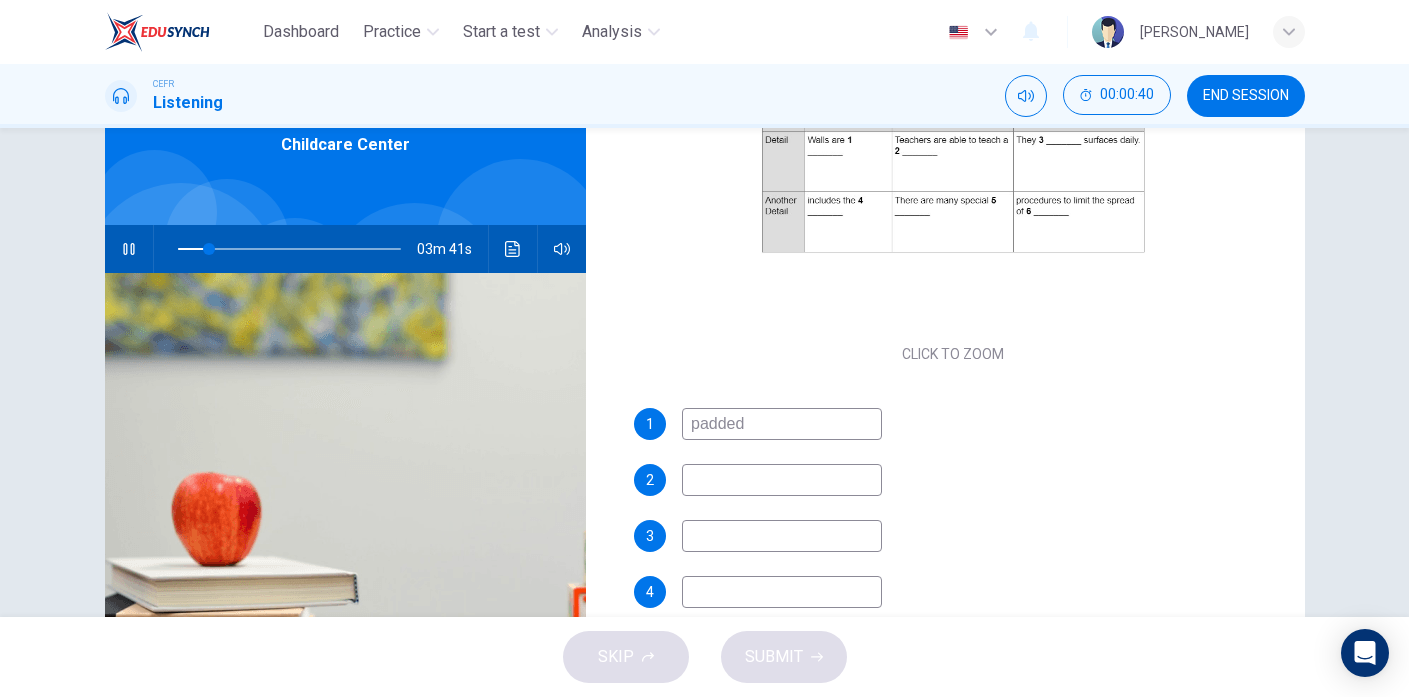 type on "15" 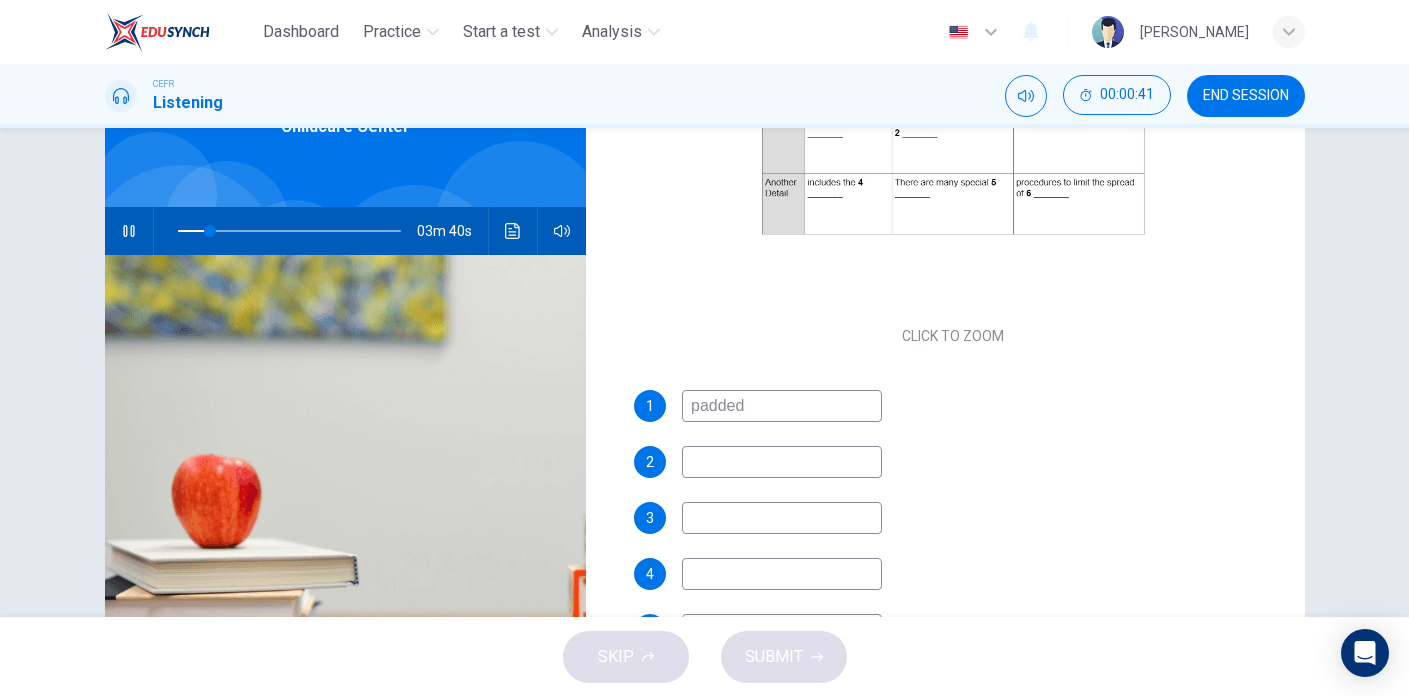 scroll, scrollTop: 123, scrollLeft: 0, axis: vertical 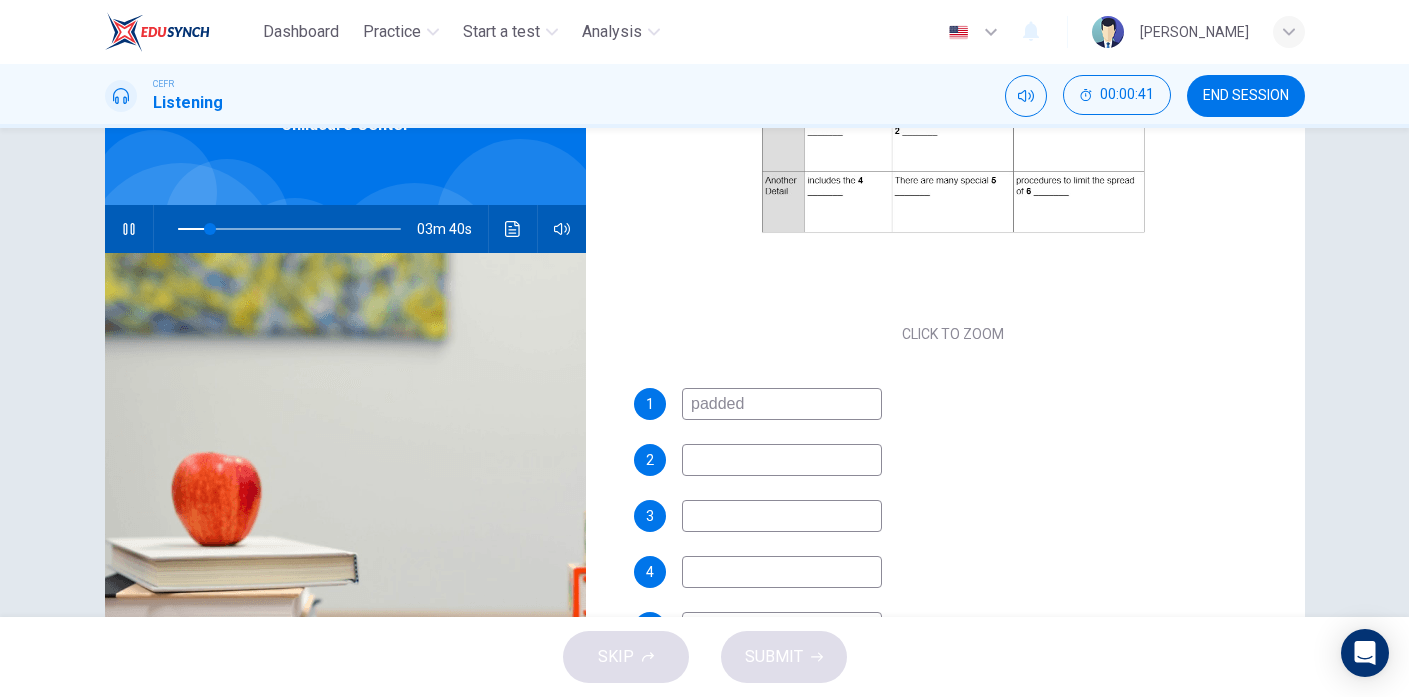 type on "padded" 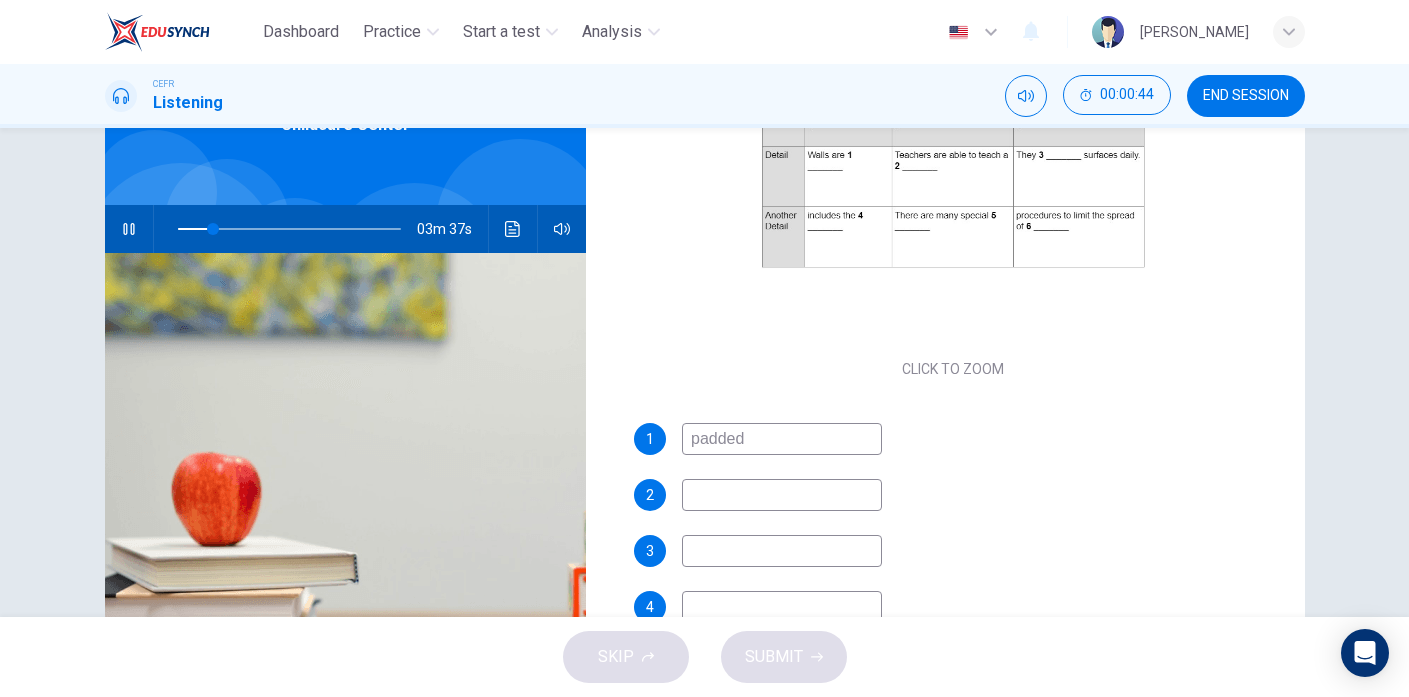 scroll, scrollTop: 252, scrollLeft: 0, axis: vertical 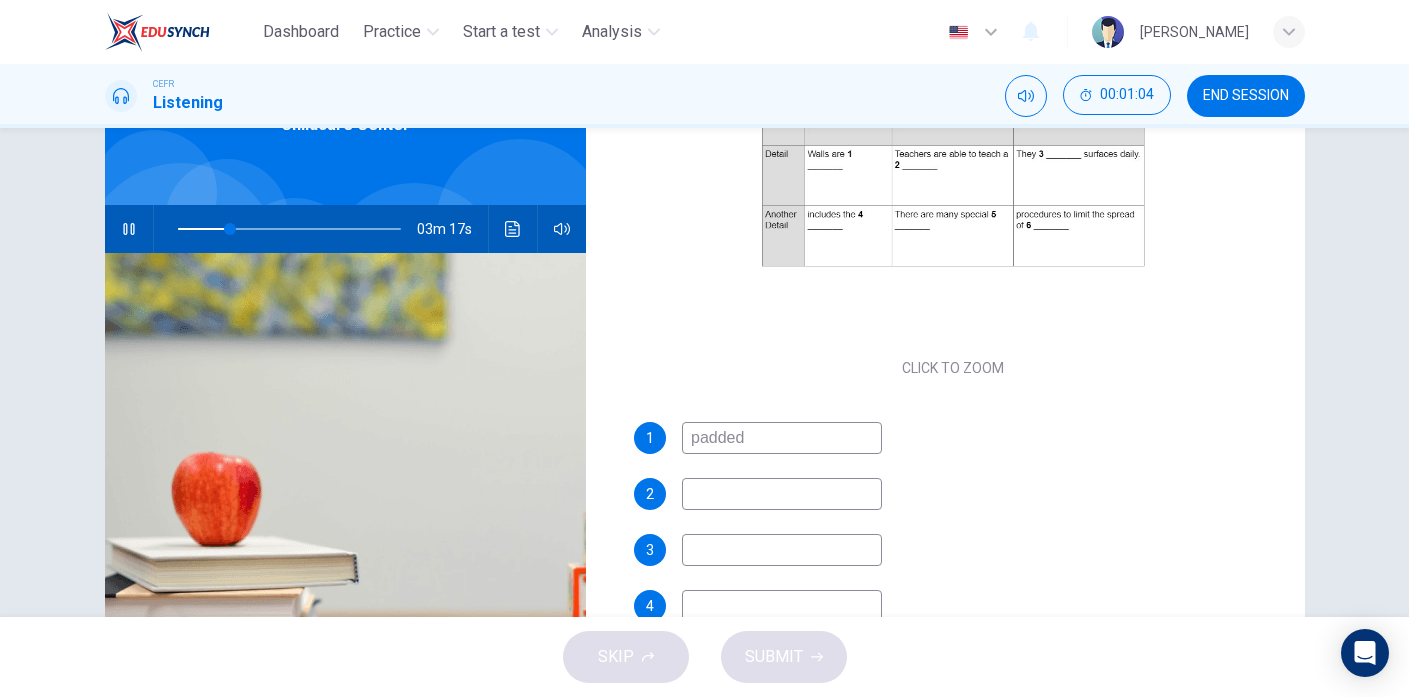 click on "padded" at bounding box center (782, 438) 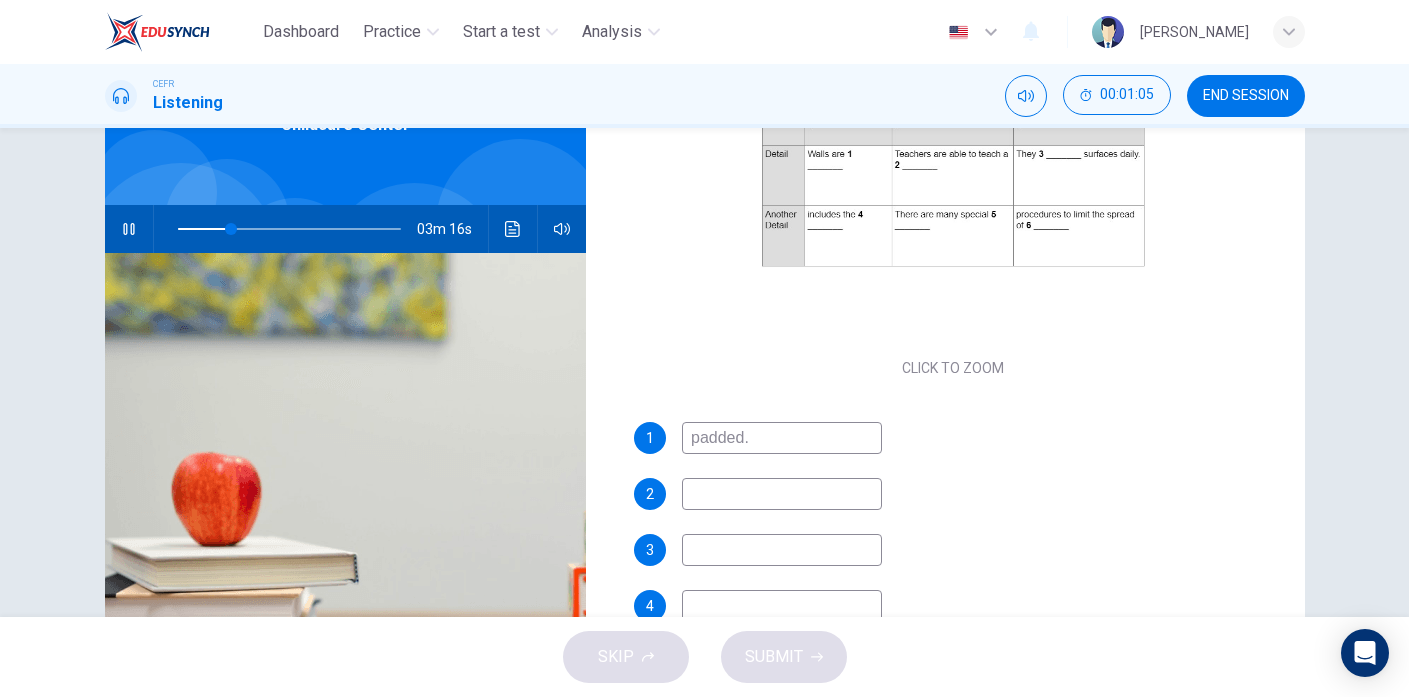 type on "padded." 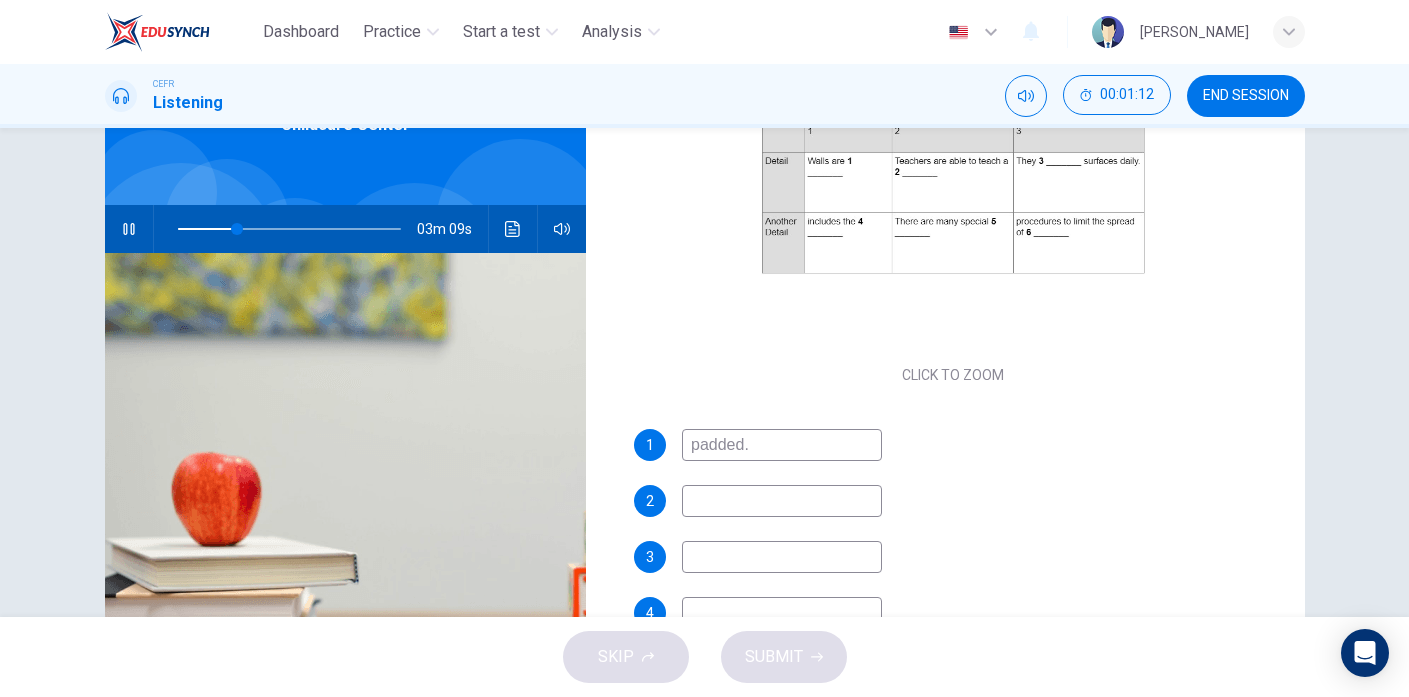 scroll, scrollTop: 250, scrollLeft: 0, axis: vertical 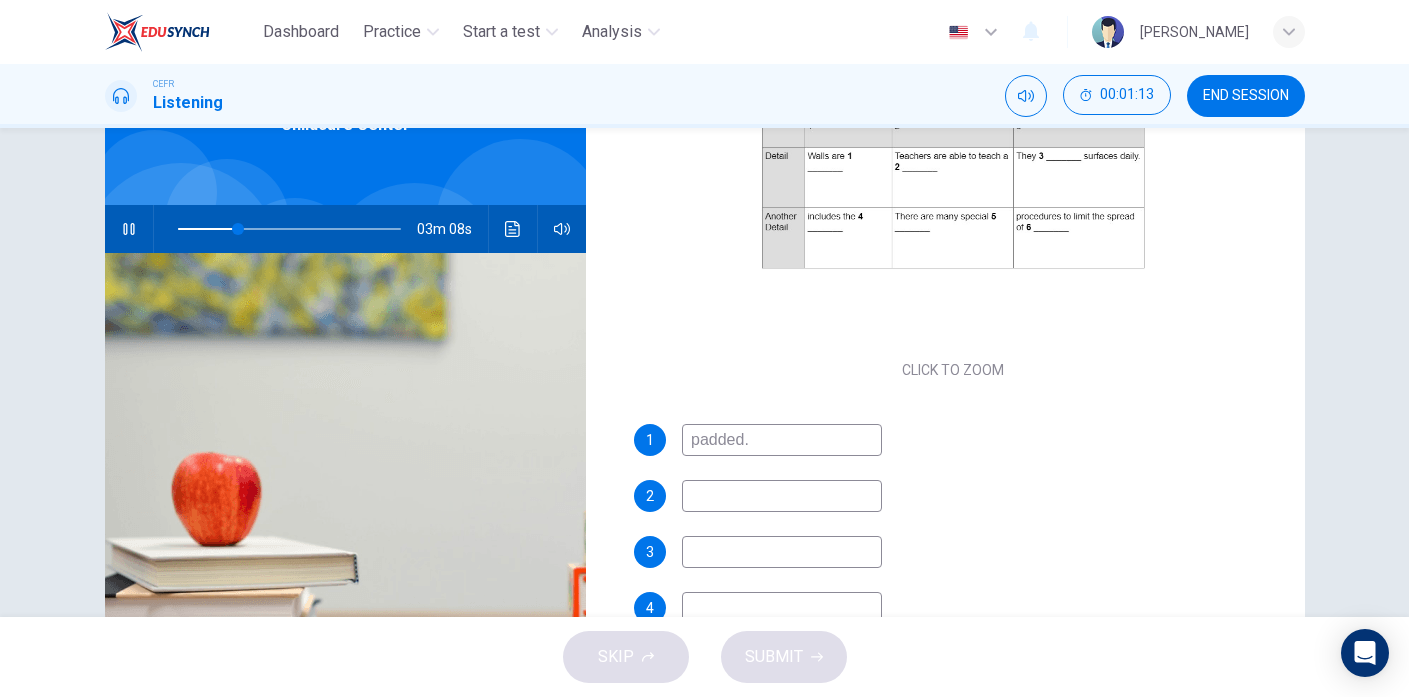 click at bounding box center (782, 496) 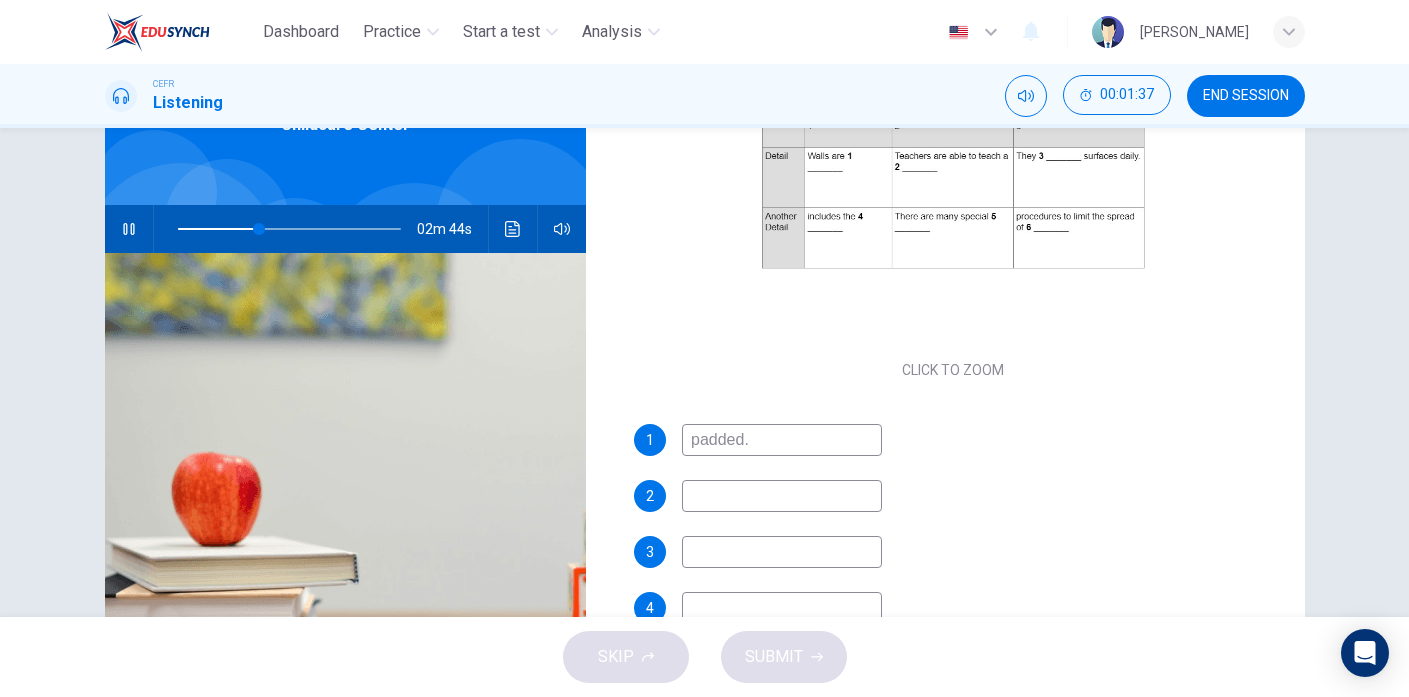 type on "37" 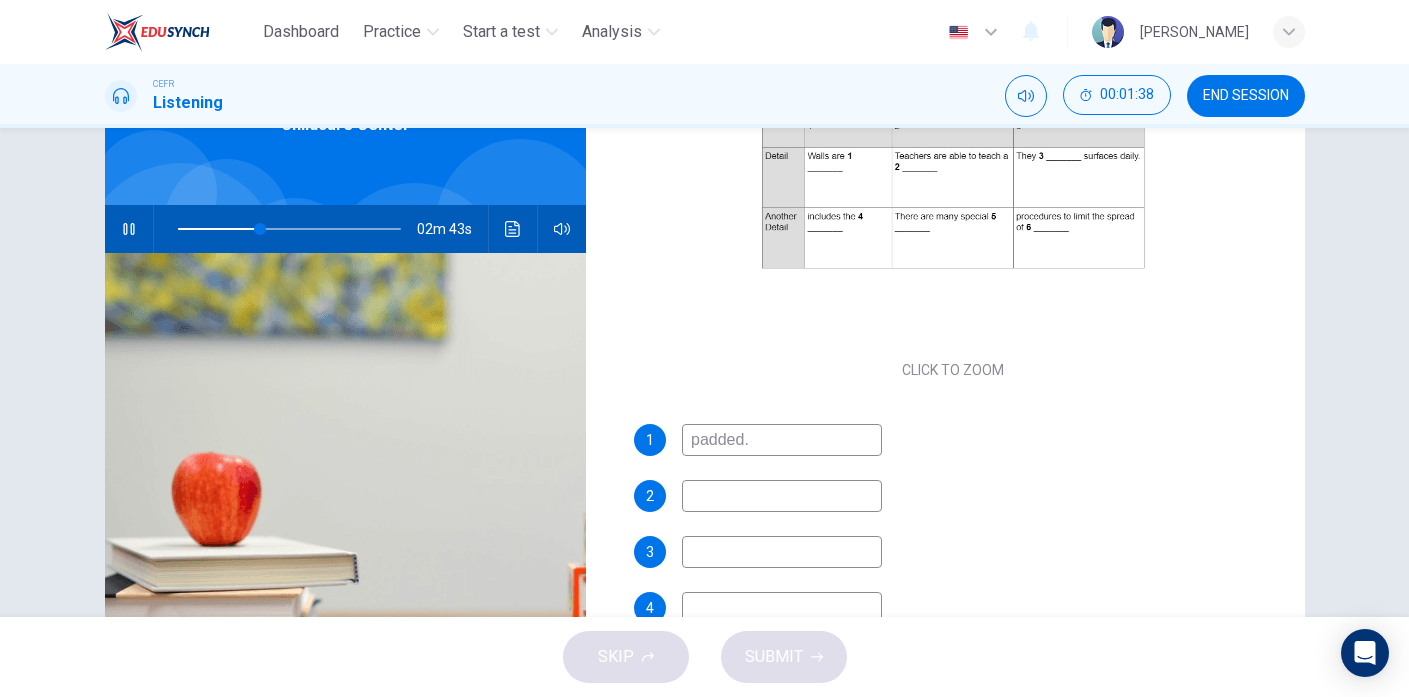 type on "l" 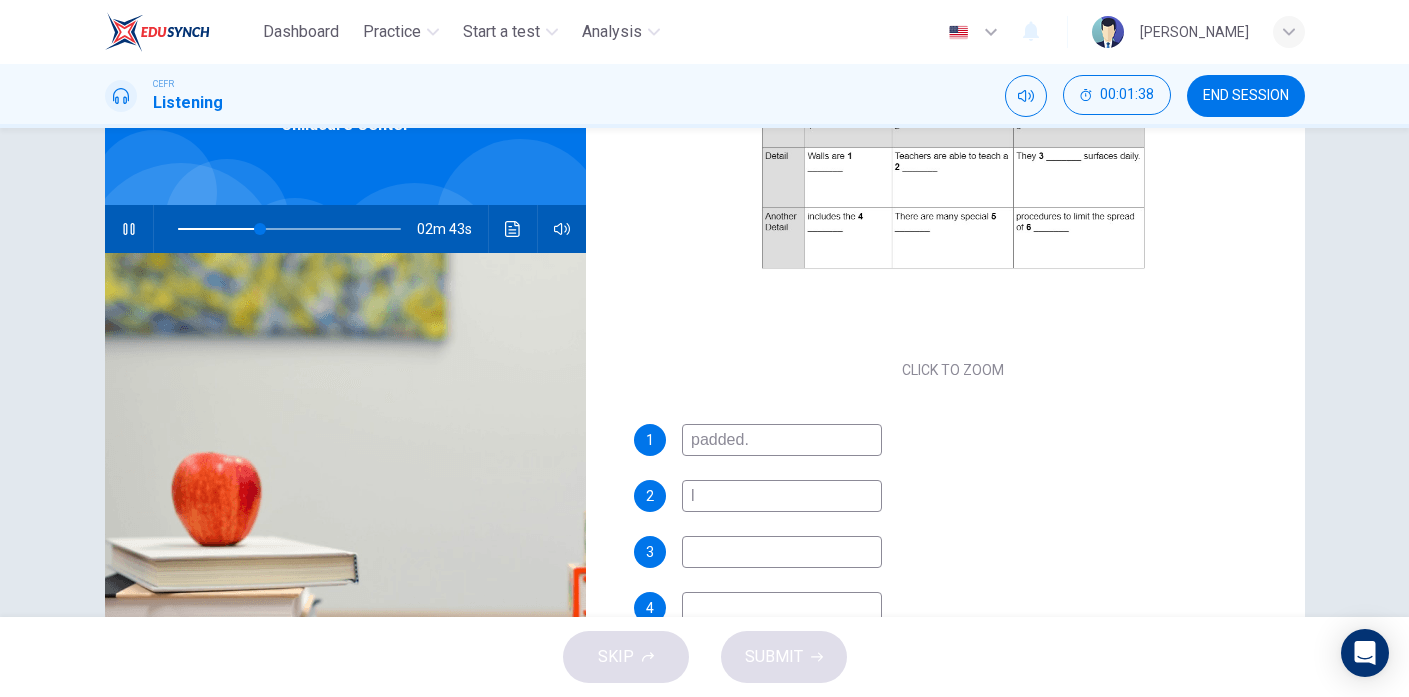 type on "37" 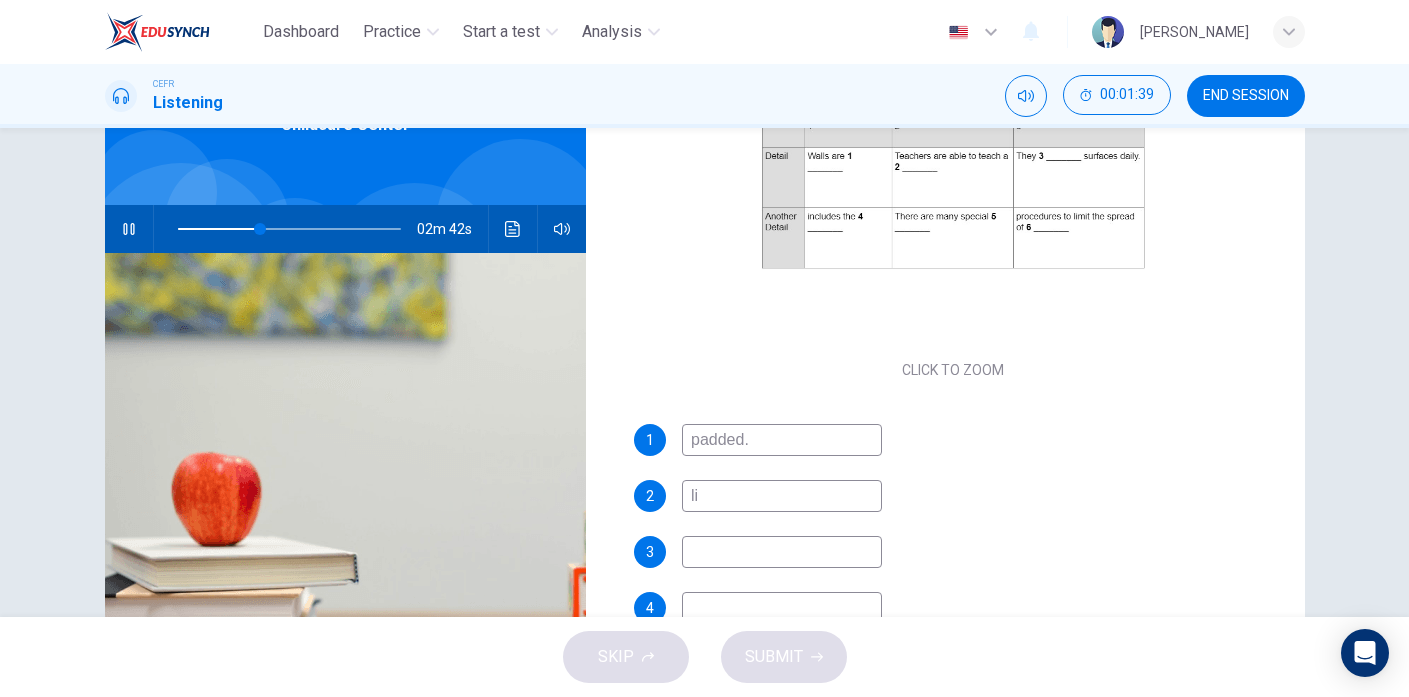 type on "lit" 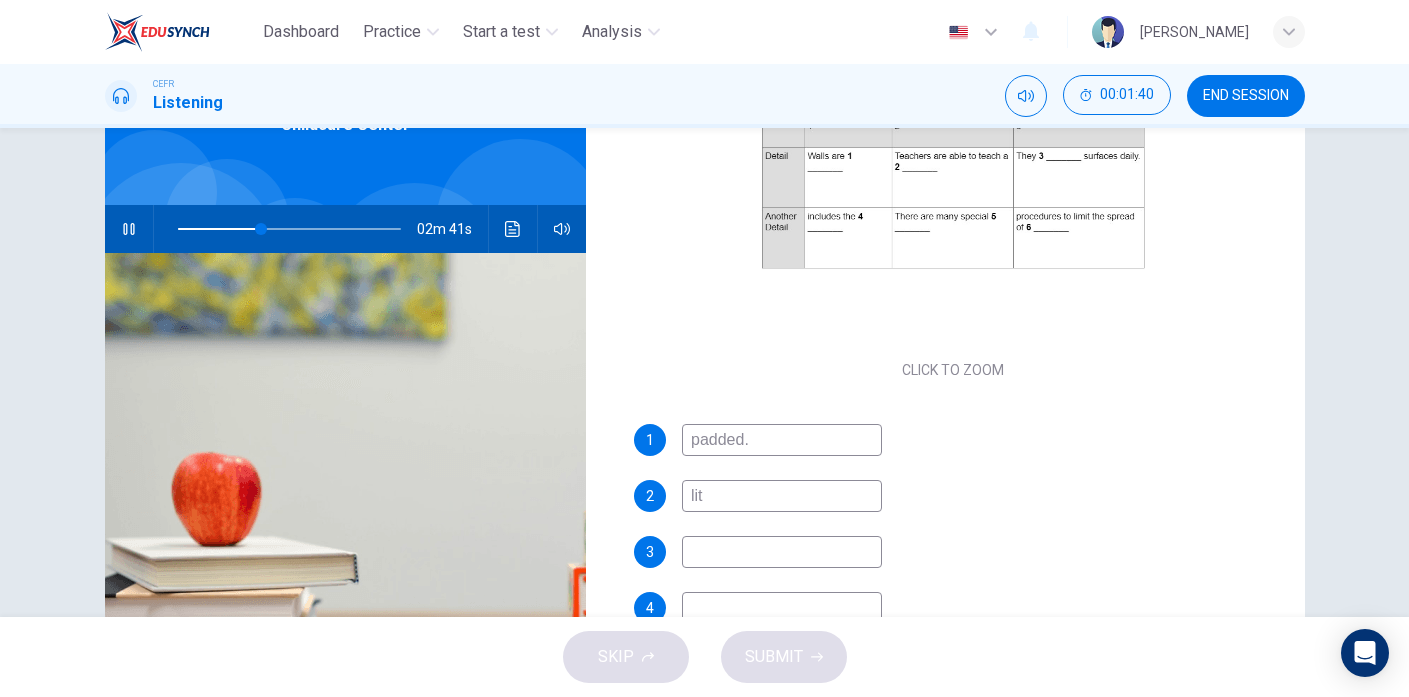 type on "38" 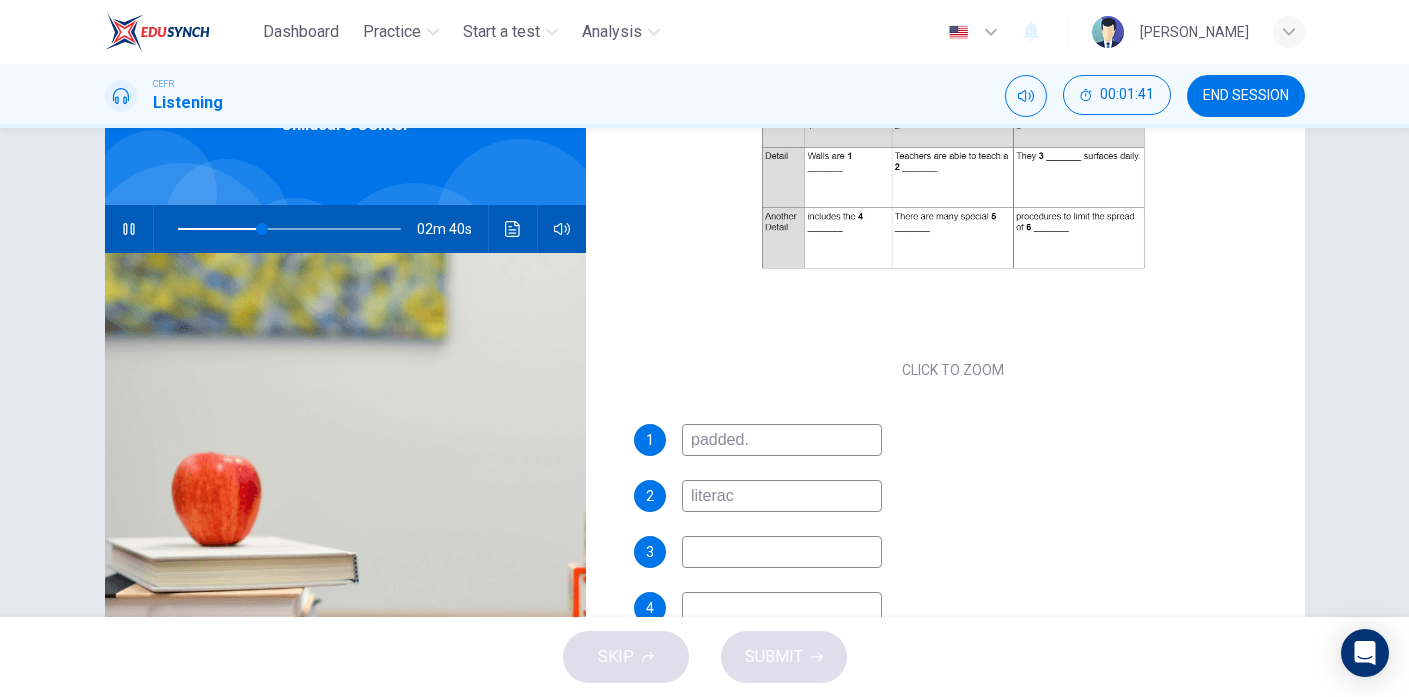 type on "literacy" 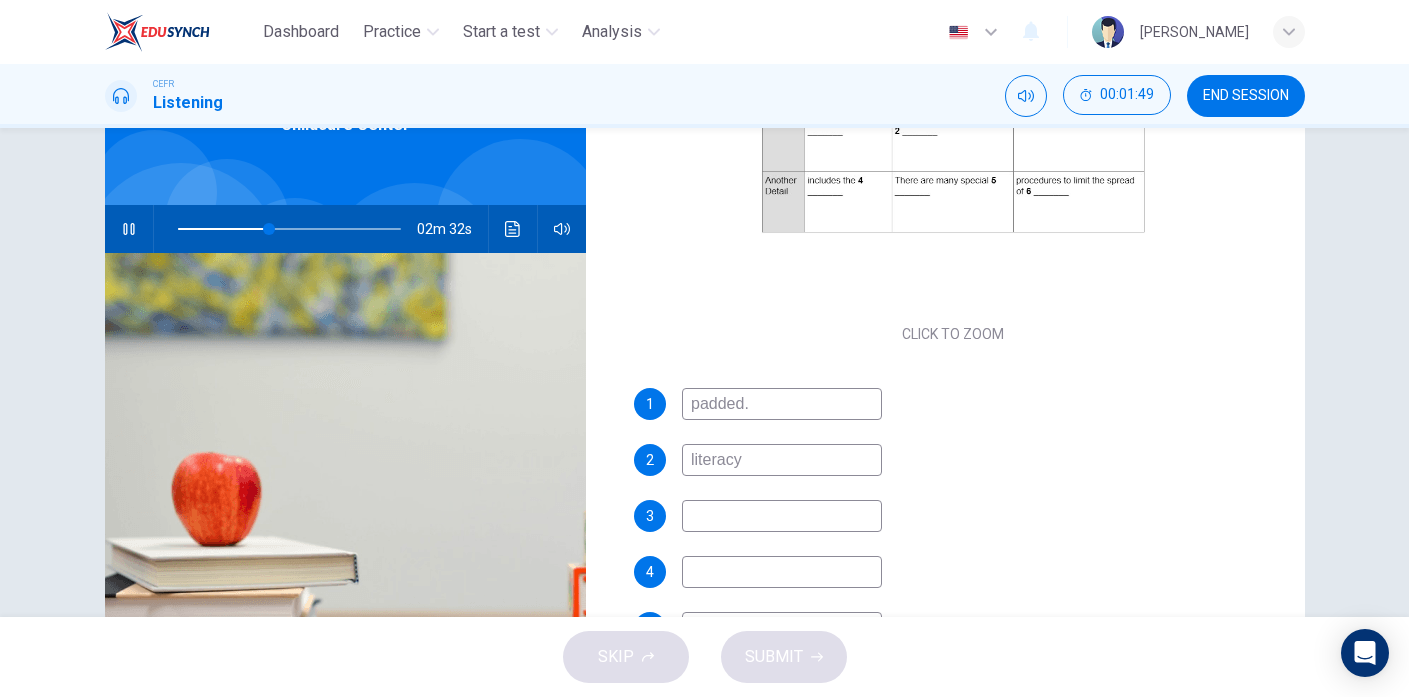 scroll, scrollTop: 248, scrollLeft: 0, axis: vertical 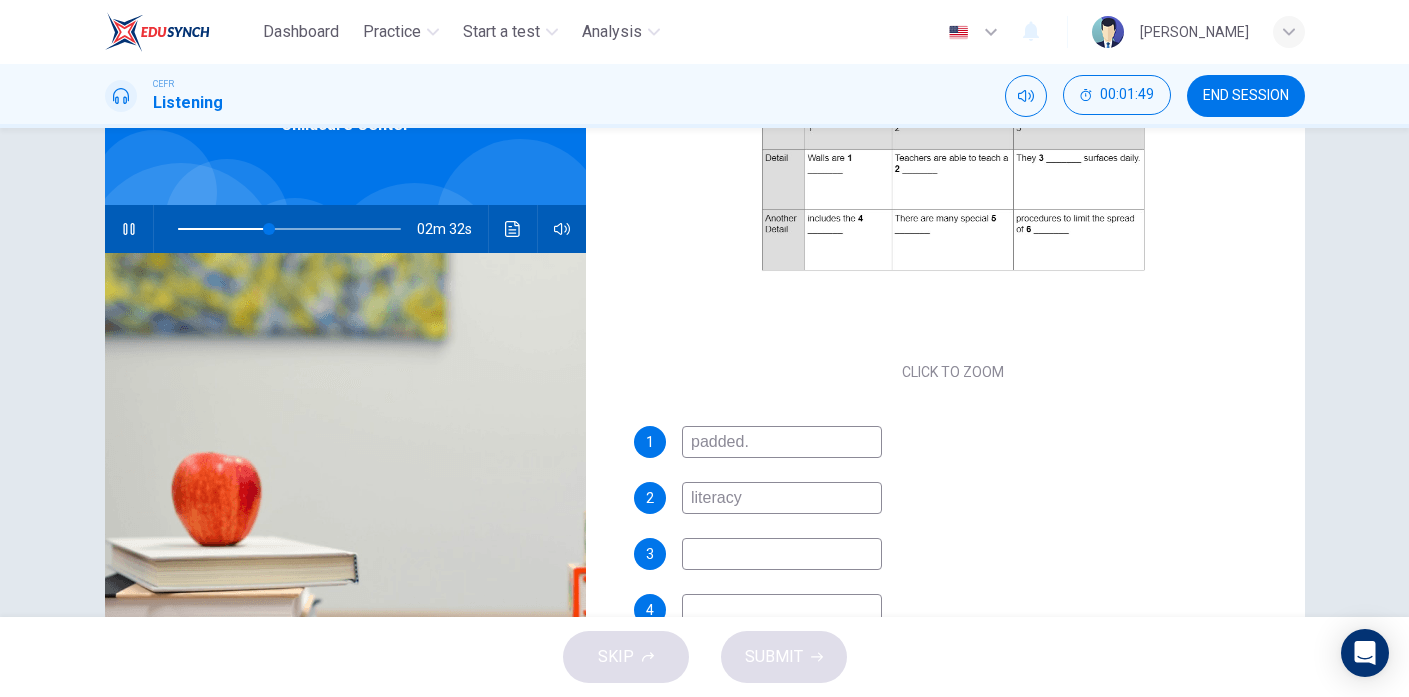type on "41" 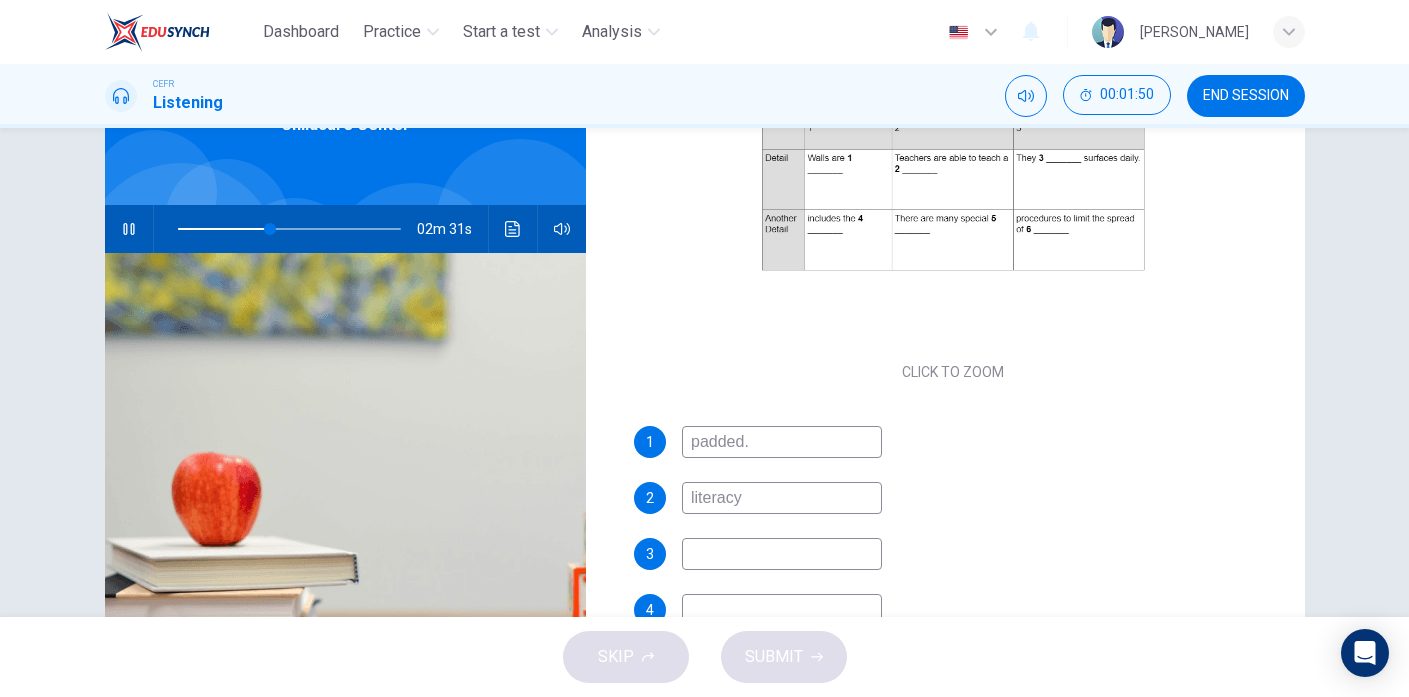 type on "literacy" 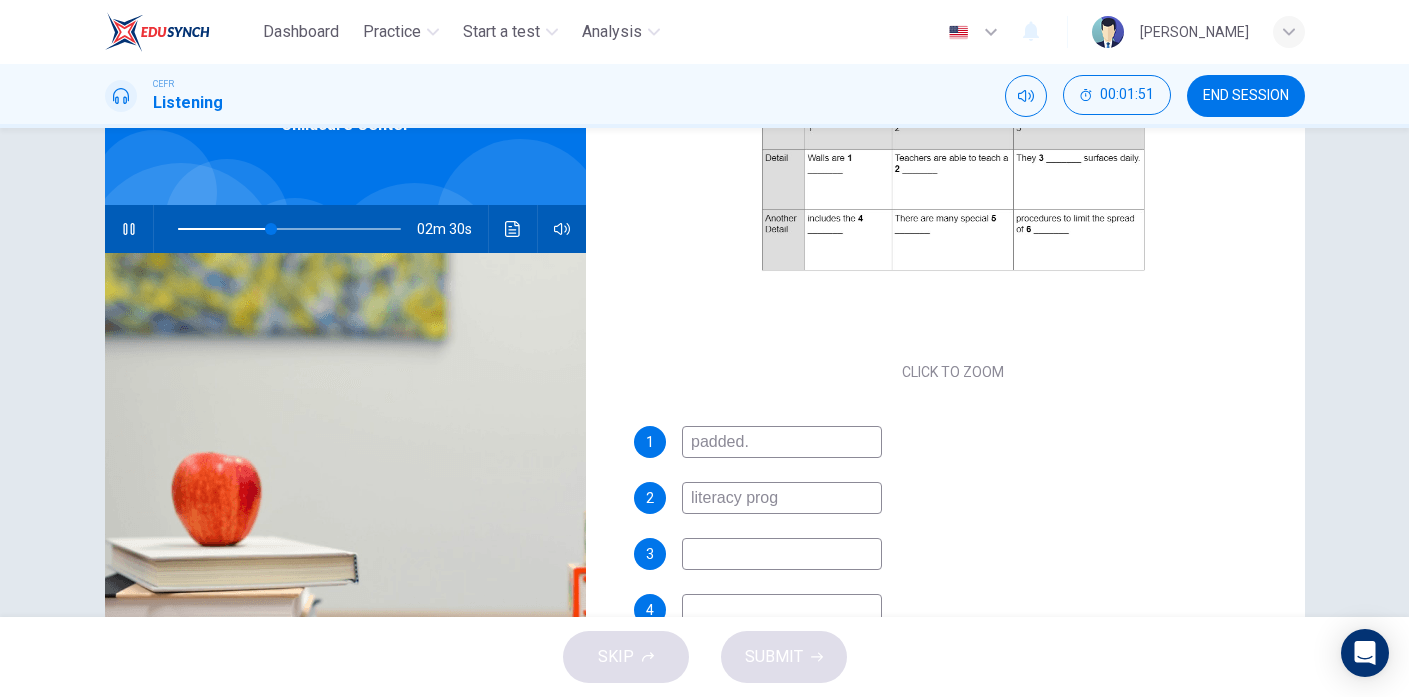 type on "literacy progr" 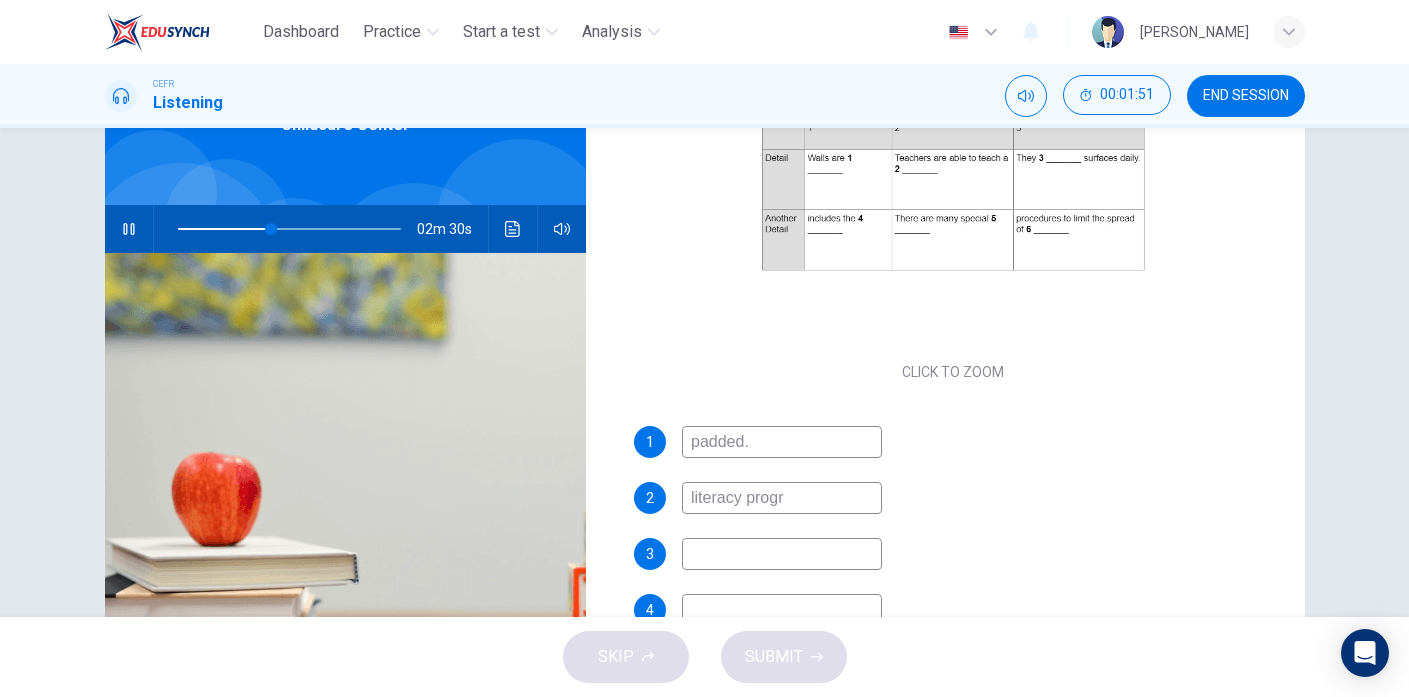 type on "42" 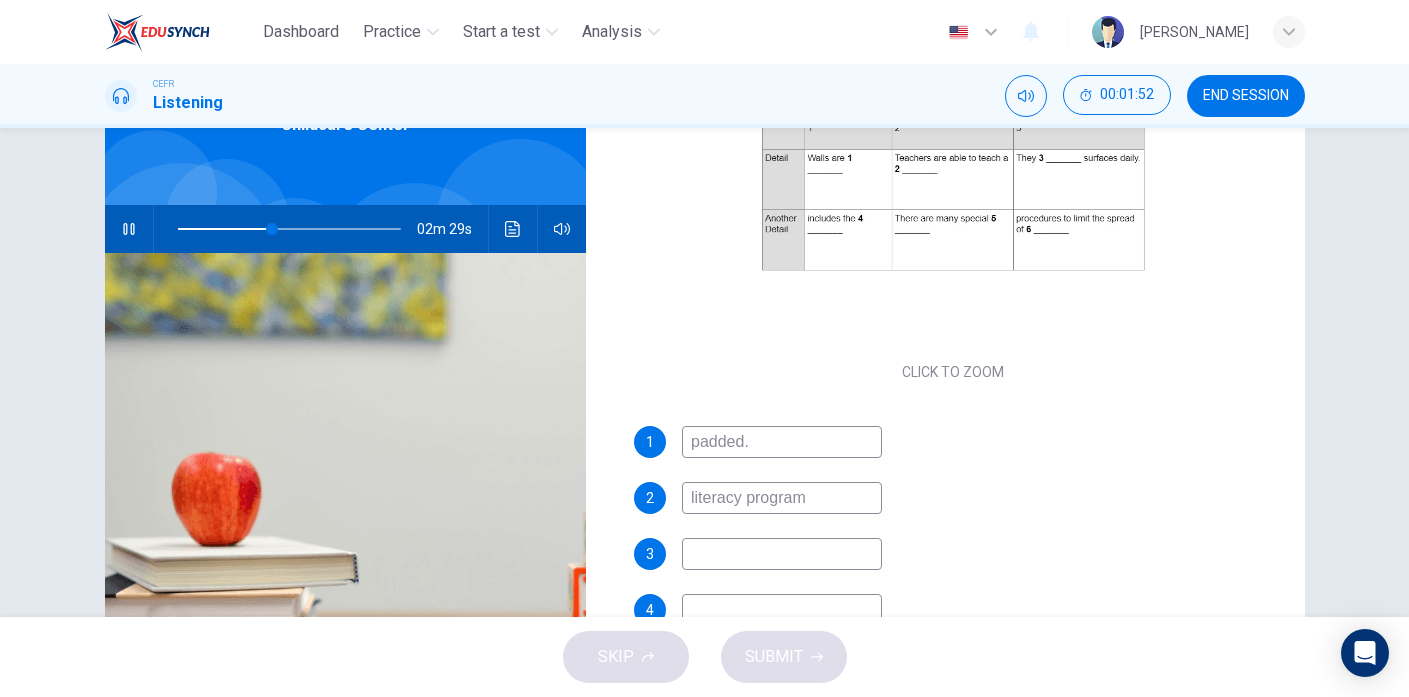type on "literacy program." 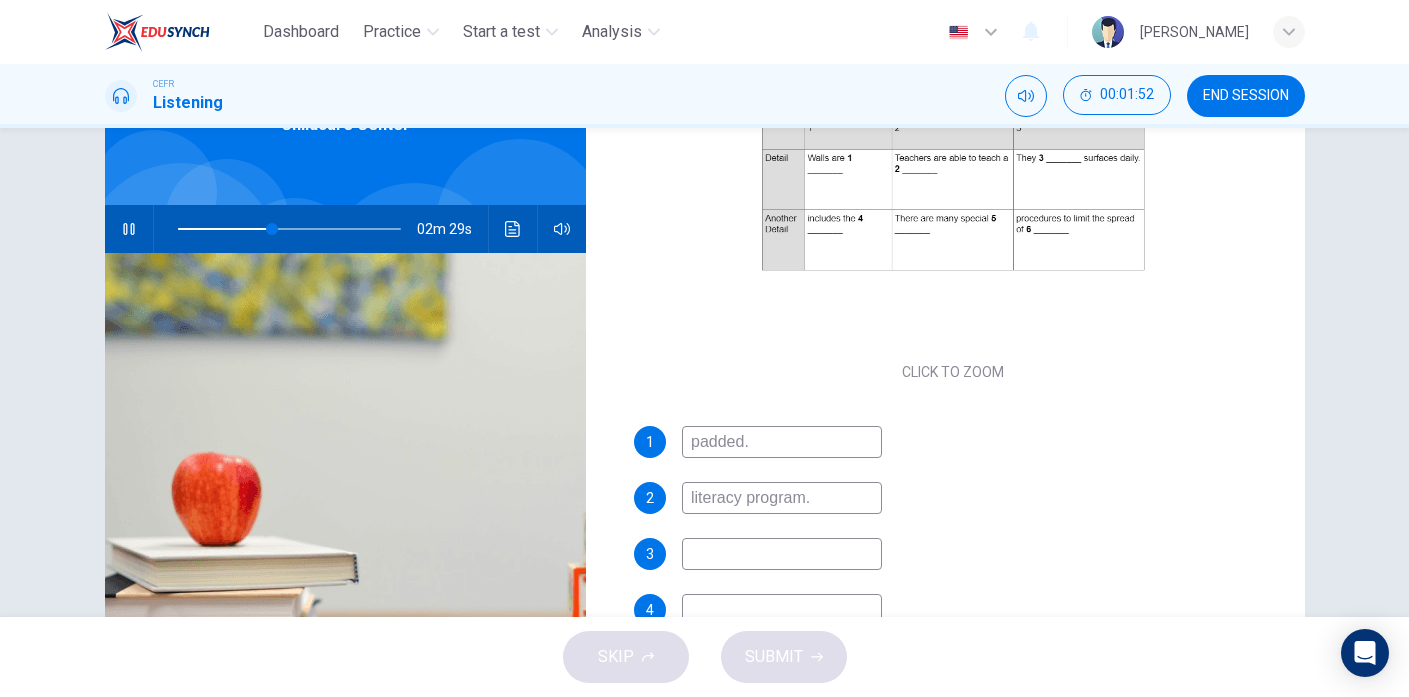 type on "43" 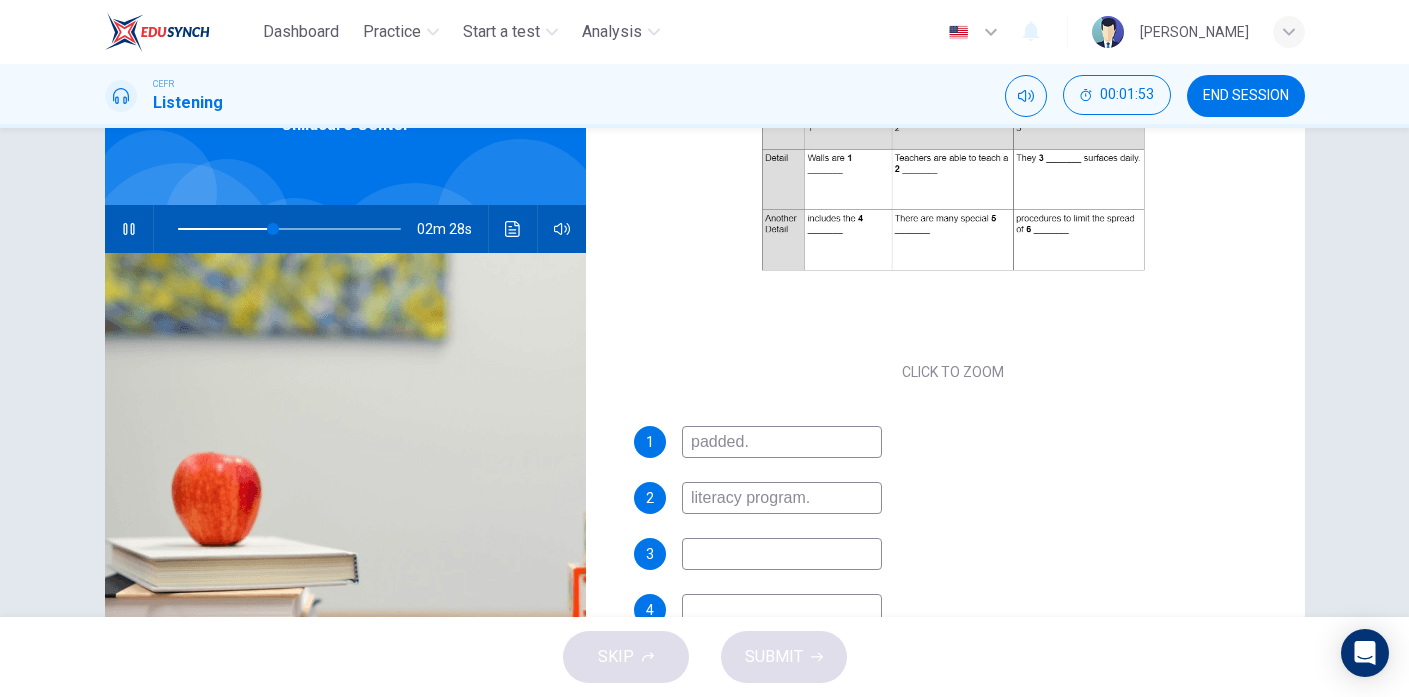 type on "literacy program." 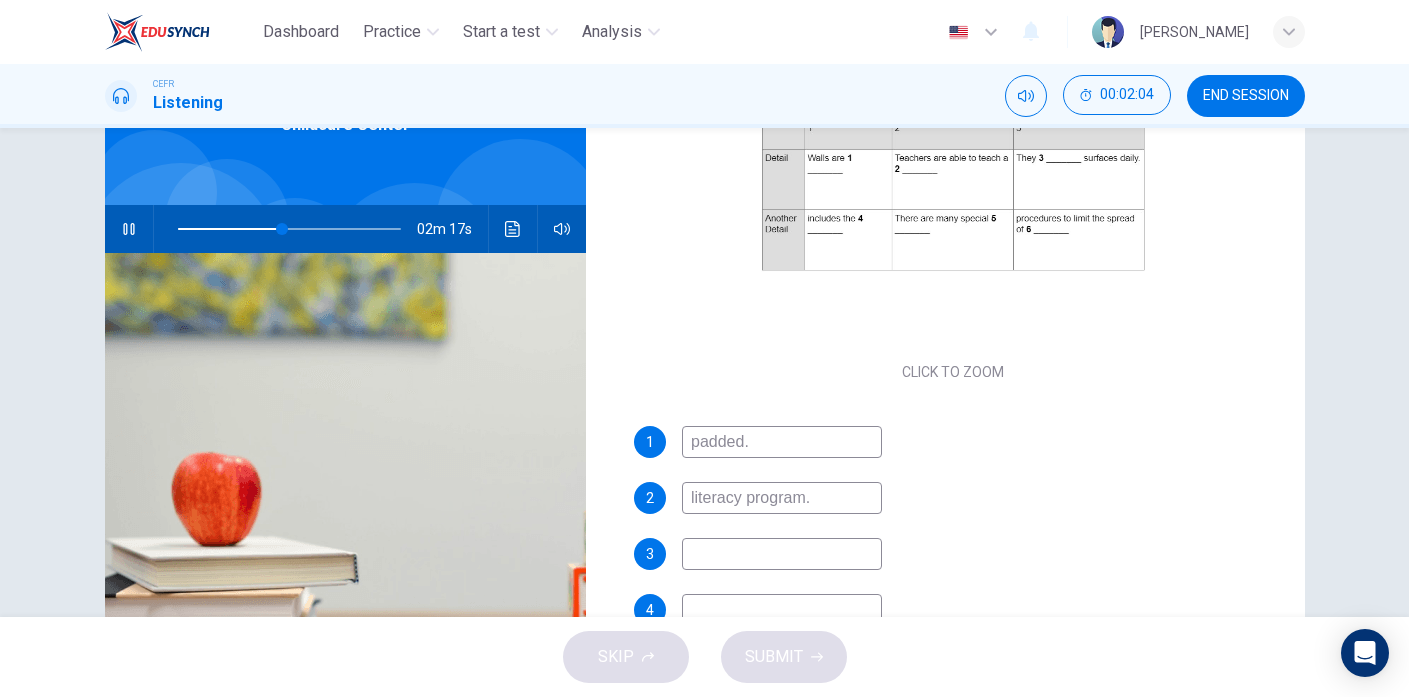 type on "47" 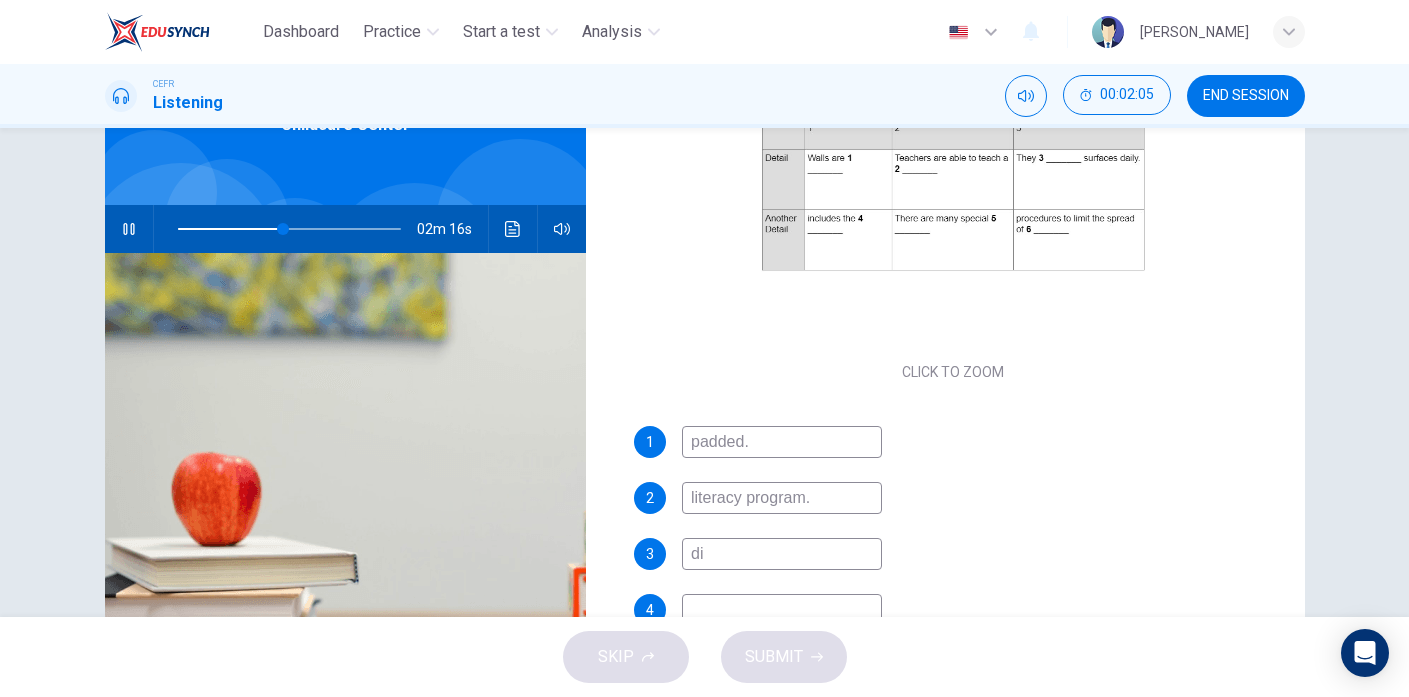 type on "din" 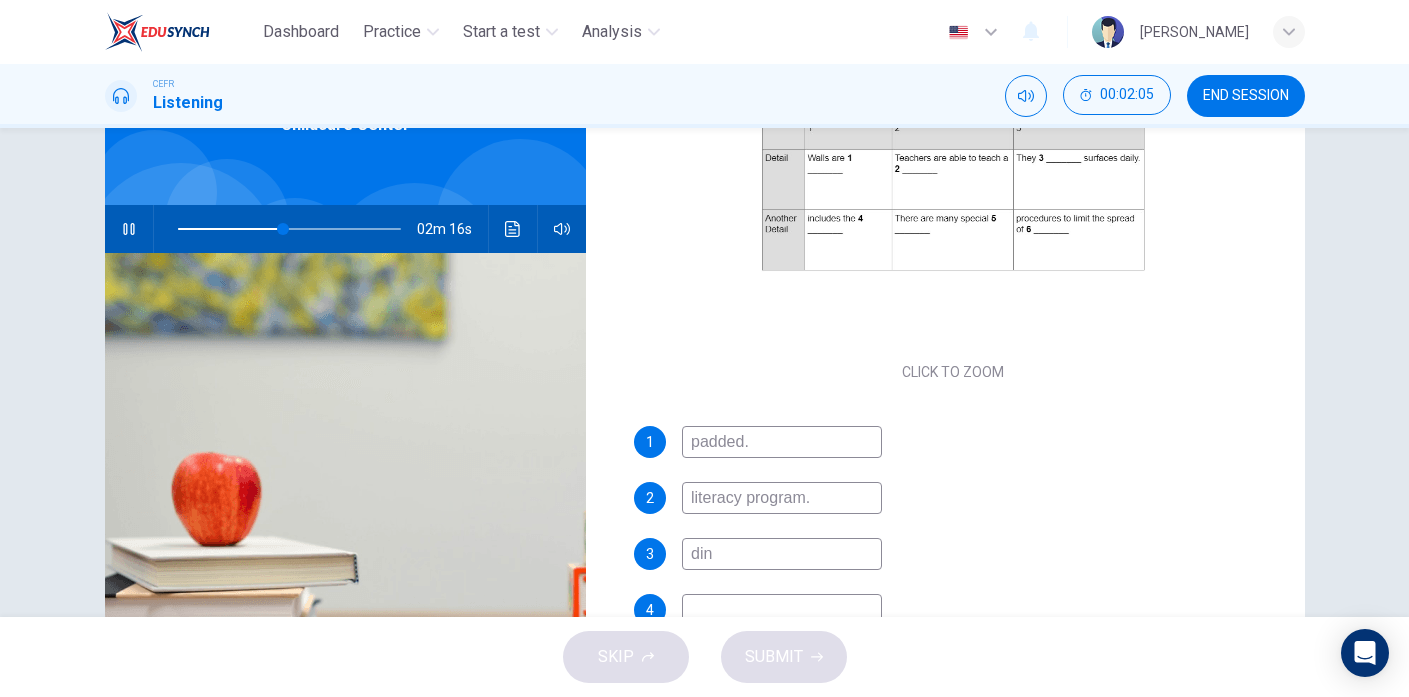 type on "48" 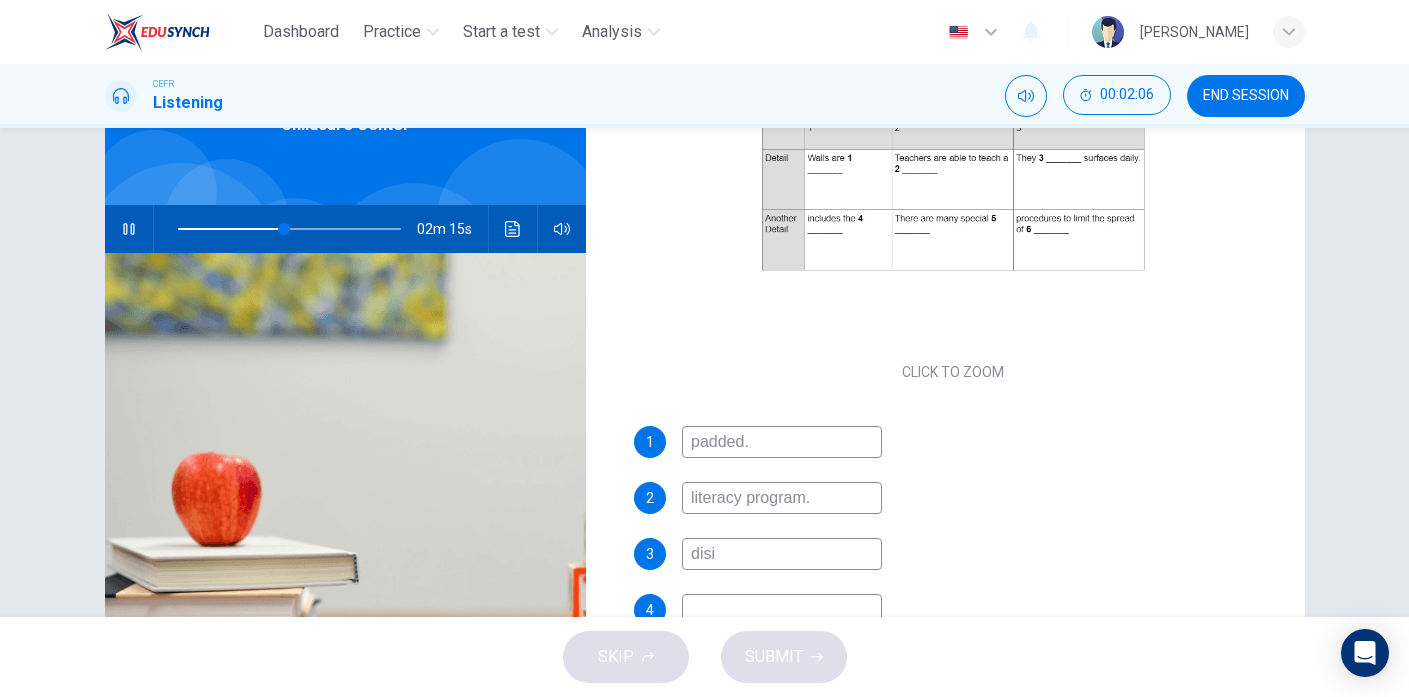 type on "disin" 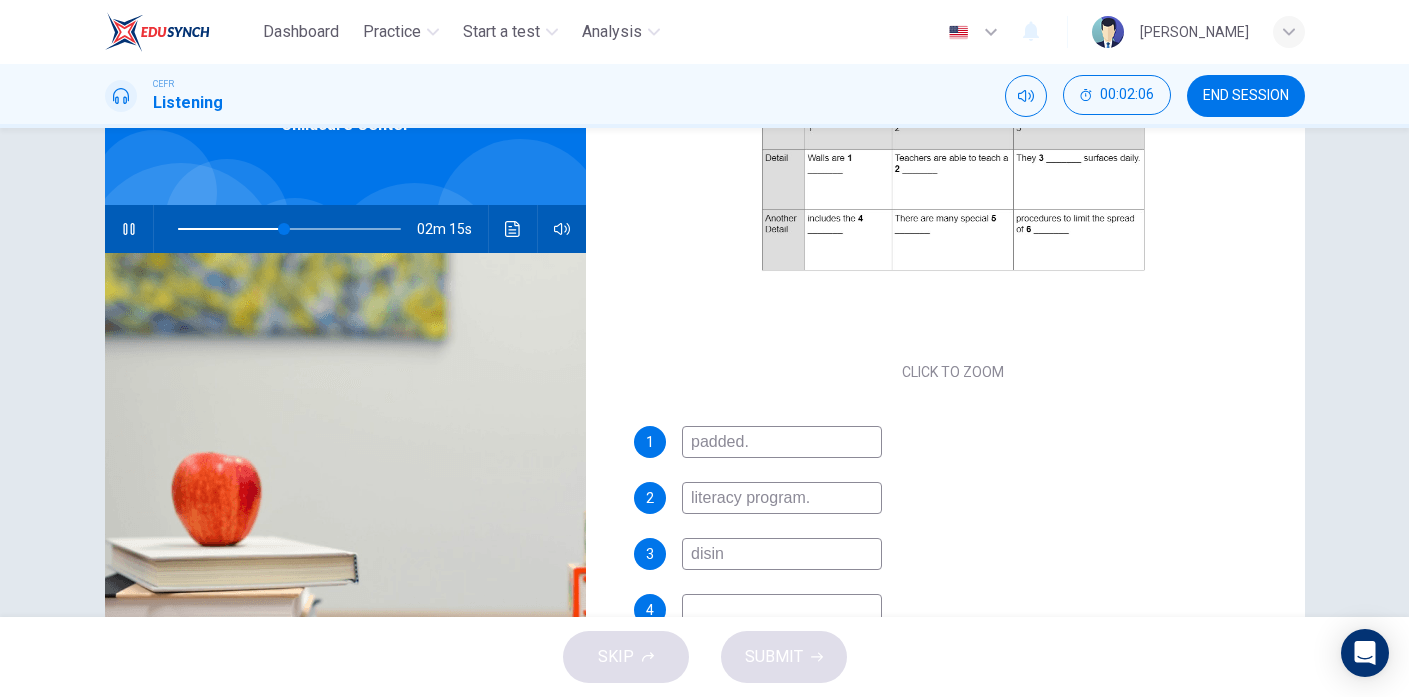type on "48" 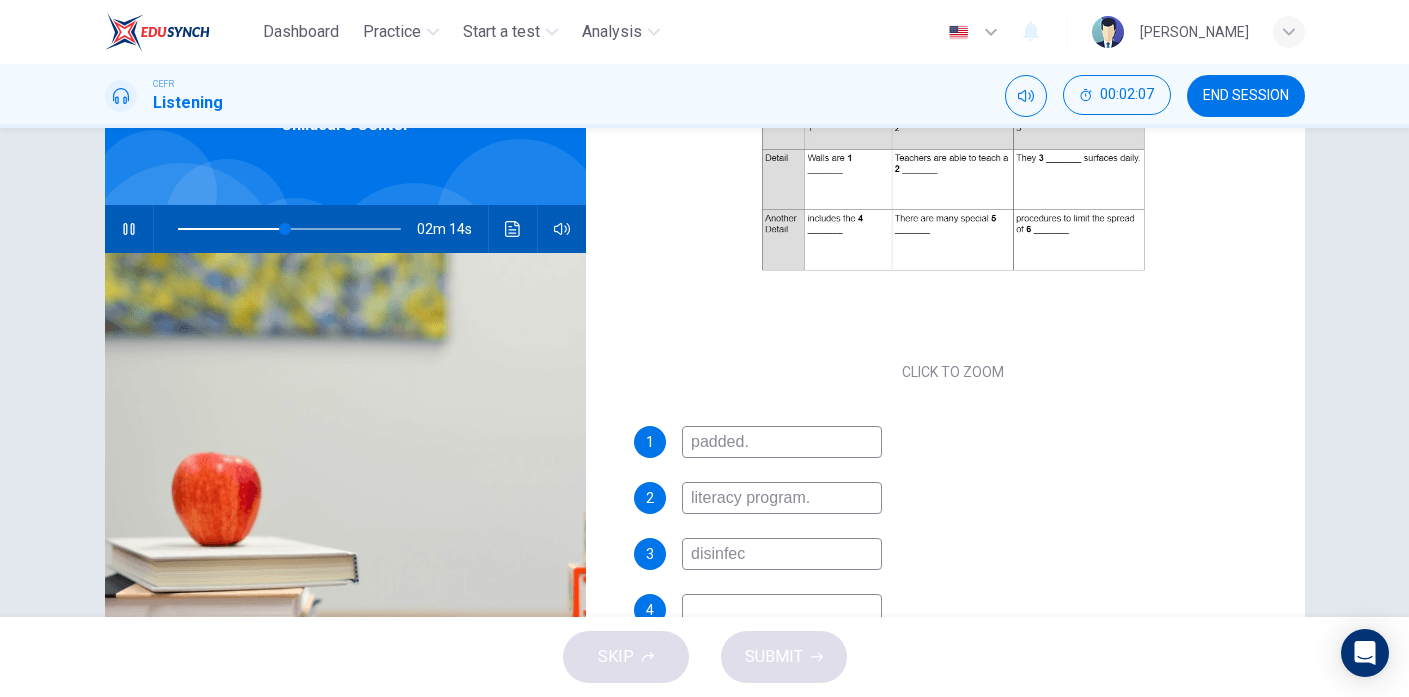 type on "disinfect" 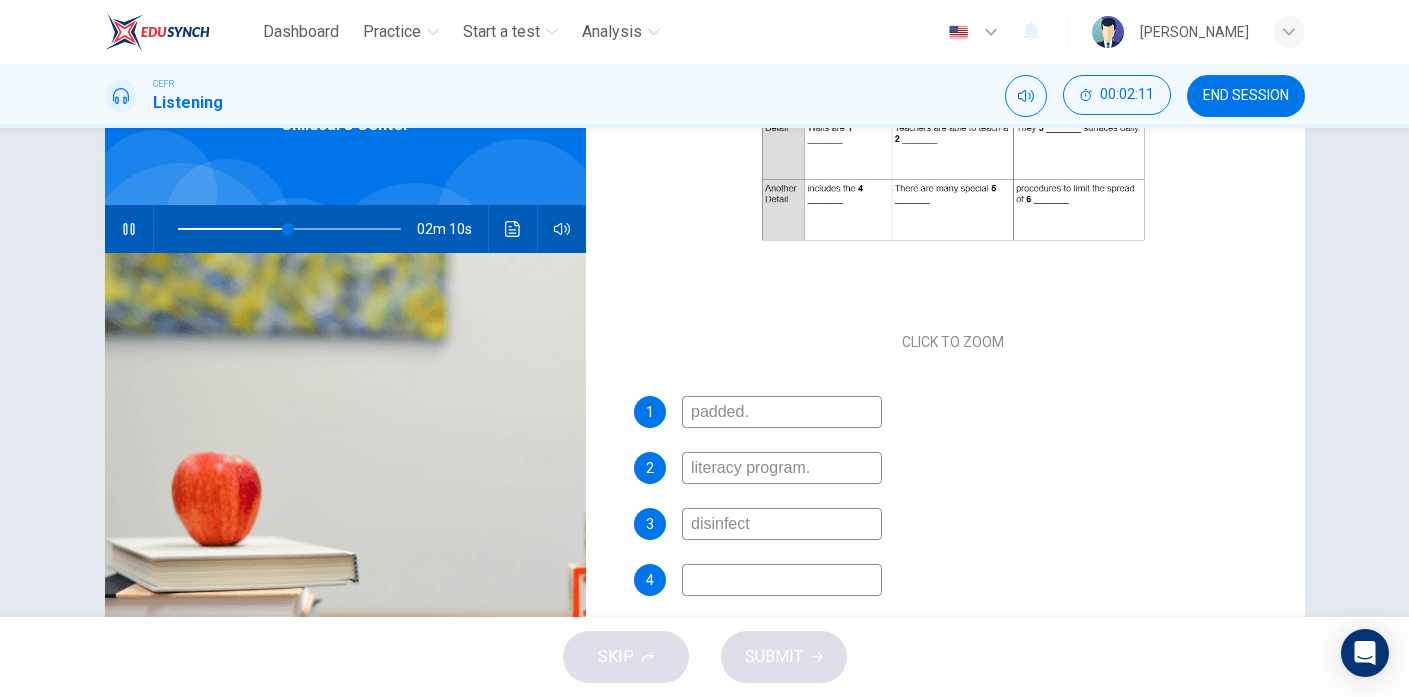 scroll, scrollTop: 286, scrollLeft: 0, axis: vertical 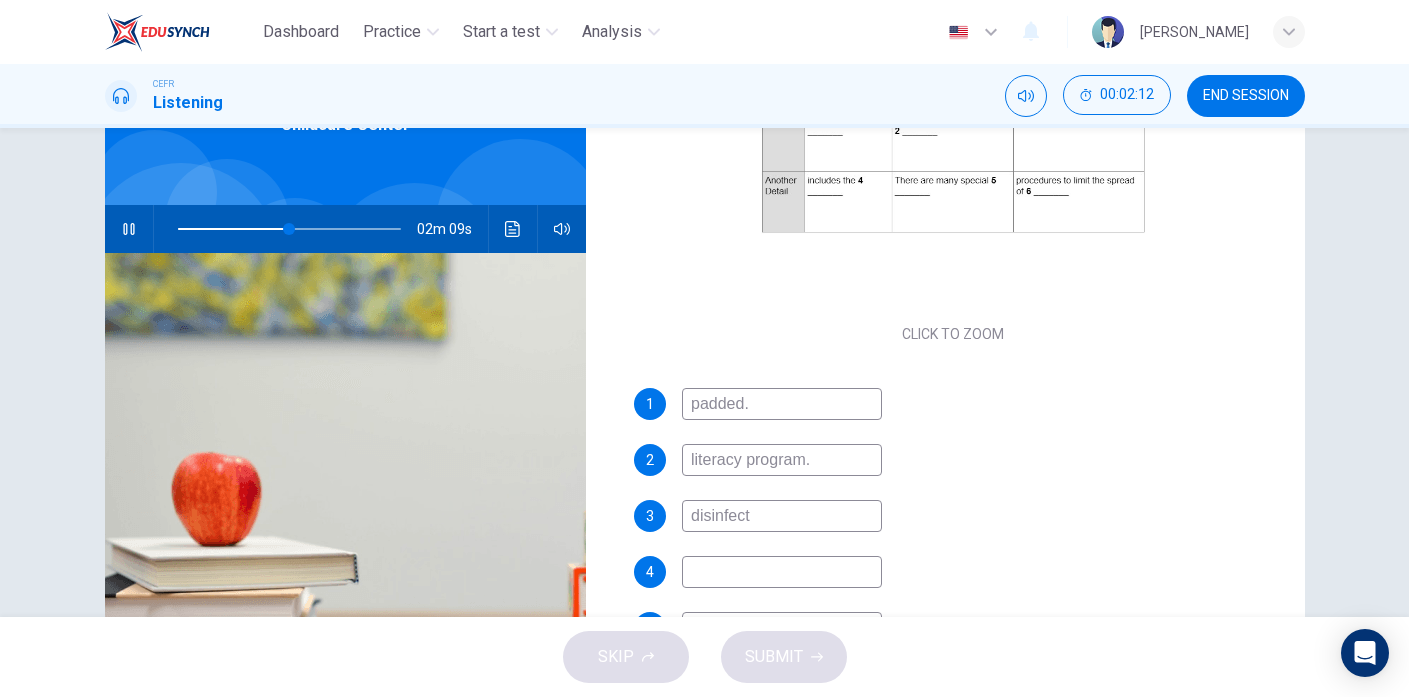 type on "50" 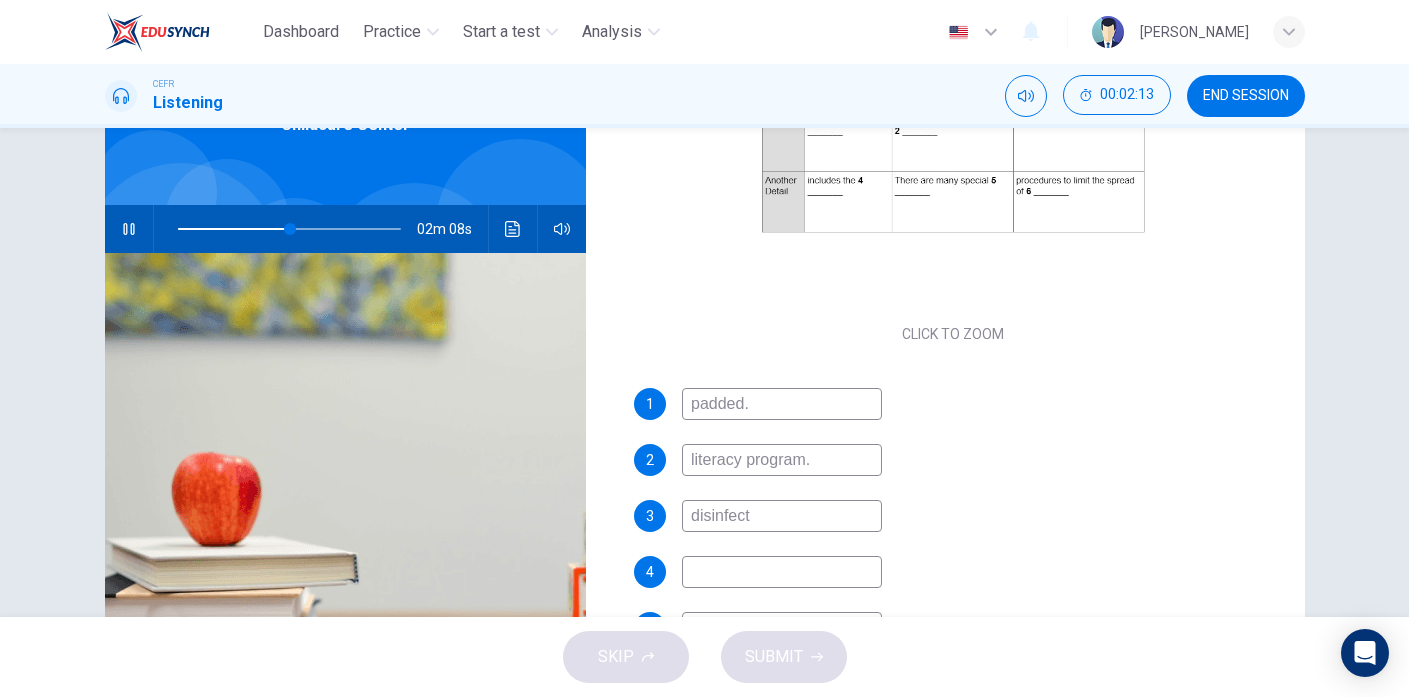 type on "disinfect" 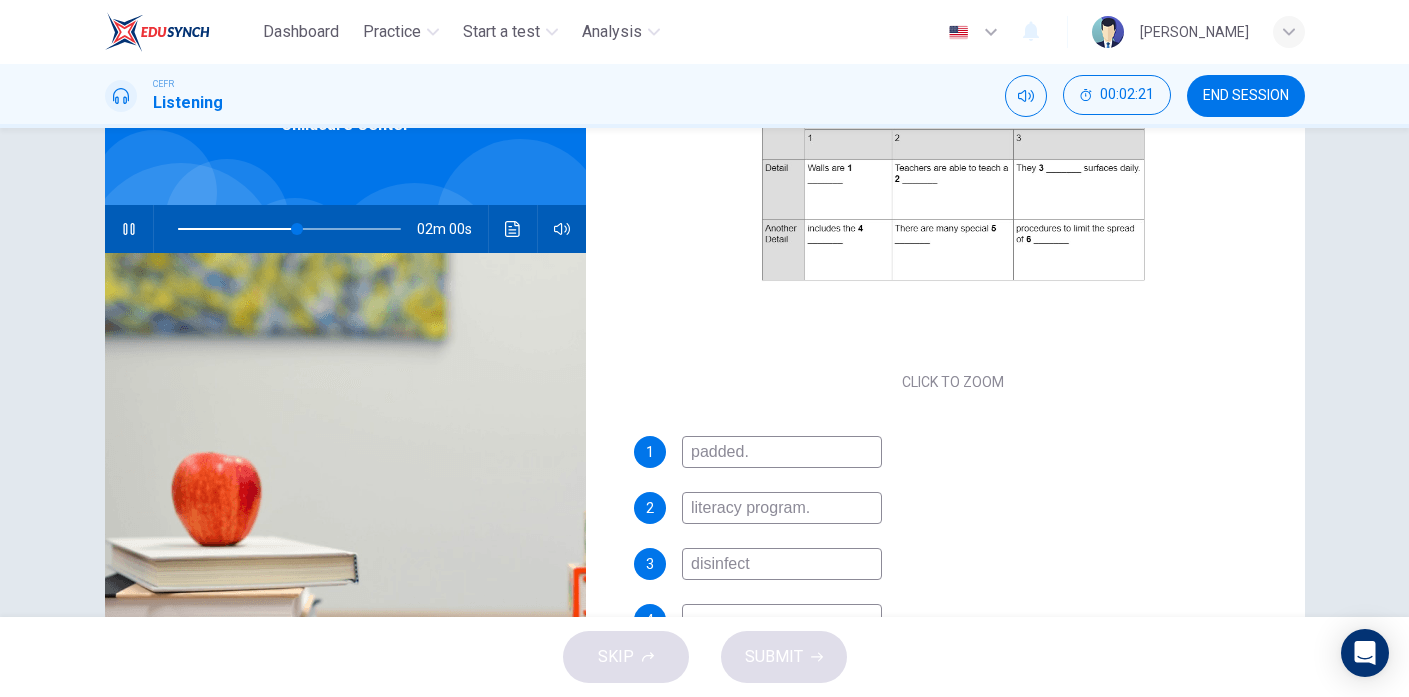 scroll, scrollTop: 286, scrollLeft: 0, axis: vertical 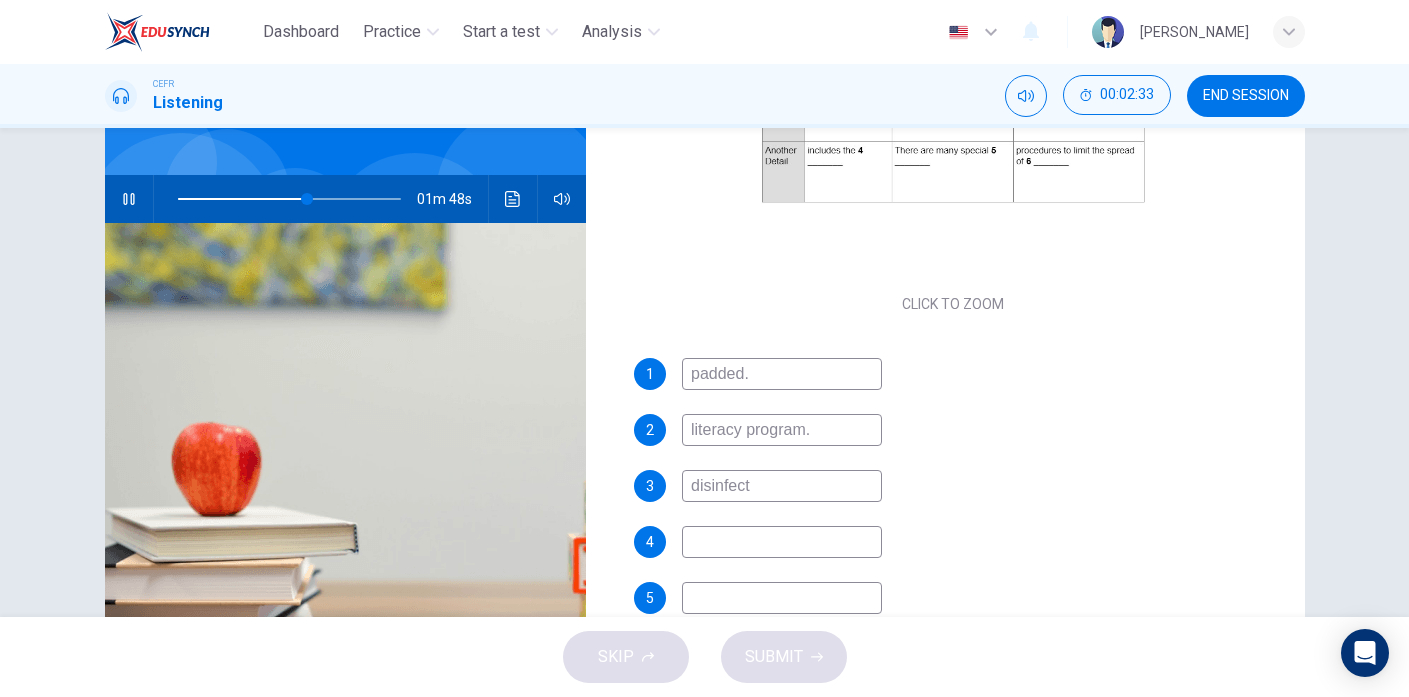 click at bounding box center [782, 542] 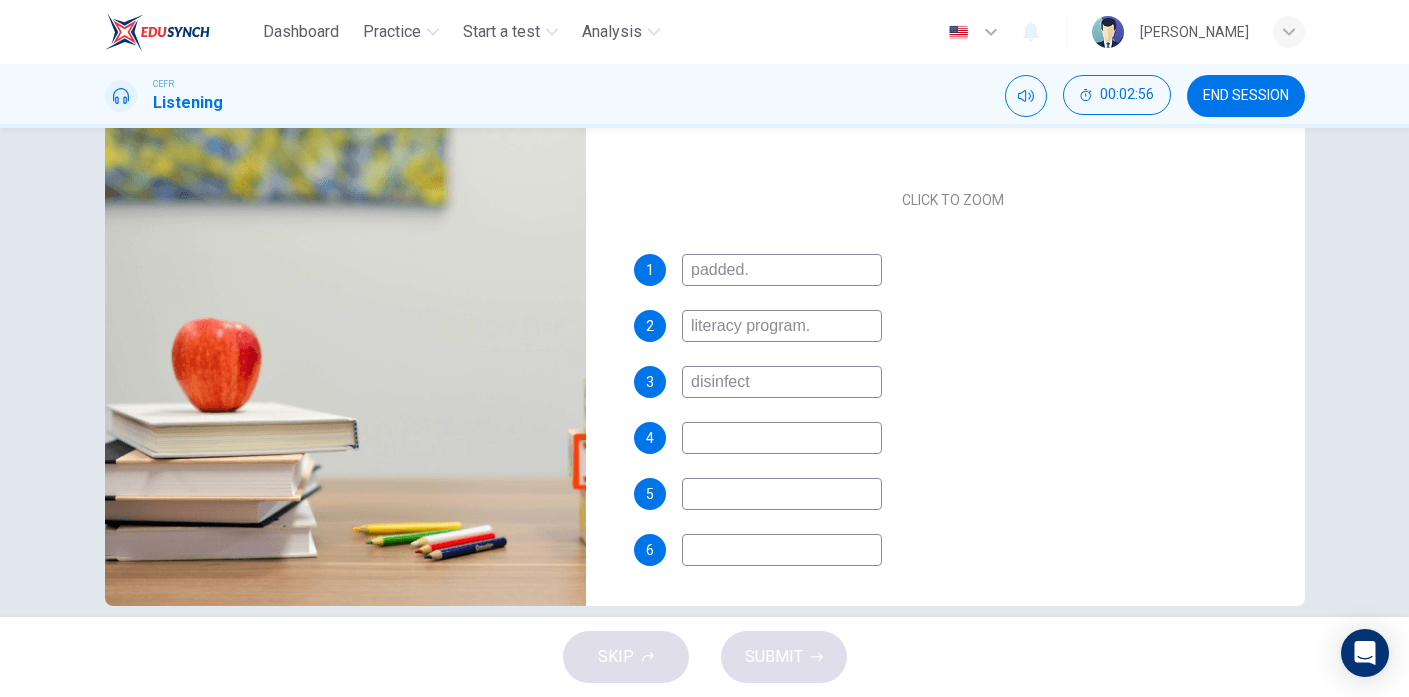 scroll, scrollTop: 271, scrollLeft: 0, axis: vertical 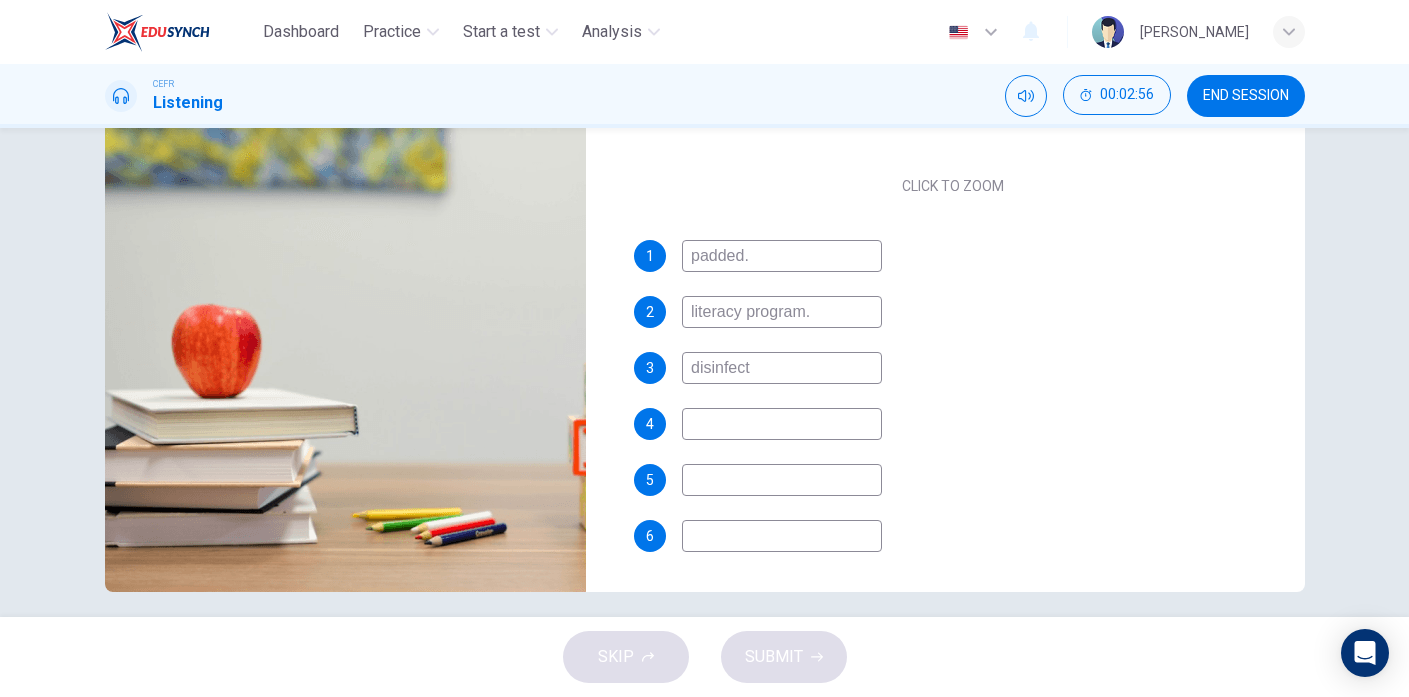 click at bounding box center (782, 536) 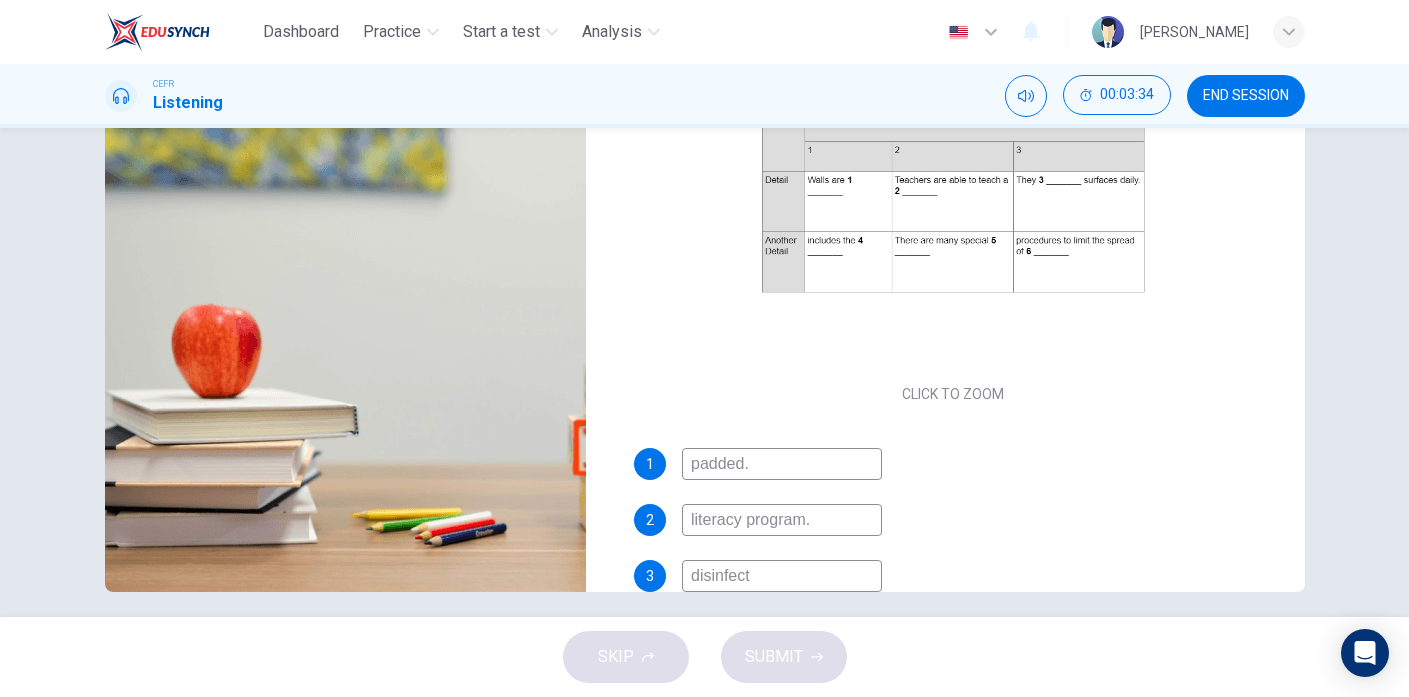 scroll, scrollTop: 0, scrollLeft: 0, axis: both 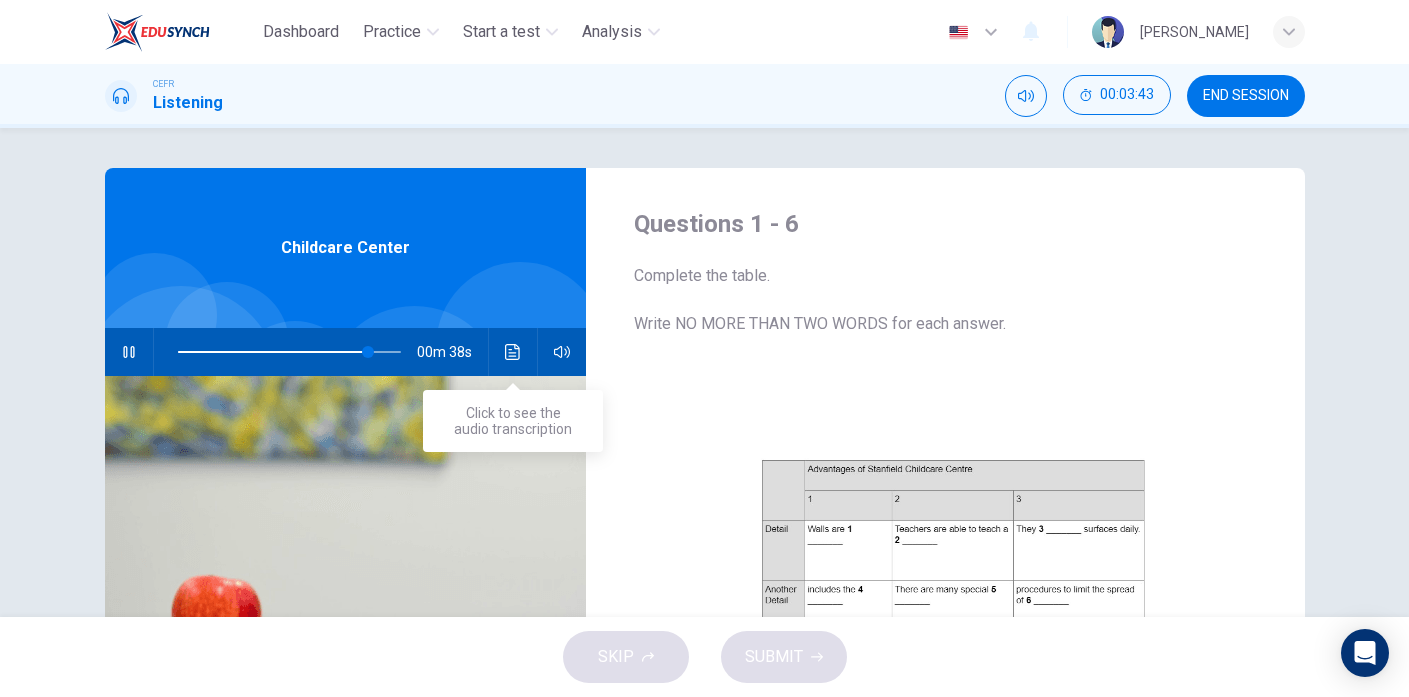 click 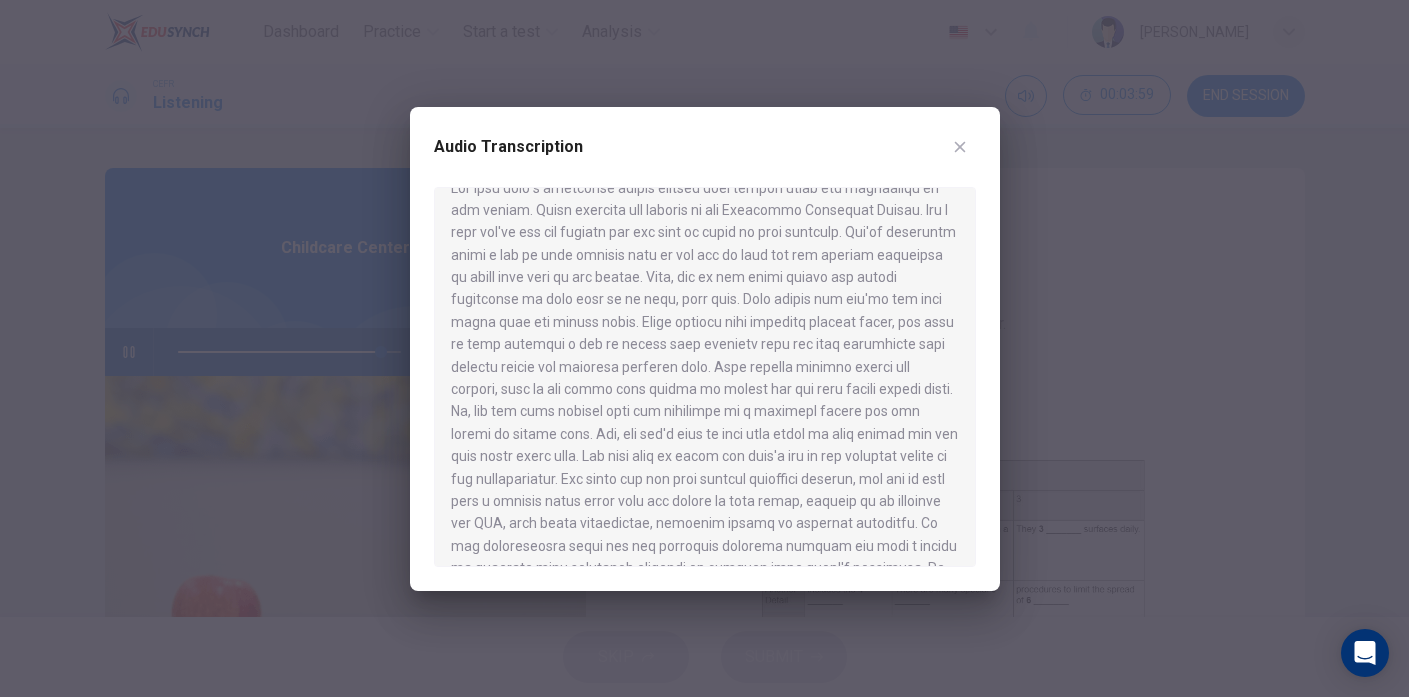 scroll, scrollTop: 684, scrollLeft: 0, axis: vertical 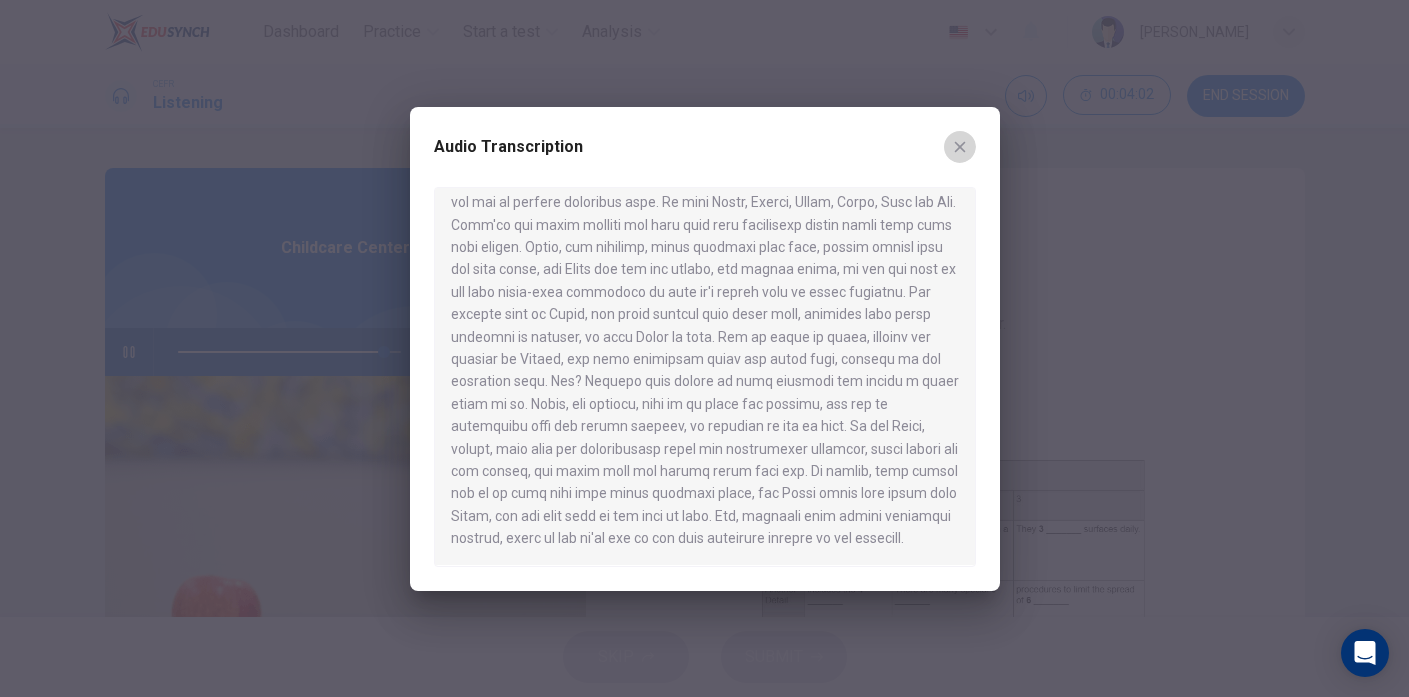 click 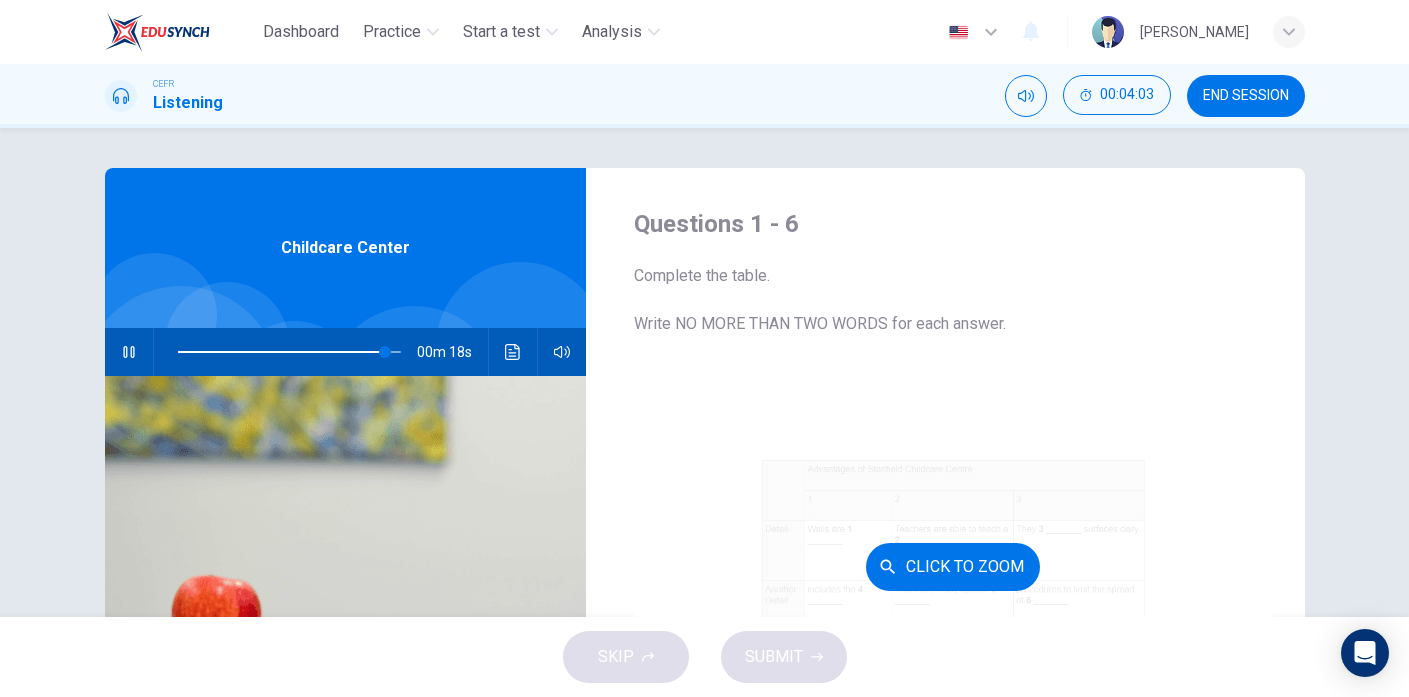 scroll, scrollTop: 286, scrollLeft: 0, axis: vertical 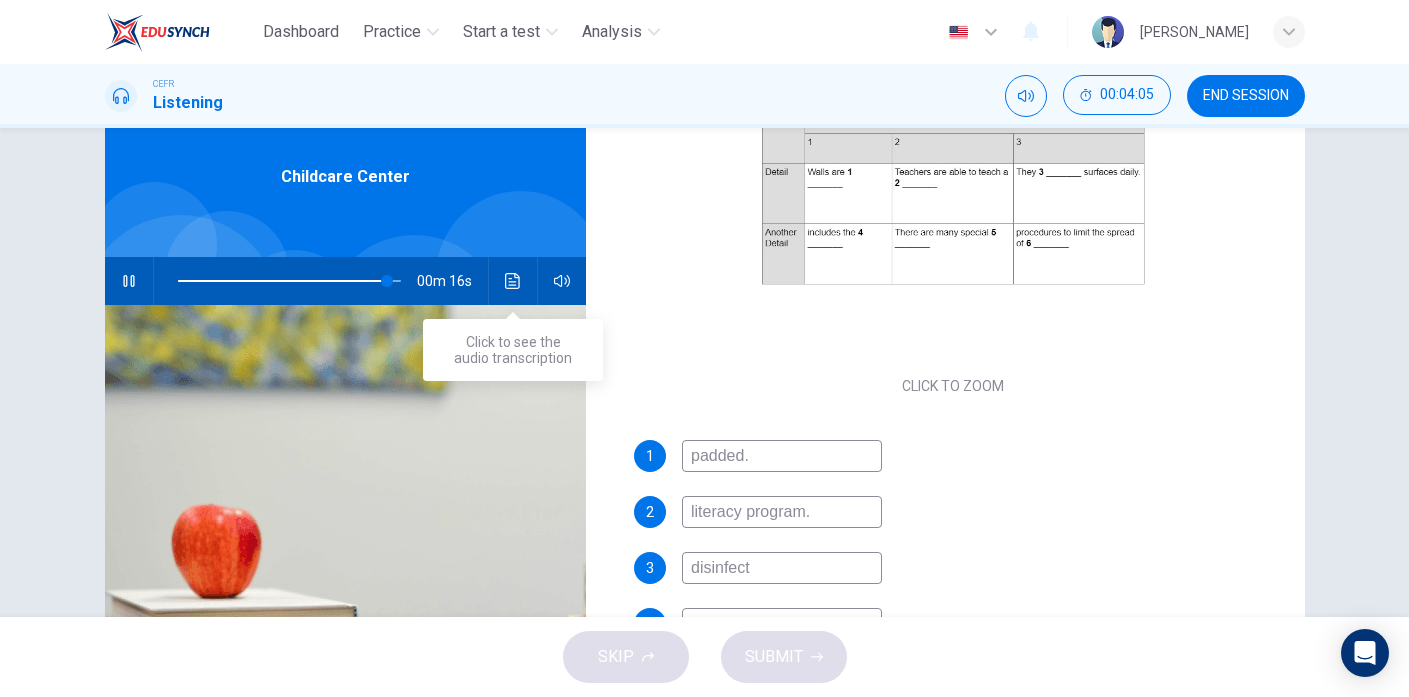 click 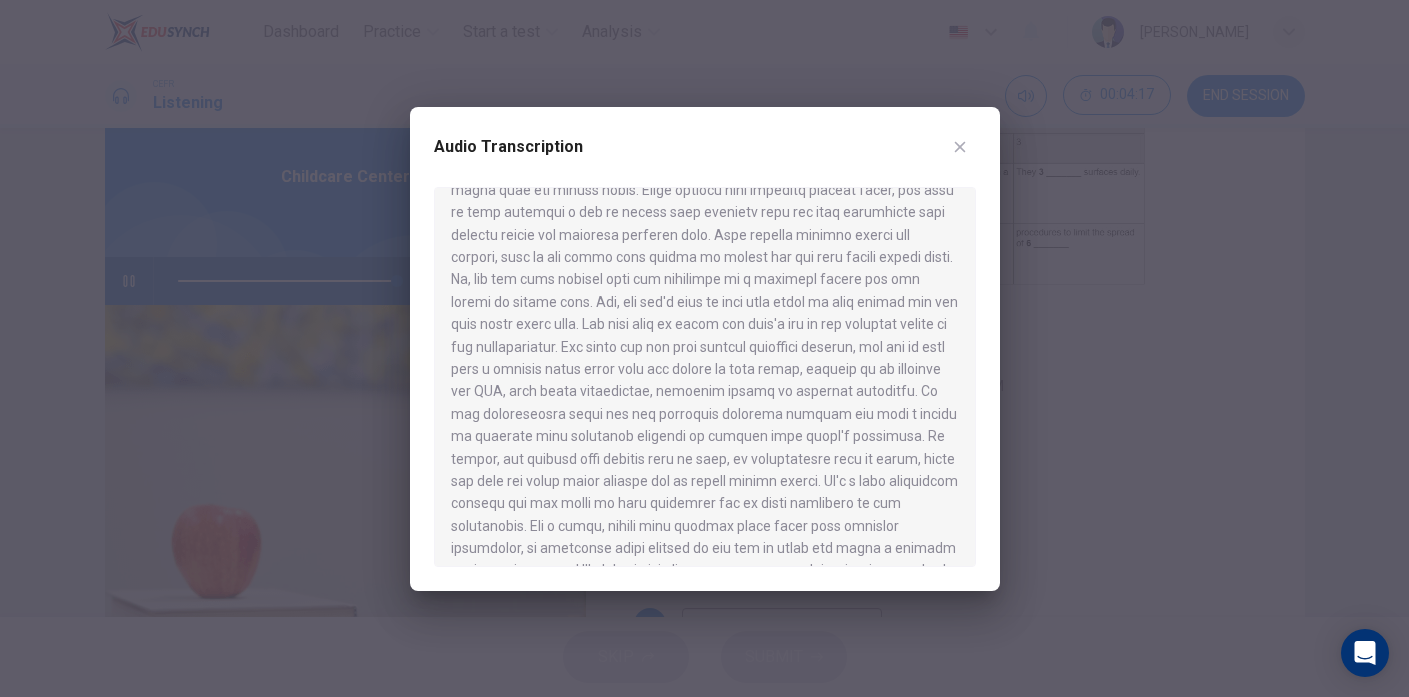 scroll, scrollTop: 163, scrollLeft: 0, axis: vertical 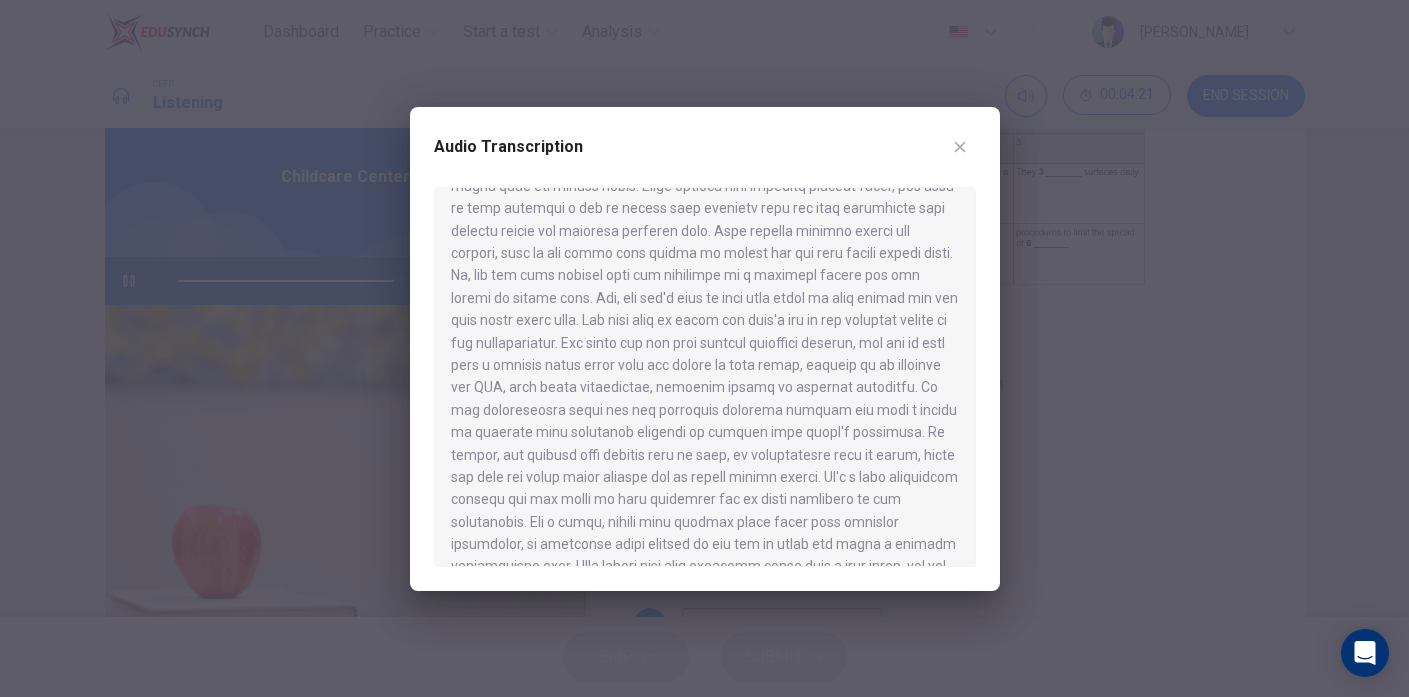 type on "0" 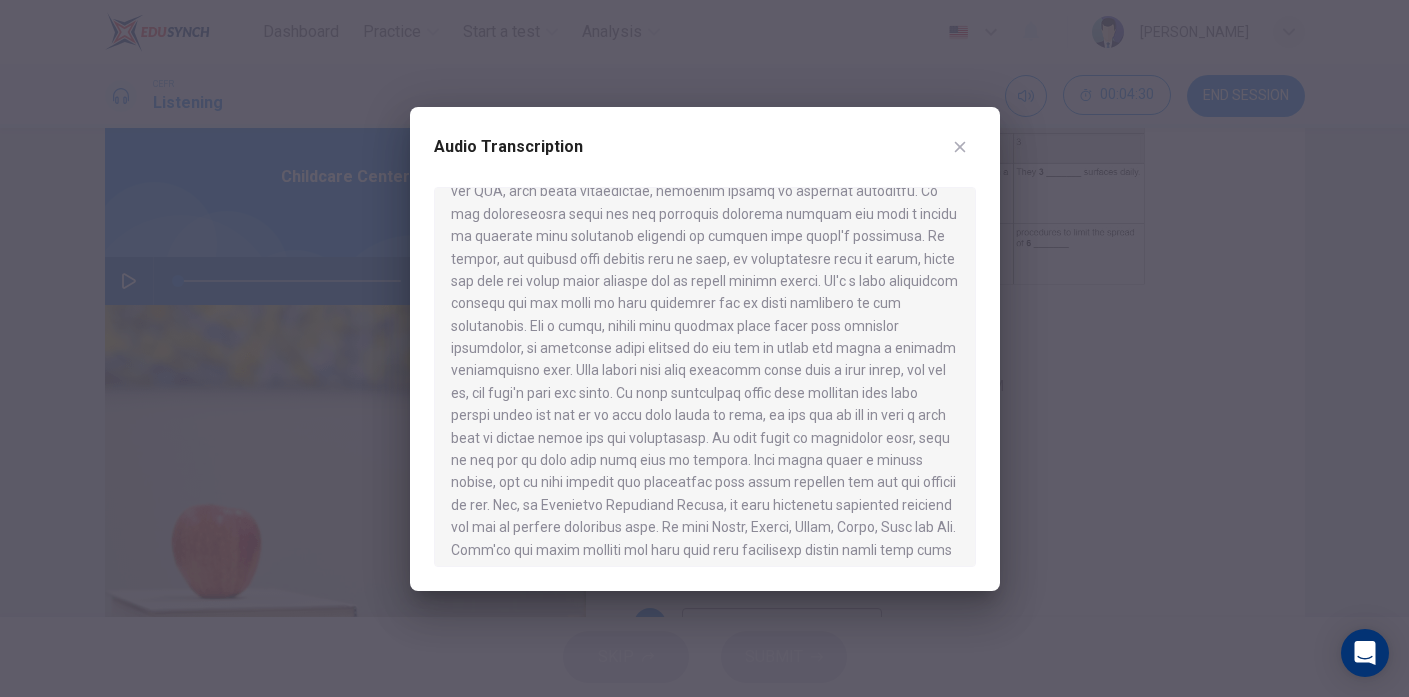 scroll, scrollTop: 364, scrollLeft: 0, axis: vertical 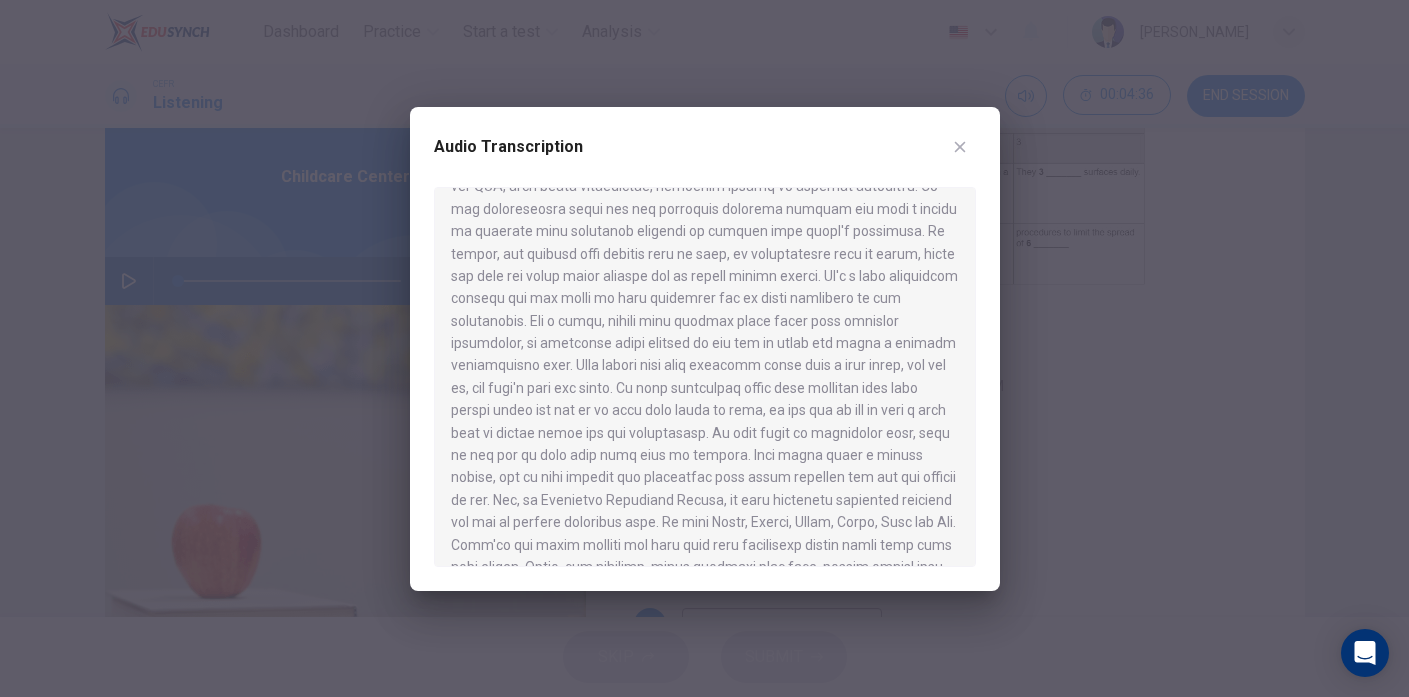 click 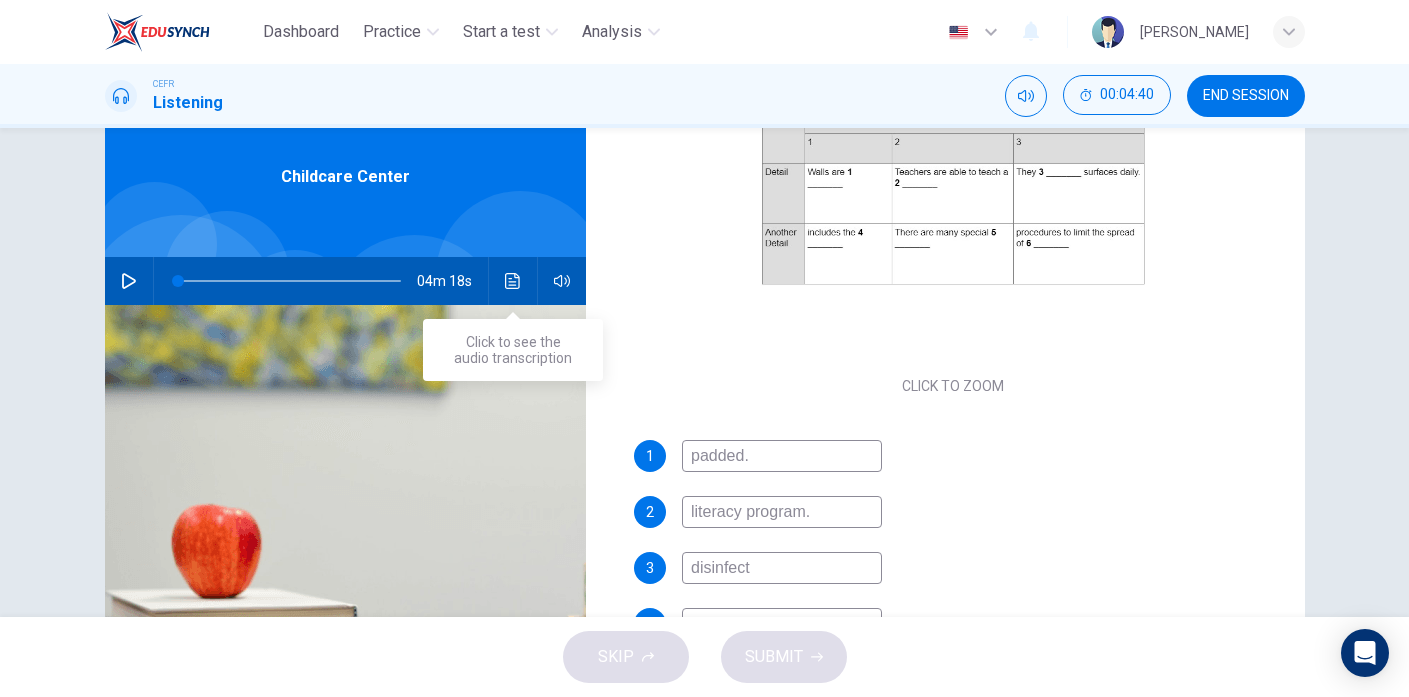 click 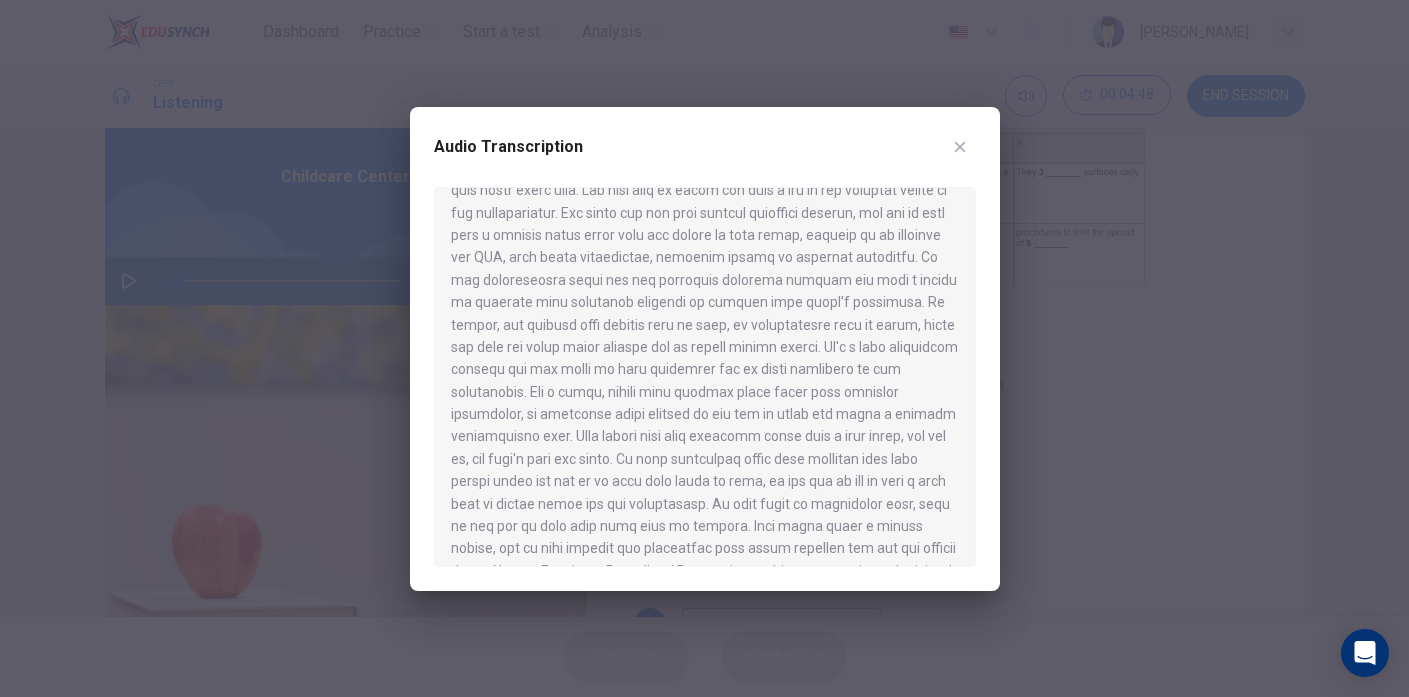 scroll, scrollTop: 298, scrollLeft: 0, axis: vertical 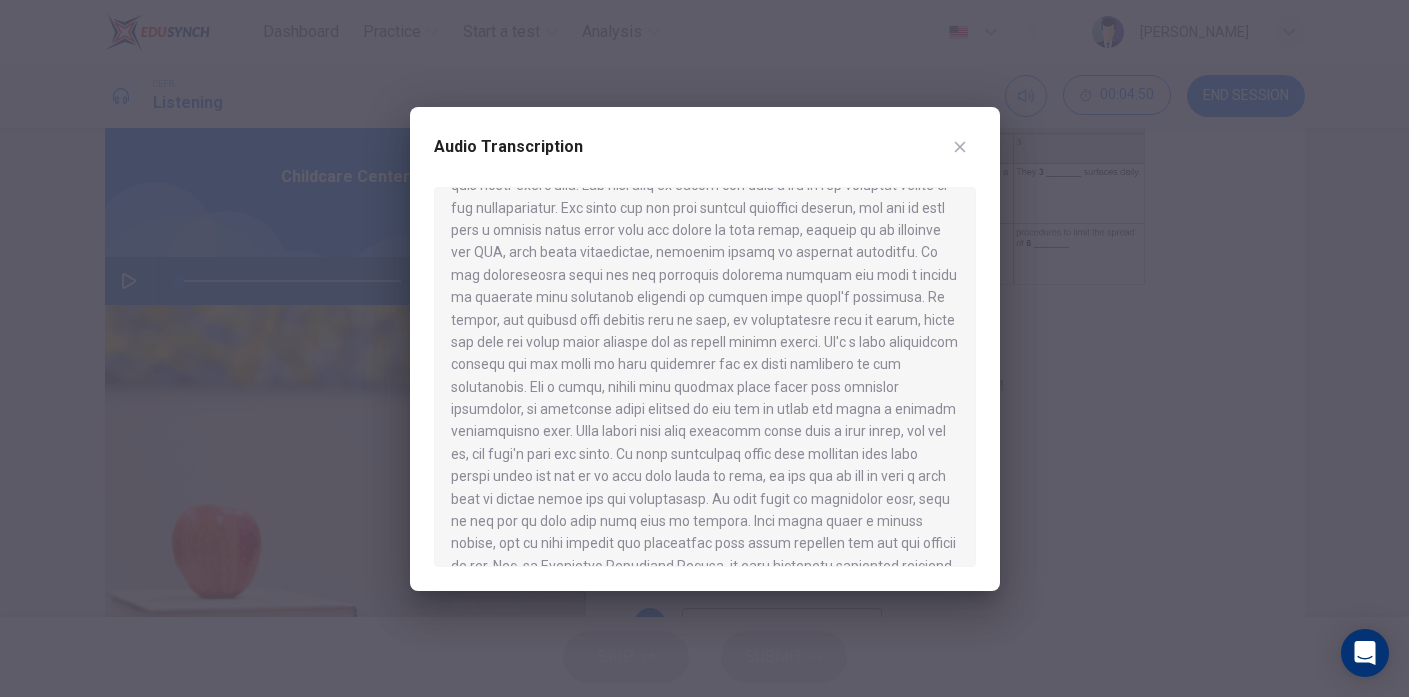 click at bounding box center [704, 348] 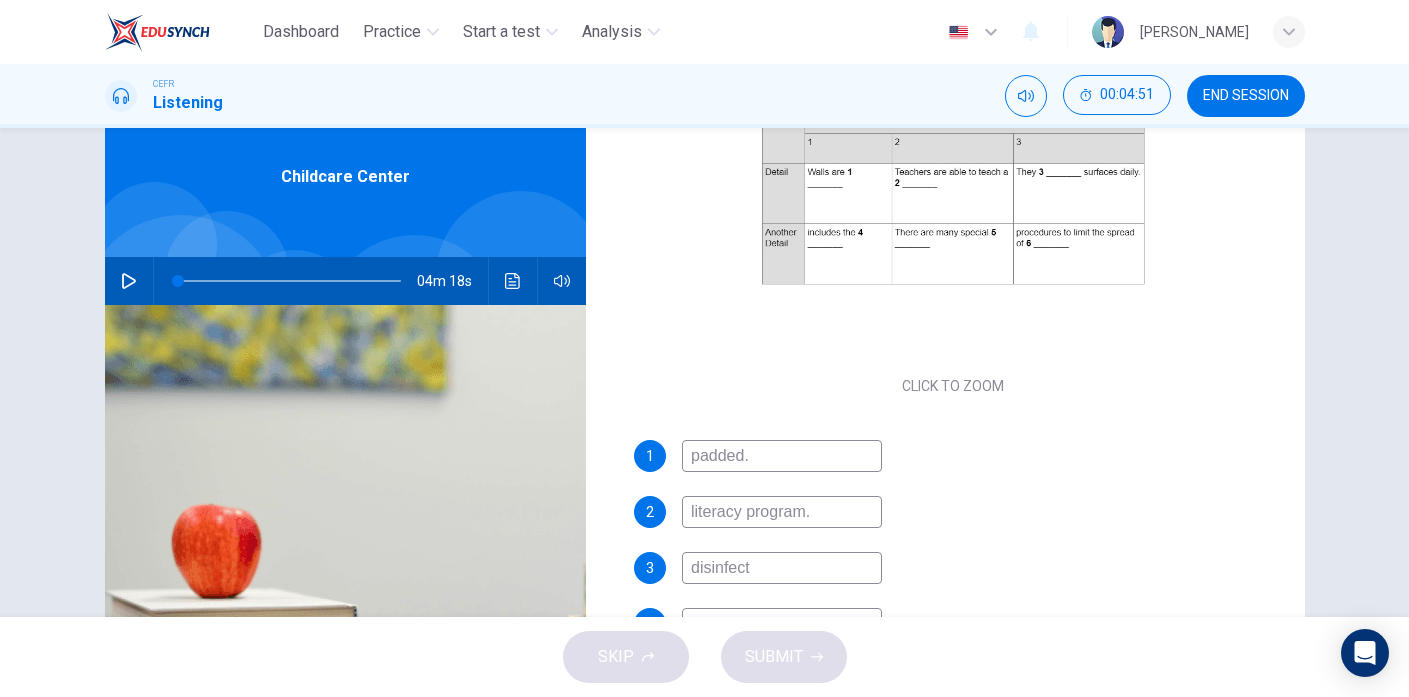 scroll, scrollTop: 245, scrollLeft: 0, axis: vertical 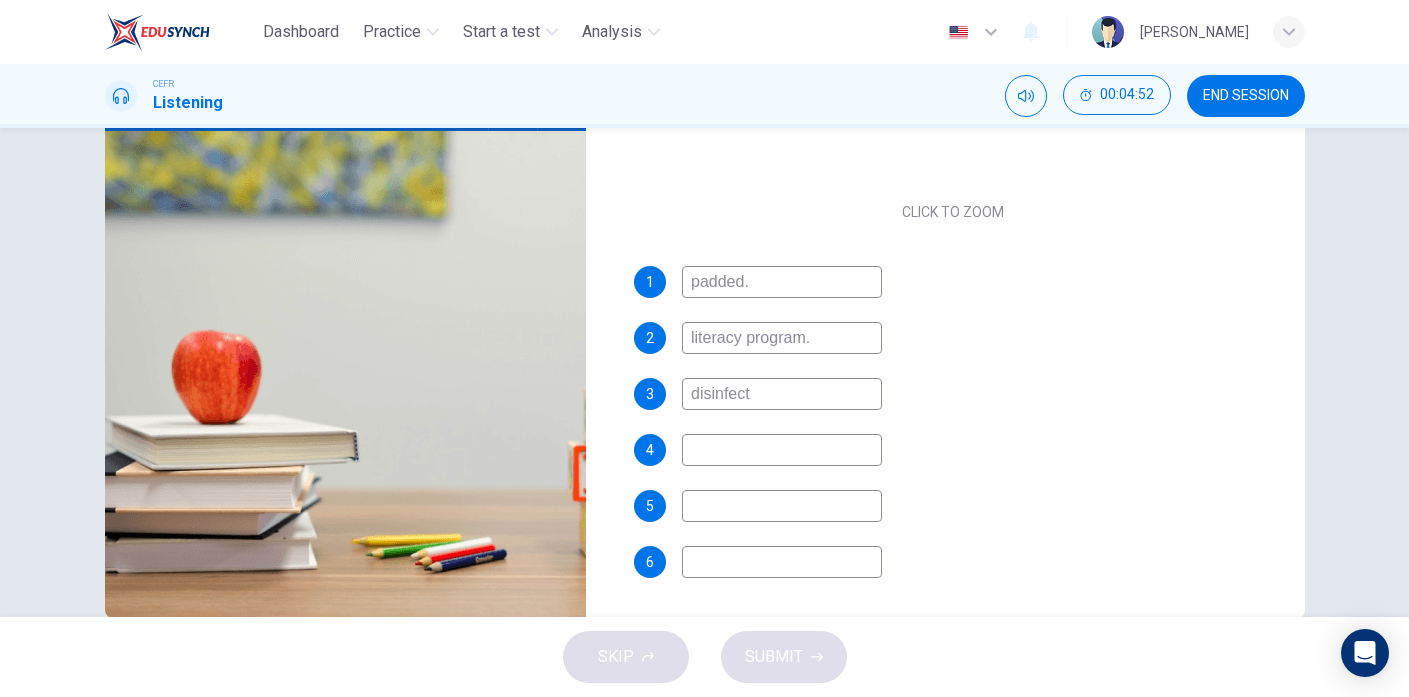 click at bounding box center (782, 562) 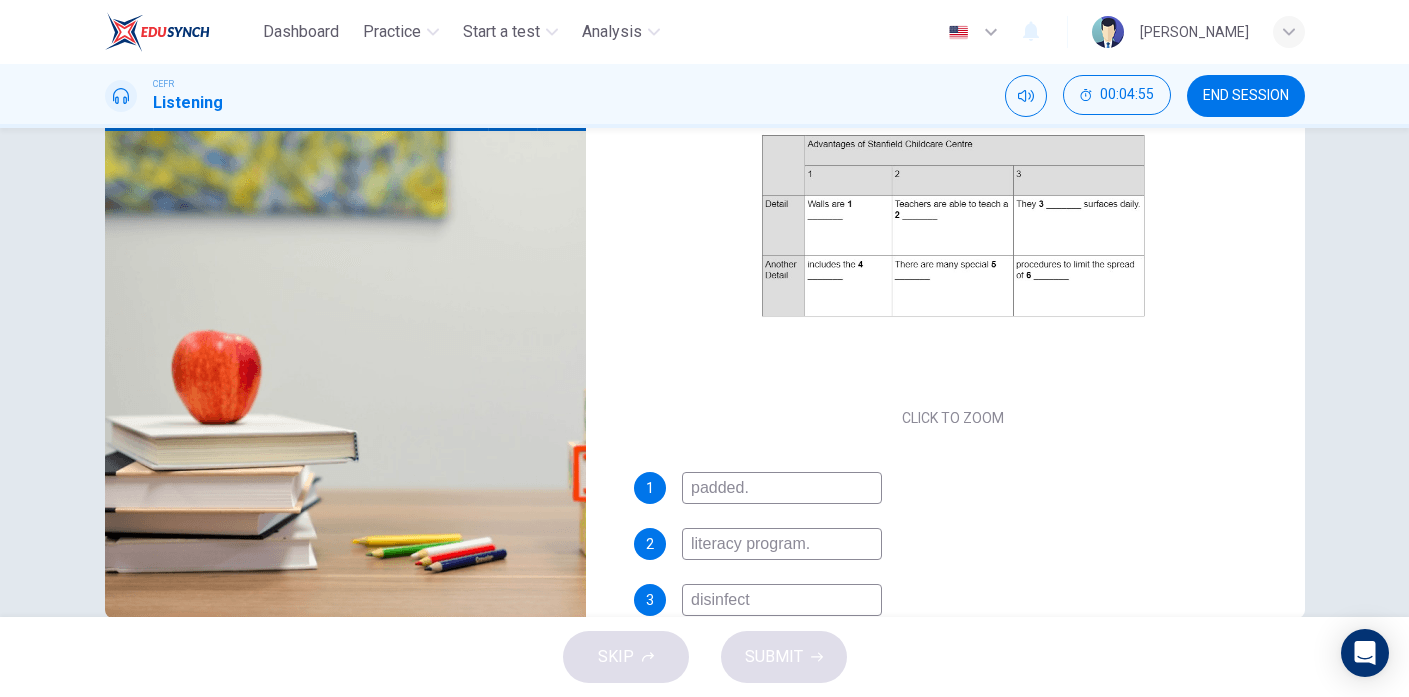 scroll, scrollTop: 81, scrollLeft: 0, axis: vertical 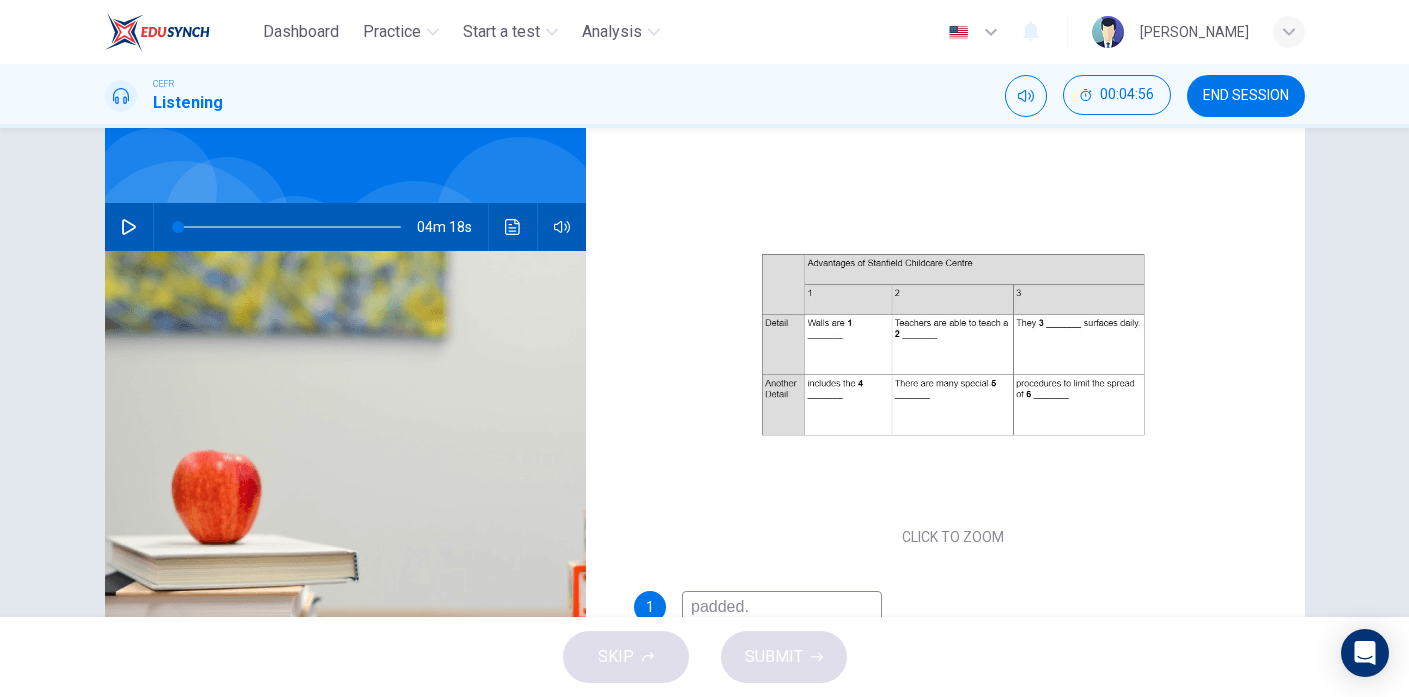 type on "germs" 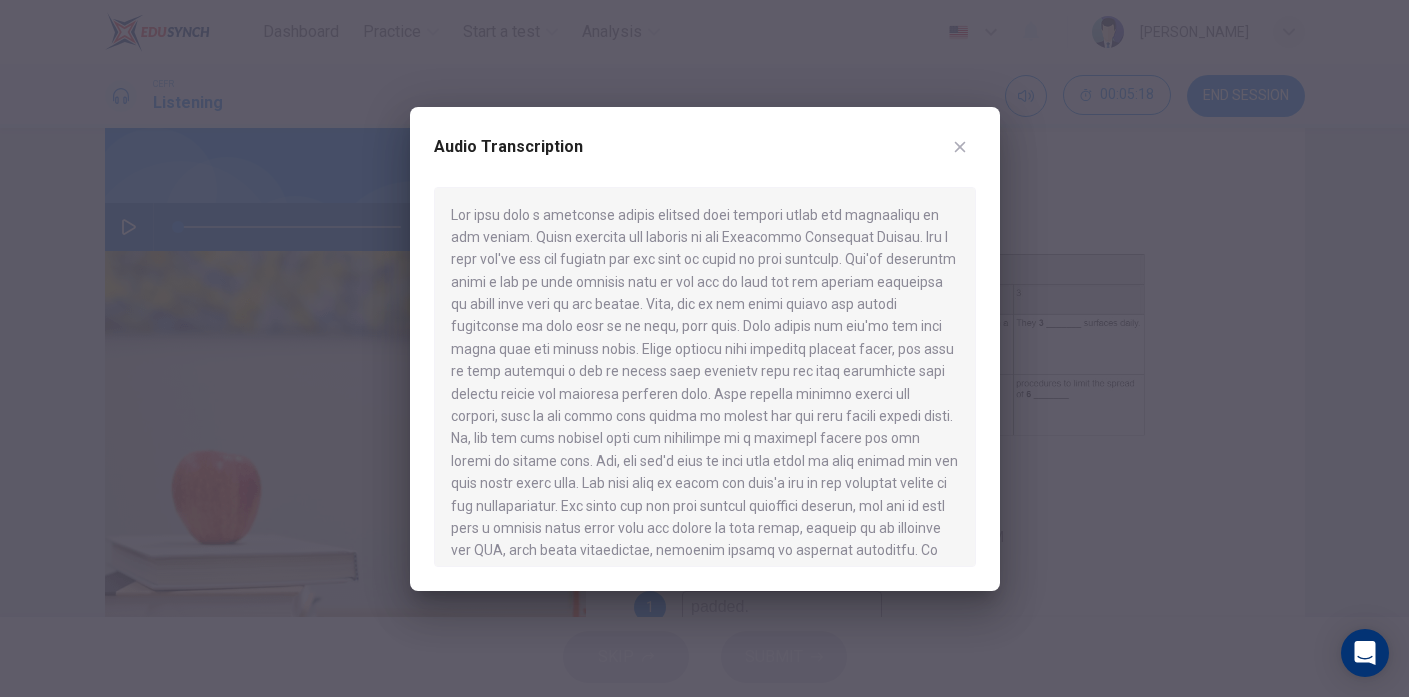 click at bounding box center [704, 348] 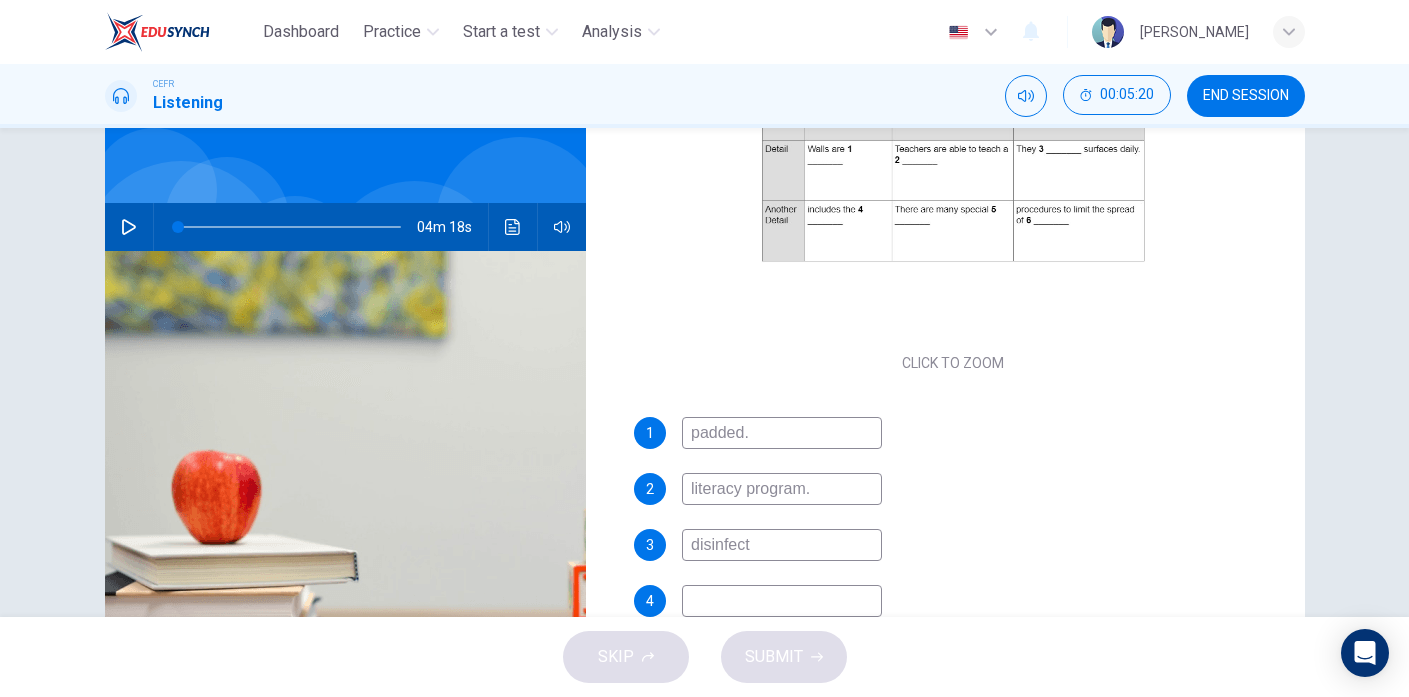scroll, scrollTop: 268, scrollLeft: 0, axis: vertical 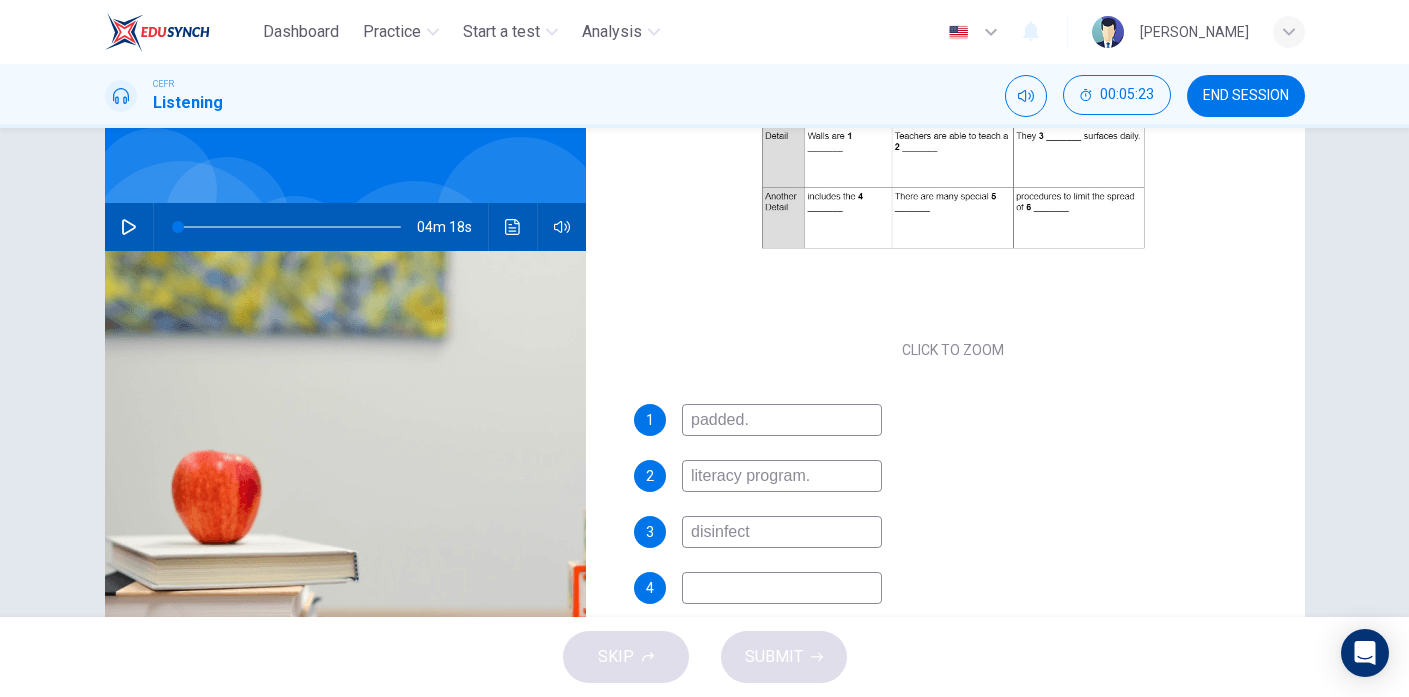 click at bounding box center (782, 588) 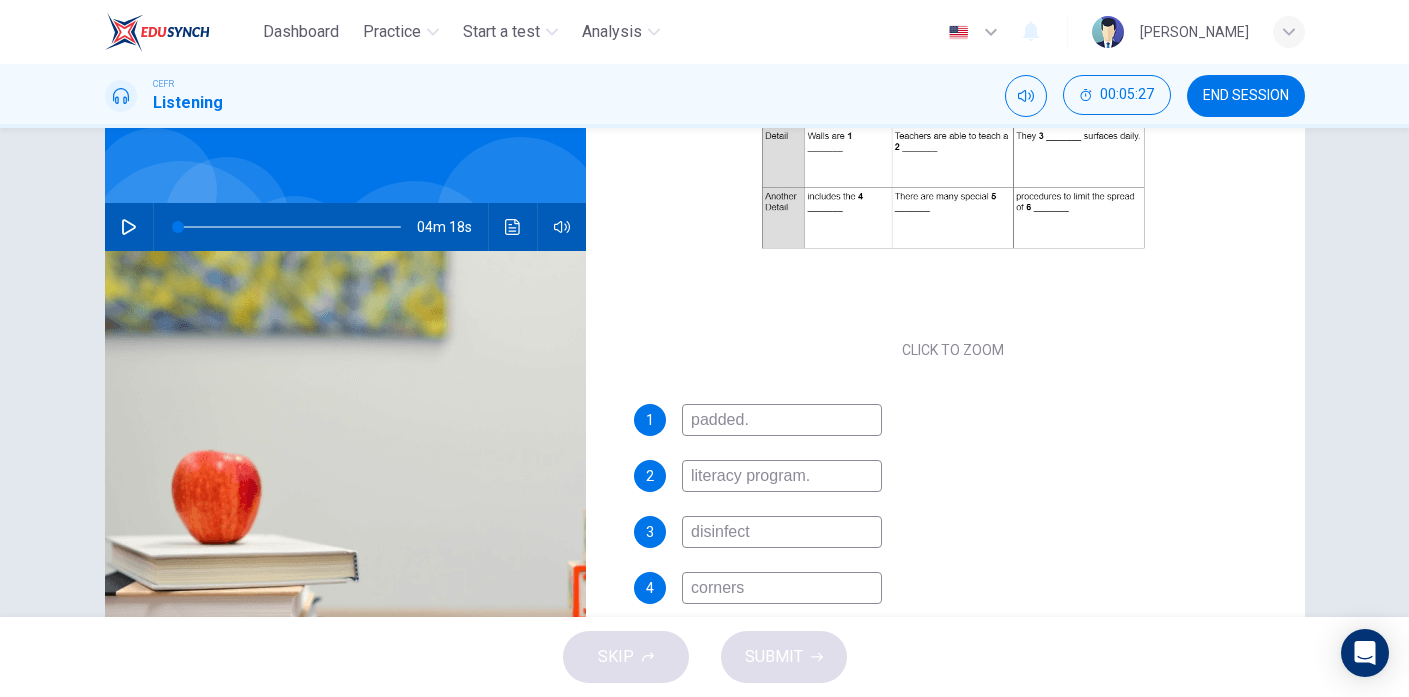 type on "corners" 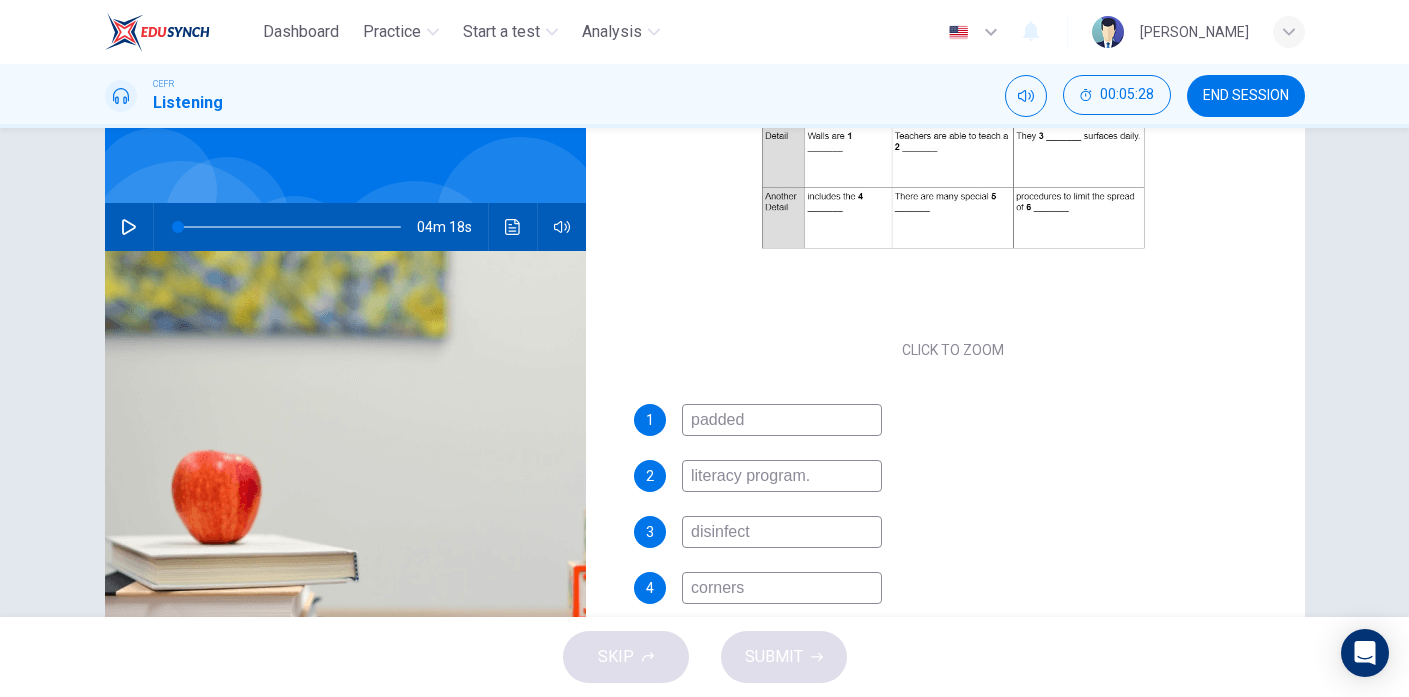 type on "padded" 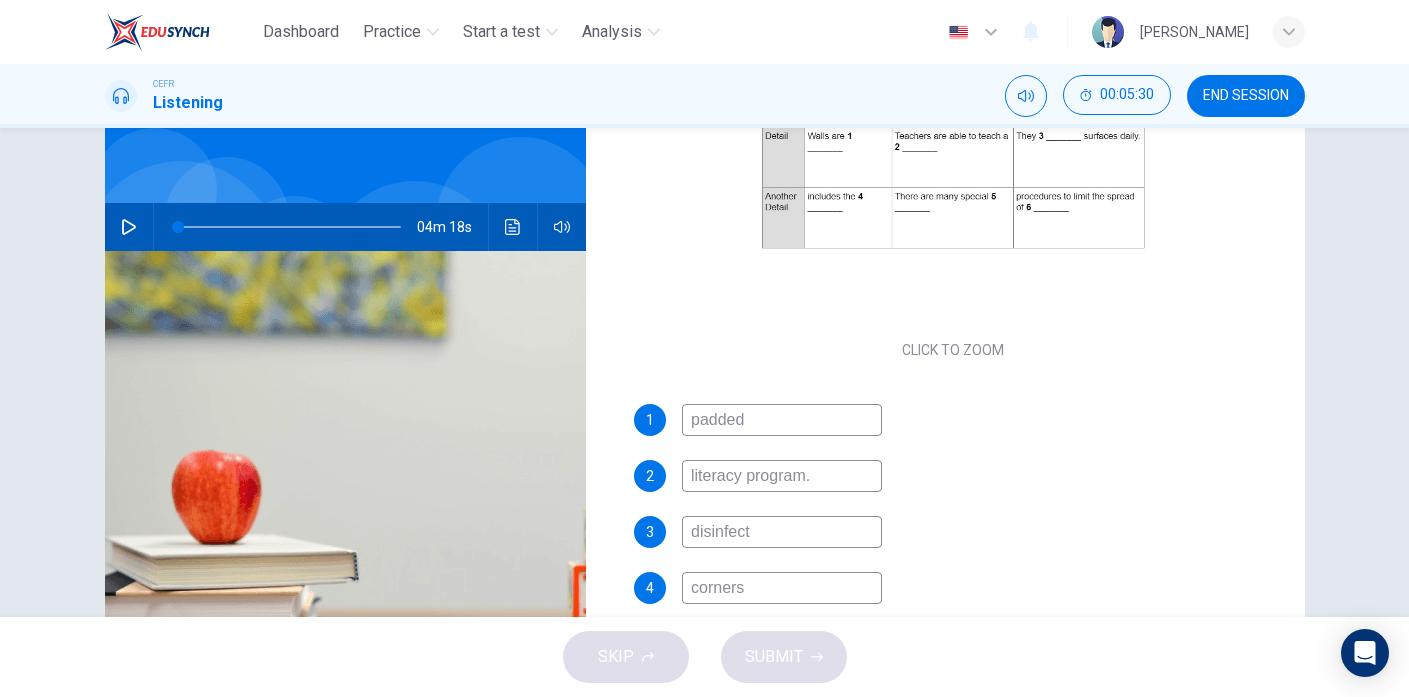 scroll, scrollTop: 286, scrollLeft: 0, axis: vertical 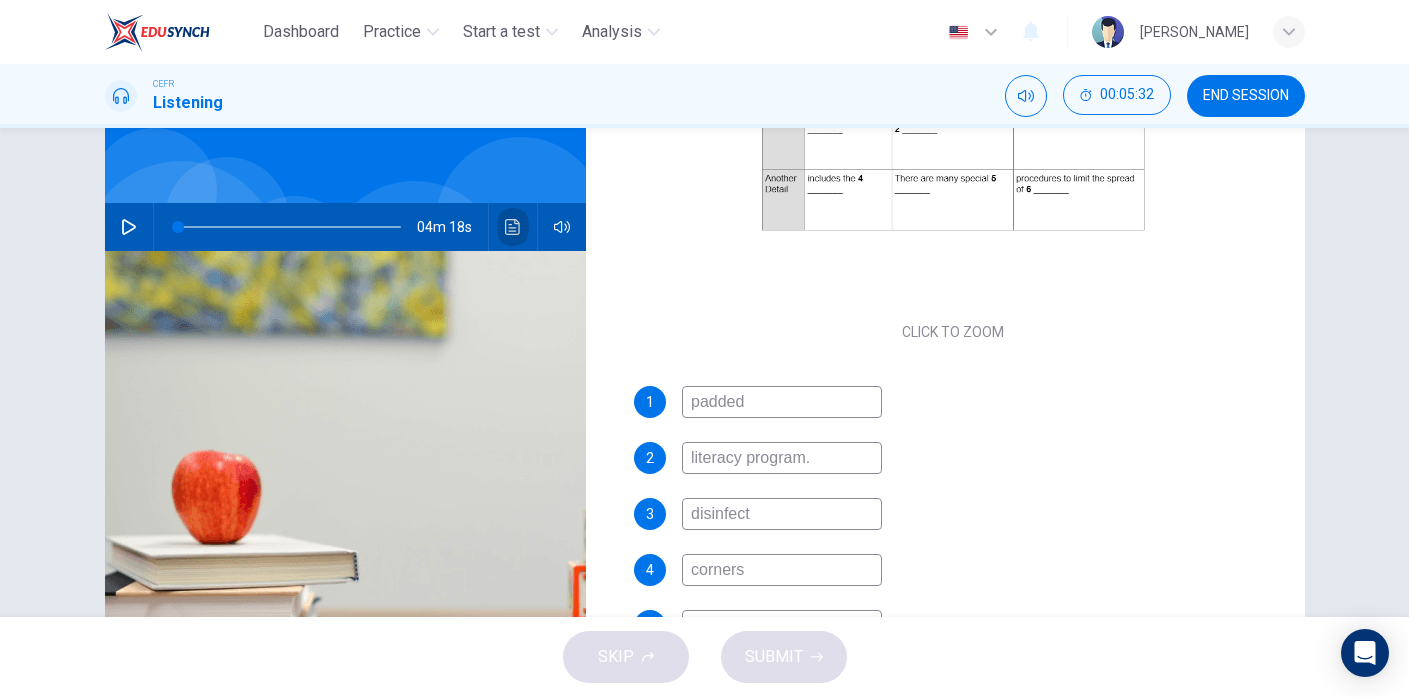 click 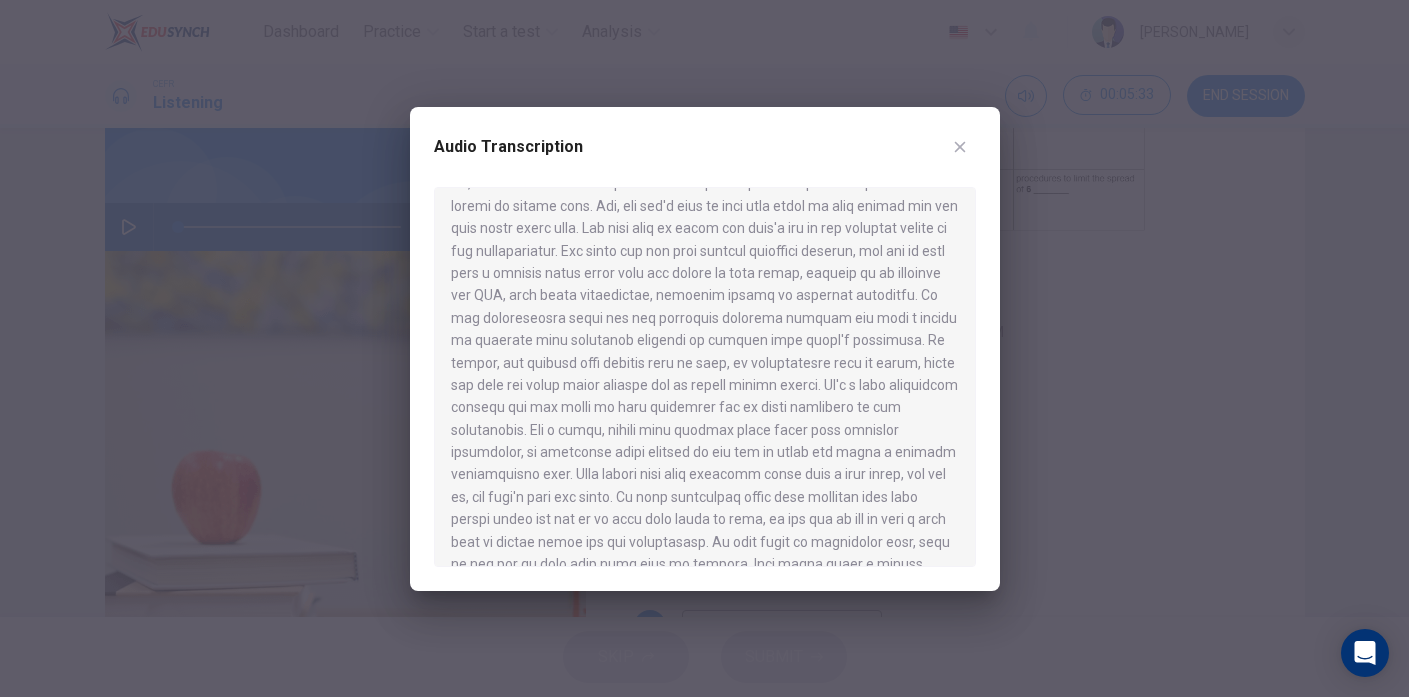 scroll, scrollTop: 257, scrollLeft: 0, axis: vertical 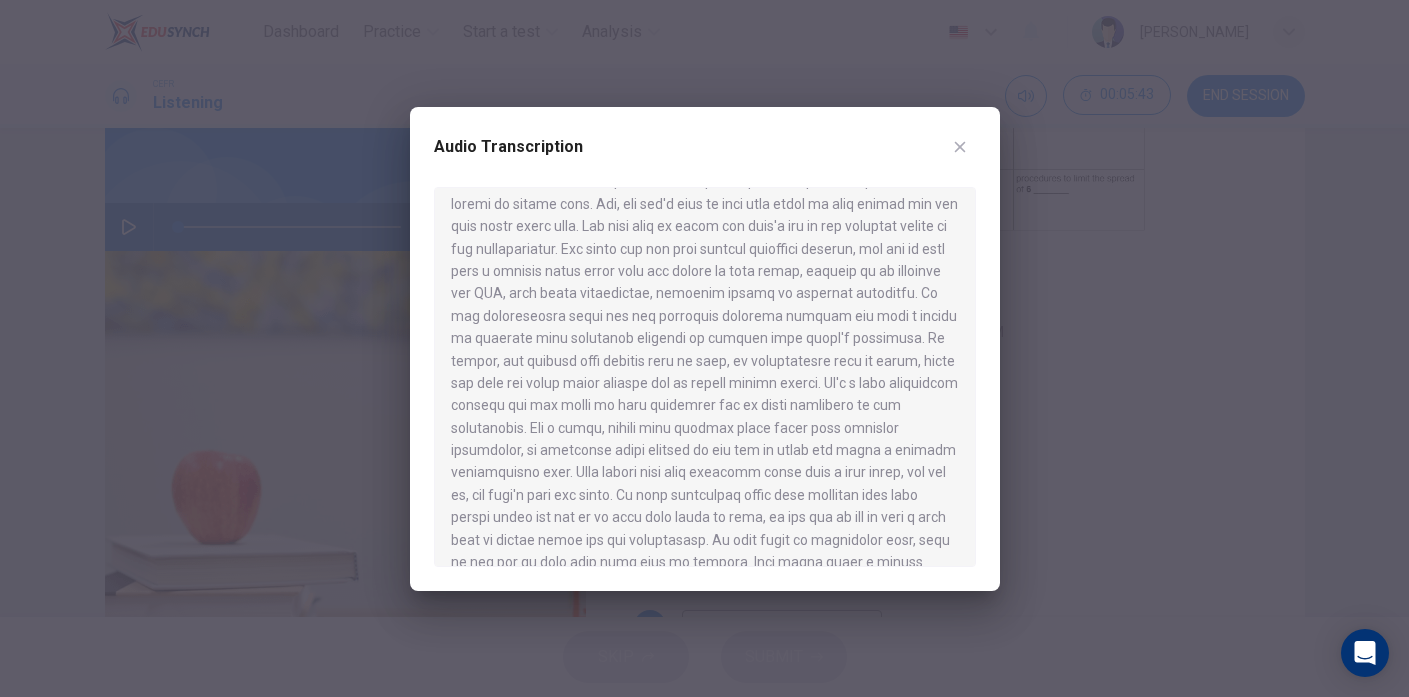 click 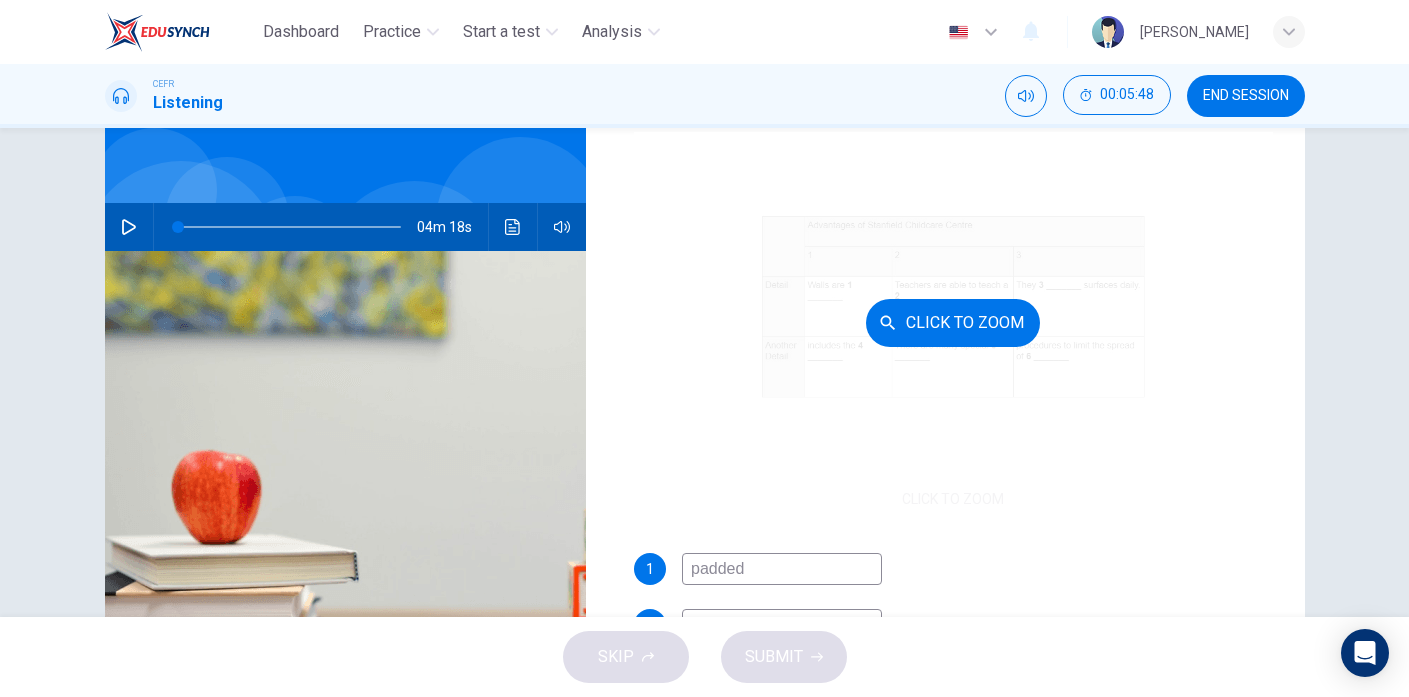 scroll, scrollTop: 286, scrollLeft: 0, axis: vertical 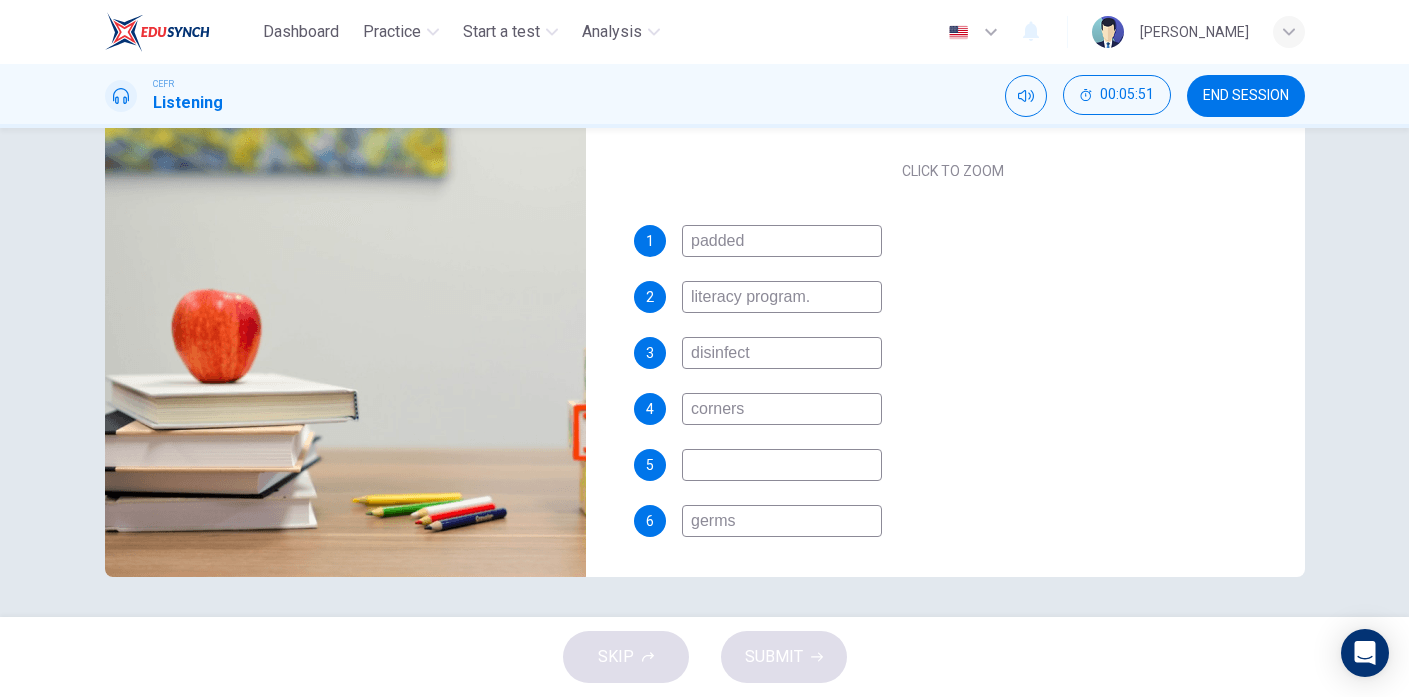 click on "literacy program." at bounding box center (782, 297) 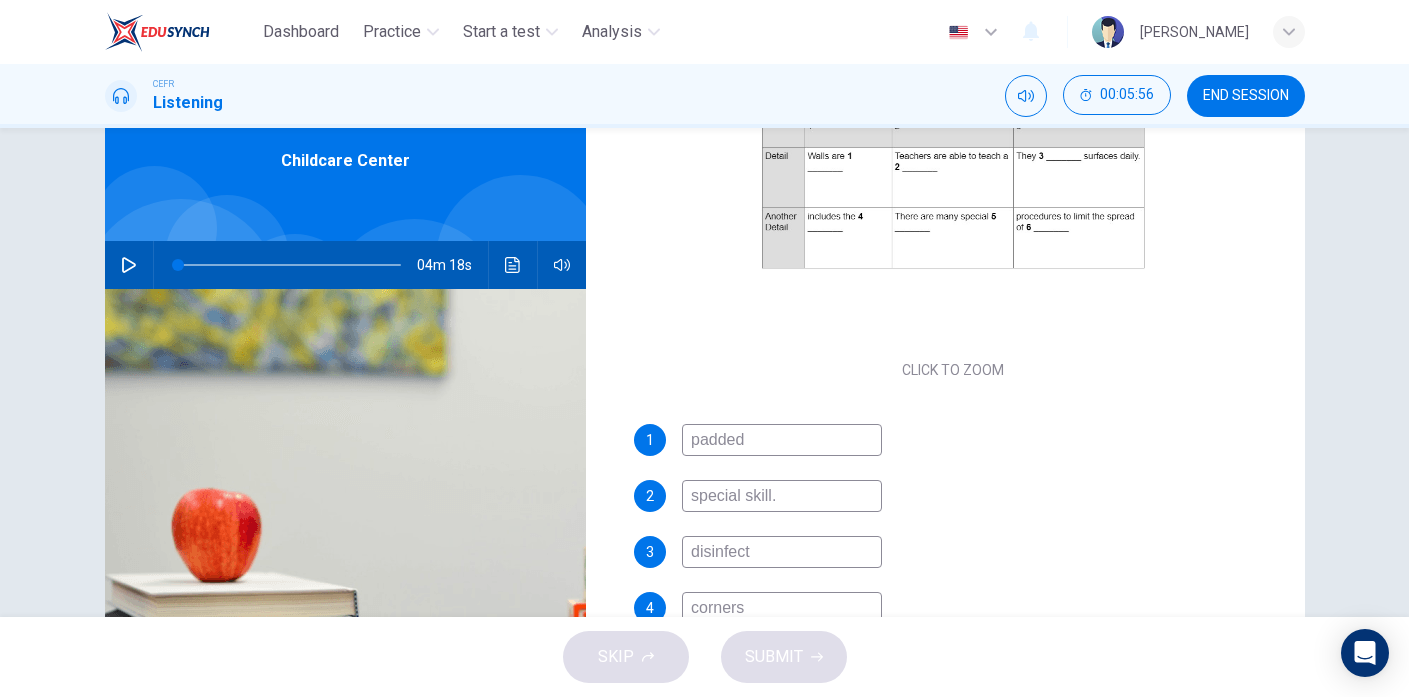 scroll, scrollTop: 63, scrollLeft: 0, axis: vertical 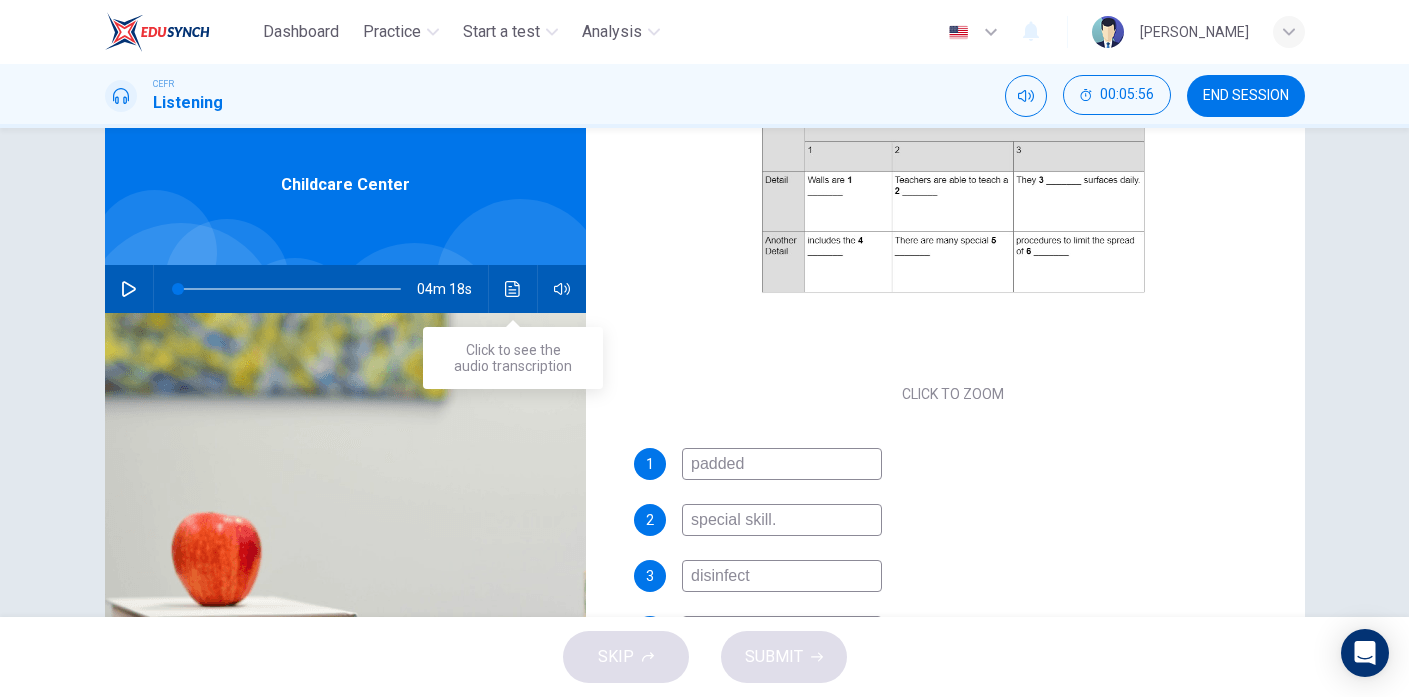 type on "special skill." 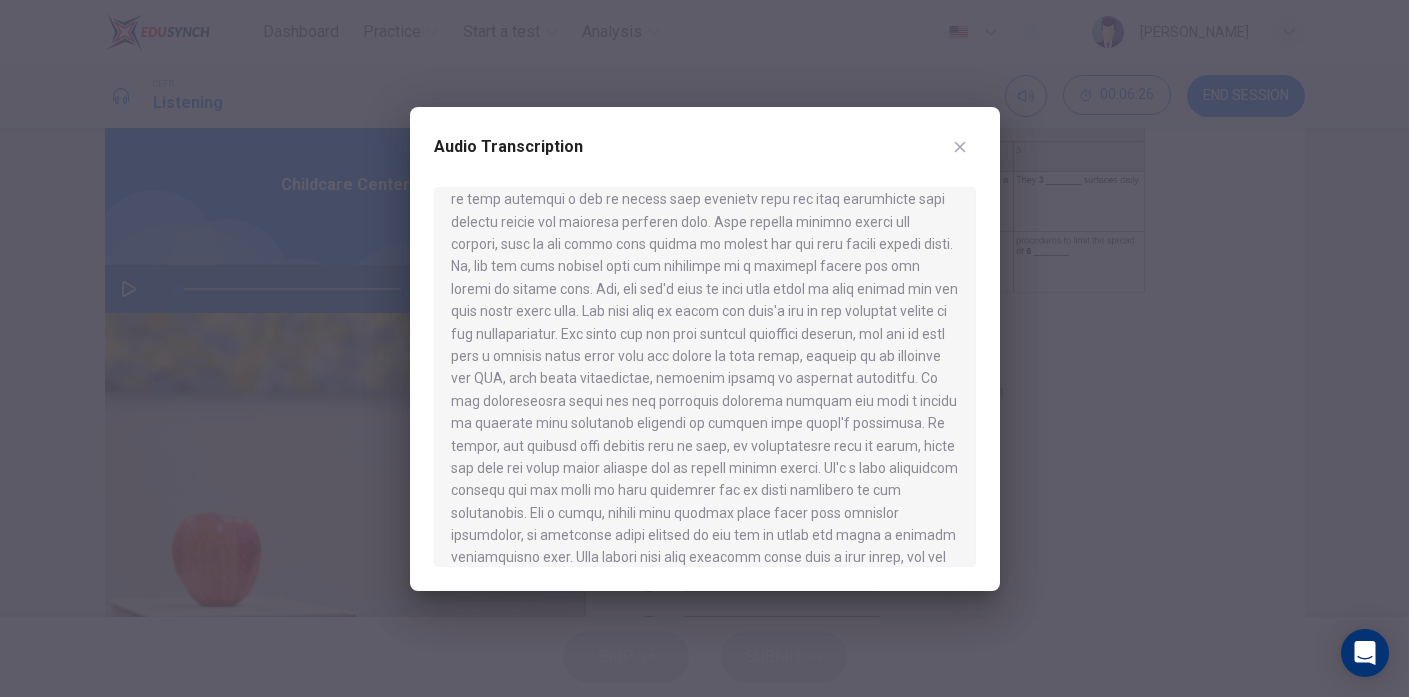 scroll, scrollTop: 209, scrollLeft: 0, axis: vertical 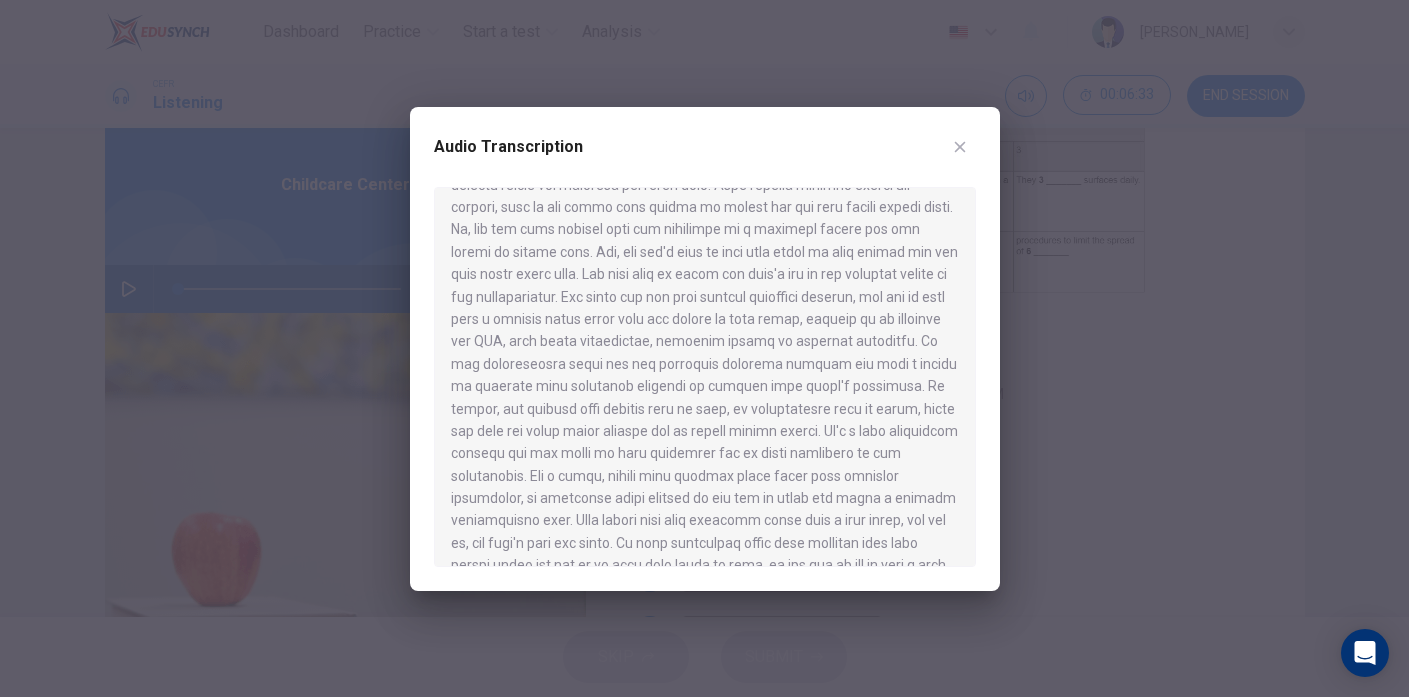 click on "Audio Transcription" at bounding box center [705, 159] 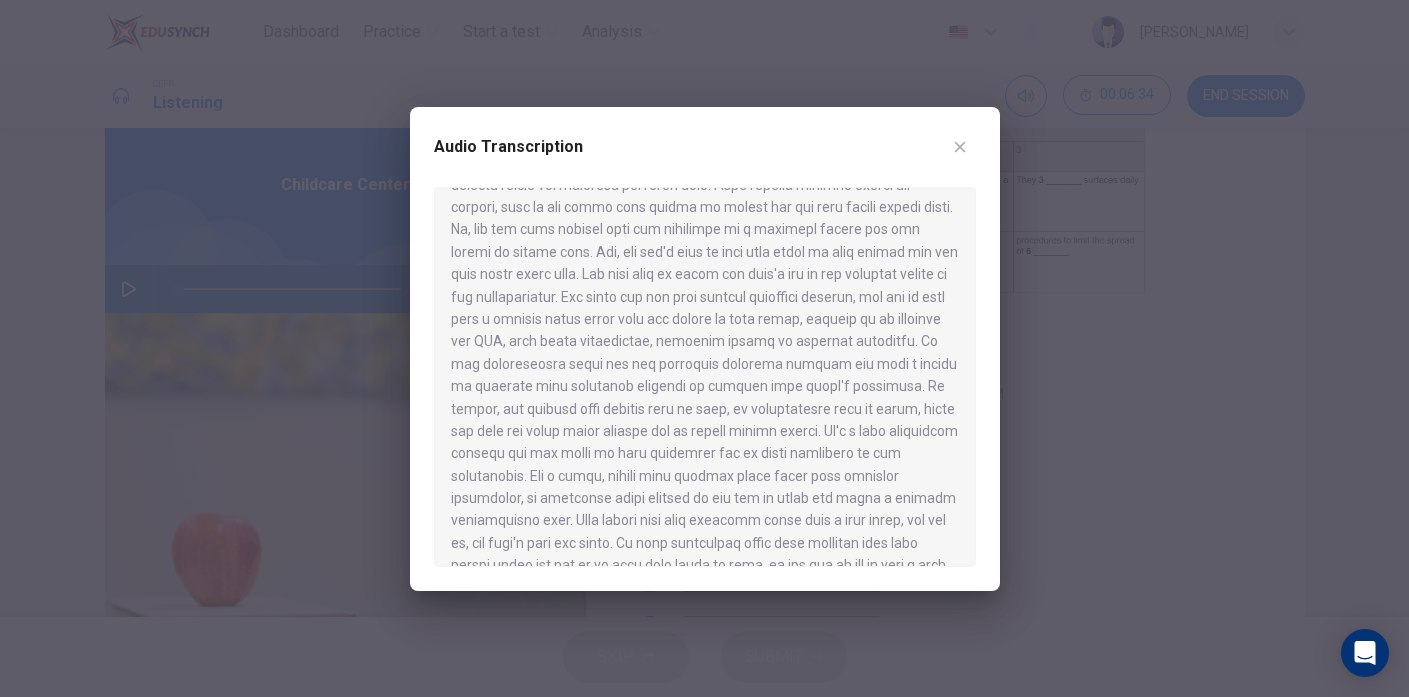 click 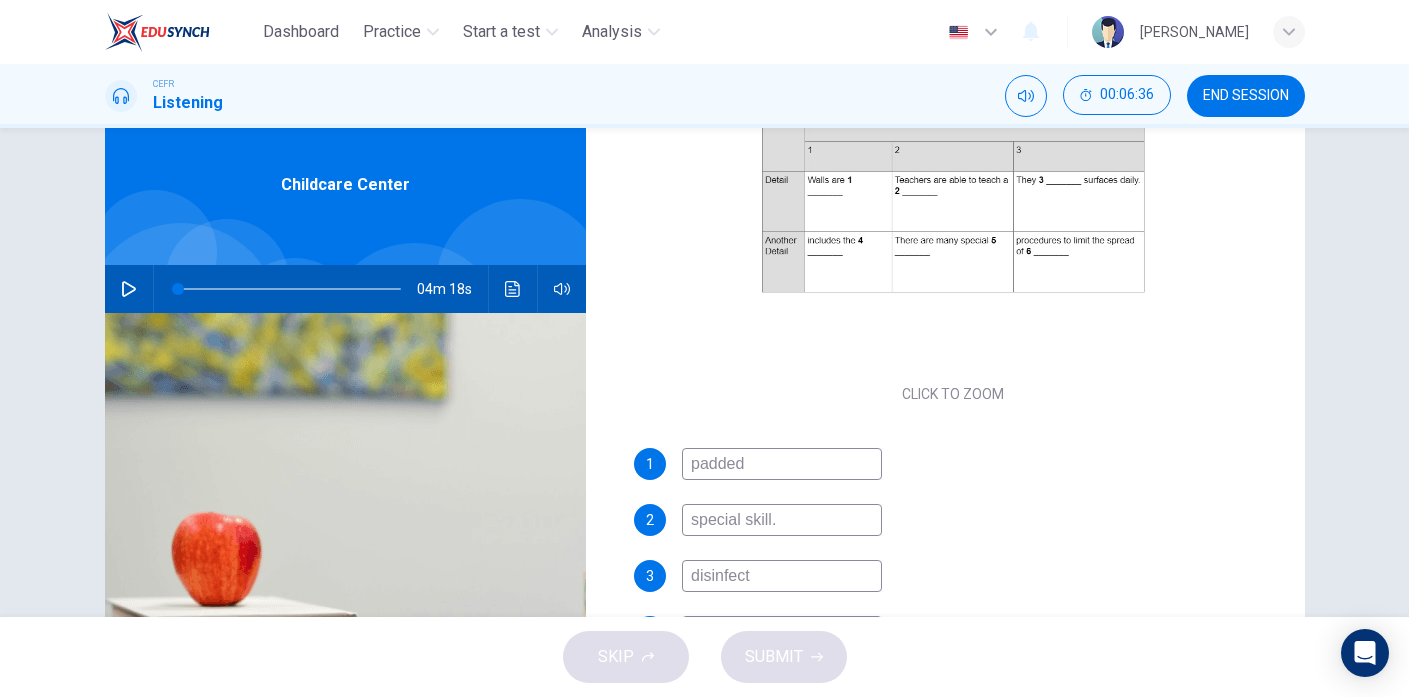 scroll, scrollTop: 166, scrollLeft: 0, axis: vertical 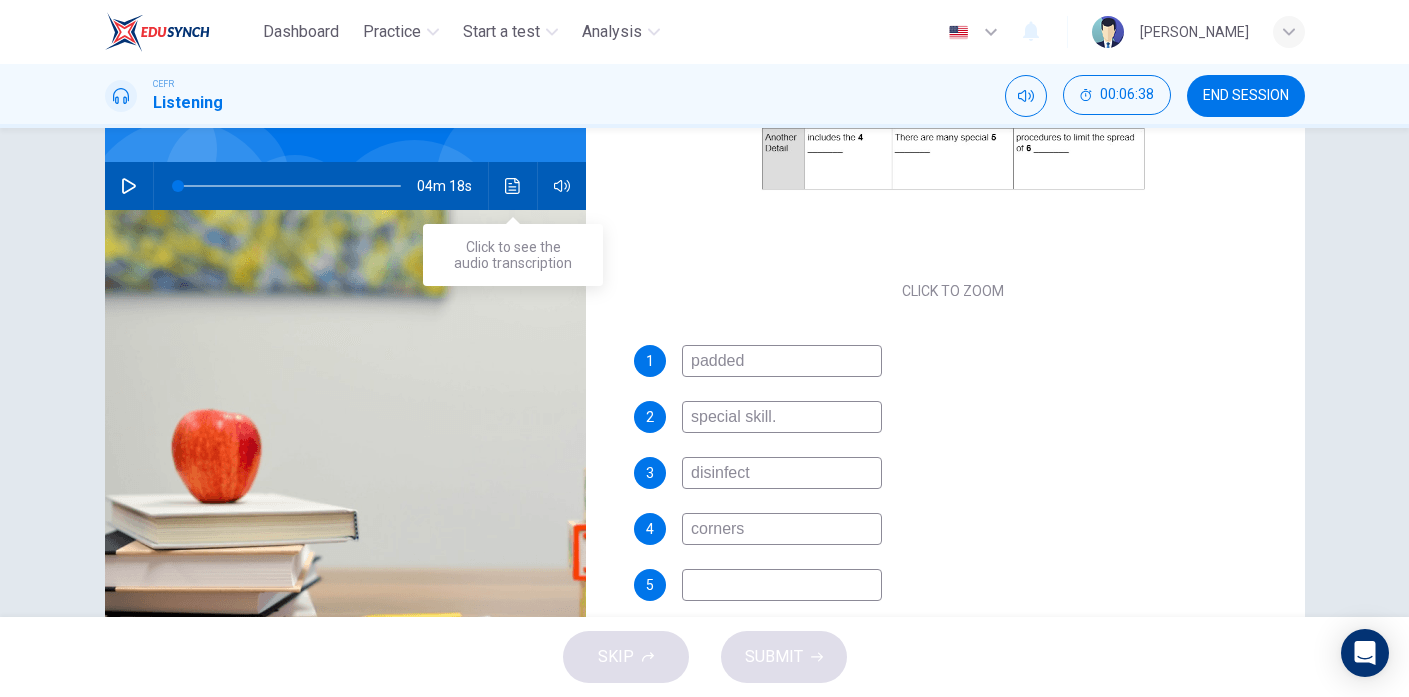 click 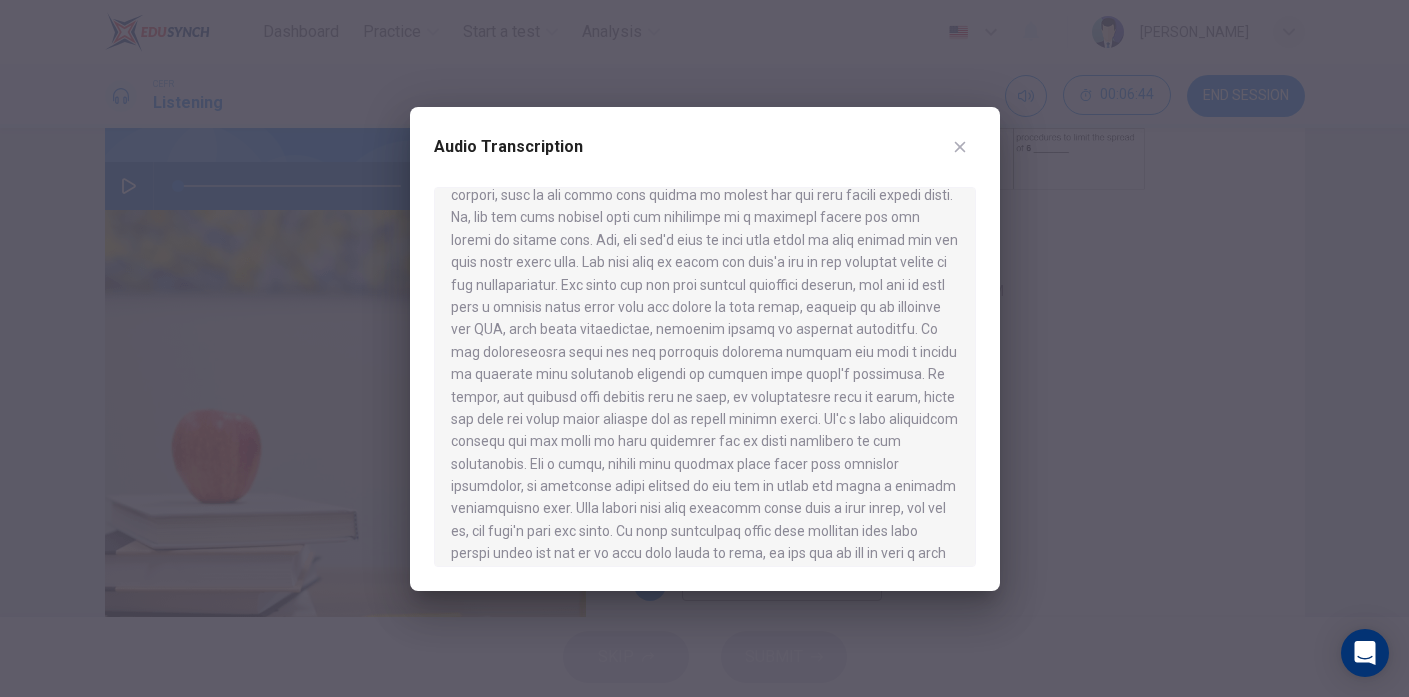 scroll, scrollTop: 251, scrollLeft: 0, axis: vertical 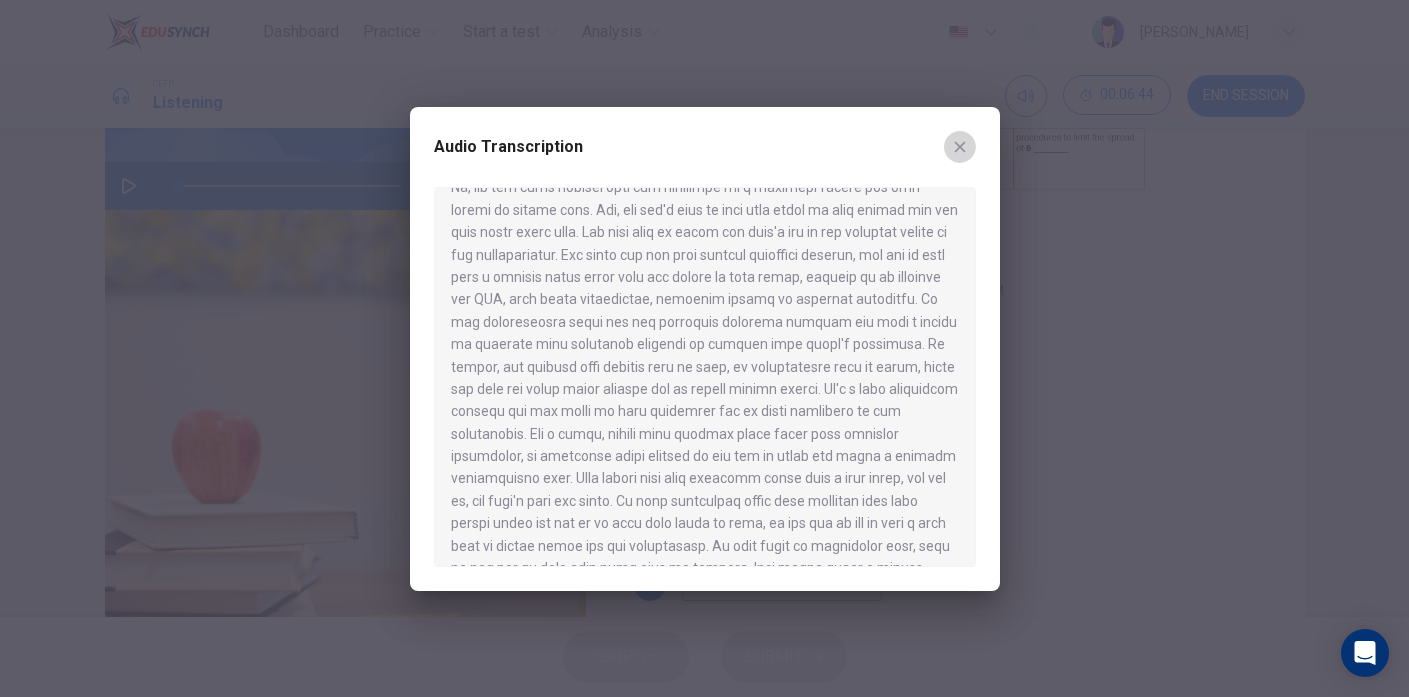 click 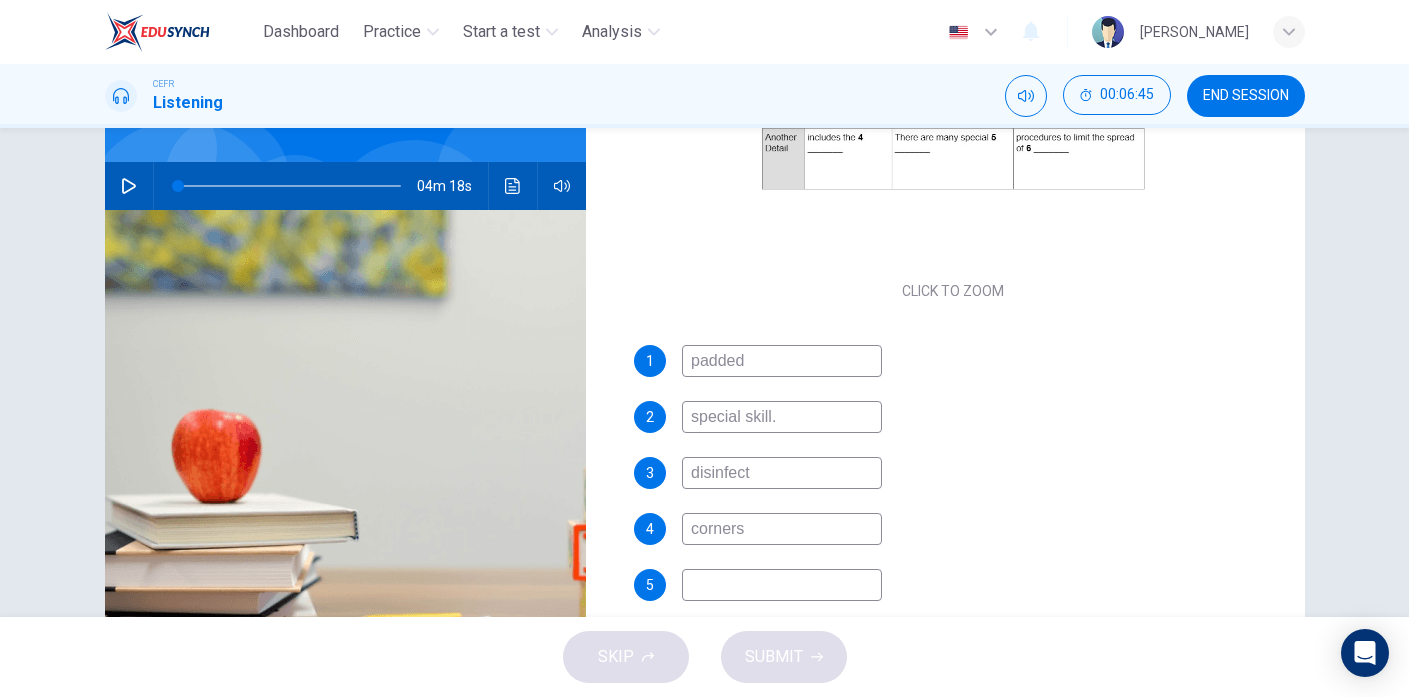 scroll, scrollTop: 286, scrollLeft: 0, axis: vertical 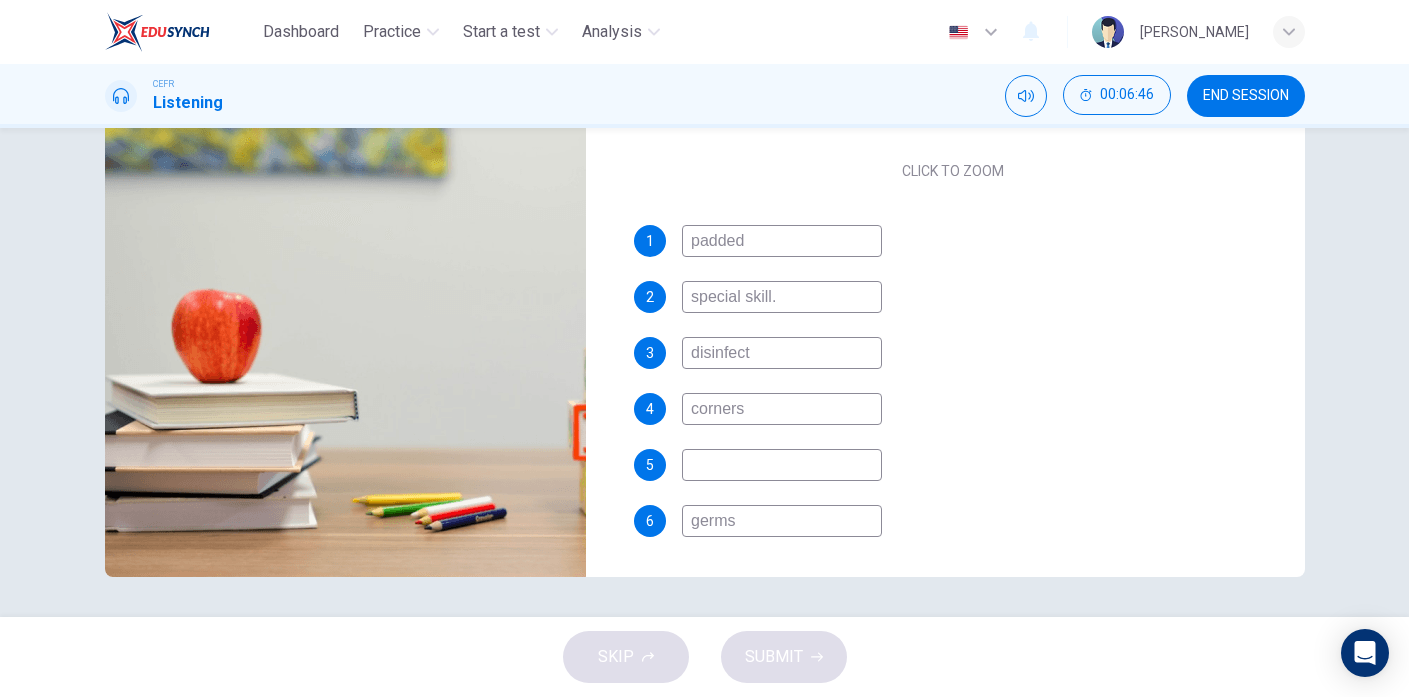 click on "SKIP SUBMIT" at bounding box center (704, 657) 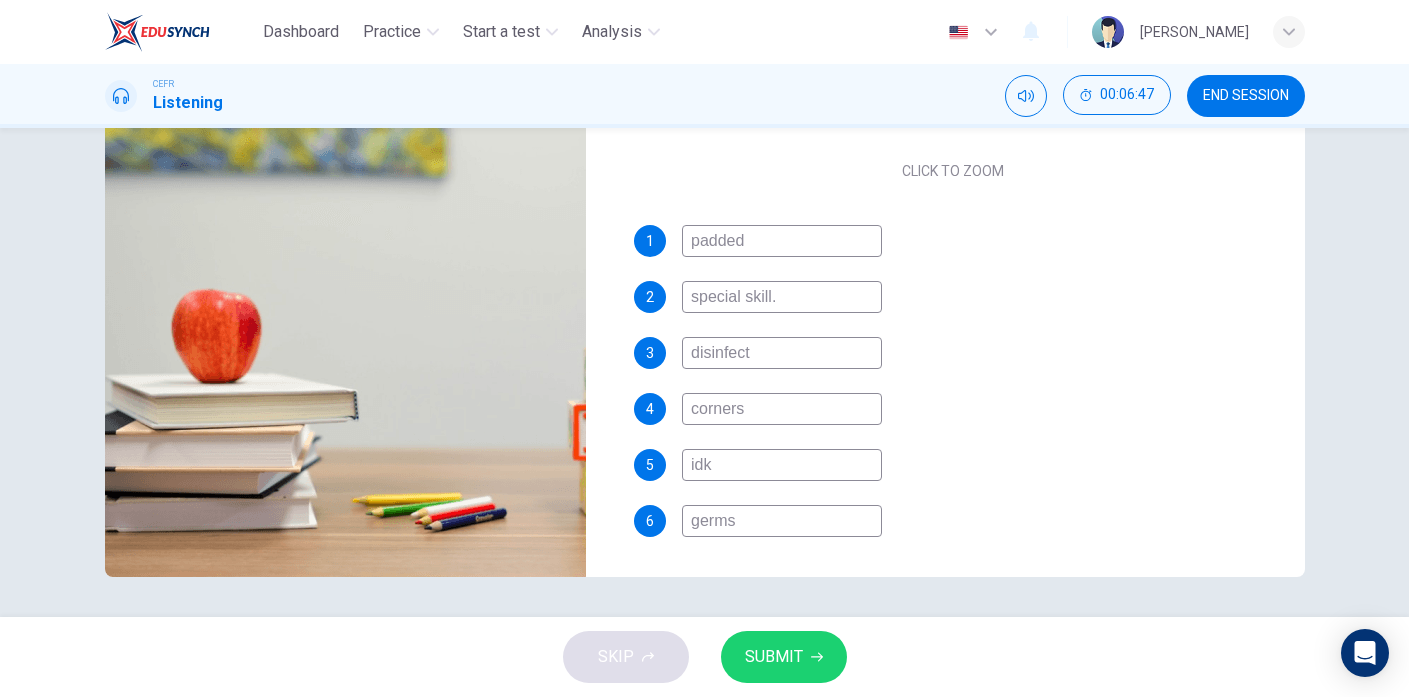 type on "idk" 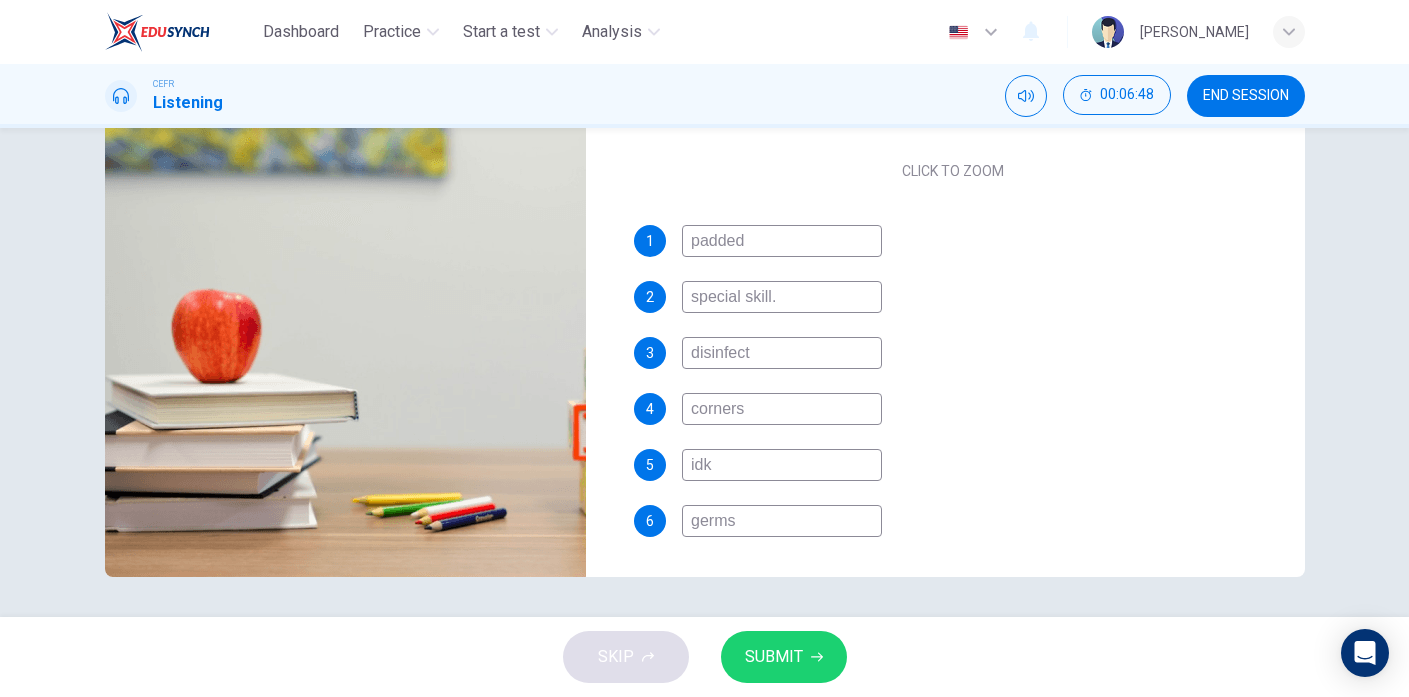 click on "SUBMIT" at bounding box center (784, 657) 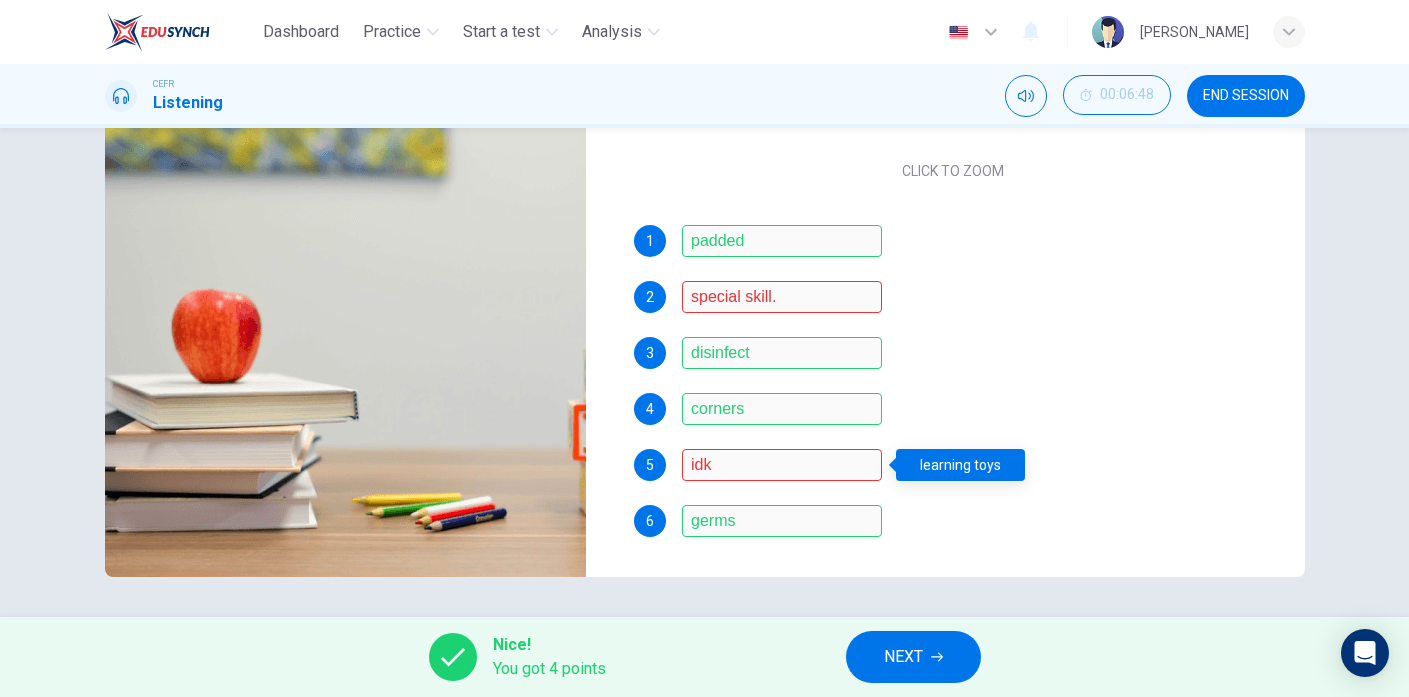 scroll, scrollTop: 279, scrollLeft: 0, axis: vertical 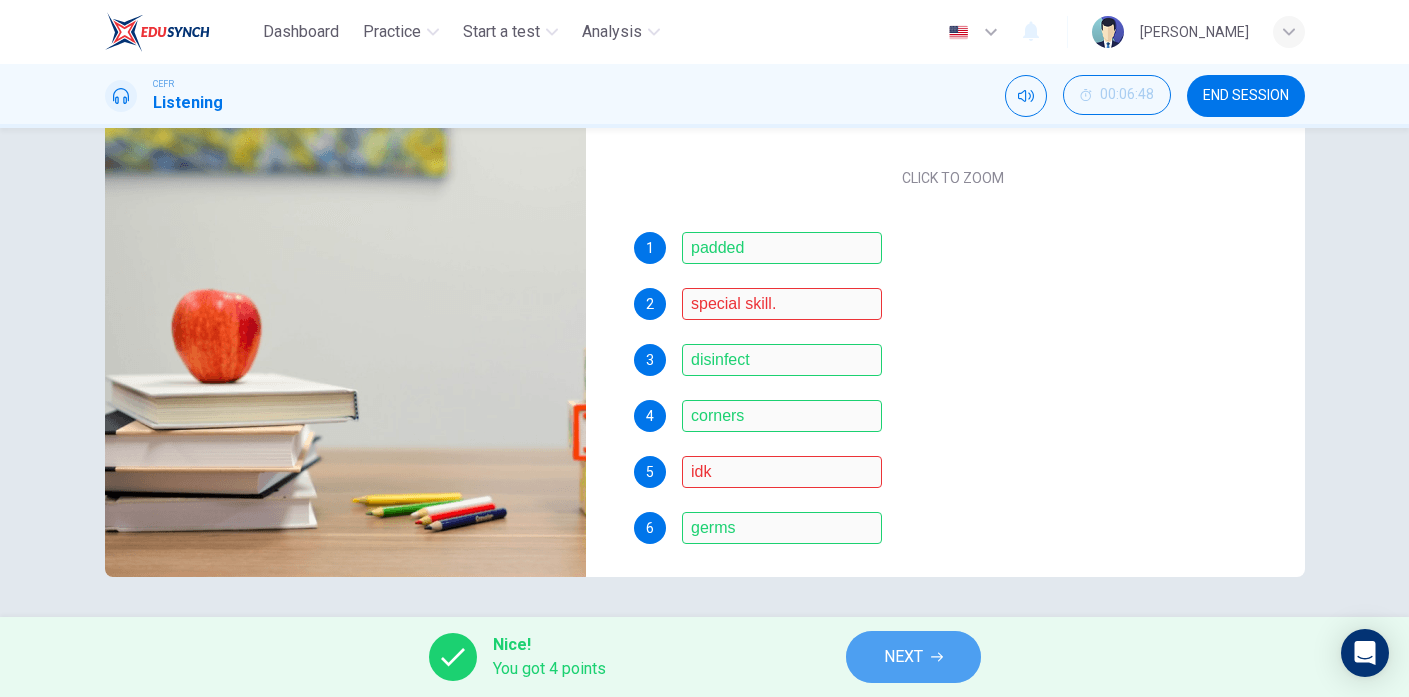 click on "NEXT" at bounding box center (903, 657) 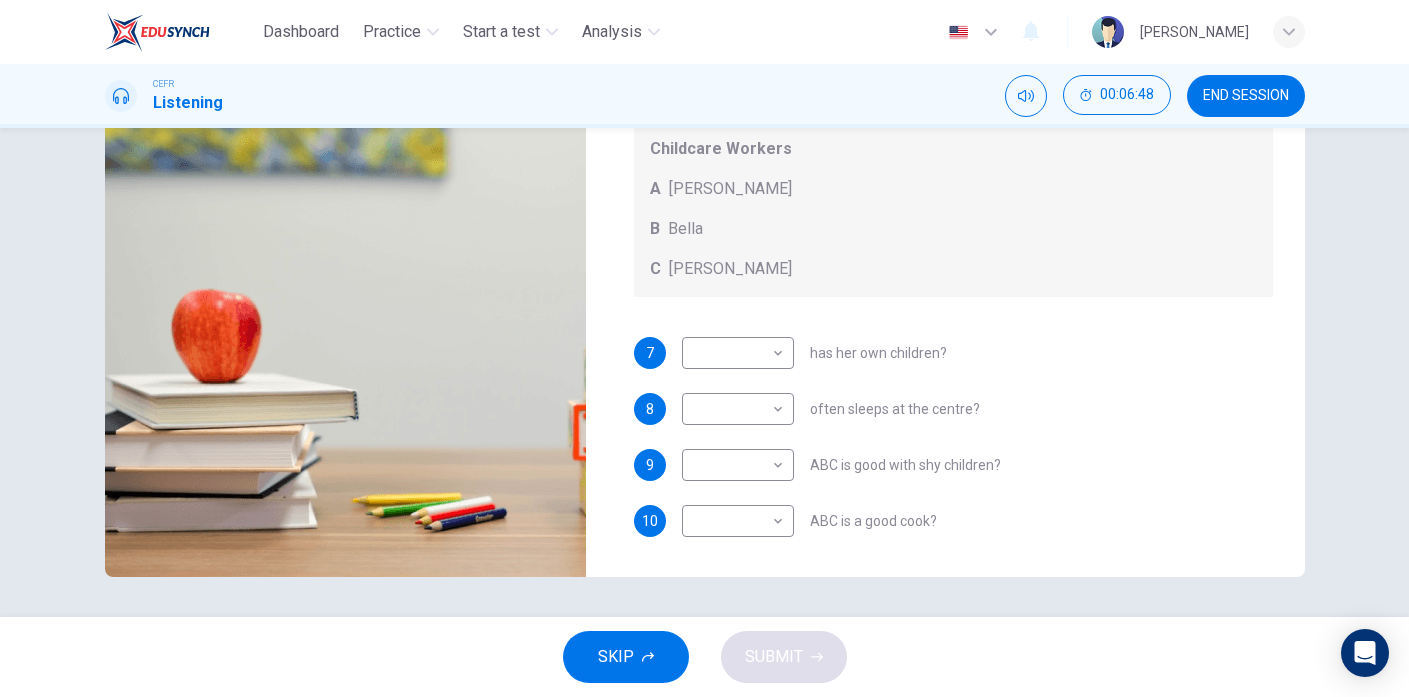 scroll, scrollTop: 0, scrollLeft: 0, axis: both 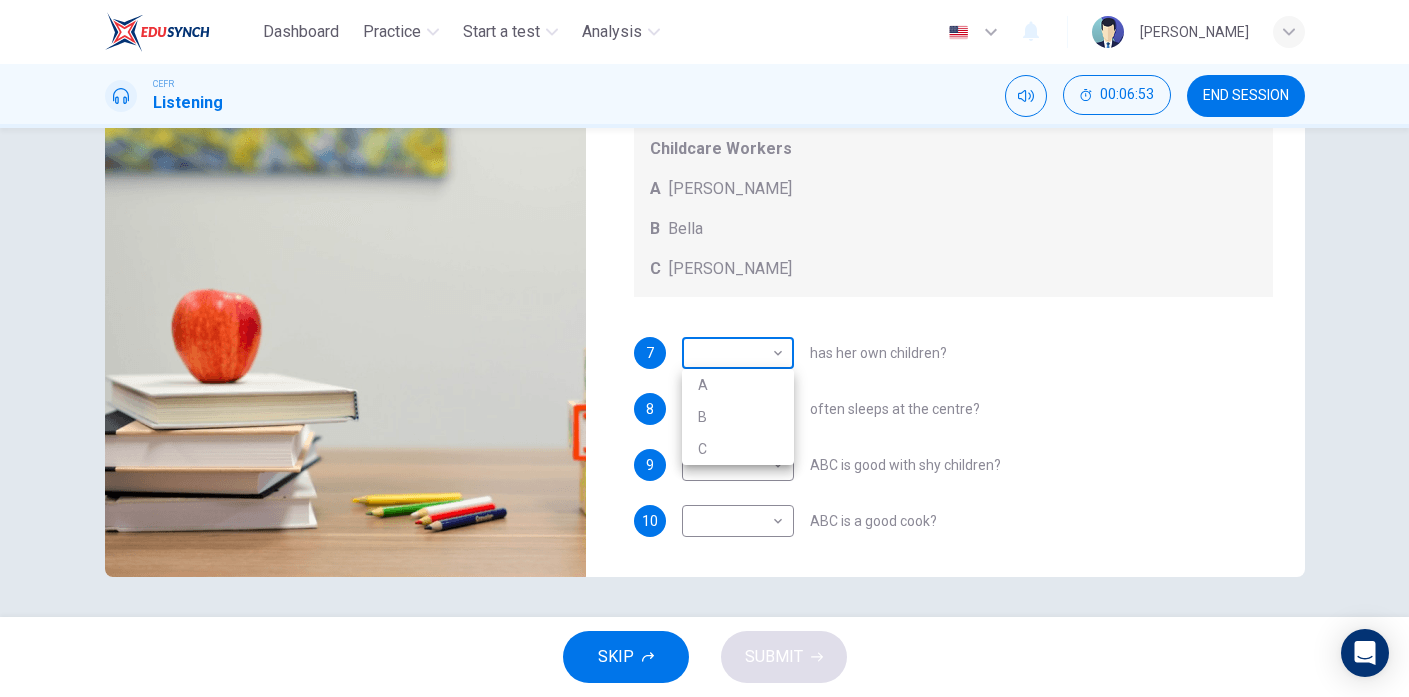 click on "Dashboard Practice Start a test Analysis English en ​ ALESYA AMIERA BINTI AHMAD KAMAR CEFR Listening 00:06:53 END SESSION Questions 7 - 10 Choose the correct letter, A, B, or C. You may use a letter more than once. Which childcare worker:
Childcare Workers A Andrea B Bella C Cathy 7 ​ ​ has her own children? 8 ​ ​ often sleeps at the centre? 9 ​ ​ ABC is good with shy children? 10 ​ ​ ABC is a good cook?
Childcare Center 04m 18s SKIP SUBMIT Dashboard Practice Start a test Analysis Notifications © Copyright  2025
A B C" at bounding box center [704, 348] 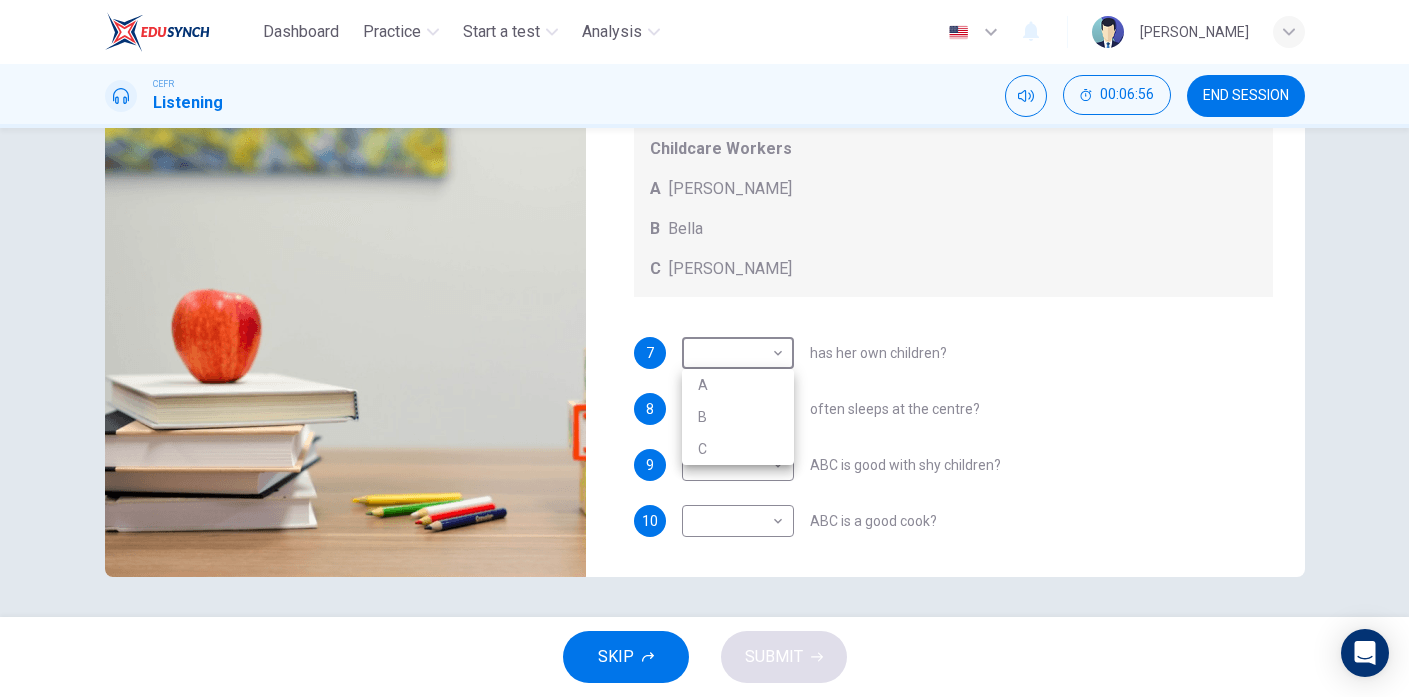 click on "B" at bounding box center (738, 417) 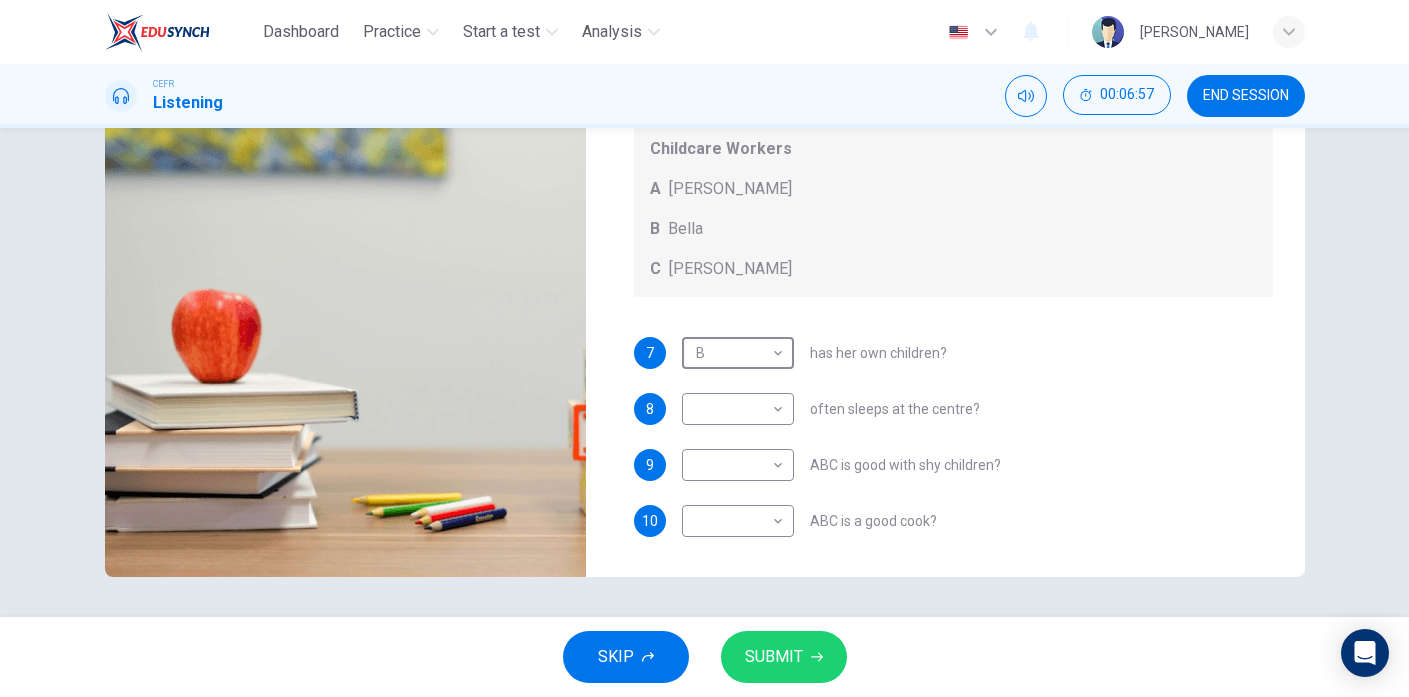 scroll, scrollTop: 0, scrollLeft: 0, axis: both 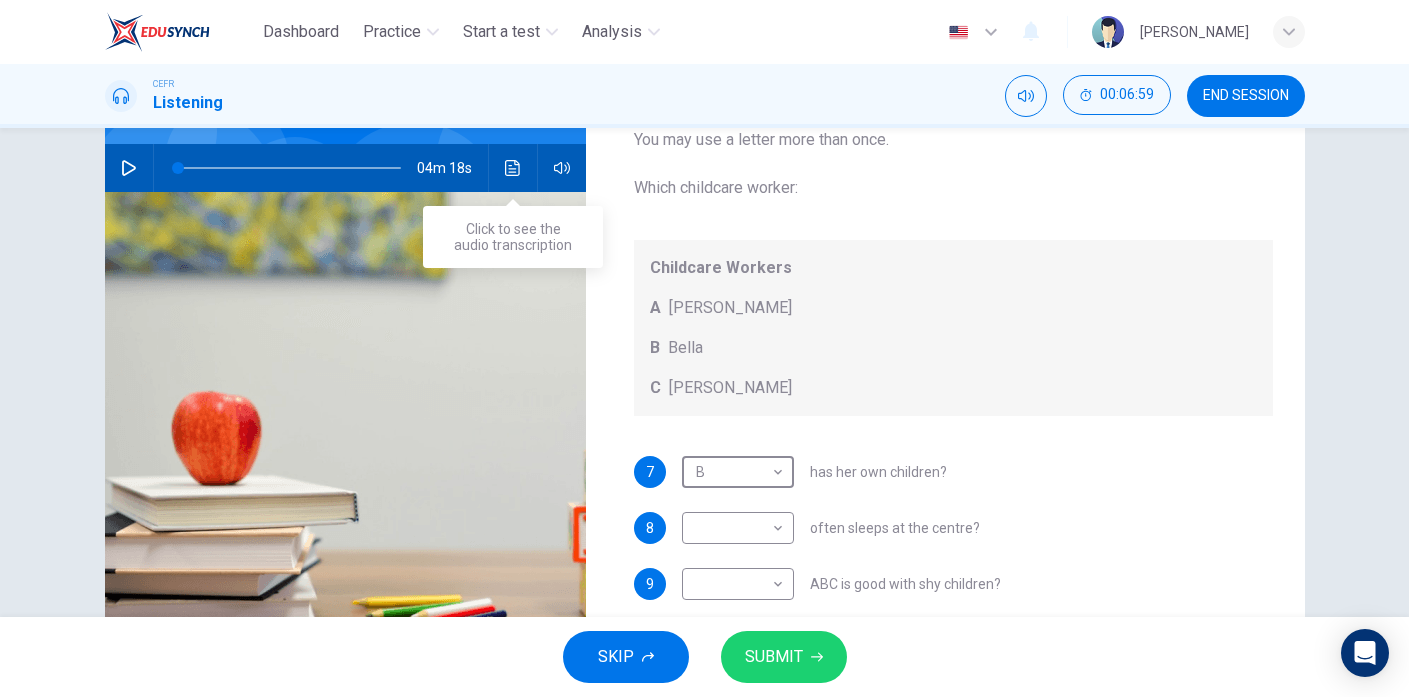 click 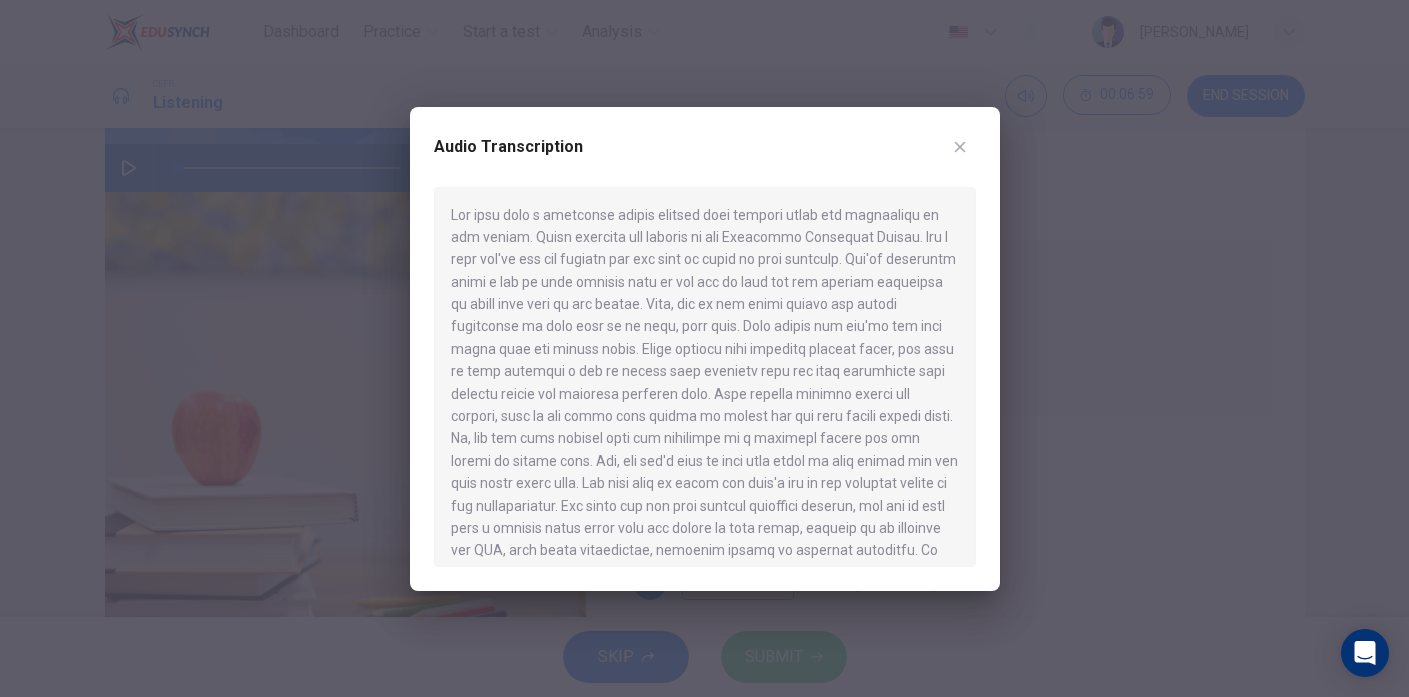 scroll, scrollTop: 684, scrollLeft: 0, axis: vertical 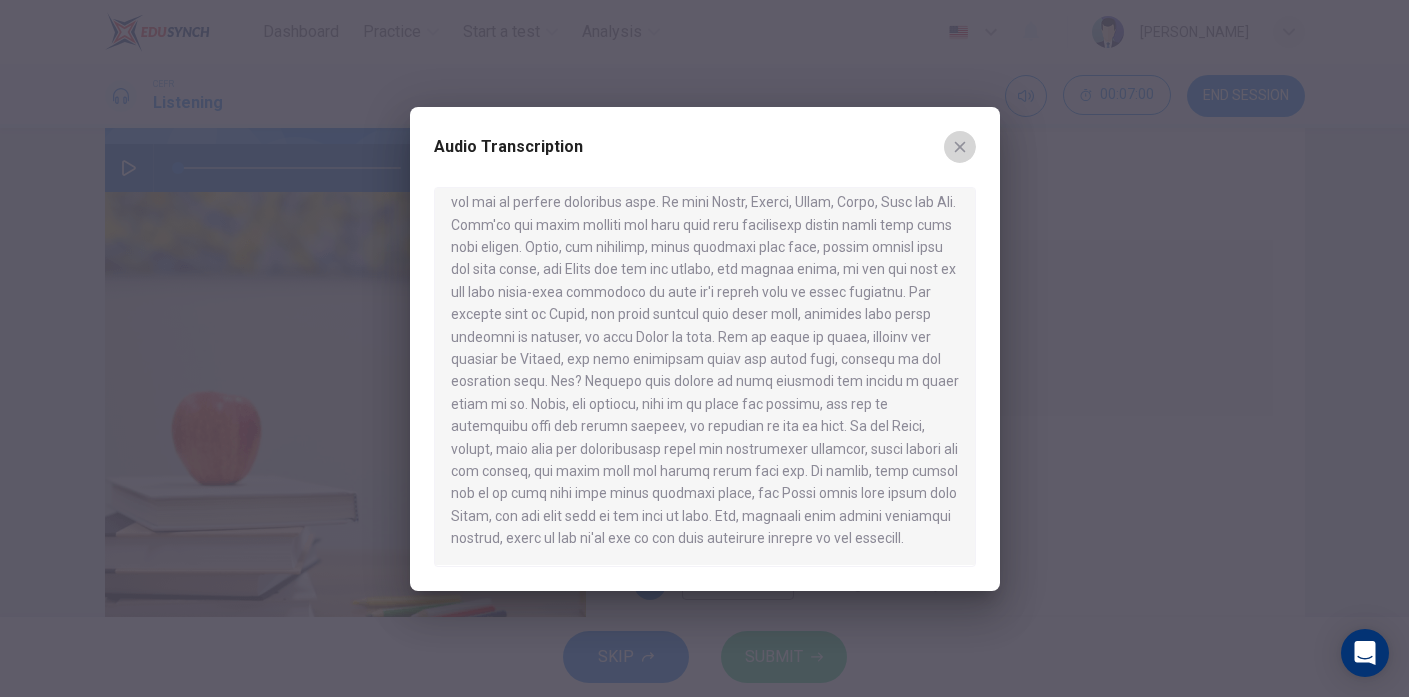 click 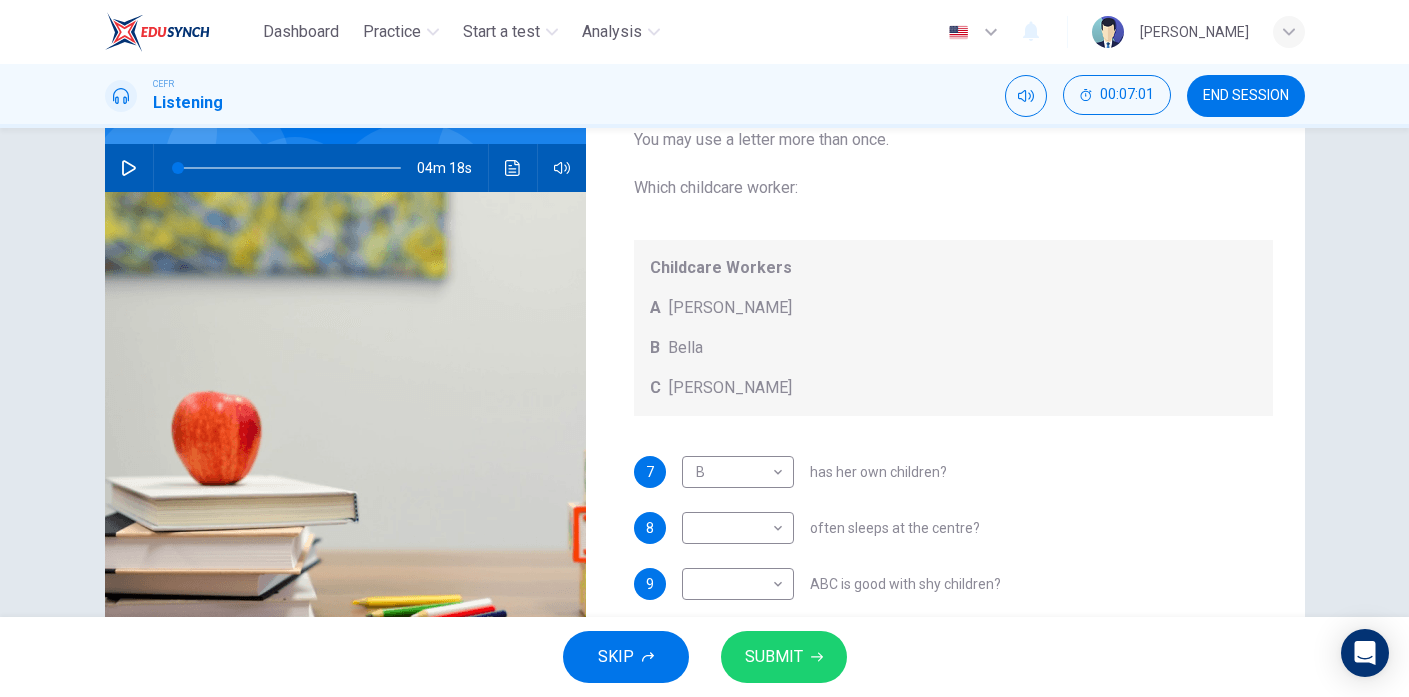 click 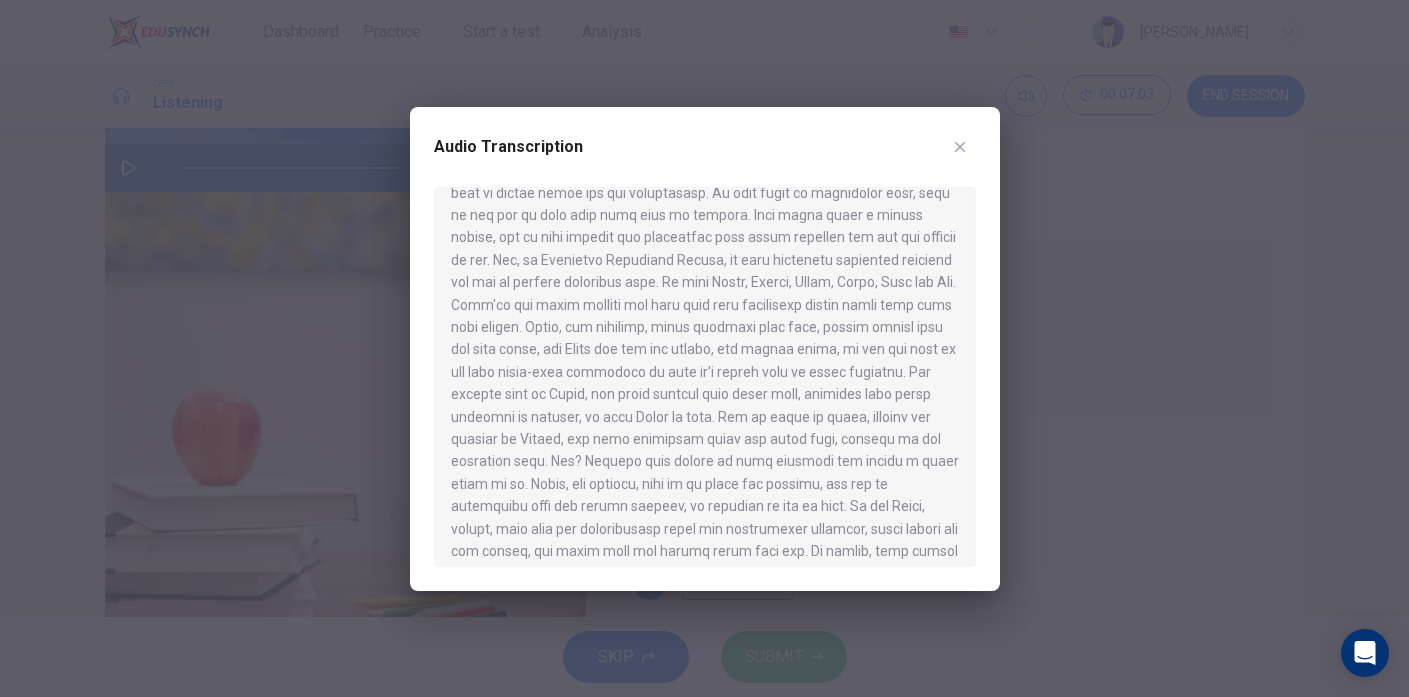 scroll, scrollTop: 684, scrollLeft: 0, axis: vertical 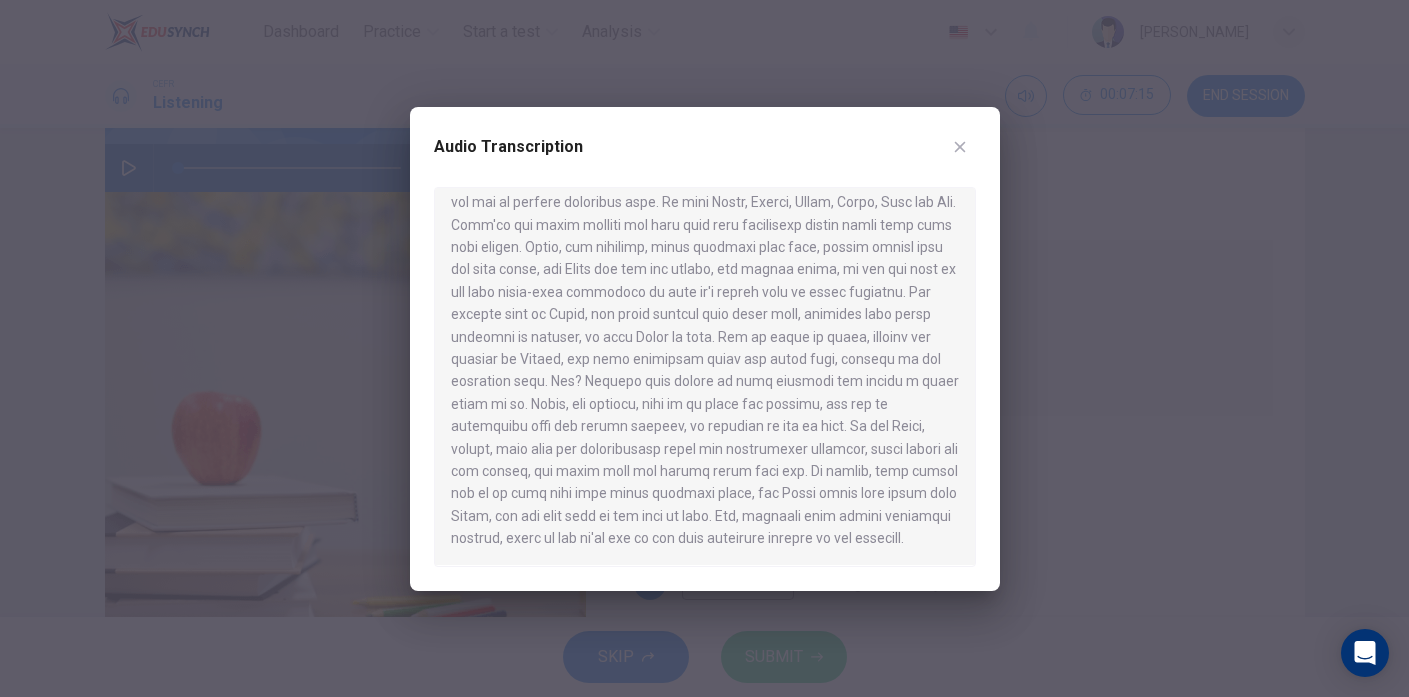 click at bounding box center [960, 147] 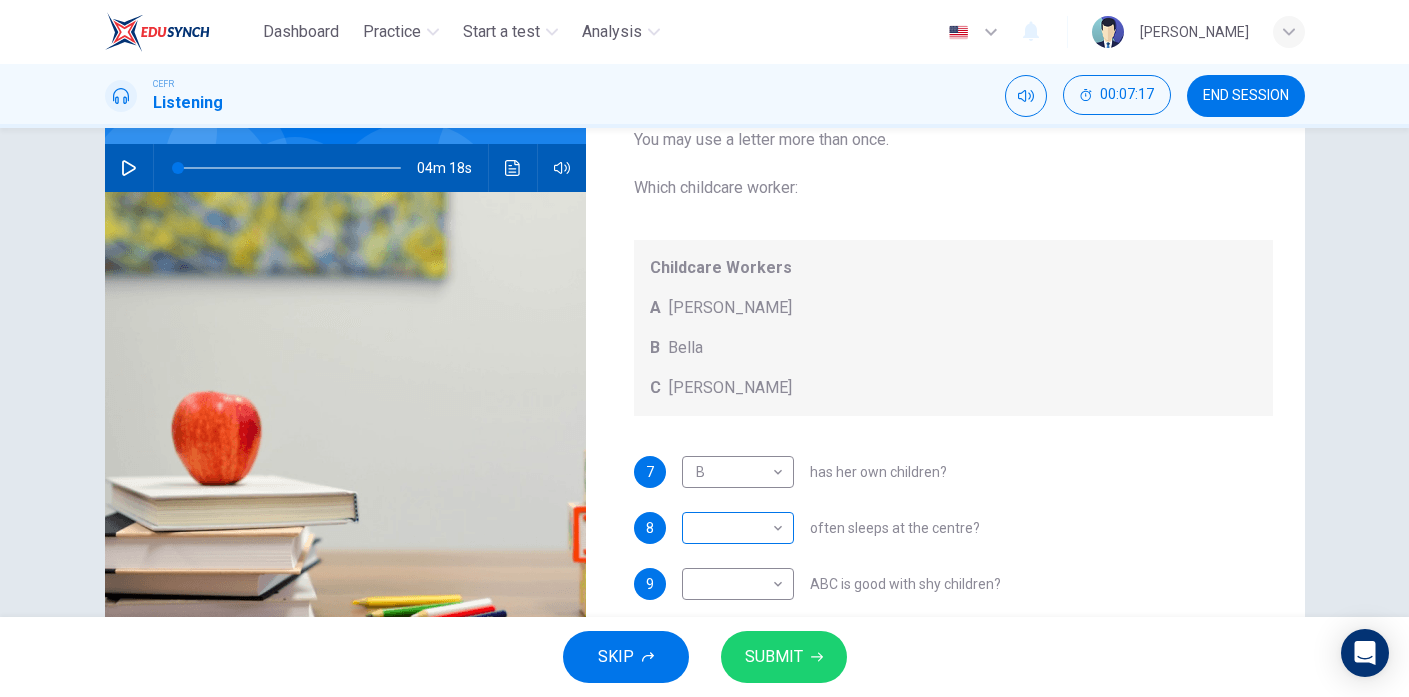 click on "Dashboard Practice Start a test Analysis English en ​ ALESYA AMIERA BINTI AHMAD KAMAR CEFR Listening 00:07:17 END SESSION Questions 7 - 10 Choose the correct letter, A, B, or C. You may use a letter more than once. Which childcare worker:
Childcare Workers A Andrea B Bella C Cathy 7 B B ​ has her own children? 8 ​ ​ often sleeps at the centre? 9 ​ ​ ABC is good with shy children? 10 ​ ​ ABC is a good cook?
Childcare Center 04m 18s SKIP SUBMIT Dashboard Practice Start a test Analysis Notifications © Copyright  2025" at bounding box center [704, 348] 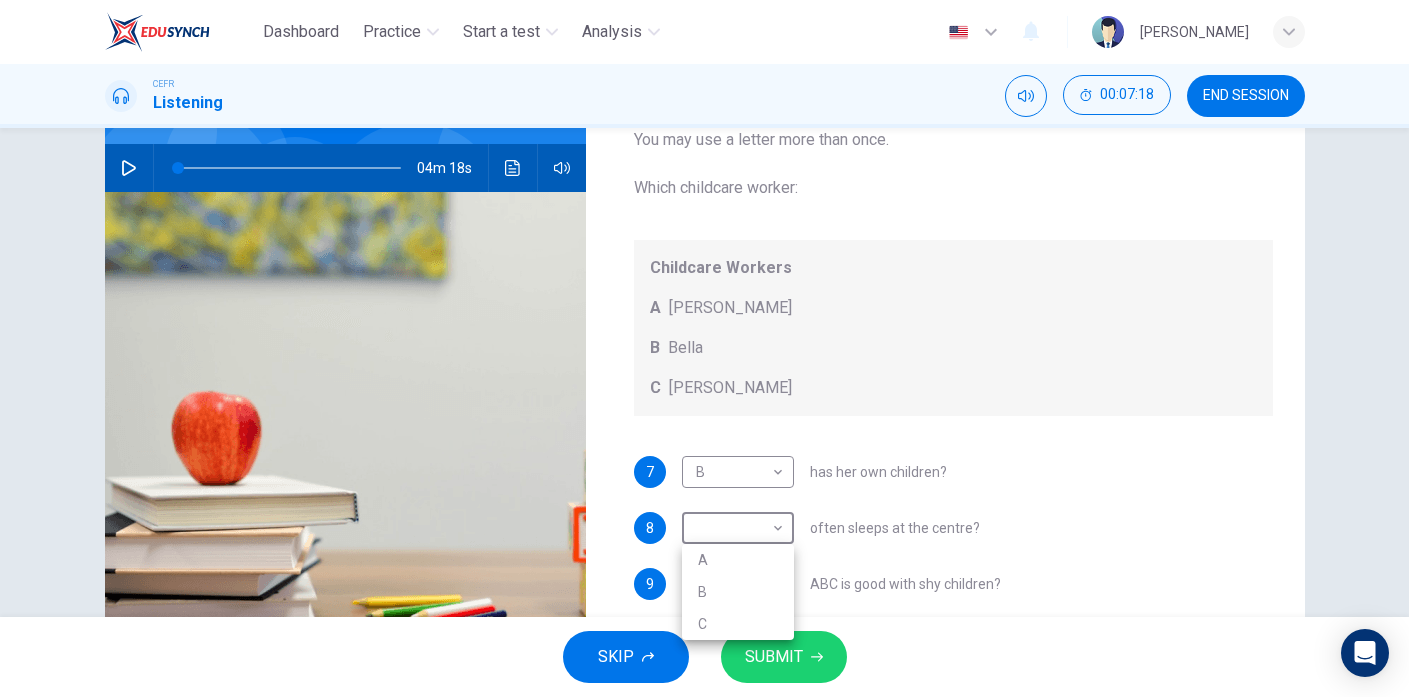 click on "A" at bounding box center (738, 560) 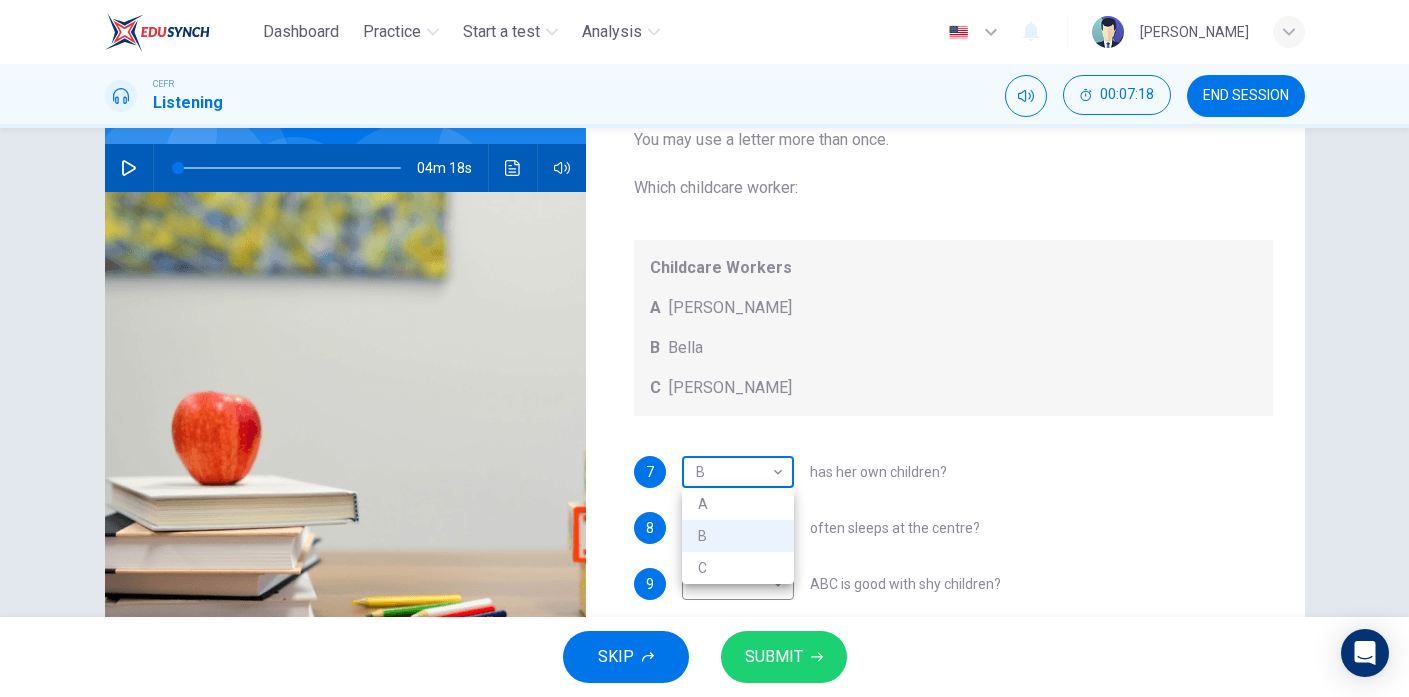 click on "Dashboard Practice Start a test Analysis English en ​ ALESYA AMIERA BINTI AHMAD KAMAR CEFR Listening 00:07:18 END SESSION Questions 7 - 10 Choose the correct letter, A, B, or C. You may use a letter more than once. Which childcare worker:
Childcare Workers A Andrea B Bella C Cathy 7 B B ​ has her own children? 8 A A ​ often sleeps at the centre? 9 ​ ​ ABC is good with shy children? 10 ​ ​ ABC is a good cook?
Childcare Center 04m 18s SKIP SUBMIT Dashboard Practice Start a test Analysis Notifications © Copyright  2025
A B C" at bounding box center (704, 348) 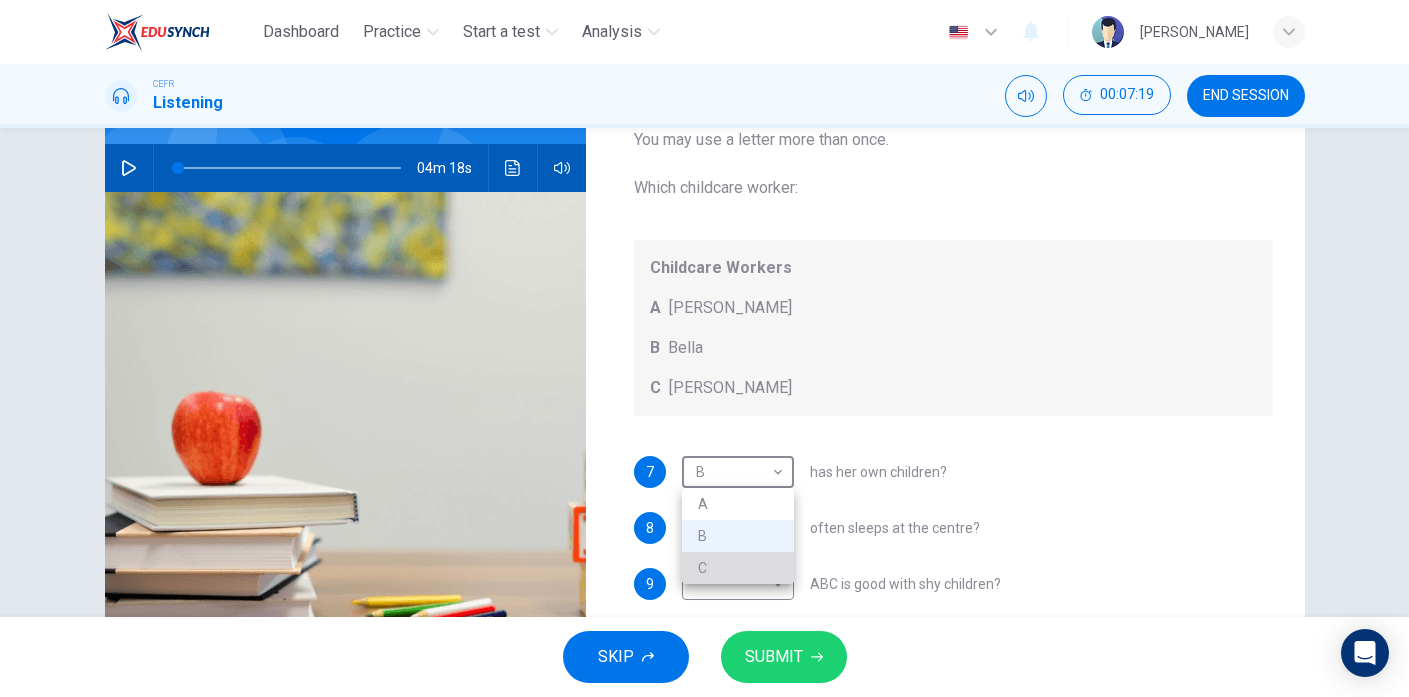 click on "C" at bounding box center [738, 568] 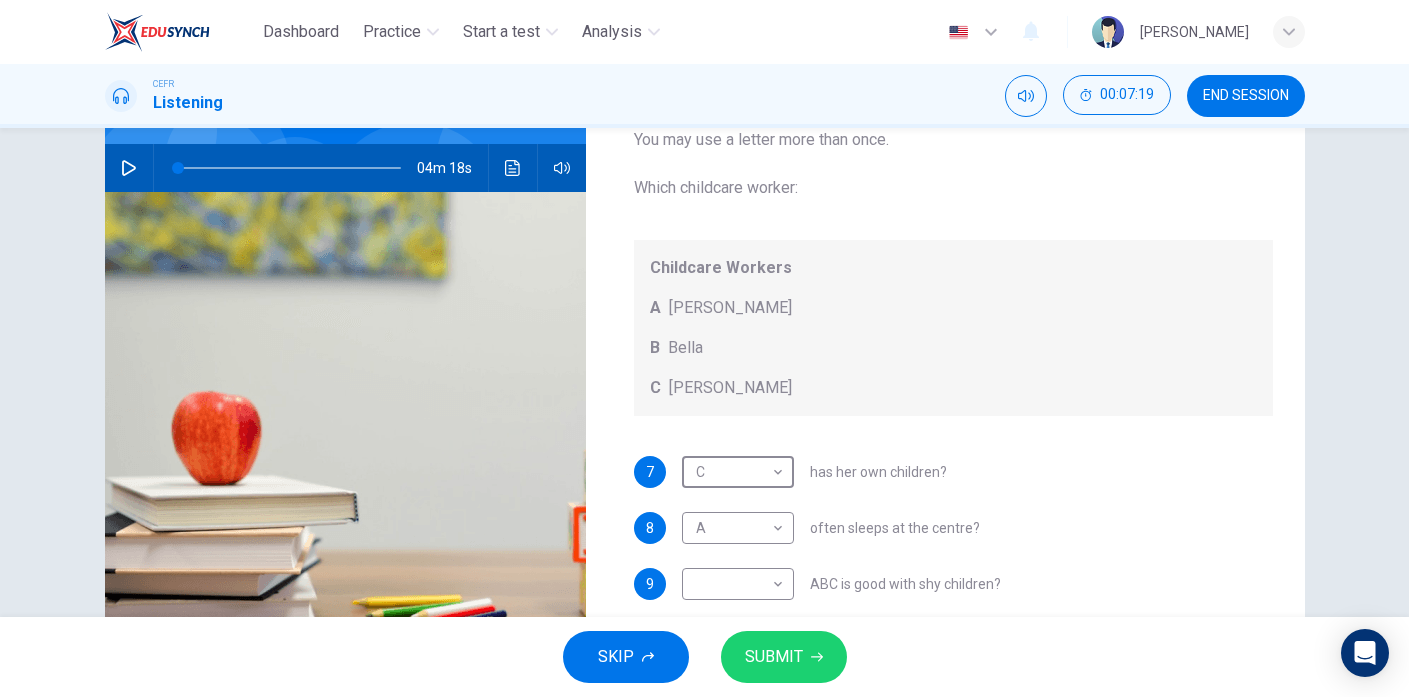 scroll, scrollTop: 17, scrollLeft: 0, axis: vertical 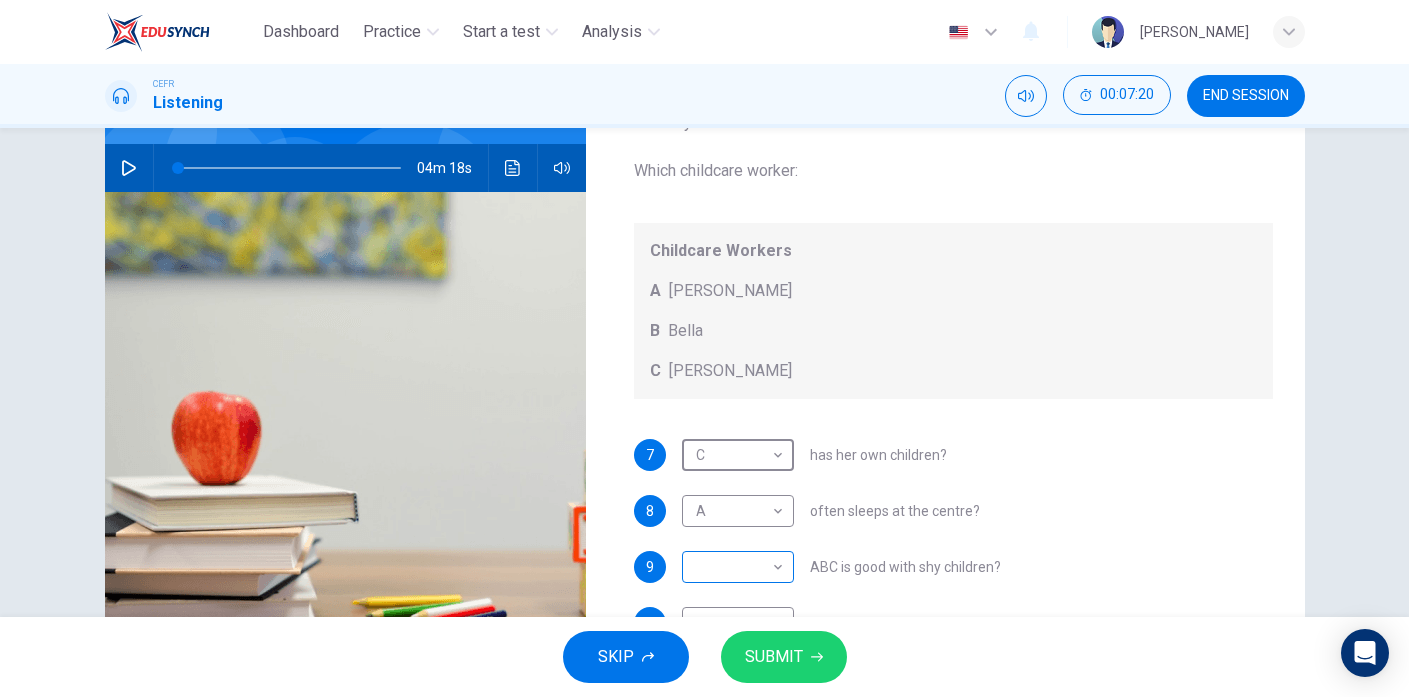click on "Dashboard Practice Start a test Analysis English en ​ ALESYA AMIERA BINTI AHMAD KAMAR CEFR Listening 00:07:20 END SESSION Questions 7 - 10 Choose the correct letter, A, B, or C. You may use a letter more than once. Which childcare worker:
Childcare Workers A Andrea B Bella C Cathy 7 C C ​ has her own children? 8 A A ​ often sleeps at the centre? 9 ​ ​ ABC is good with shy children? 10 ​ ​ ABC is a good cook?
Childcare Center 04m 18s SKIP SUBMIT Dashboard Practice Start a test Analysis Notifications © Copyright  2025" at bounding box center (704, 348) 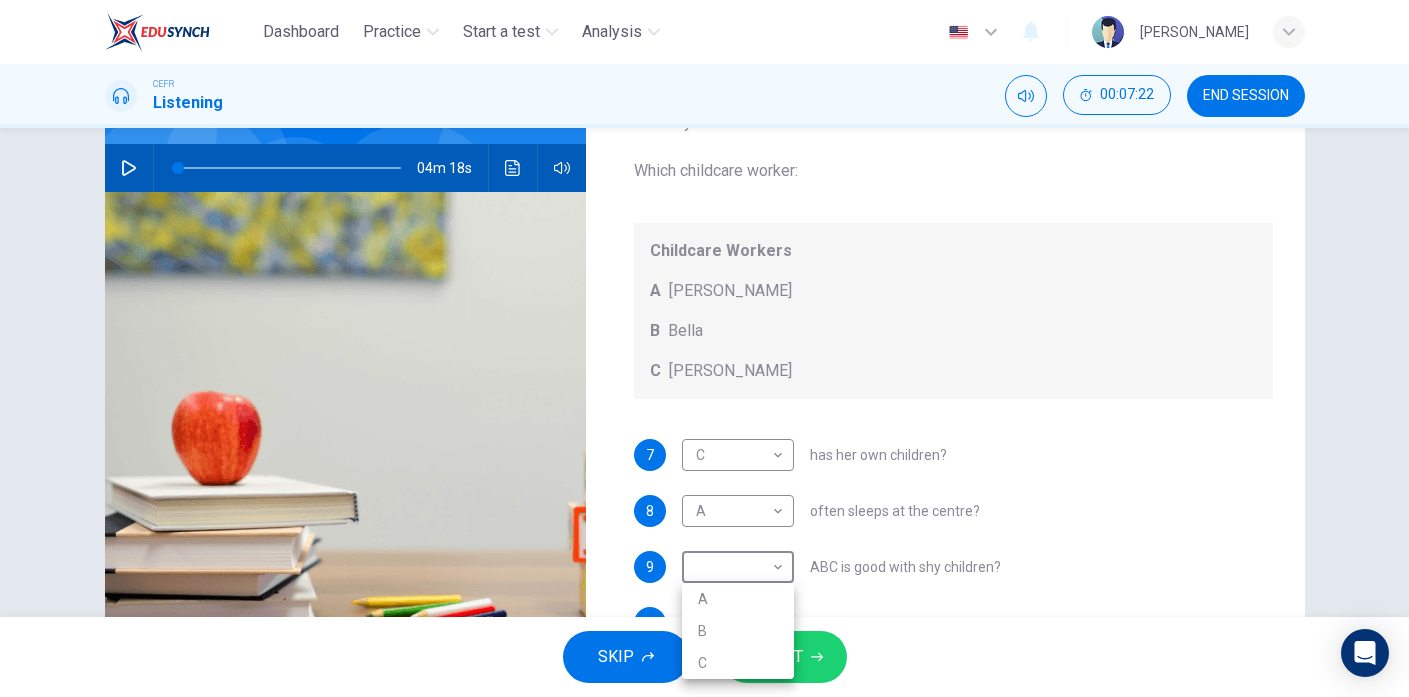 click on "B" at bounding box center [738, 631] 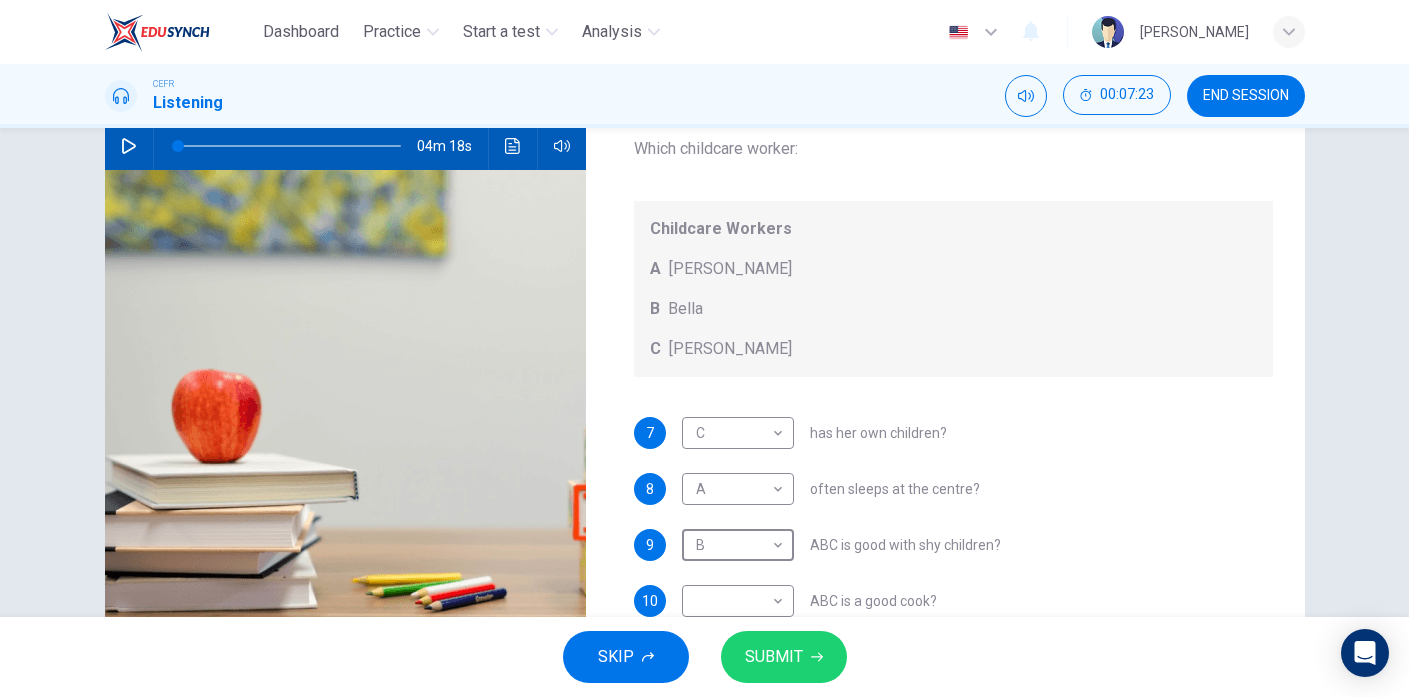 scroll, scrollTop: 191, scrollLeft: 0, axis: vertical 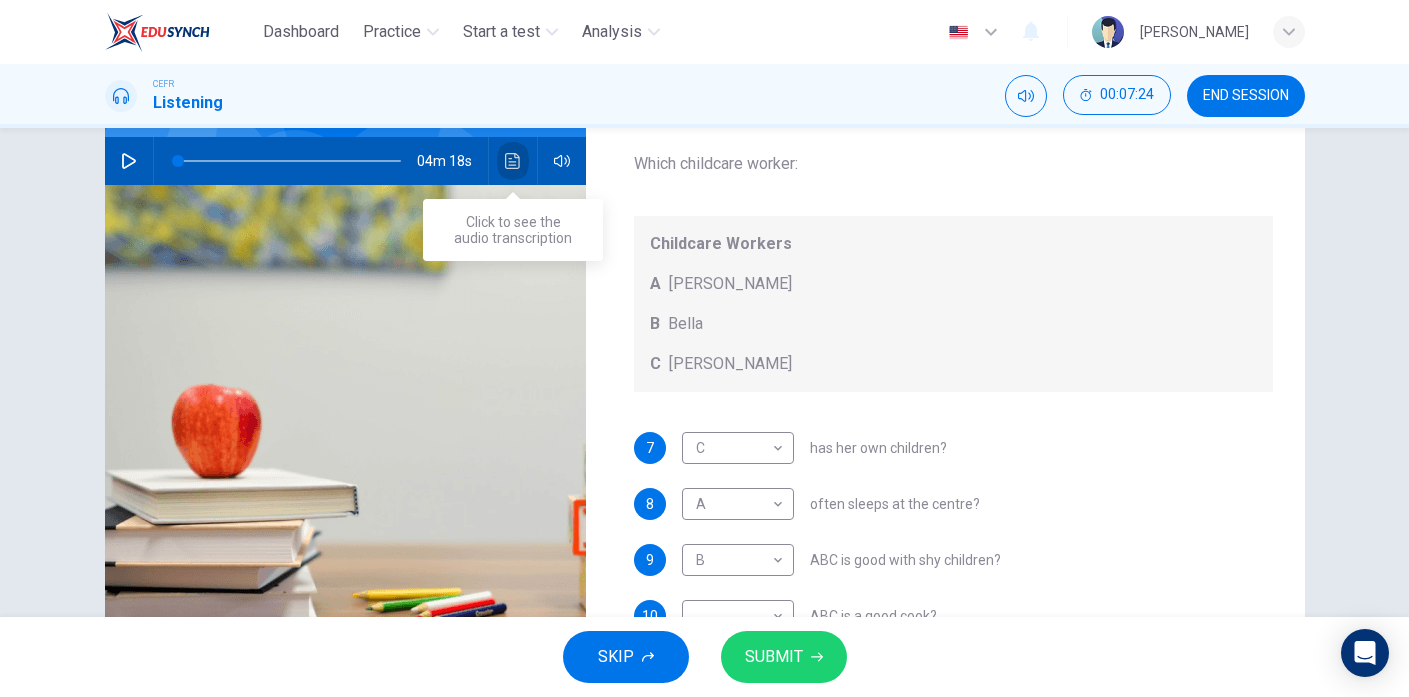 click at bounding box center (513, 161) 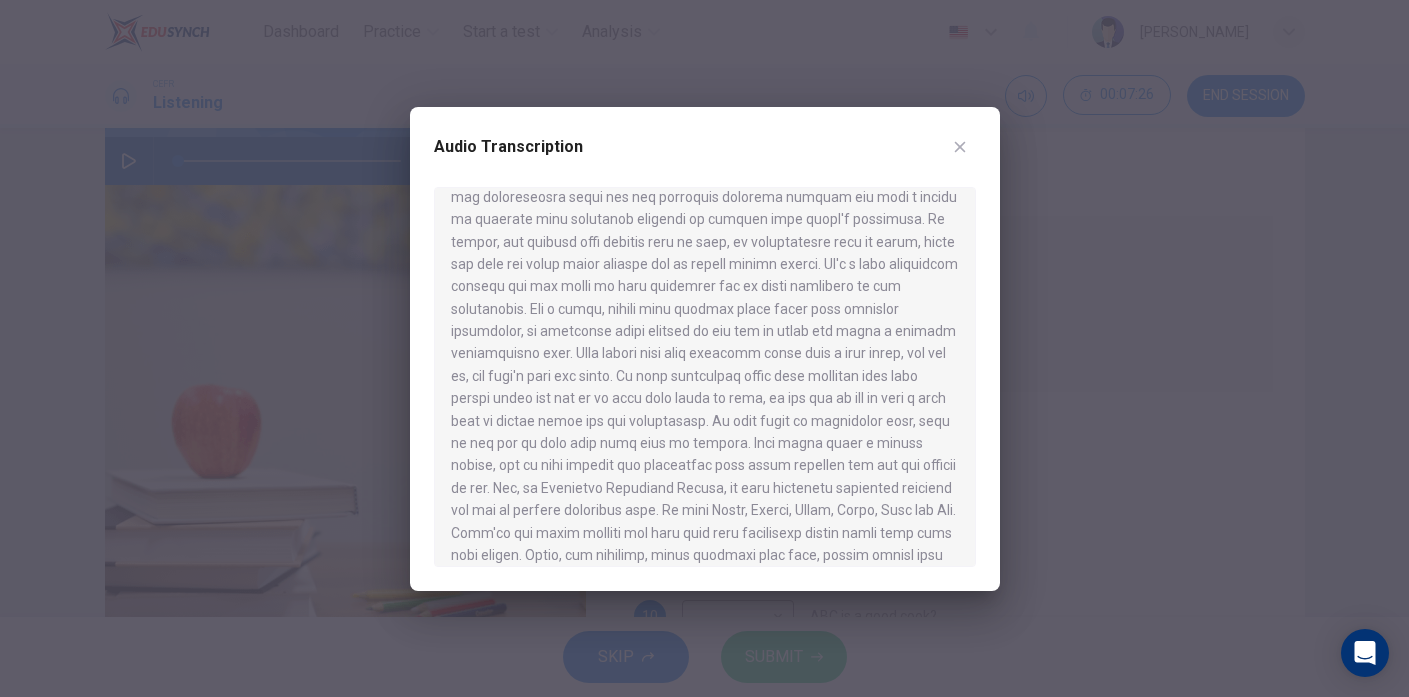 scroll, scrollTop: 684, scrollLeft: 0, axis: vertical 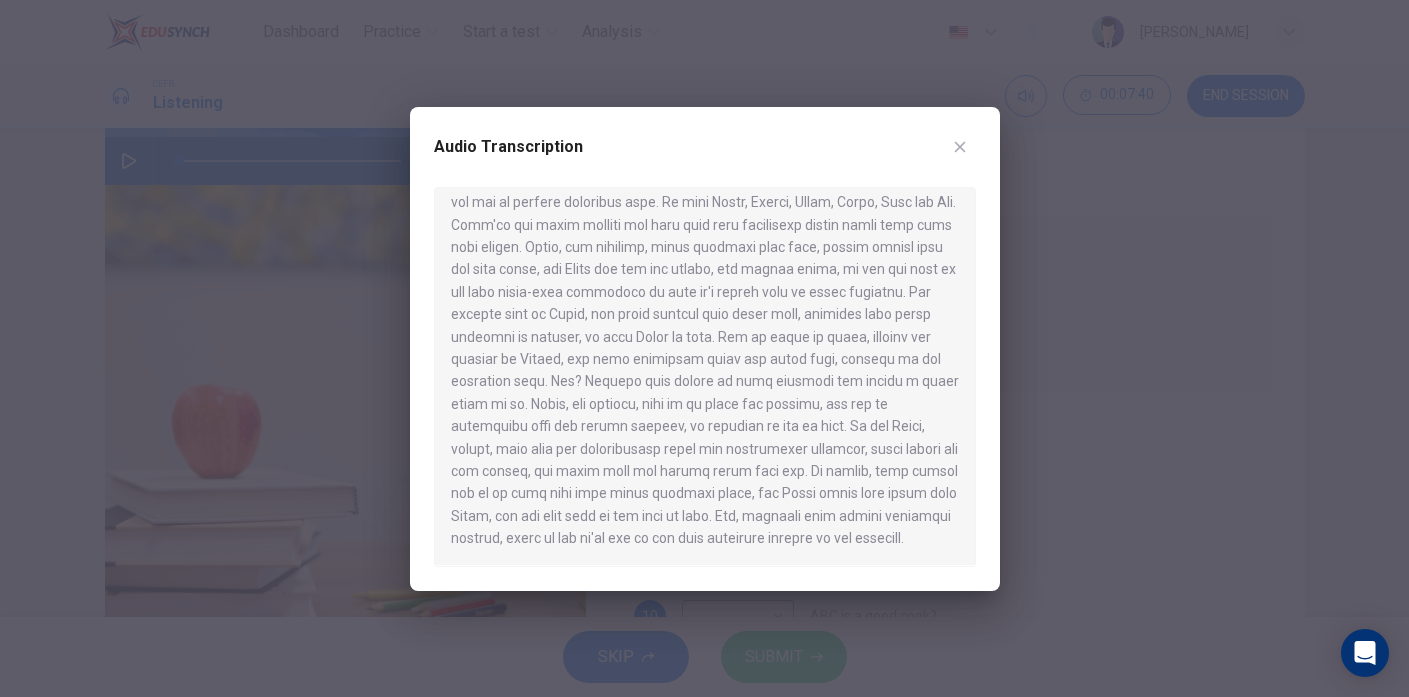 click at bounding box center (704, 348) 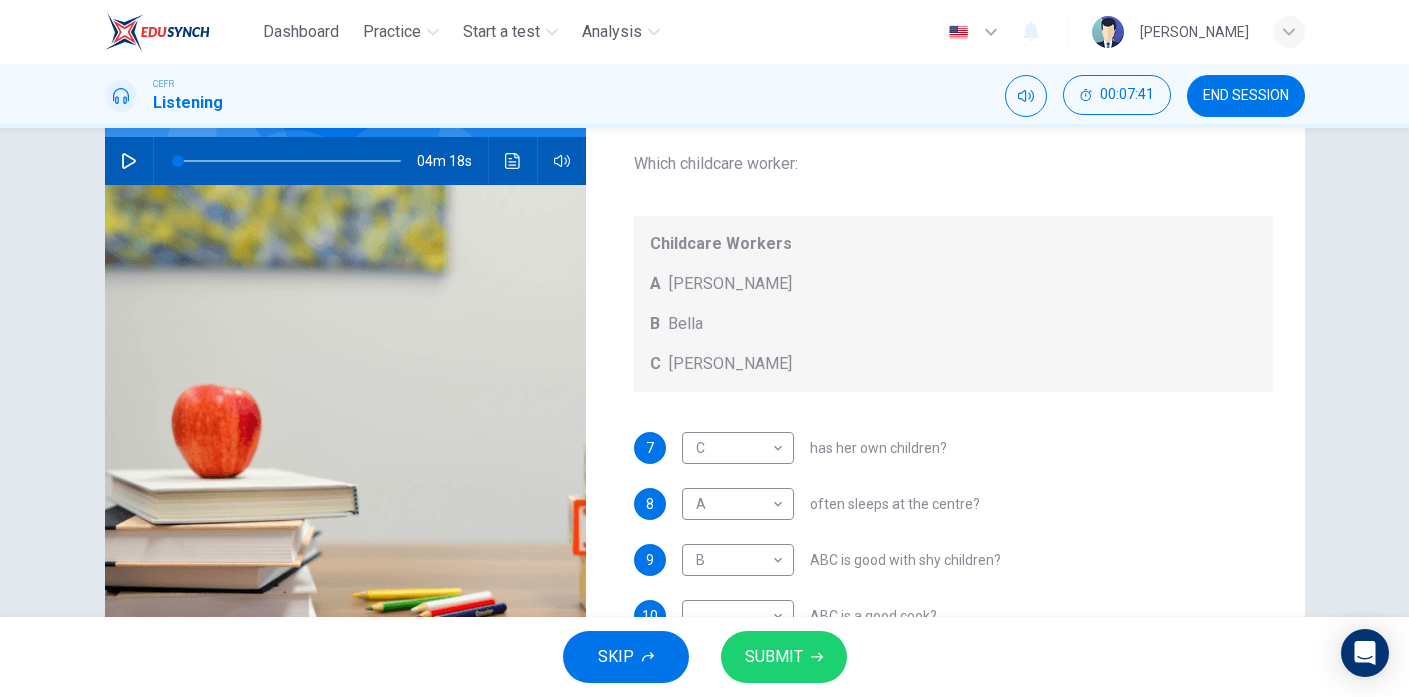scroll, scrollTop: 286, scrollLeft: 0, axis: vertical 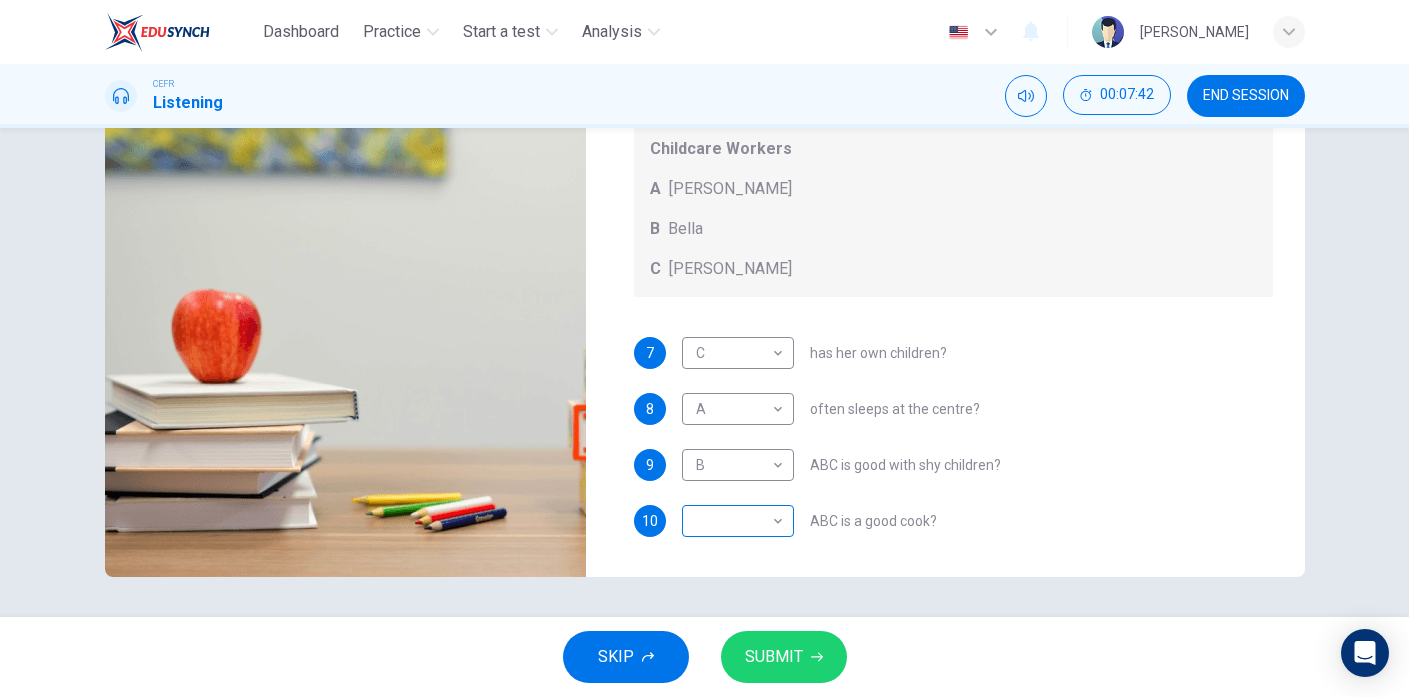 click on "Dashboard Practice Start a test Analysis English en ​ ALESYA AMIERA BINTI AHMAD KAMAR CEFR Listening 00:07:42 END SESSION Questions 7 - 10 Choose the correct letter, A, B, or C. You may use a letter more than once. Which childcare worker:
Childcare Workers A Andrea B Bella C Cathy 7 C C ​ has her own children? 8 A A ​ often sleeps at the centre? 9 B B ​ ABC is good with shy children? 10 ​ ​ ABC is a good cook?
Childcare Center 04m 18s SKIP SUBMIT Dashboard Practice Start a test Analysis Notifications © Copyright  2025" at bounding box center [704, 348] 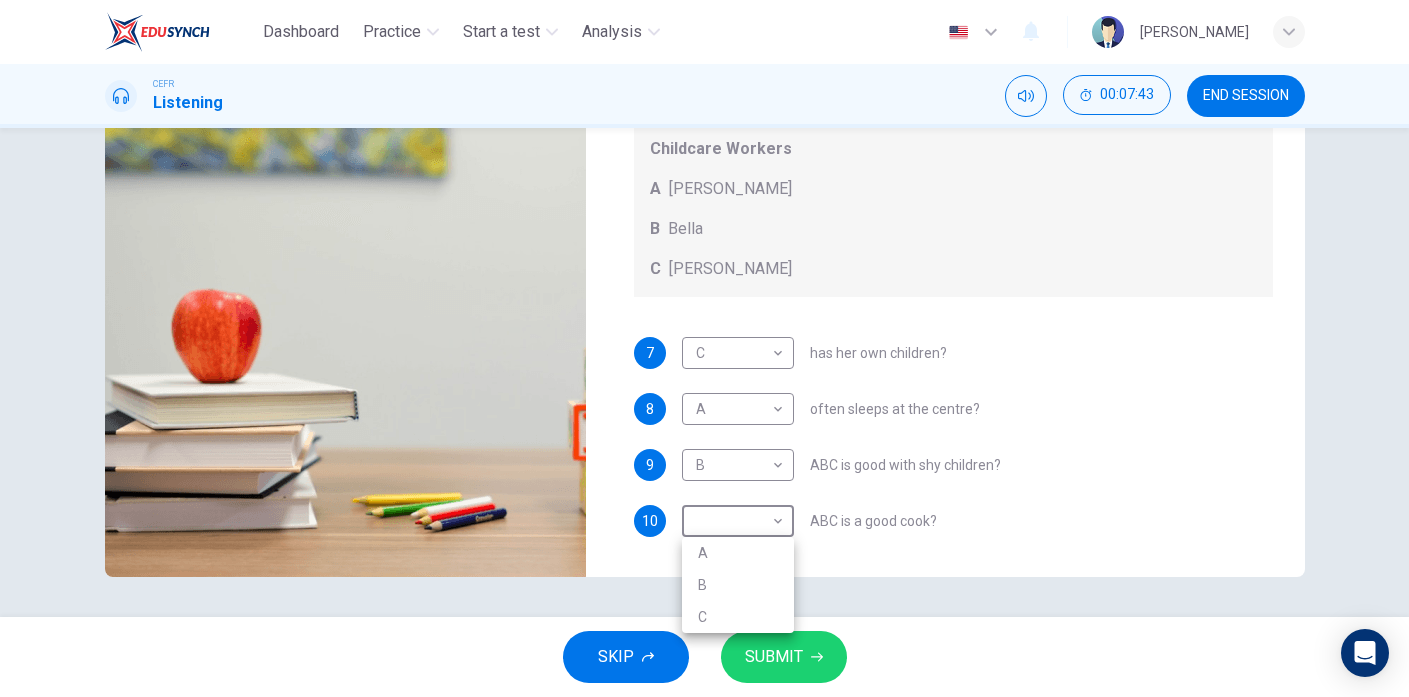 click on "B" at bounding box center (738, 585) 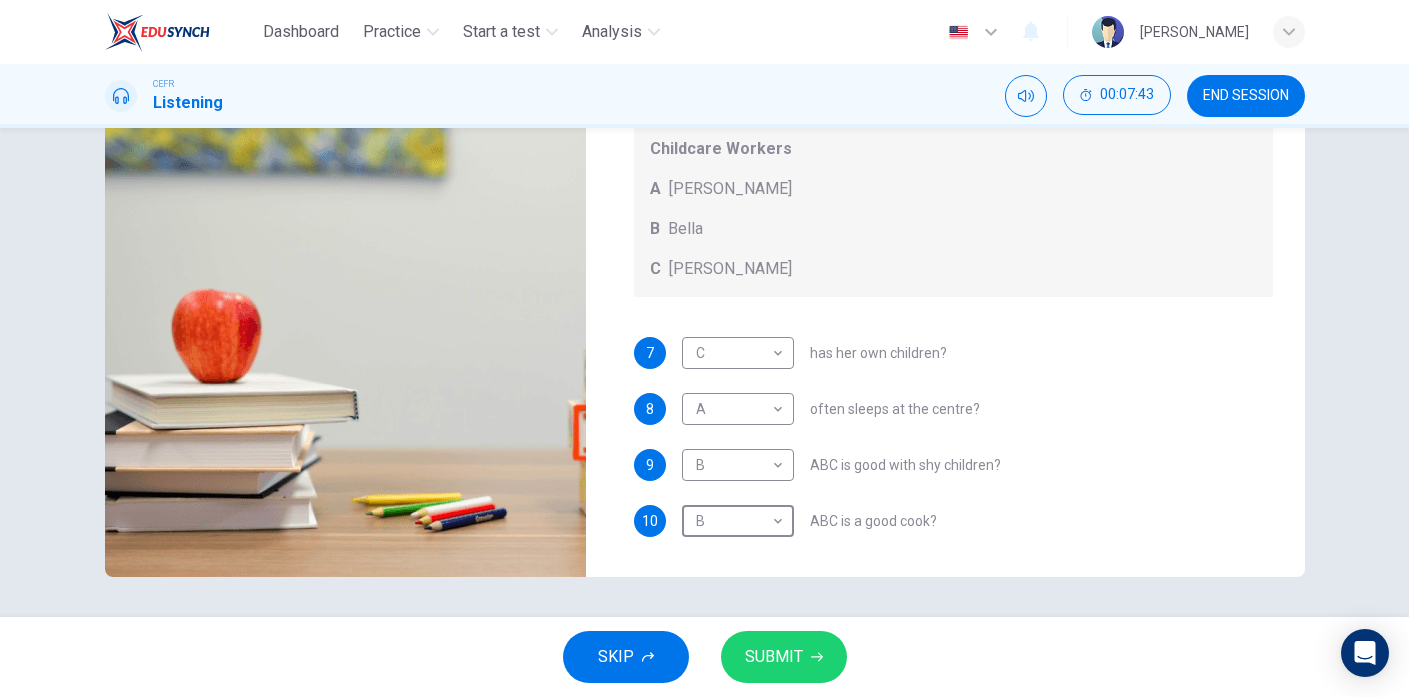 click on "SUBMIT" at bounding box center [774, 657] 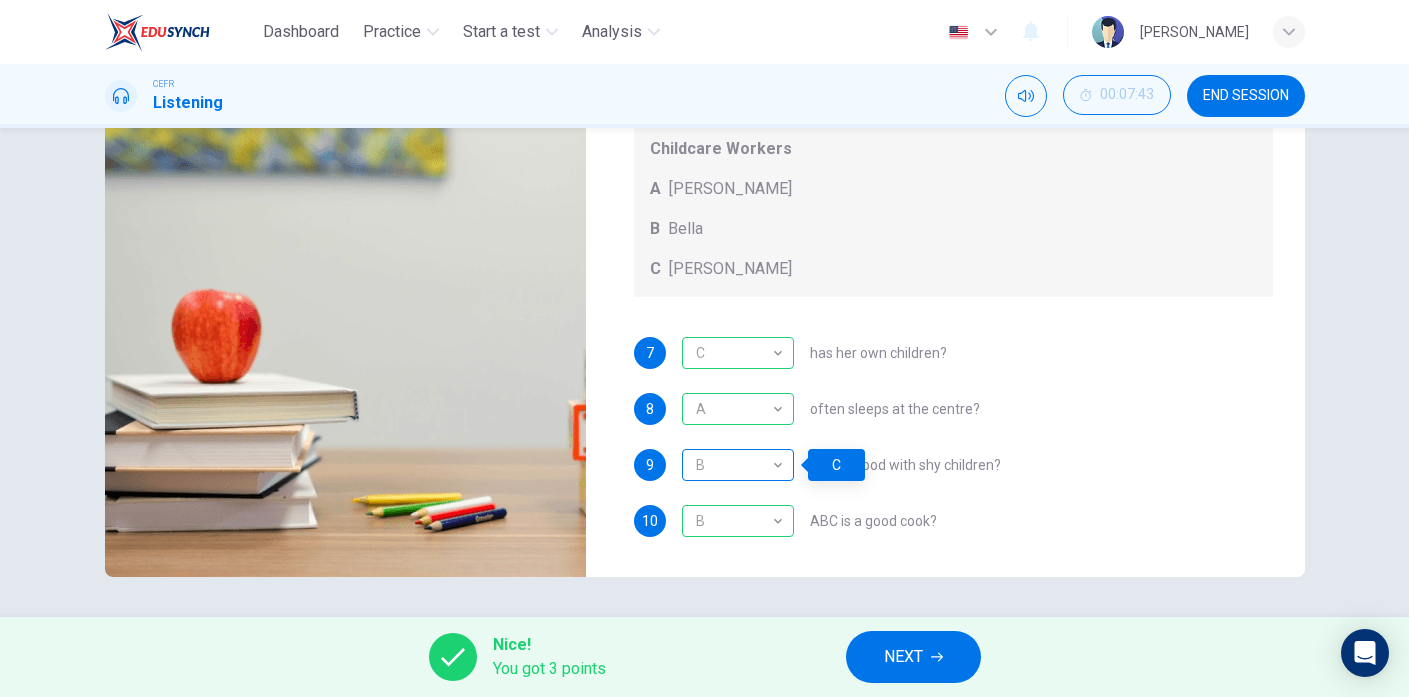 click on "B" at bounding box center [734, 465] 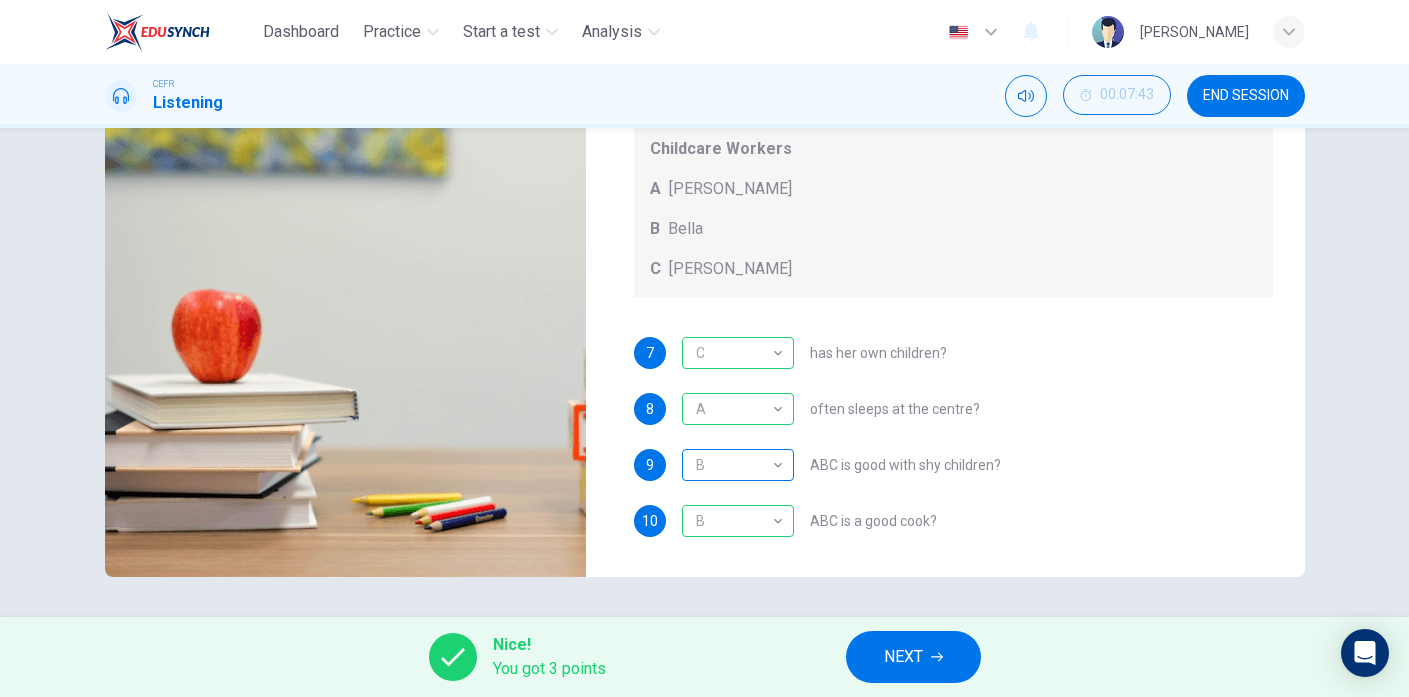 click on "B" at bounding box center [734, 465] 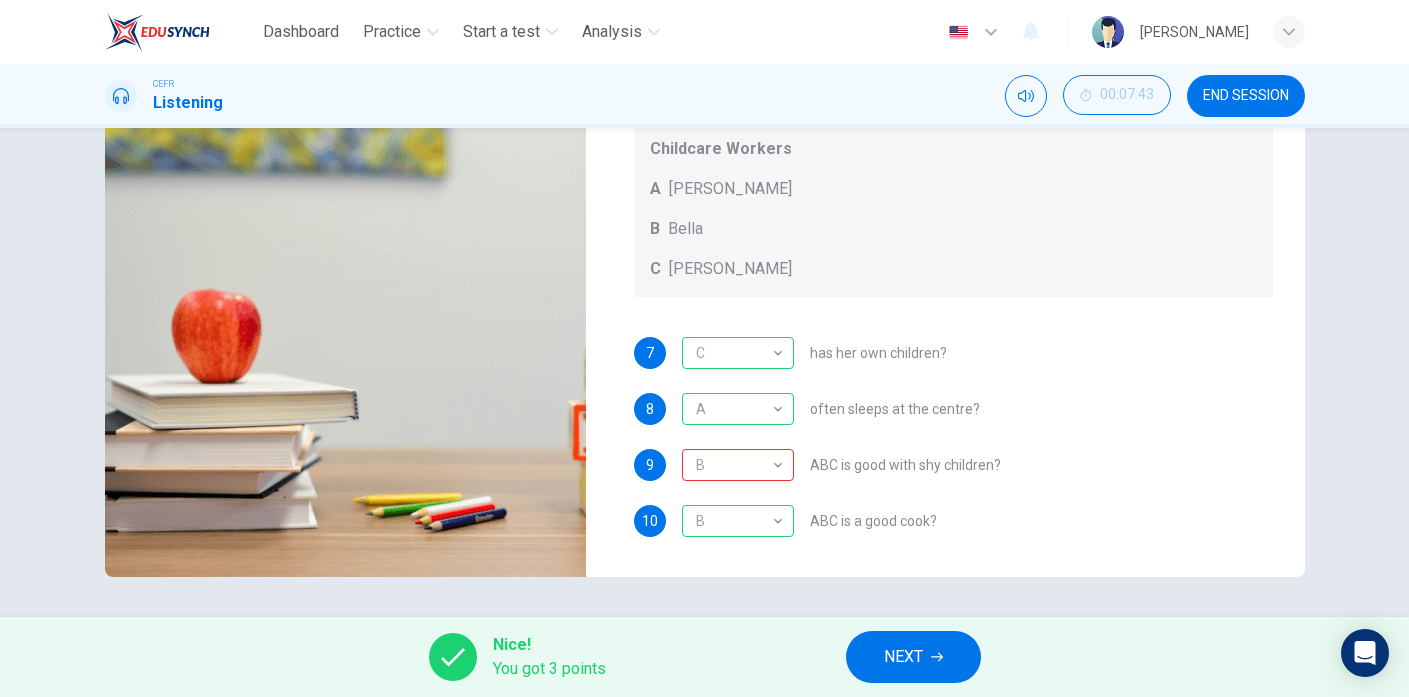 scroll, scrollTop: 0, scrollLeft: 0, axis: both 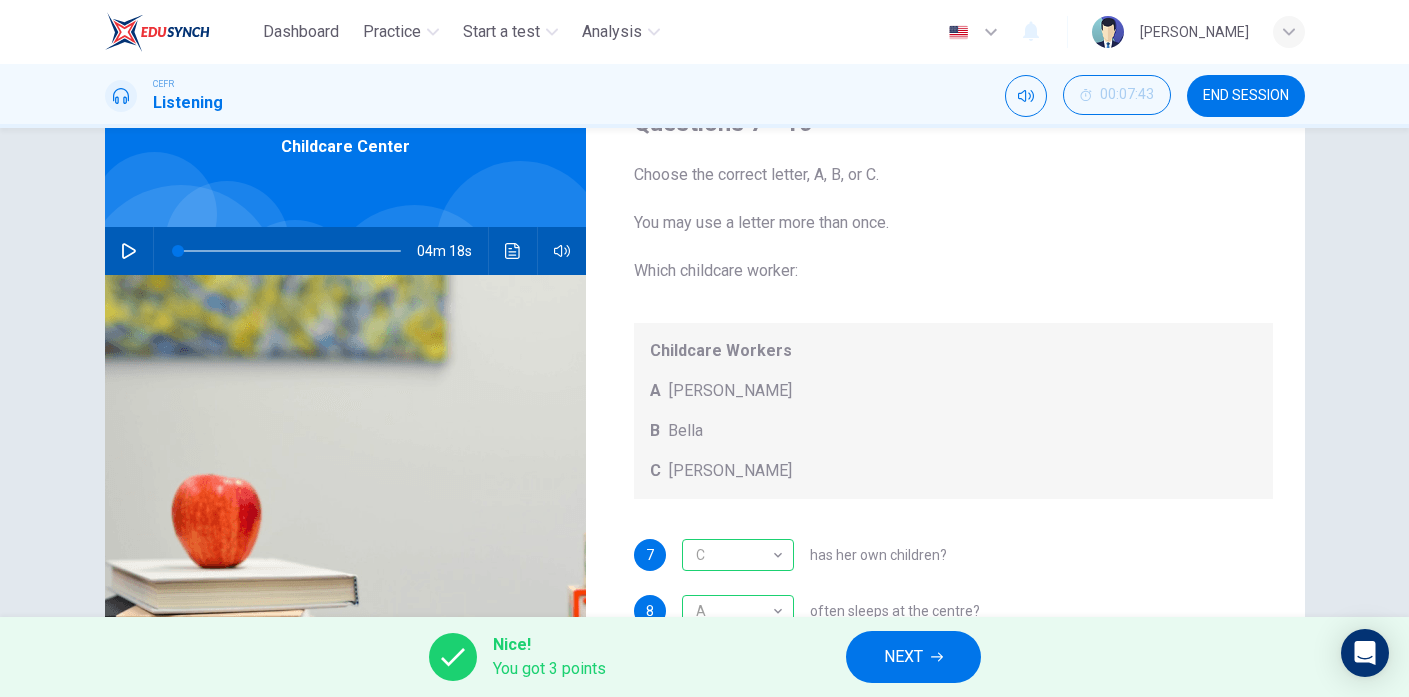click 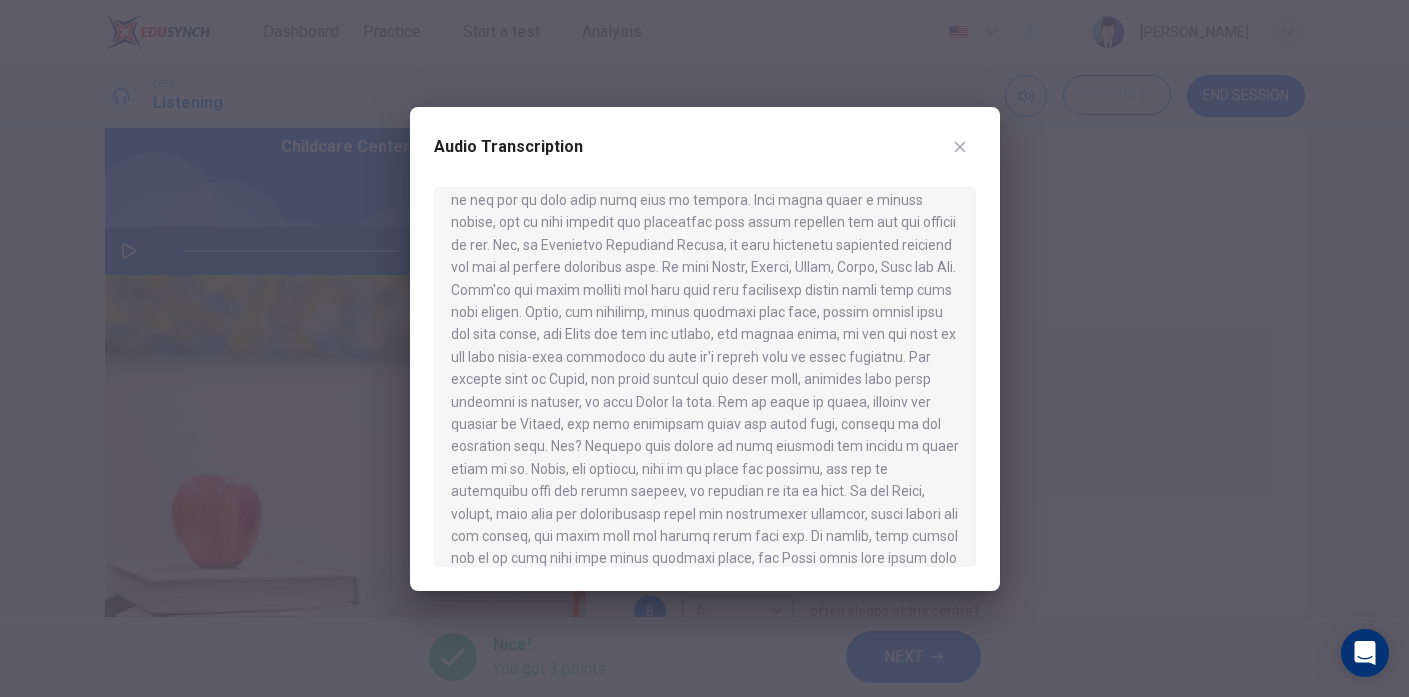 scroll, scrollTop: 623, scrollLeft: 0, axis: vertical 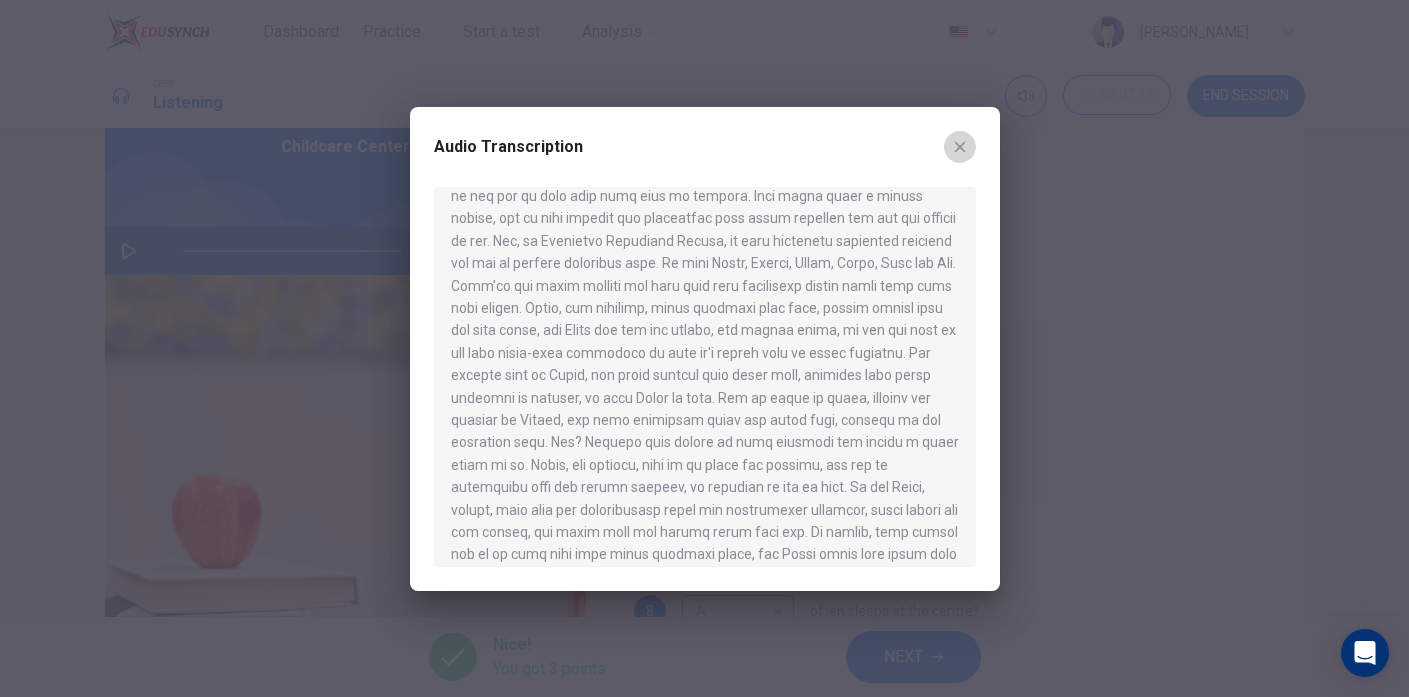 click at bounding box center [960, 147] 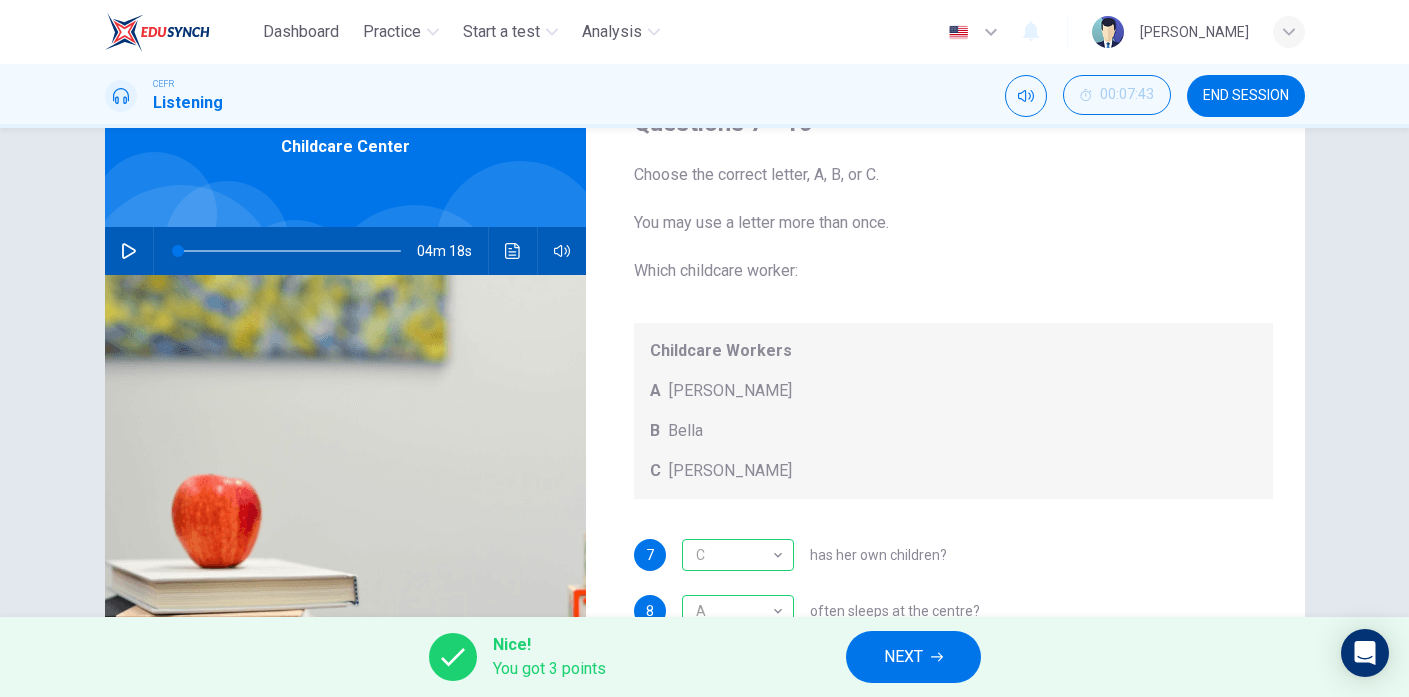 scroll, scrollTop: 17, scrollLeft: 0, axis: vertical 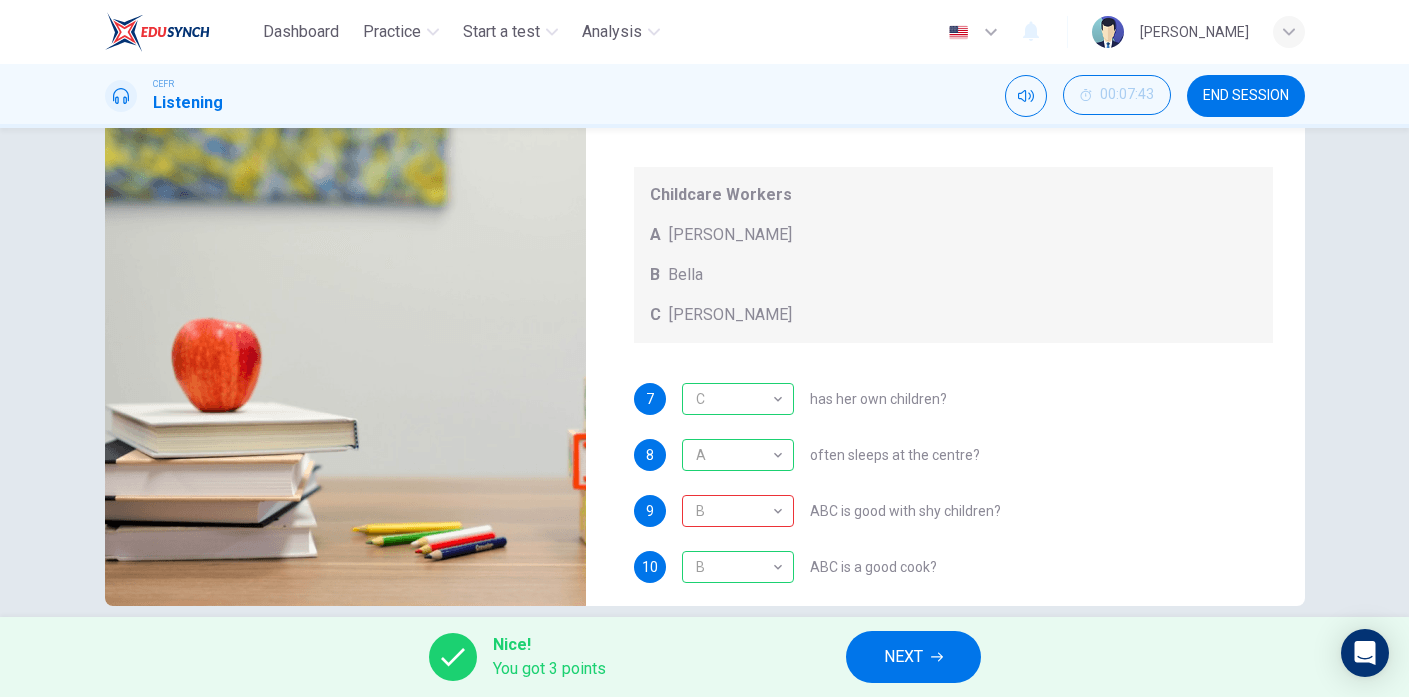 click on "NEXT" at bounding box center (903, 657) 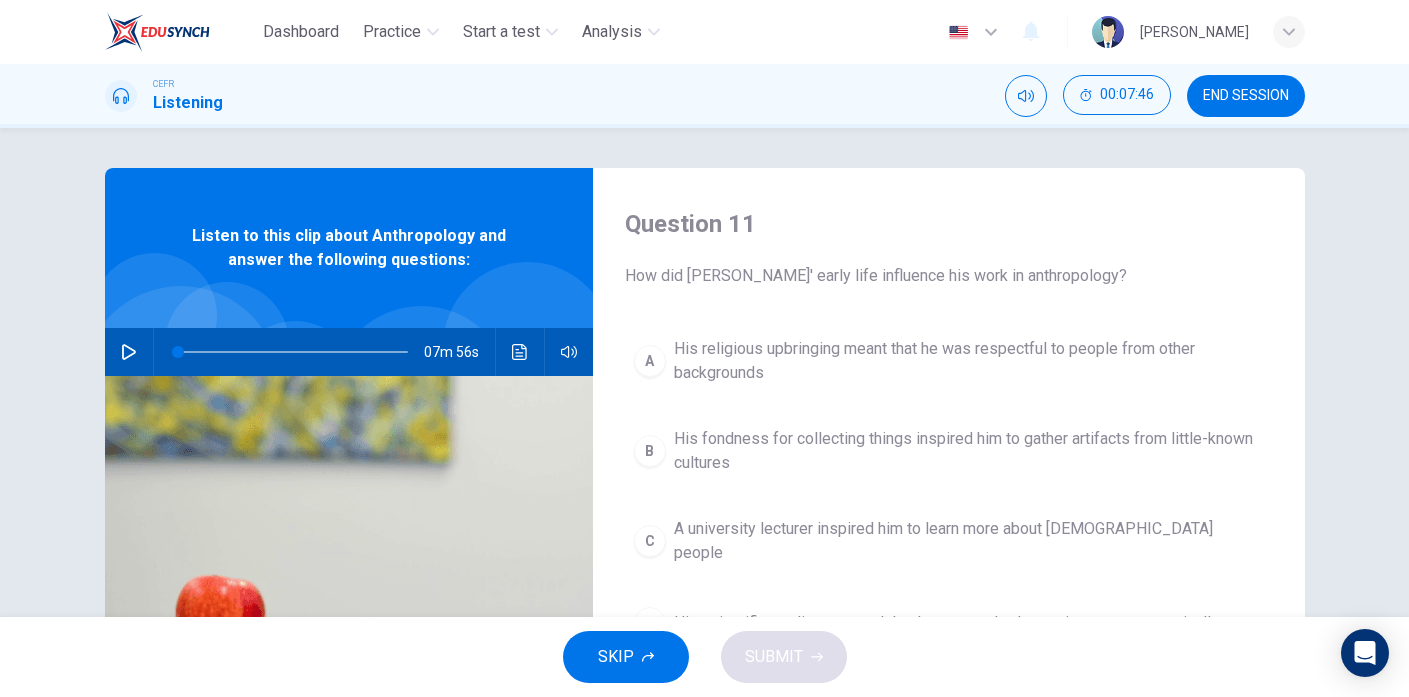 scroll, scrollTop: 286, scrollLeft: 0, axis: vertical 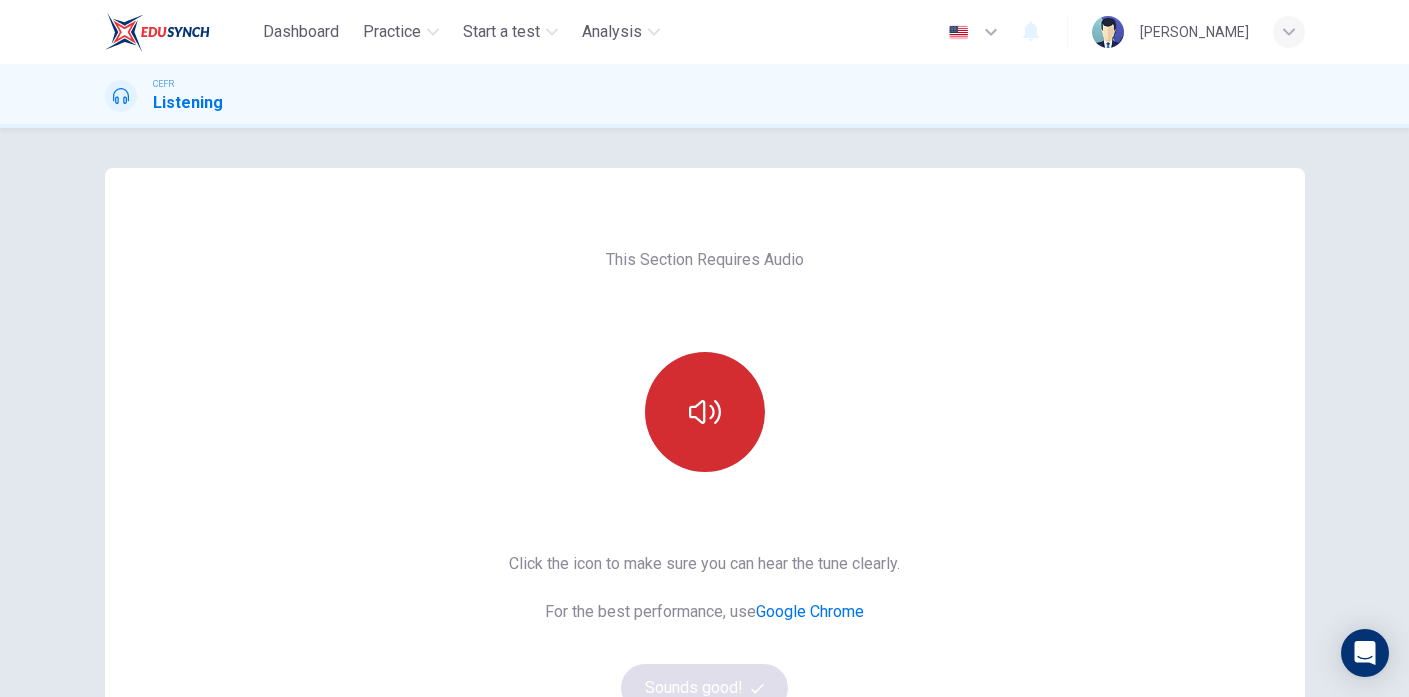 click at bounding box center [705, 412] 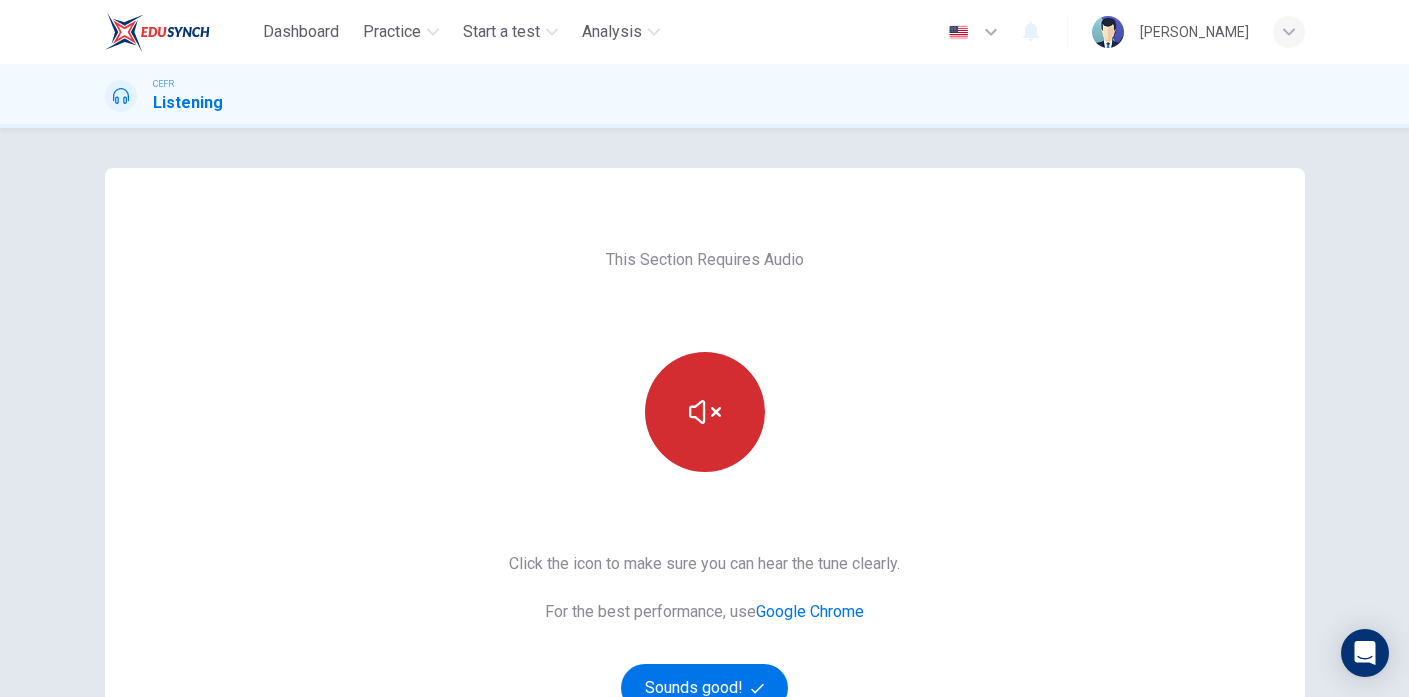 scroll, scrollTop: 207, scrollLeft: 0, axis: vertical 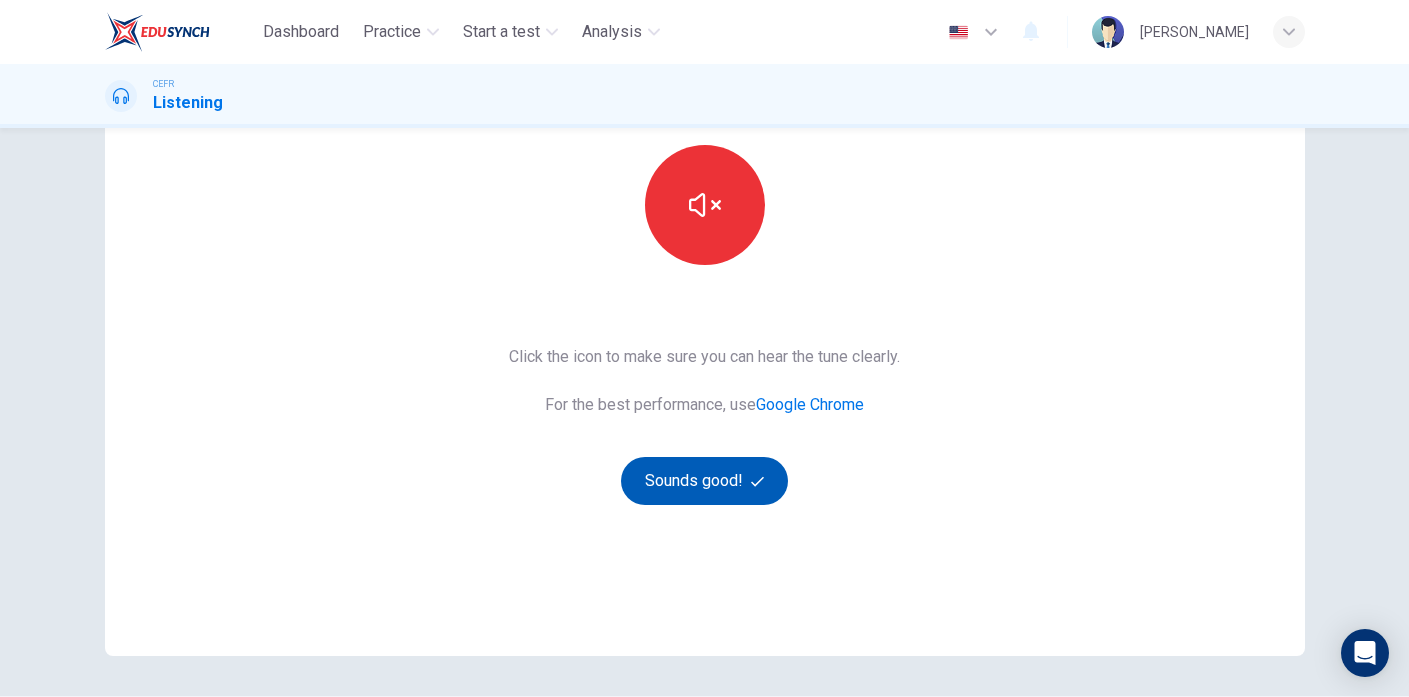 click on "Sounds good!" at bounding box center [705, 481] 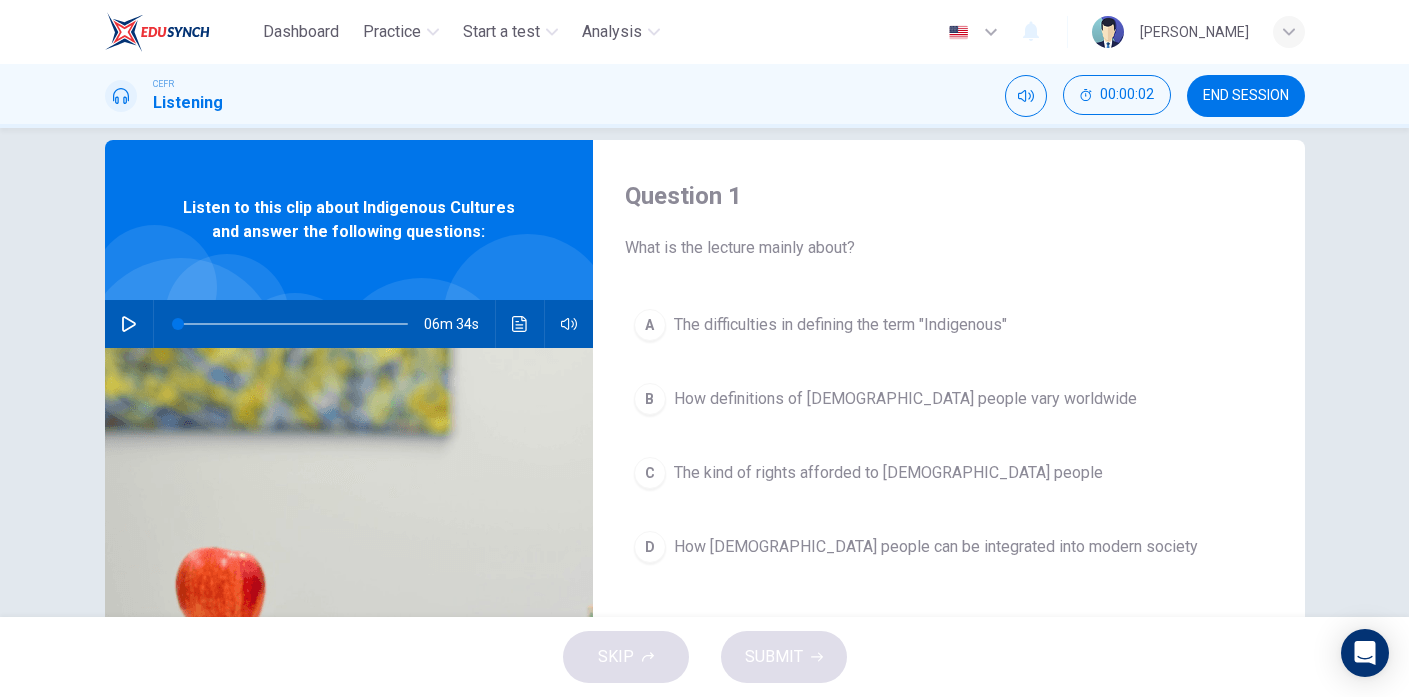 scroll, scrollTop: 5, scrollLeft: 0, axis: vertical 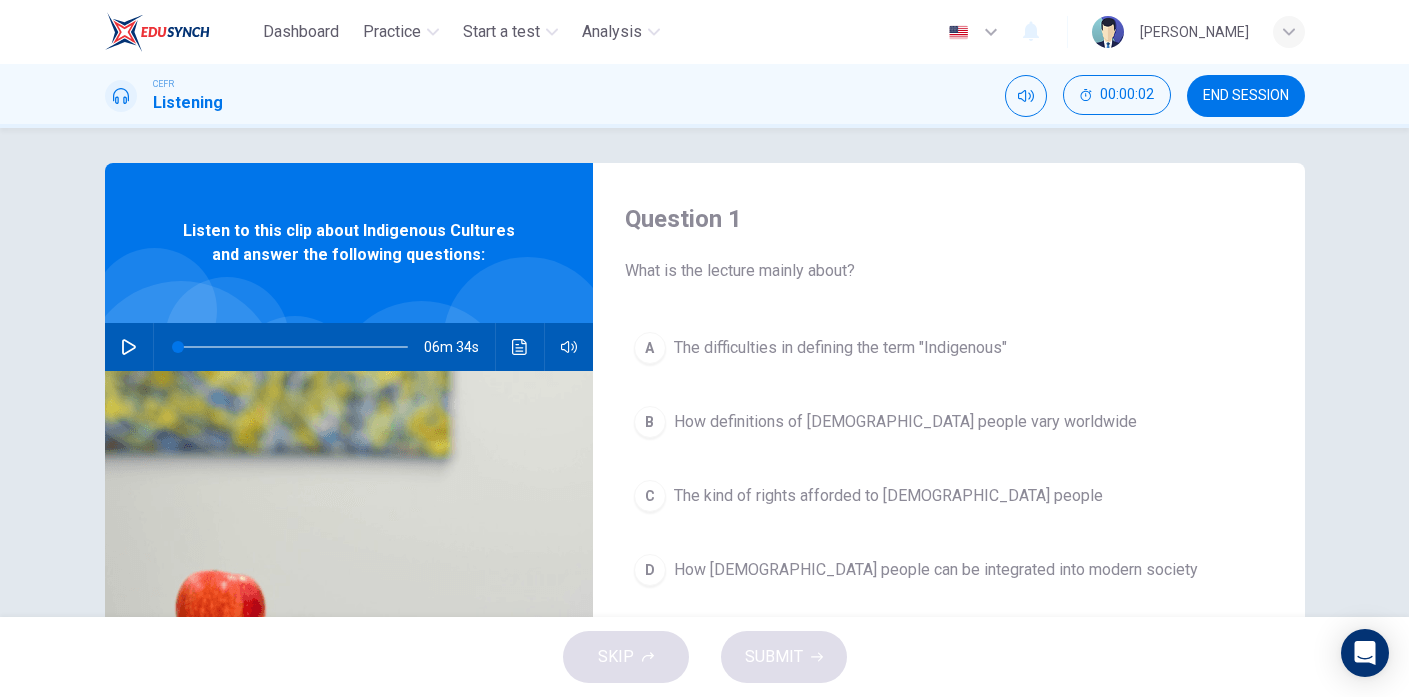 click at bounding box center [129, 347] 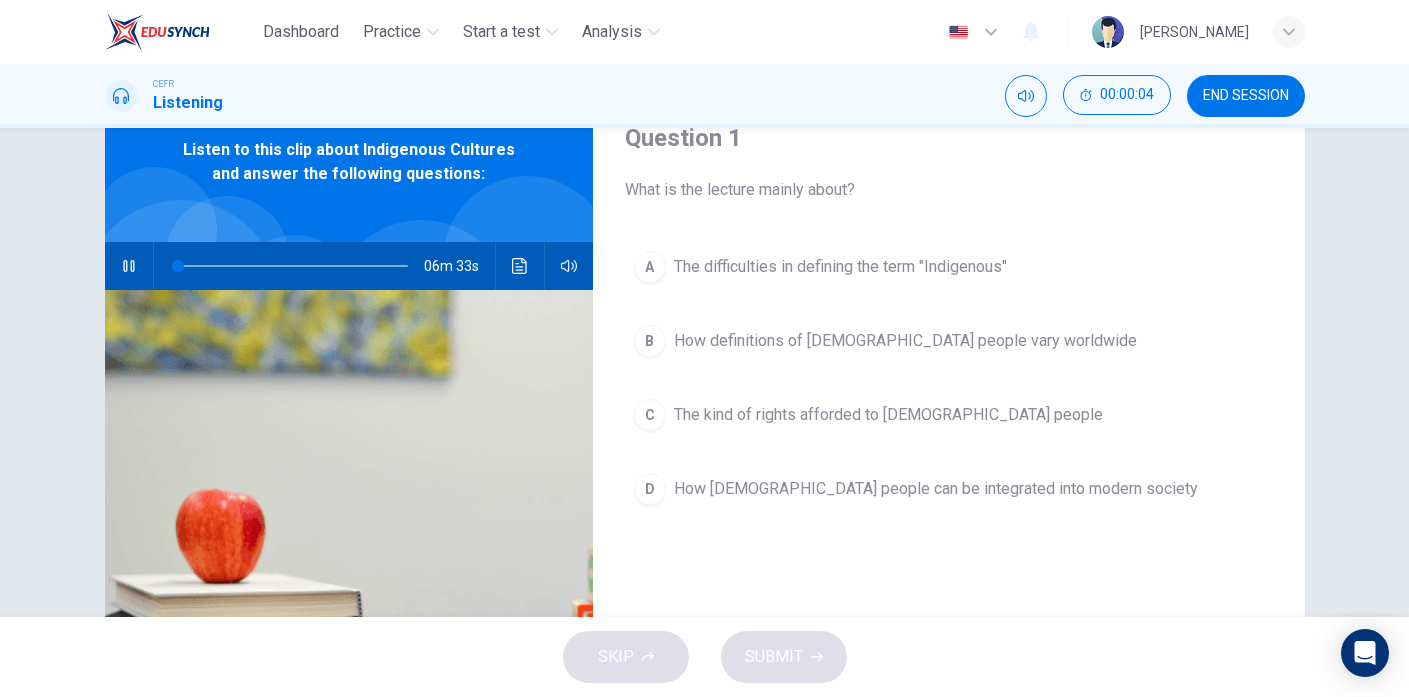scroll, scrollTop: 92, scrollLeft: 0, axis: vertical 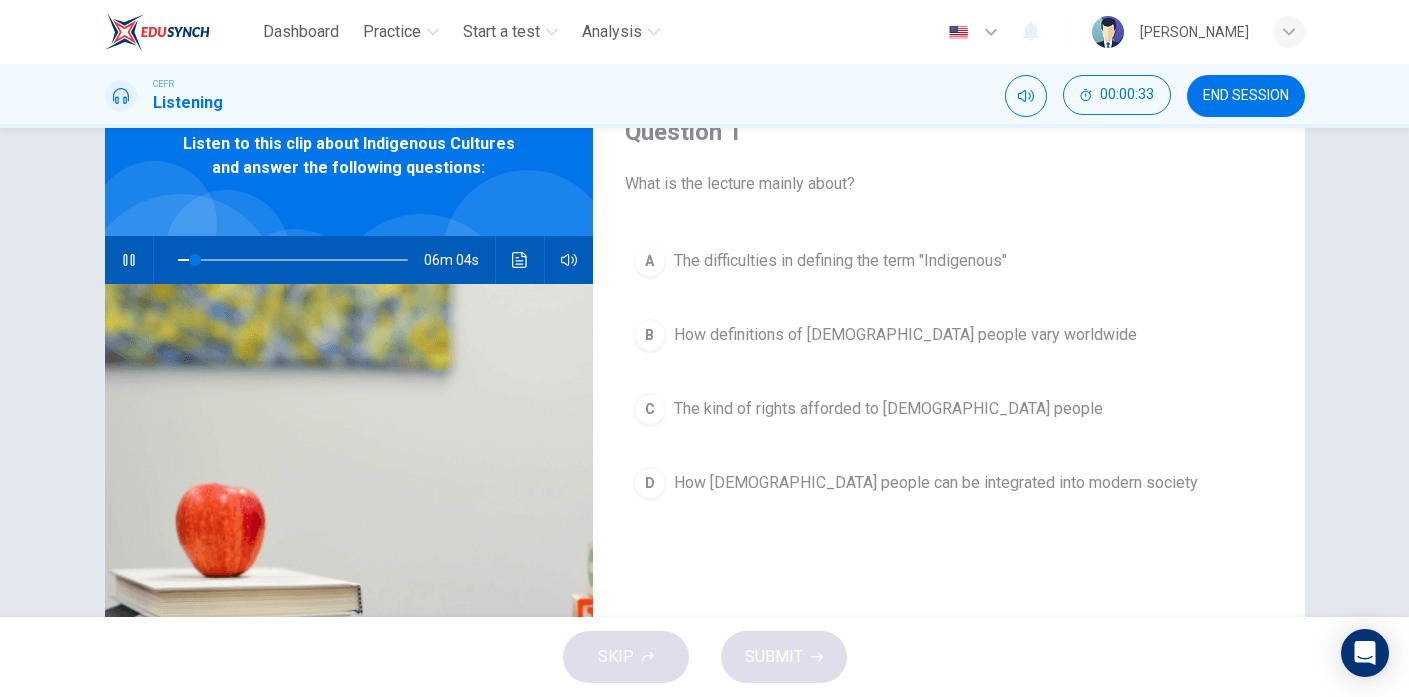 click on "B" at bounding box center (650, 335) 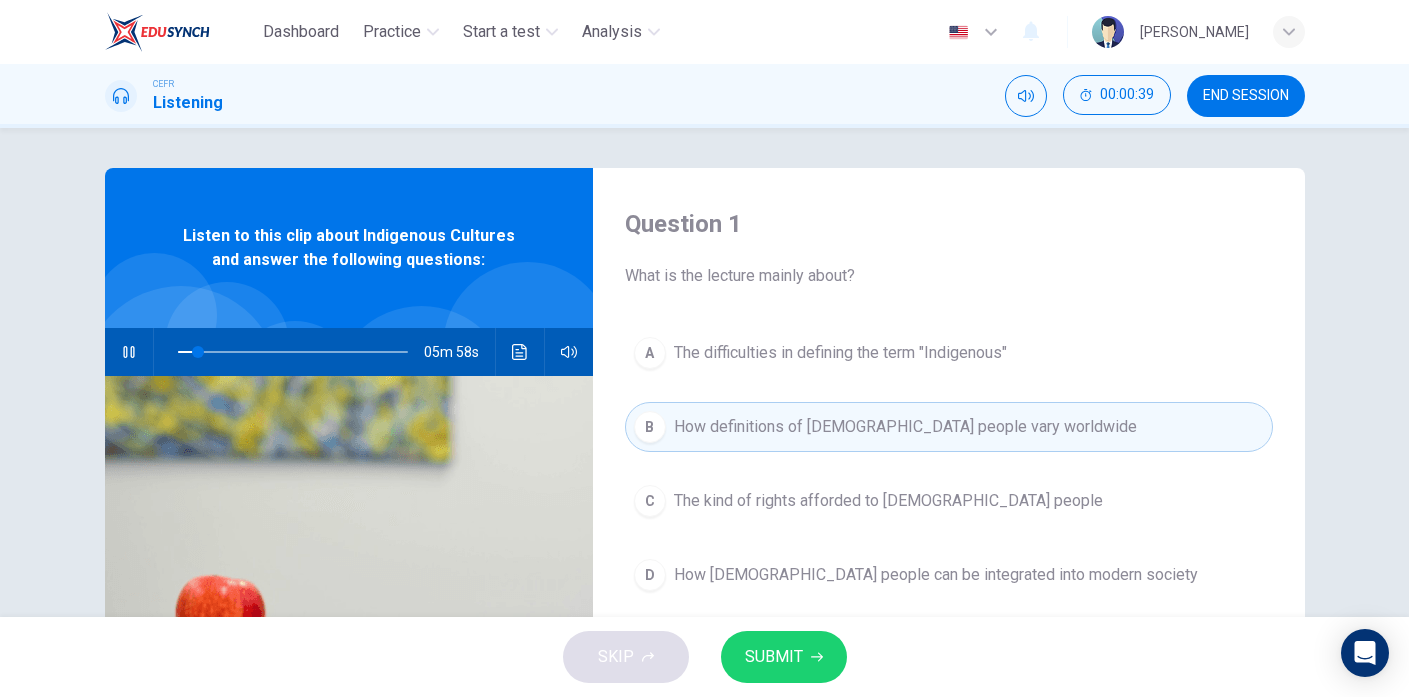 scroll, scrollTop: 68, scrollLeft: 0, axis: vertical 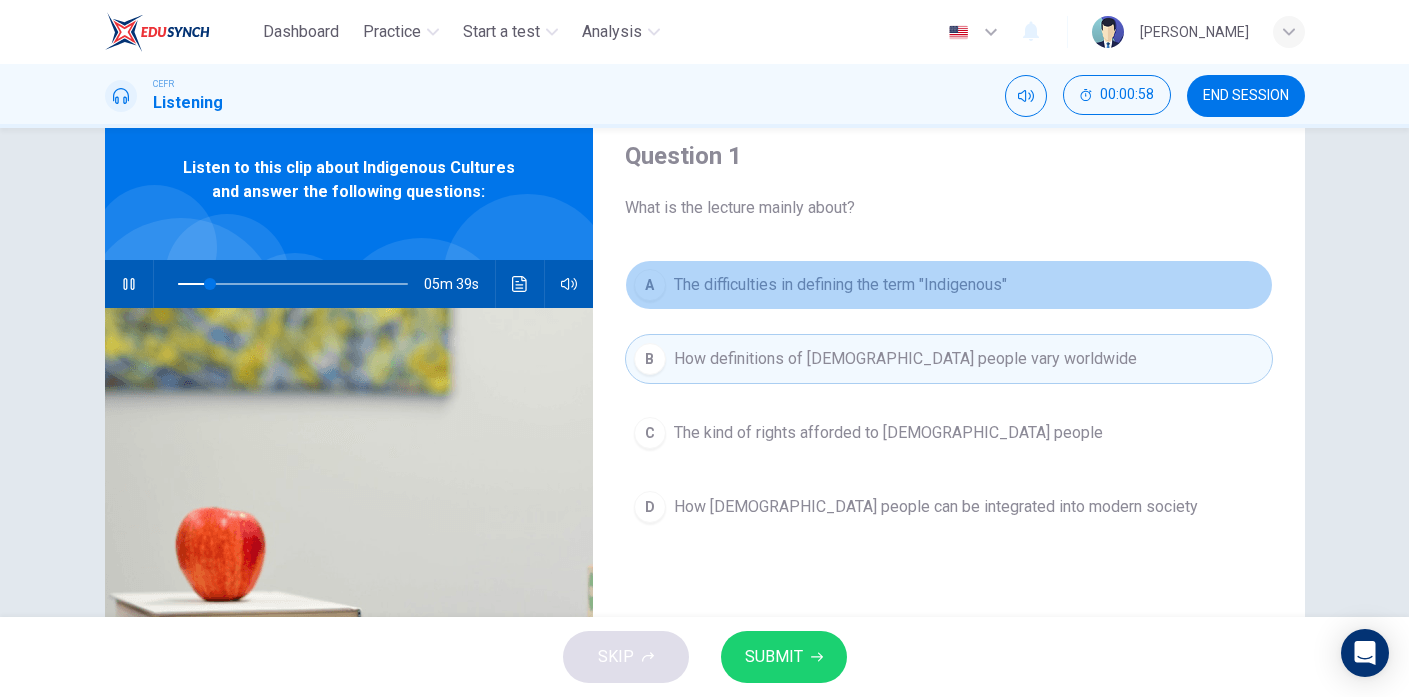 click on "A" at bounding box center (650, 285) 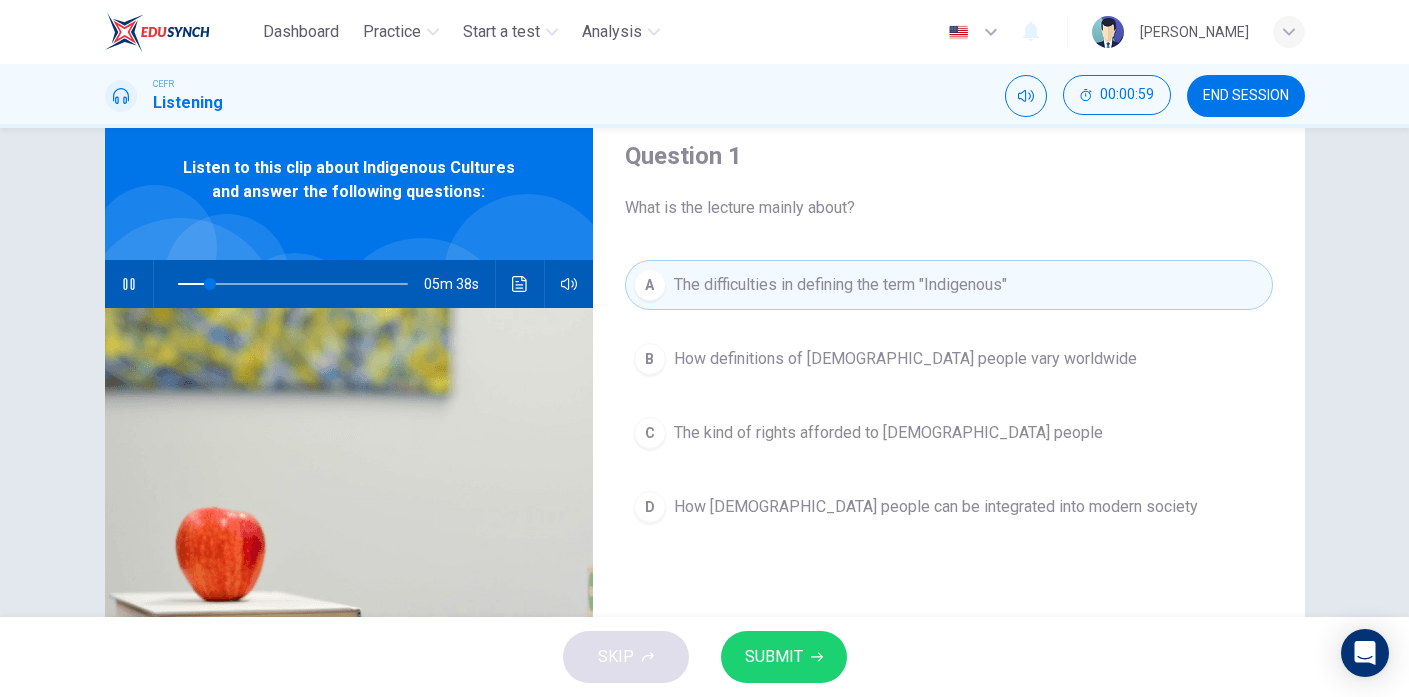 click on "SUBMIT" at bounding box center (774, 657) 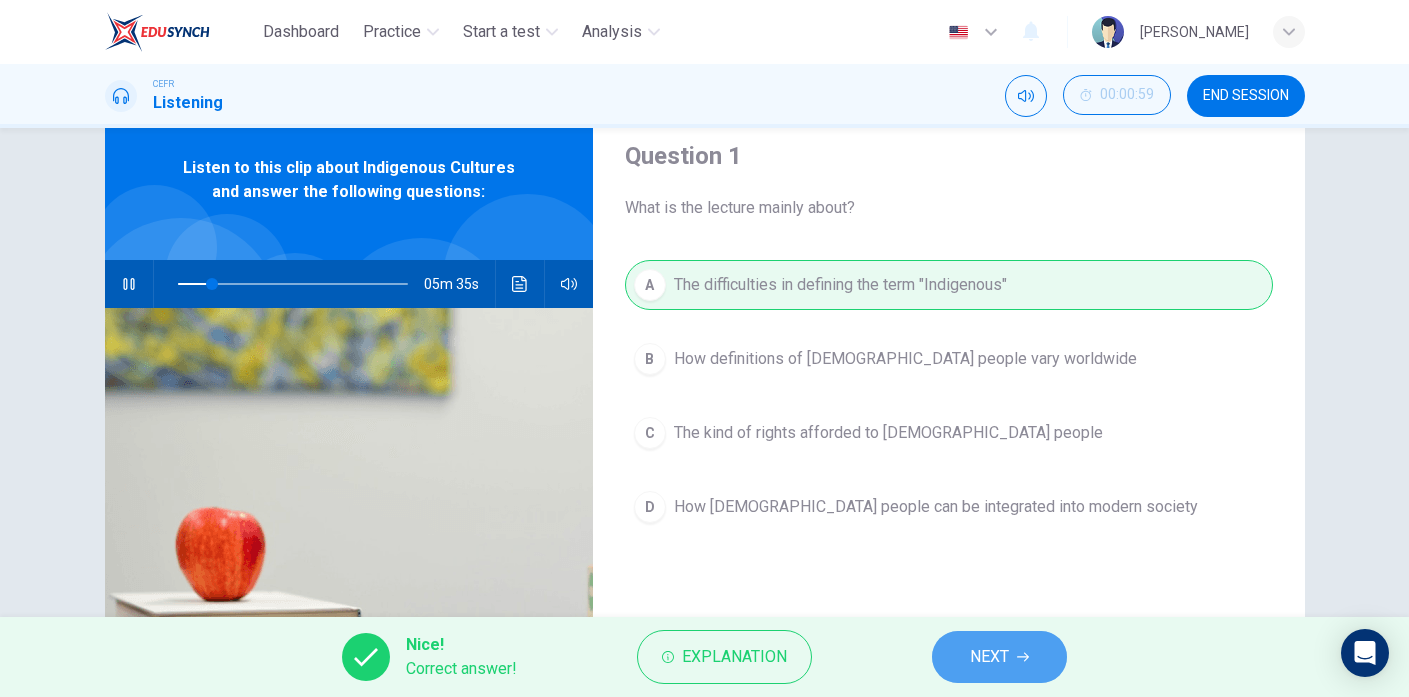 click on "NEXT" at bounding box center (989, 657) 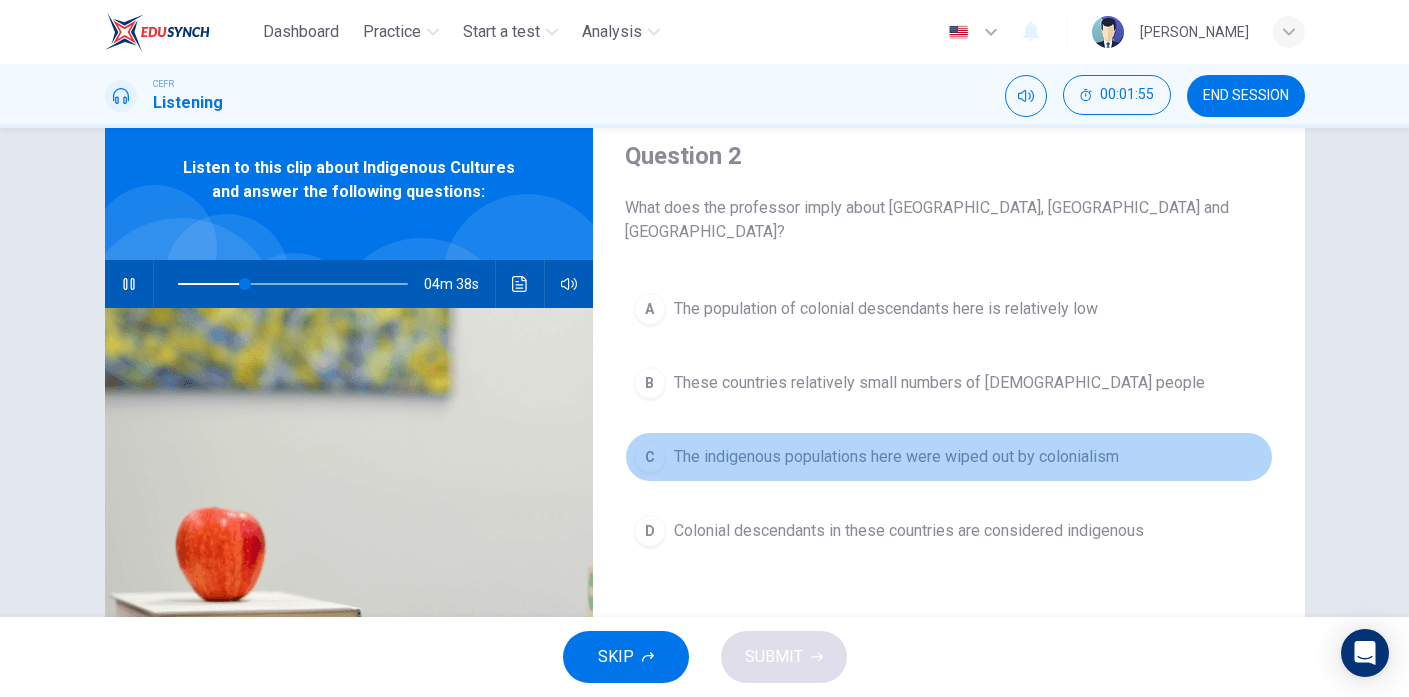 click on "C" at bounding box center [650, 457] 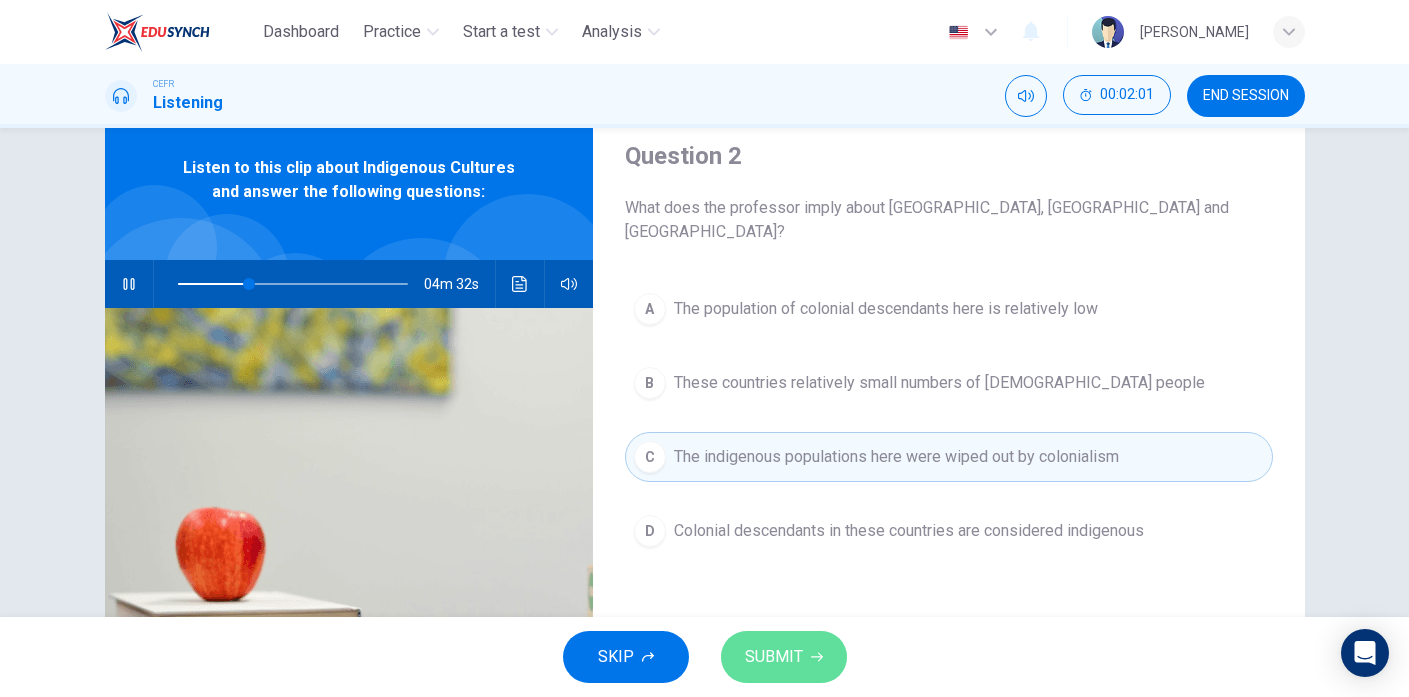 click on "SUBMIT" at bounding box center (774, 657) 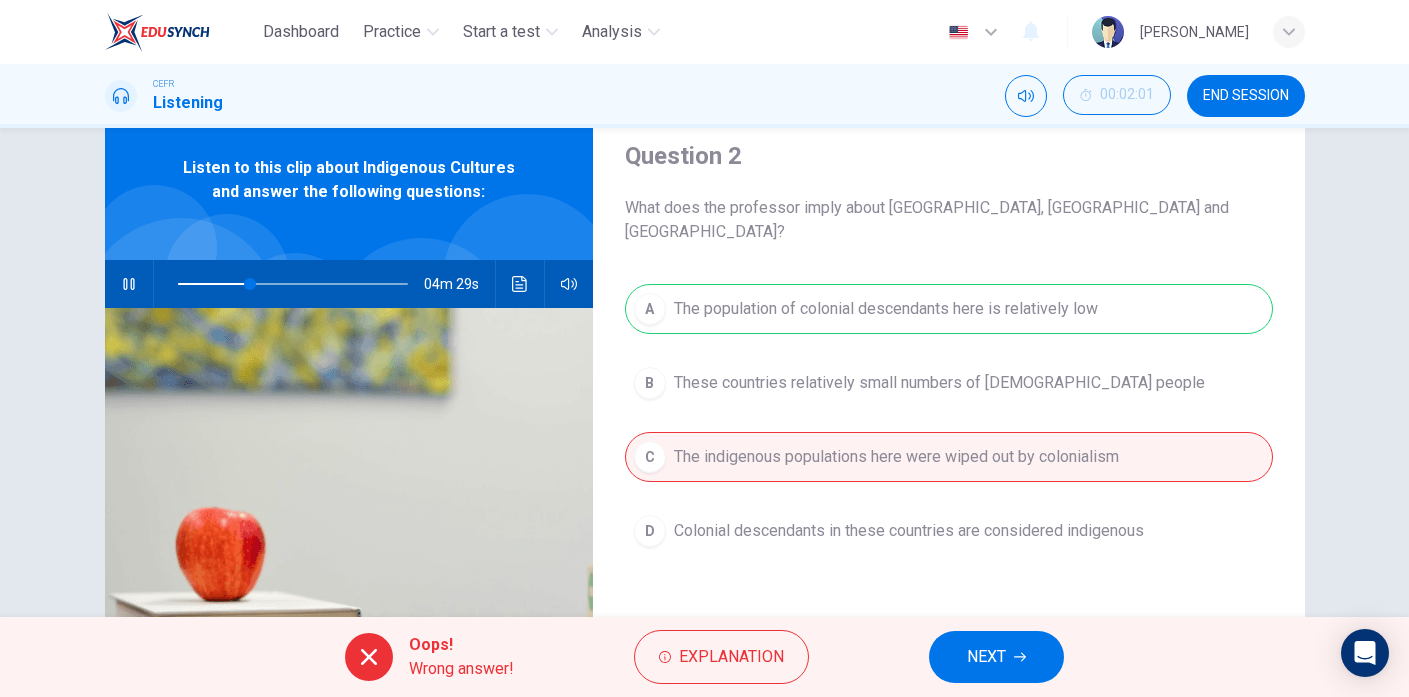 click on "A The population of colonial descendants here is relatively low B These countries relatively small numbers of indigenous people C The indigenous populations here were wiped out by colonialism D Colonial descendants in these countries are considered indigenous" at bounding box center (949, 440) 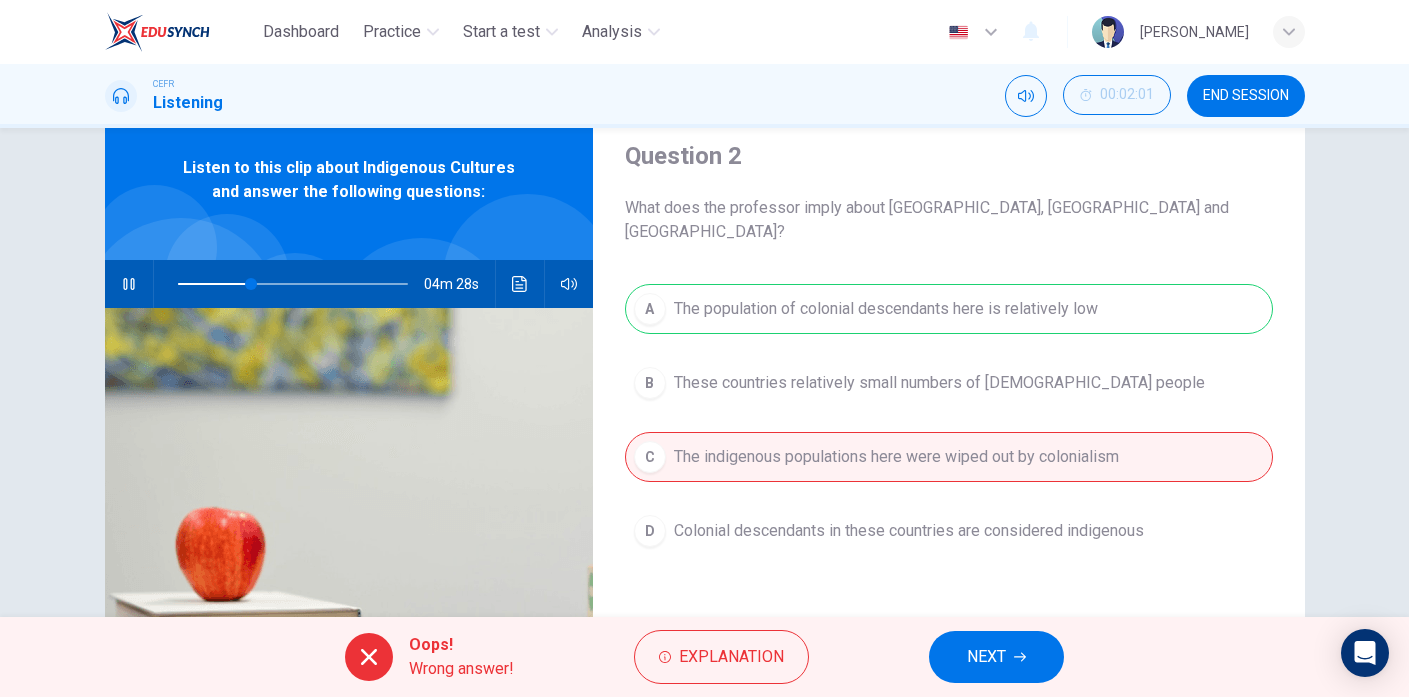 click on "NEXT" at bounding box center (986, 657) 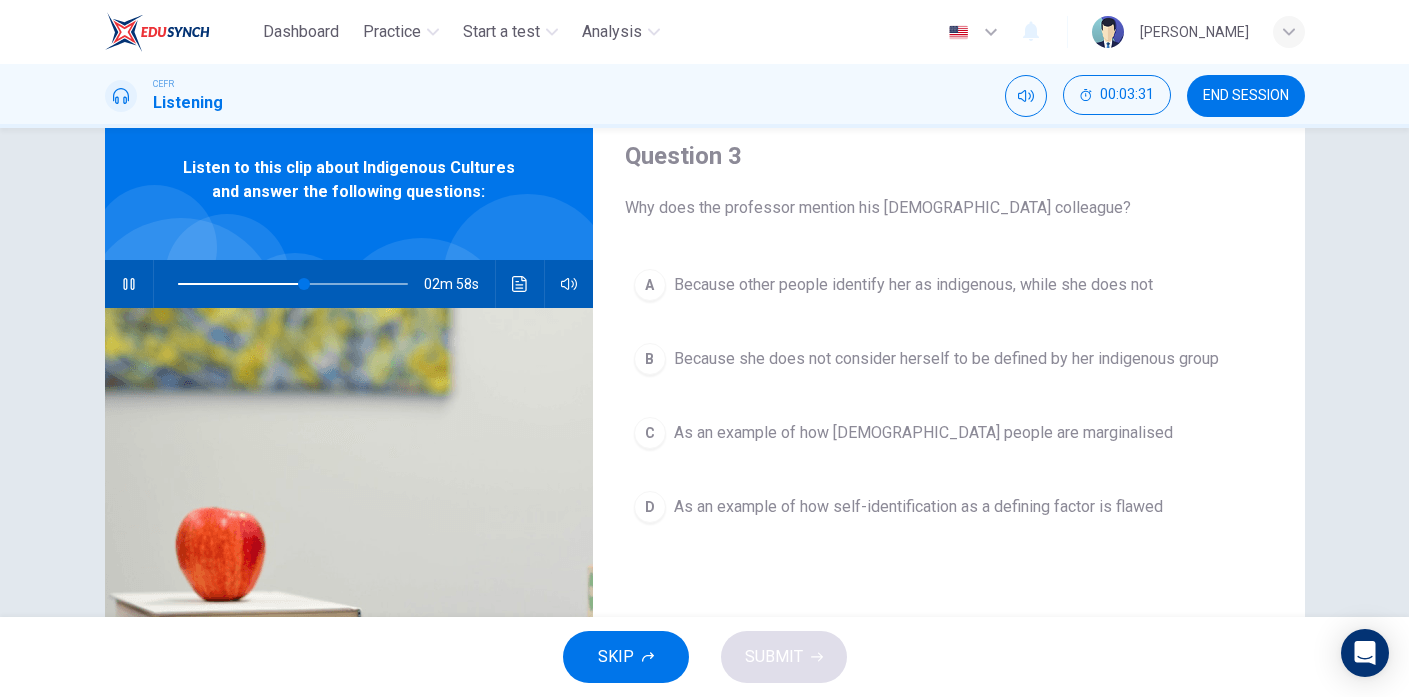 click on "B" at bounding box center [650, 359] 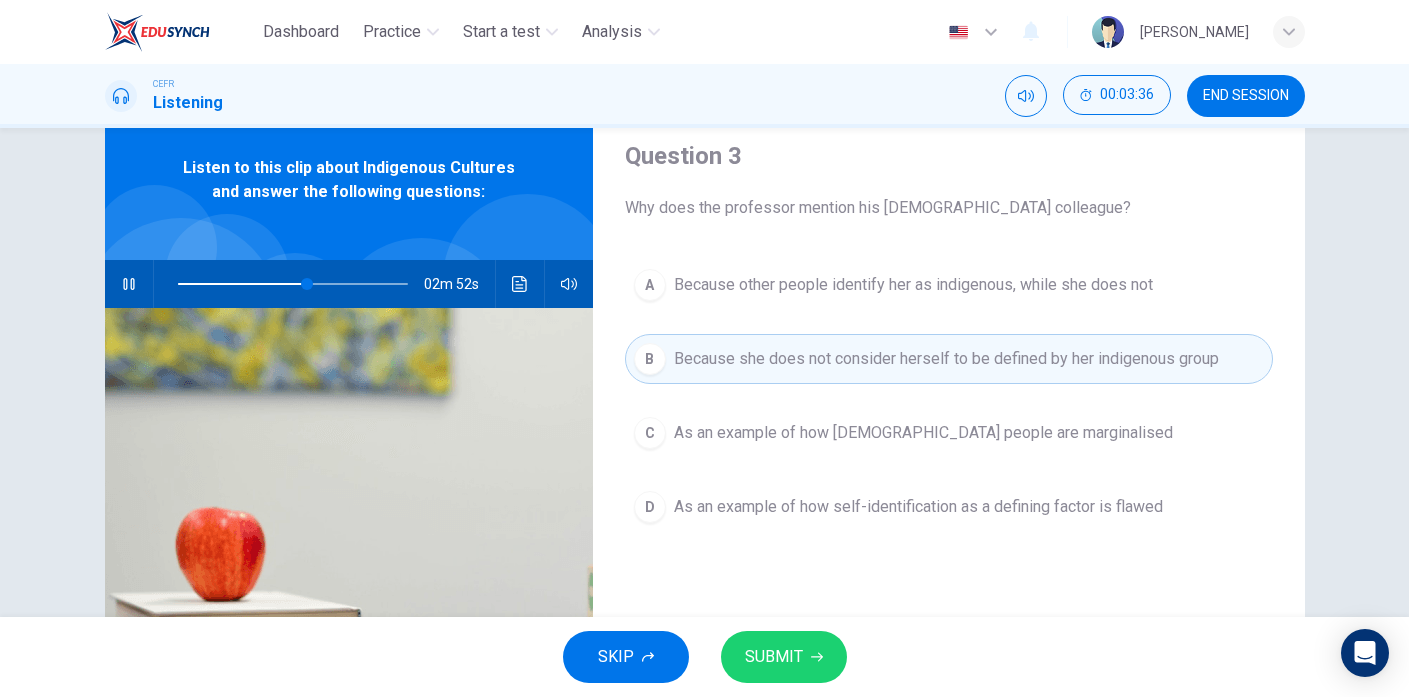 click on "D" at bounding box center [650, 507] 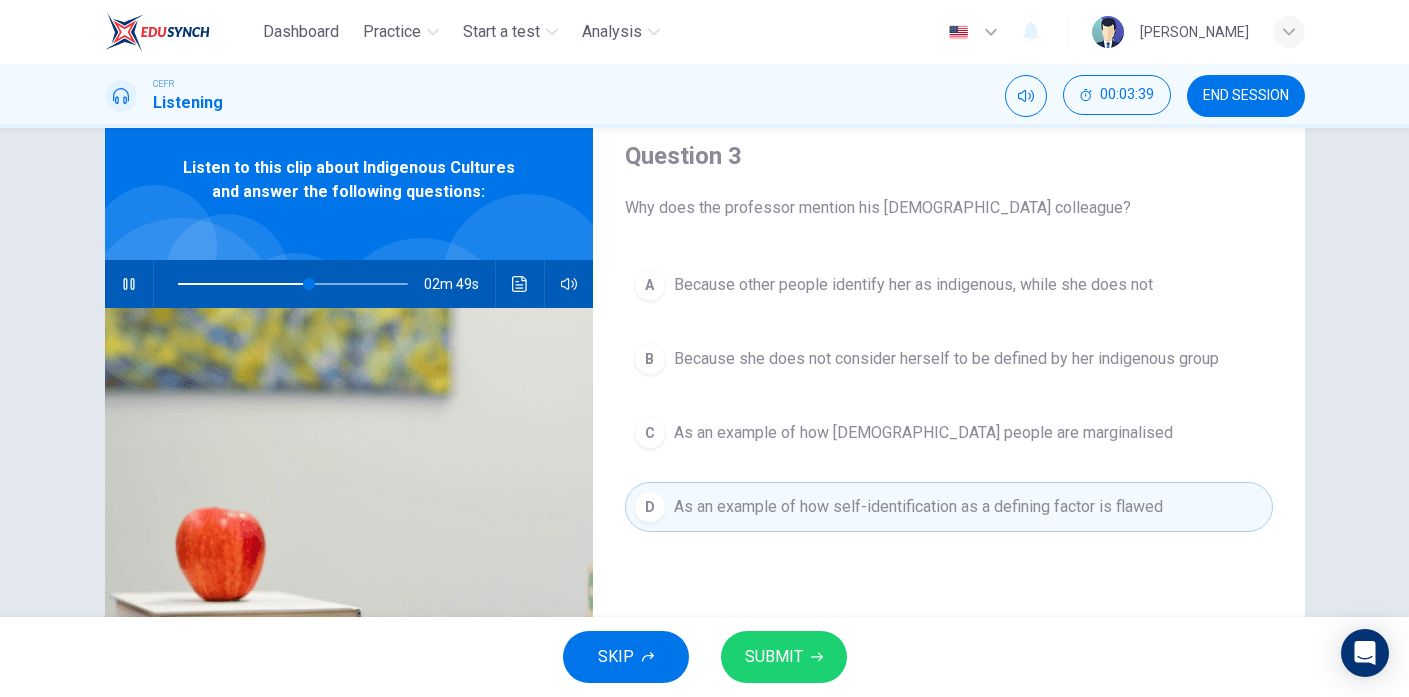 click on "B" at bounding box center (650, 359) 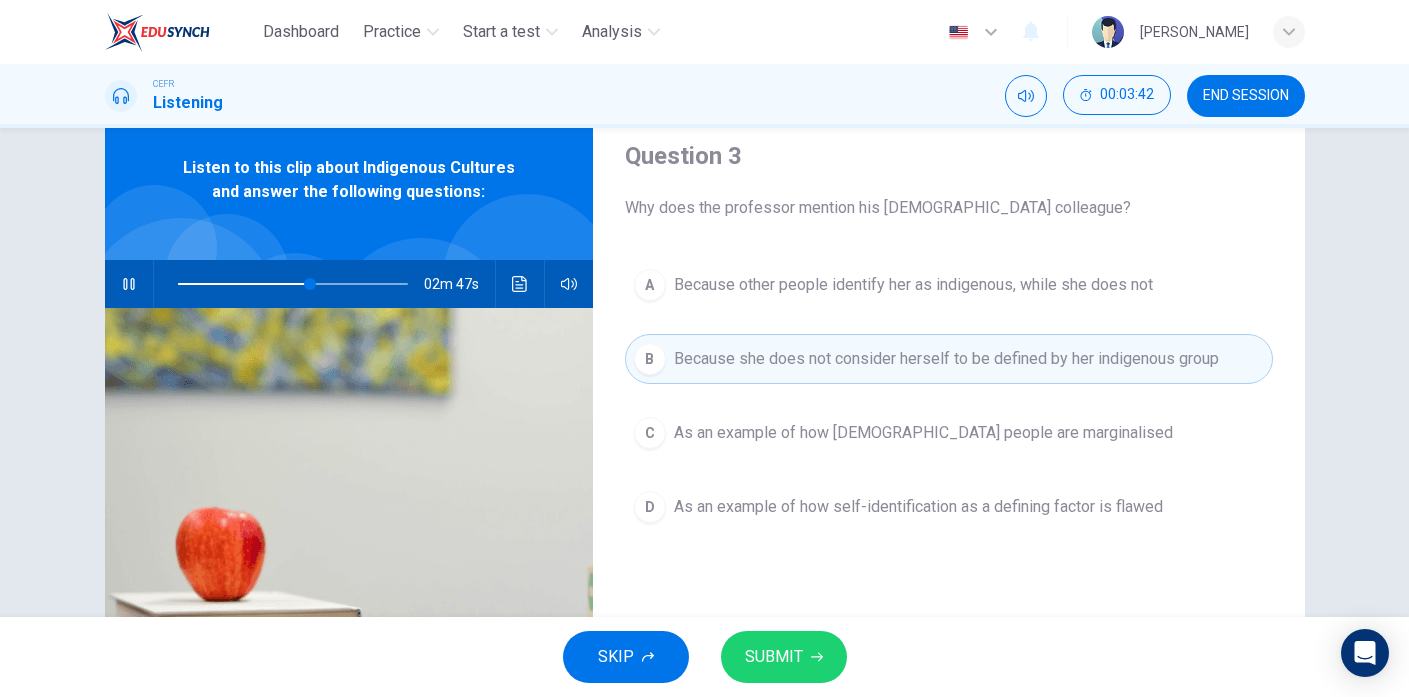 click on "As an example of how self-identification as a defining factor is flawed" at bounding box center [918, 507] 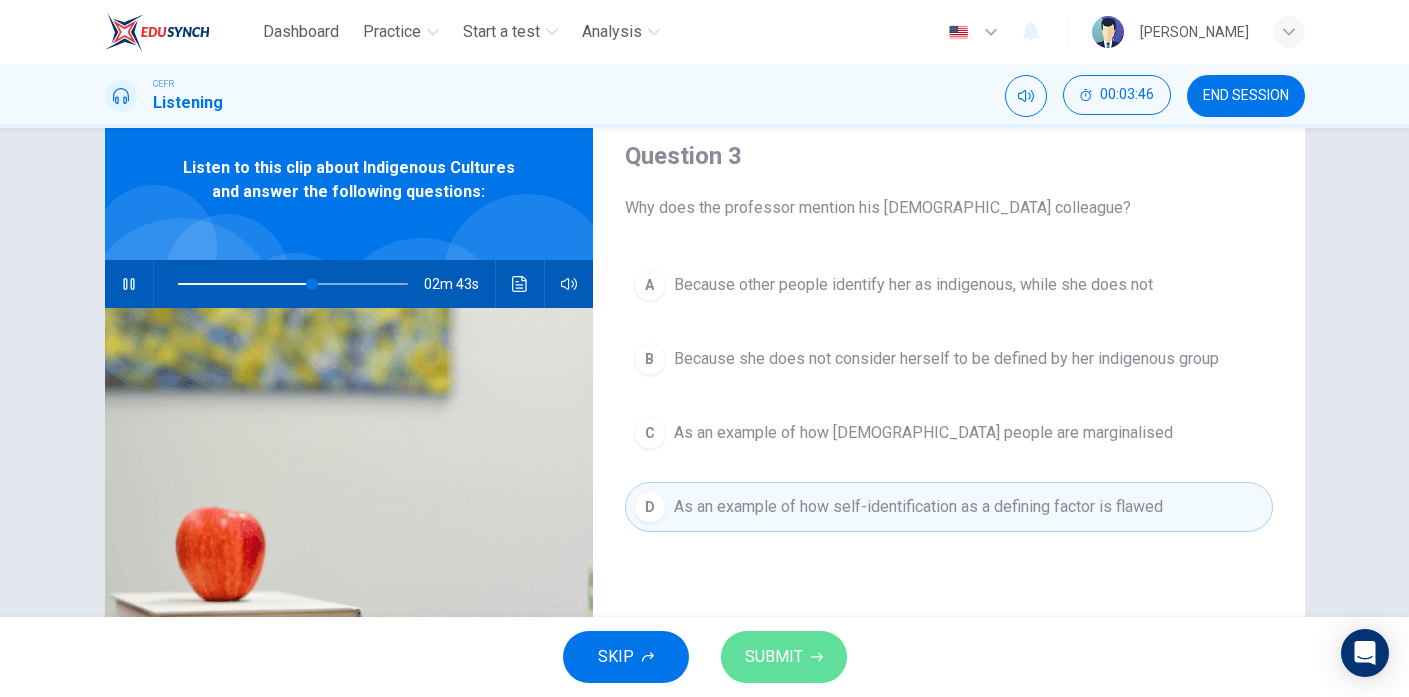 click on "SUBMIT" at bounding box center [774, 657] 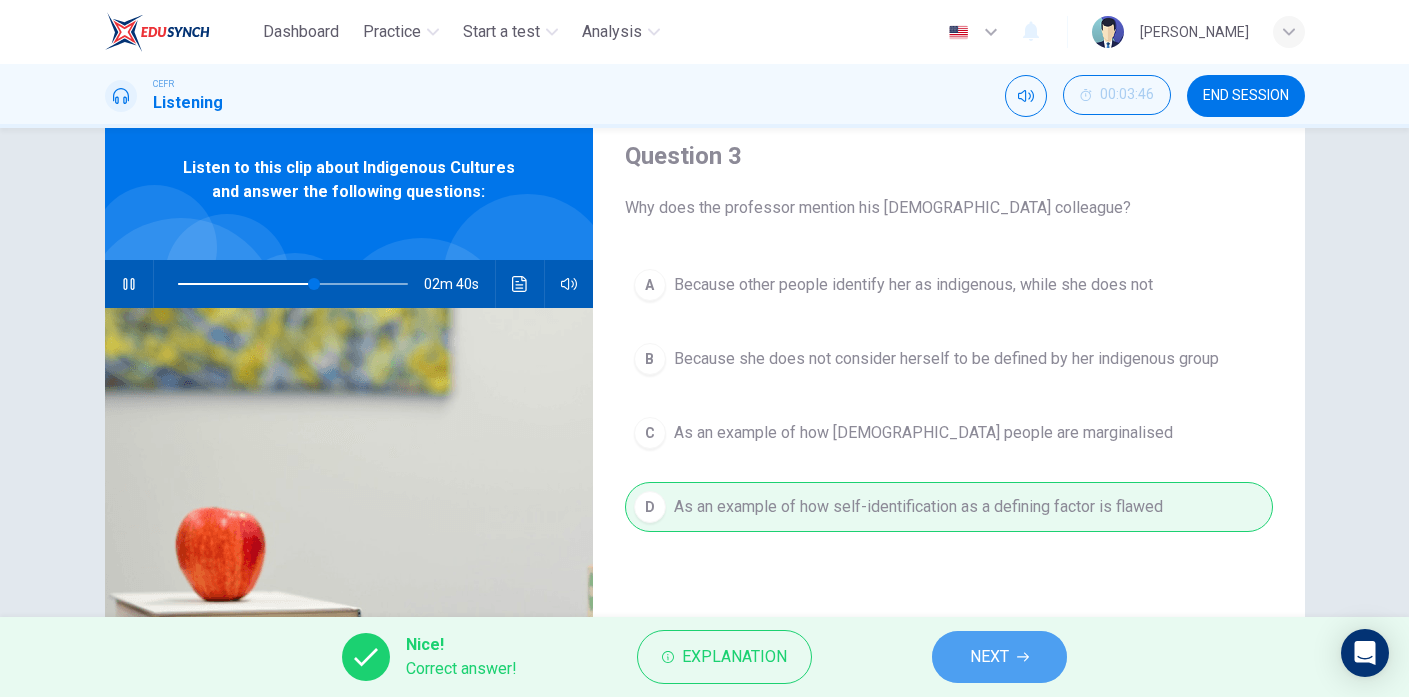 click on "NEXT" at bounding box center [989, 657] 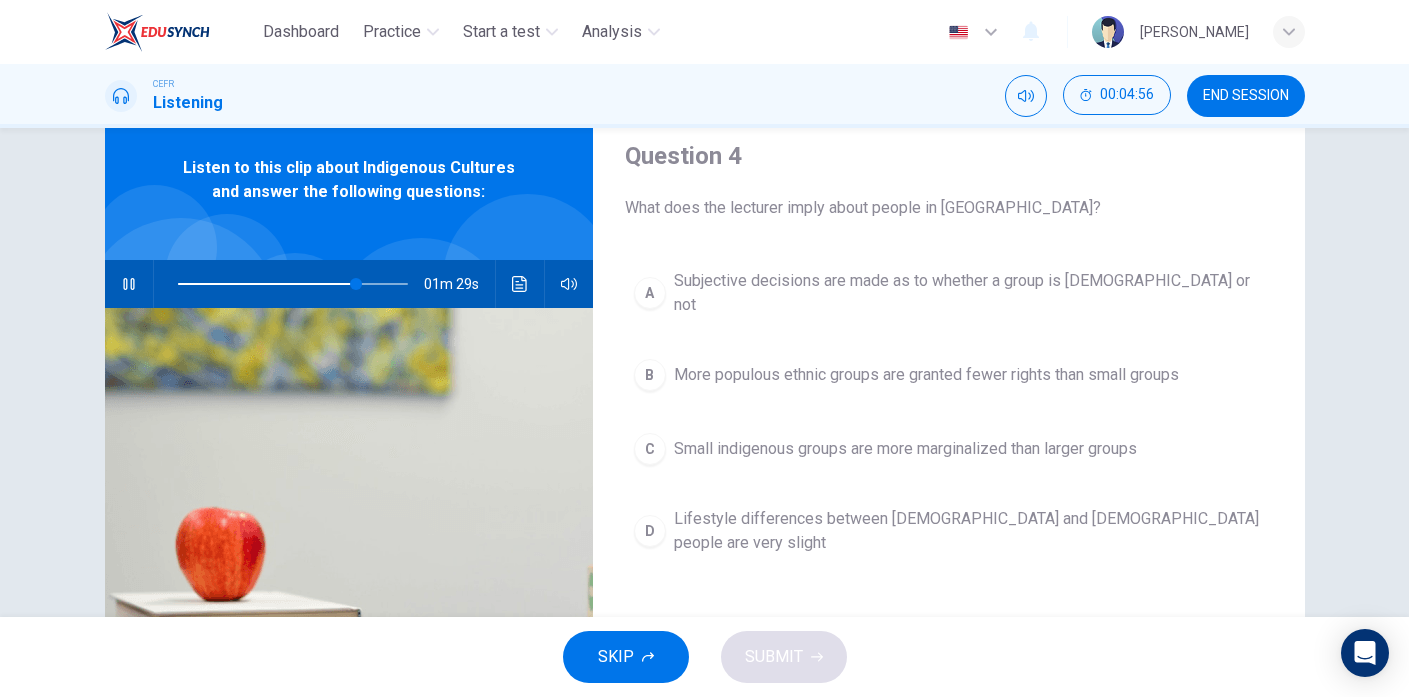 click on "C" at bounding box center (650, 449) 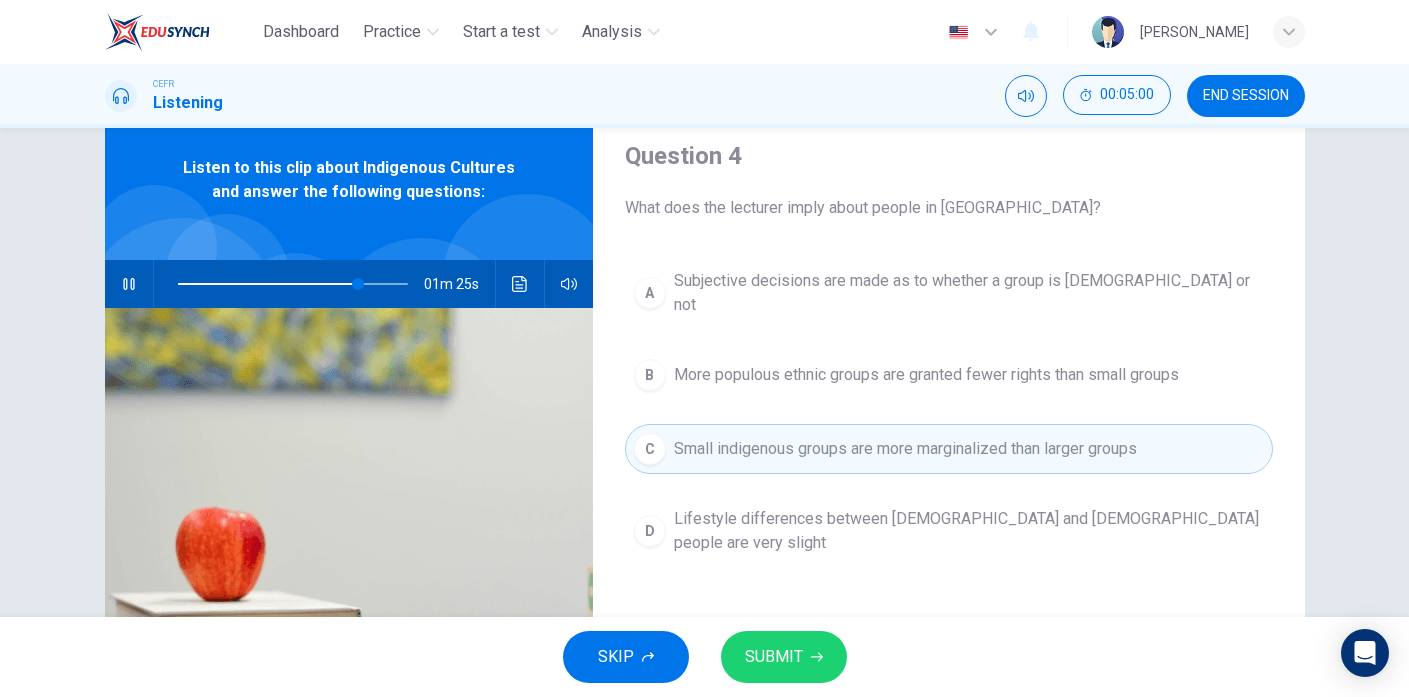 click on "SUBMIT" at bounding box center [774, 657] 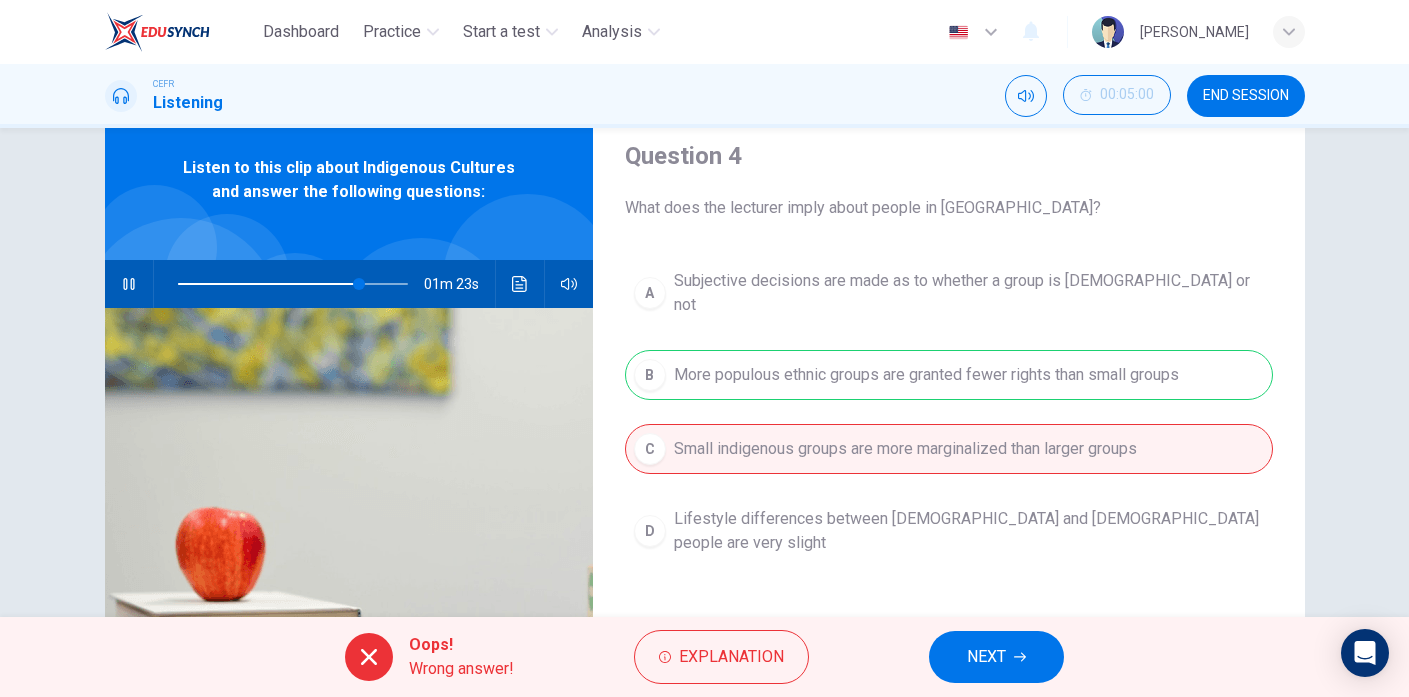 click on "NEXT" at bounding box center (996, 657) 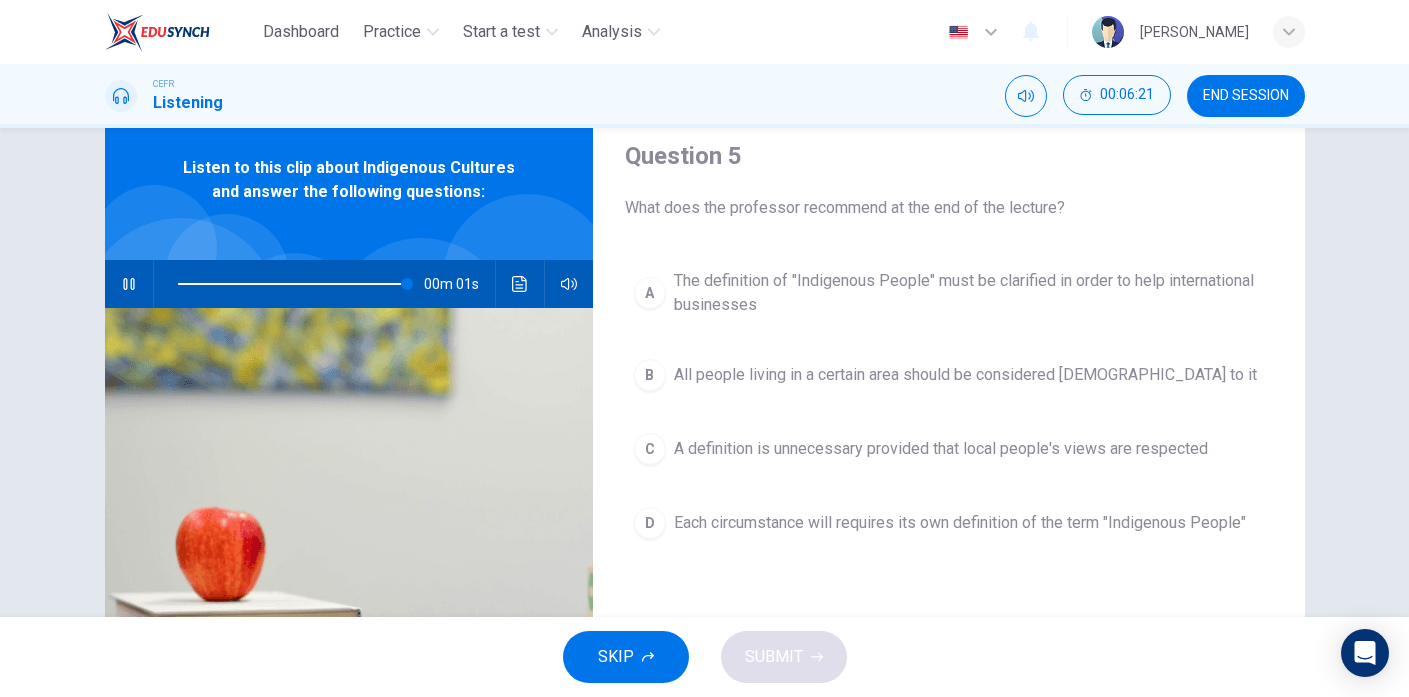 type on "0" 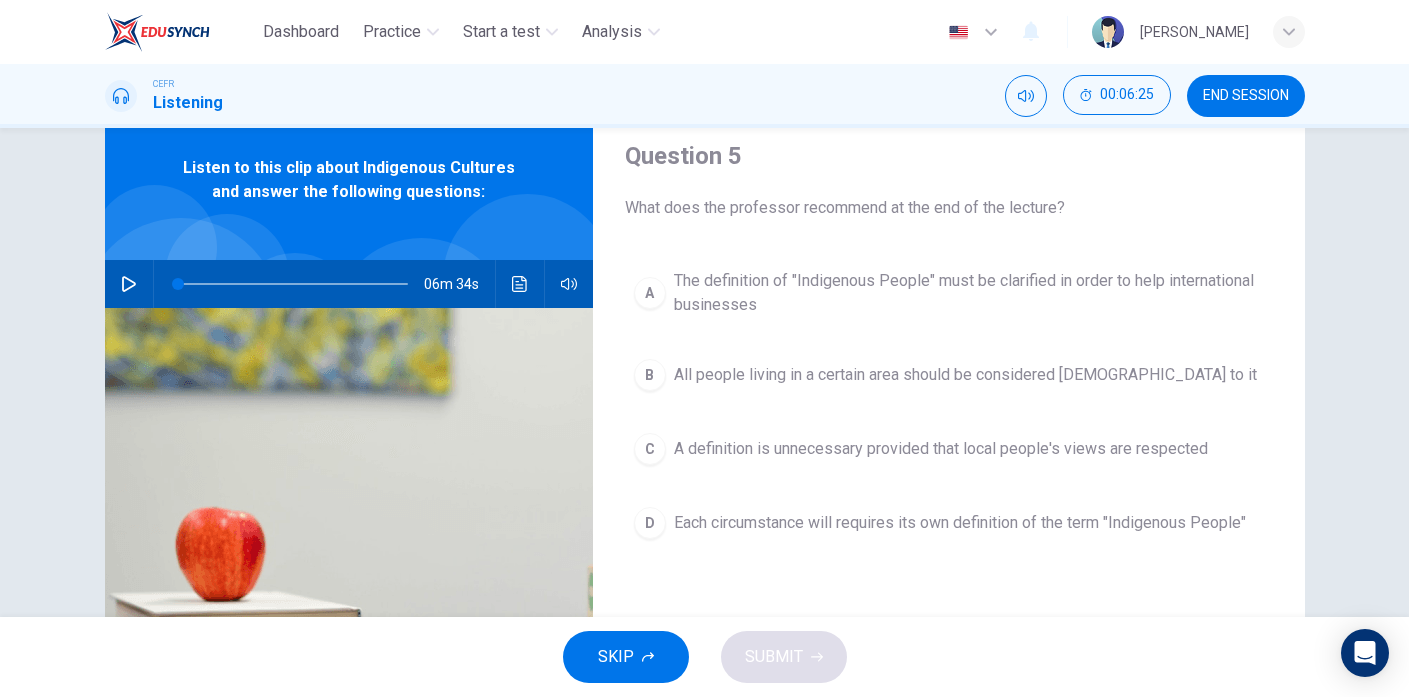 click on "C" at bounding box center [650, 449] 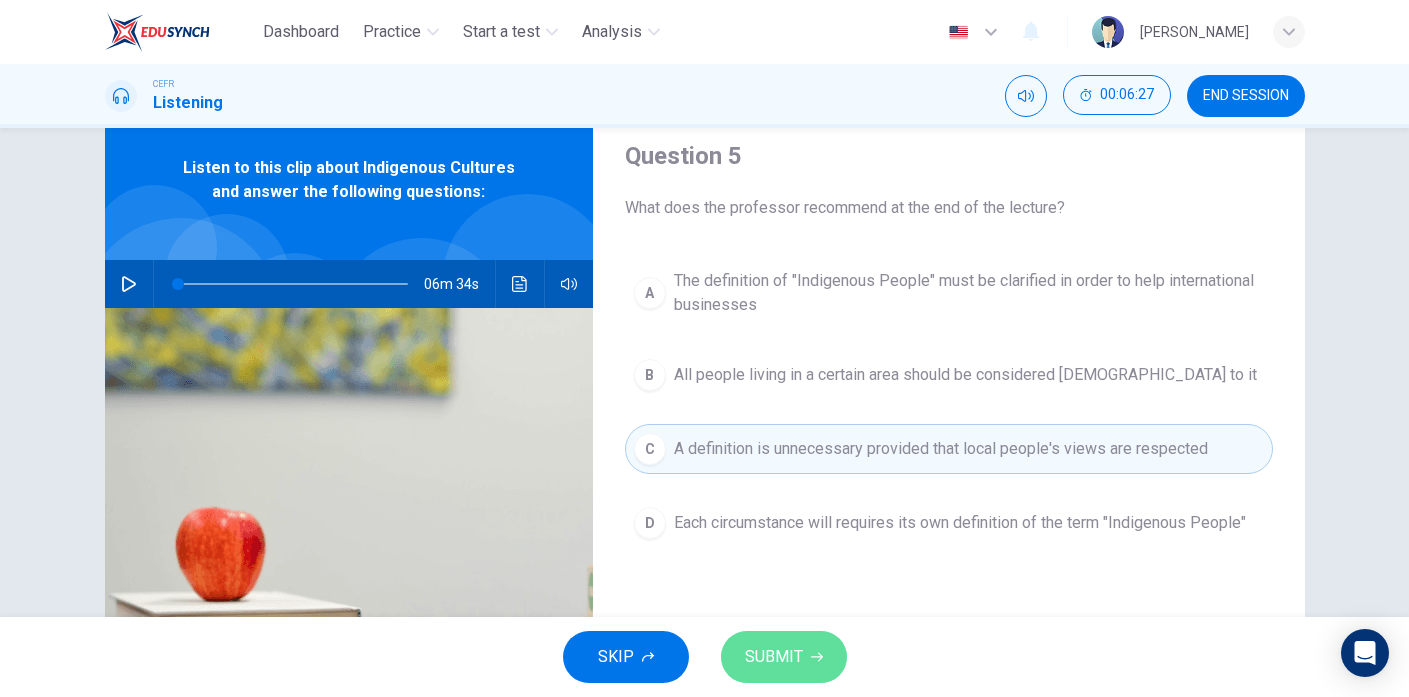 click on "SUBMIT" at bounding box center (774, 657) 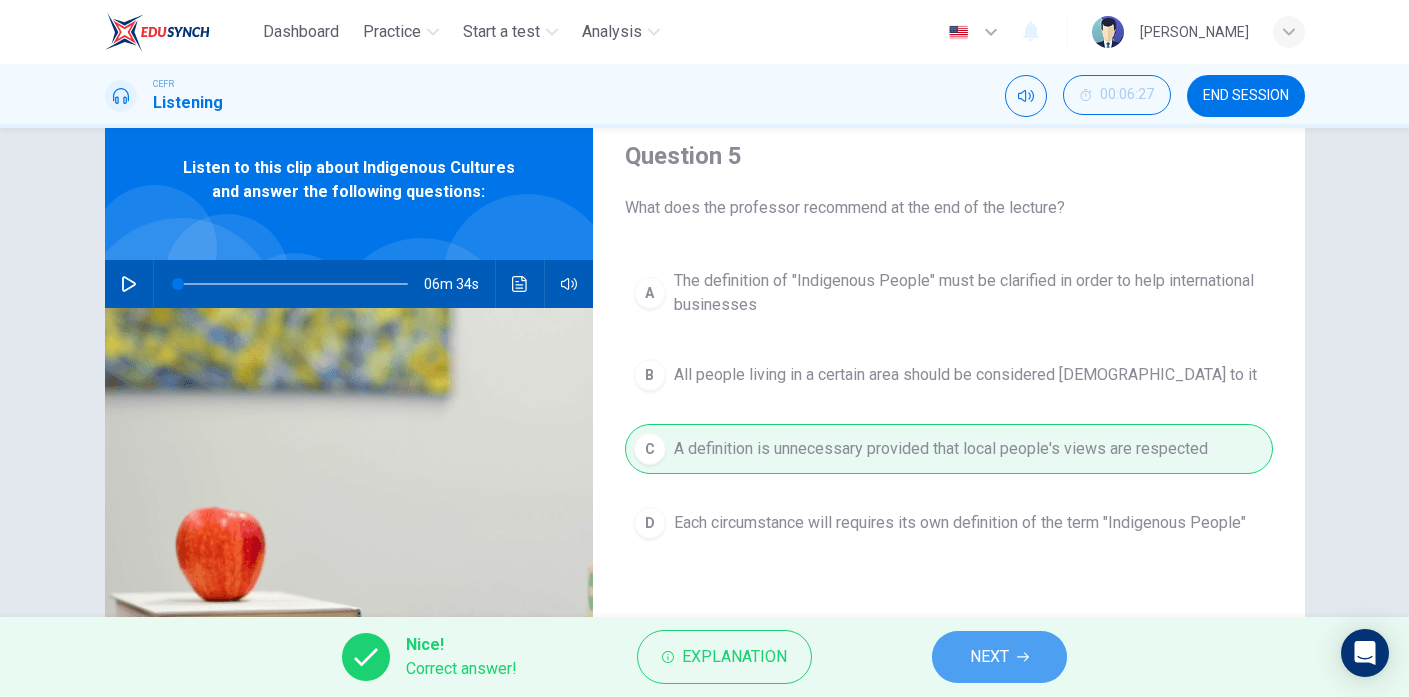 click on "NEXT" at bounding box center (999, 657) 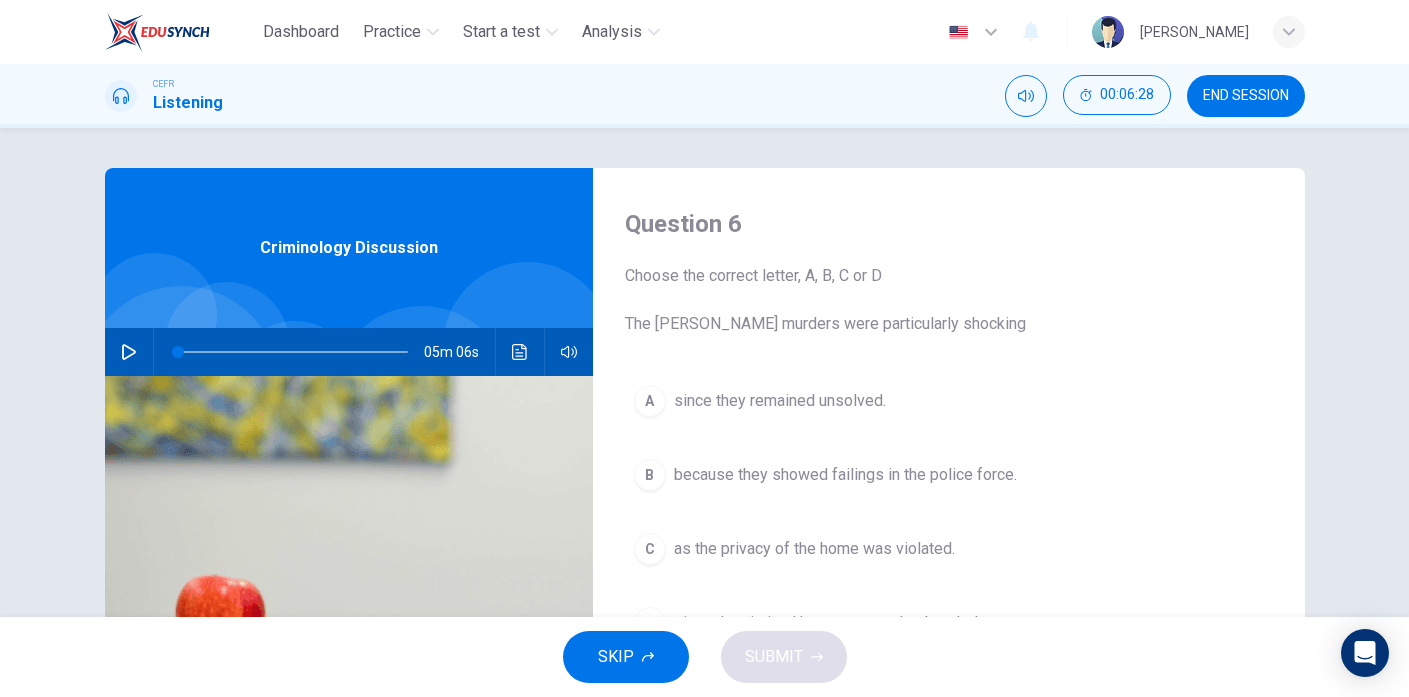 click 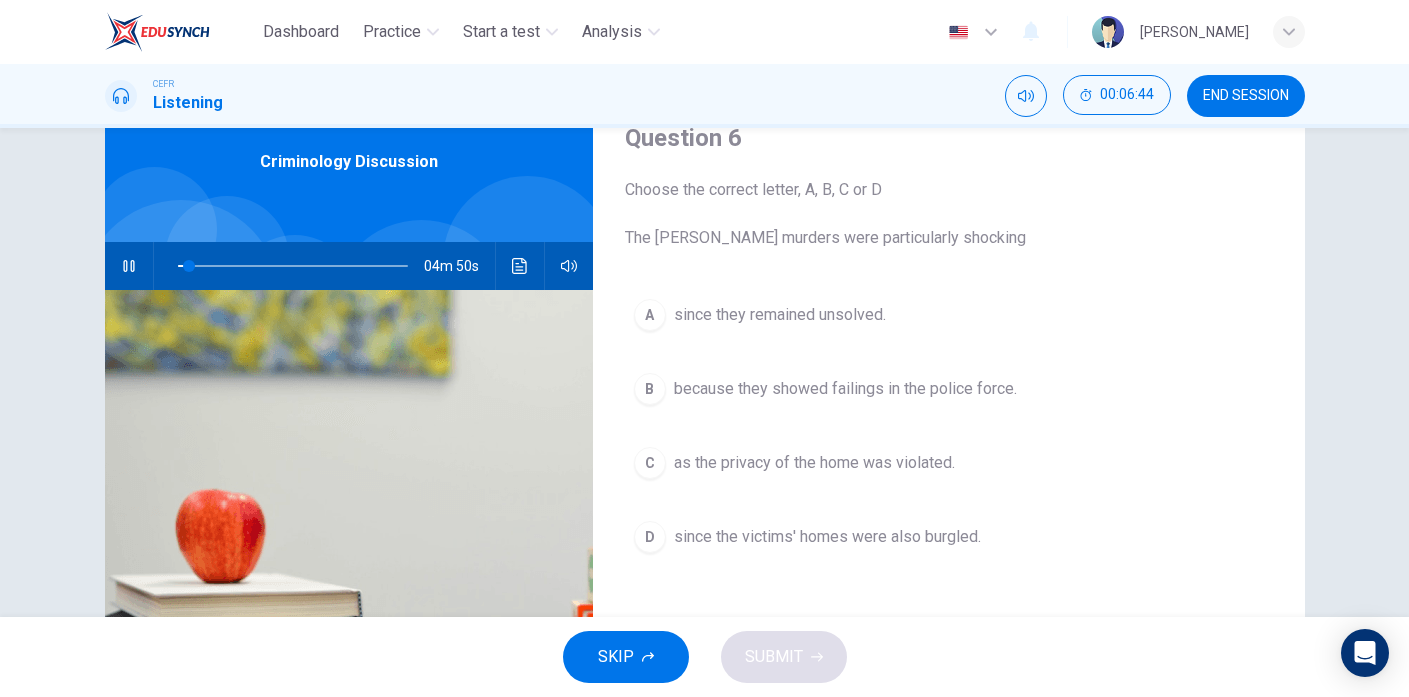 scroll, scrollTop: 100, scrollLeft: 0, axis: vertical 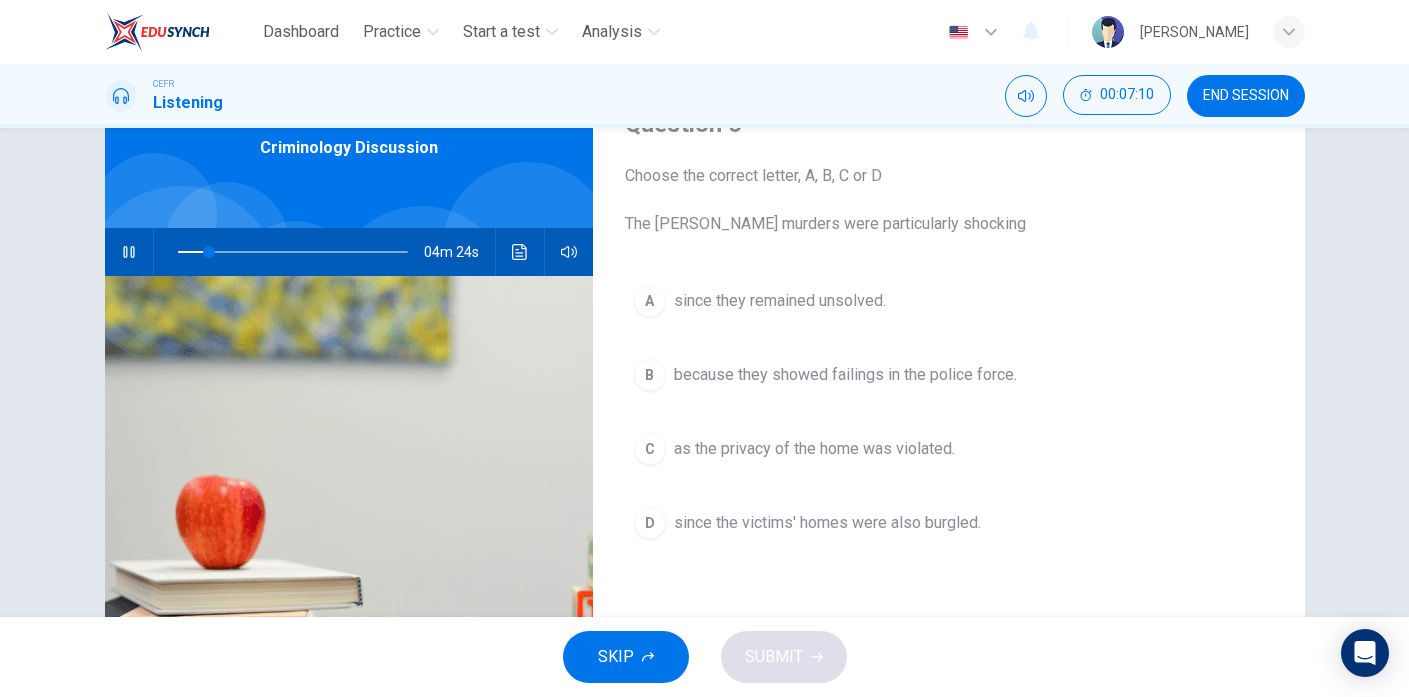 click on "D" at bounding box center [650, 523] 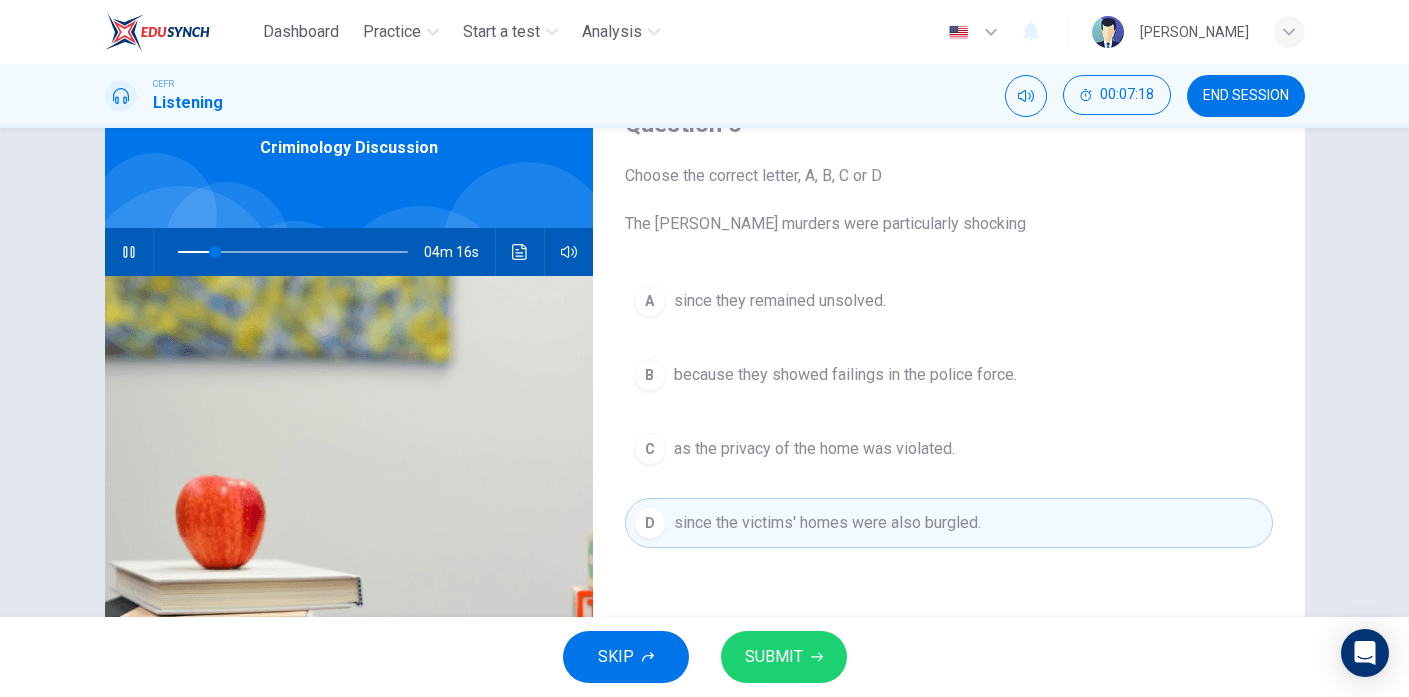 click on "SUBMIT" at bounding box center [774, 657] 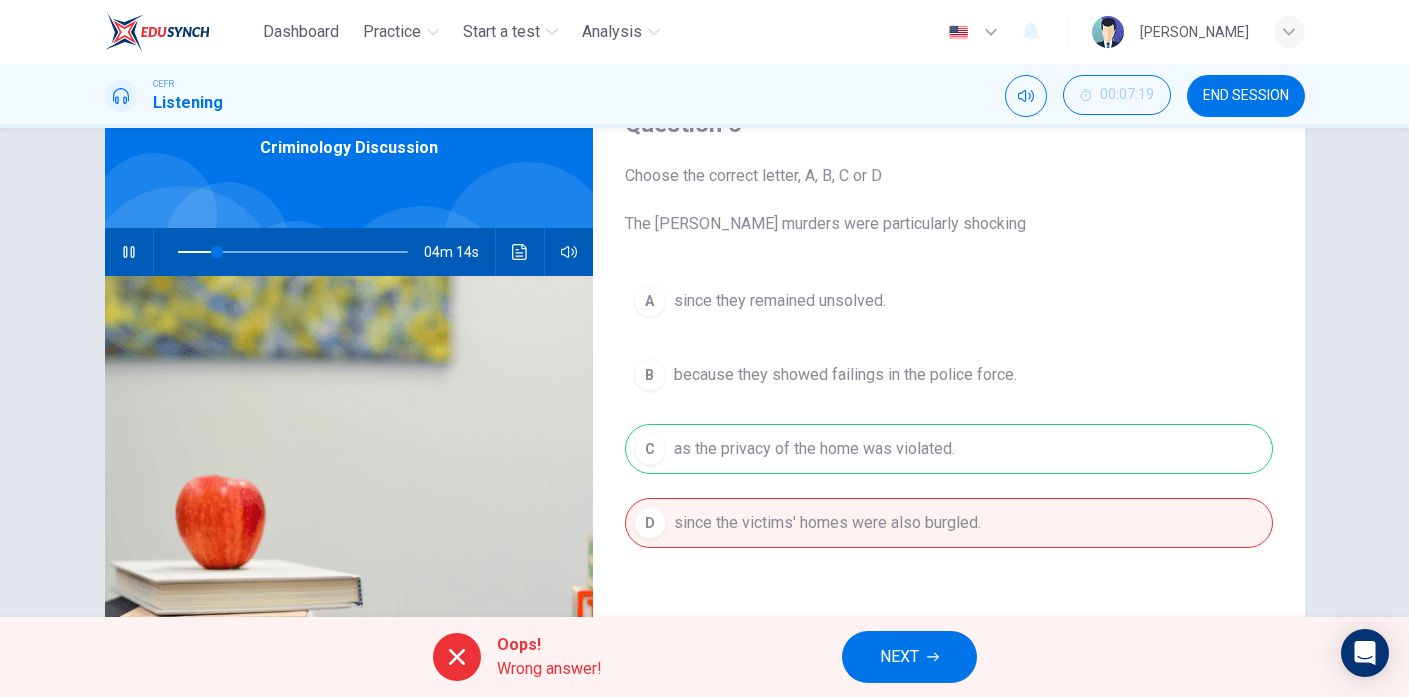 click on "A since they remained unsolved. B because they showed failings in the police force. C as the privacy of the home was violated. D since the victims' homes were also burgled." at bounding box center (949, 432) 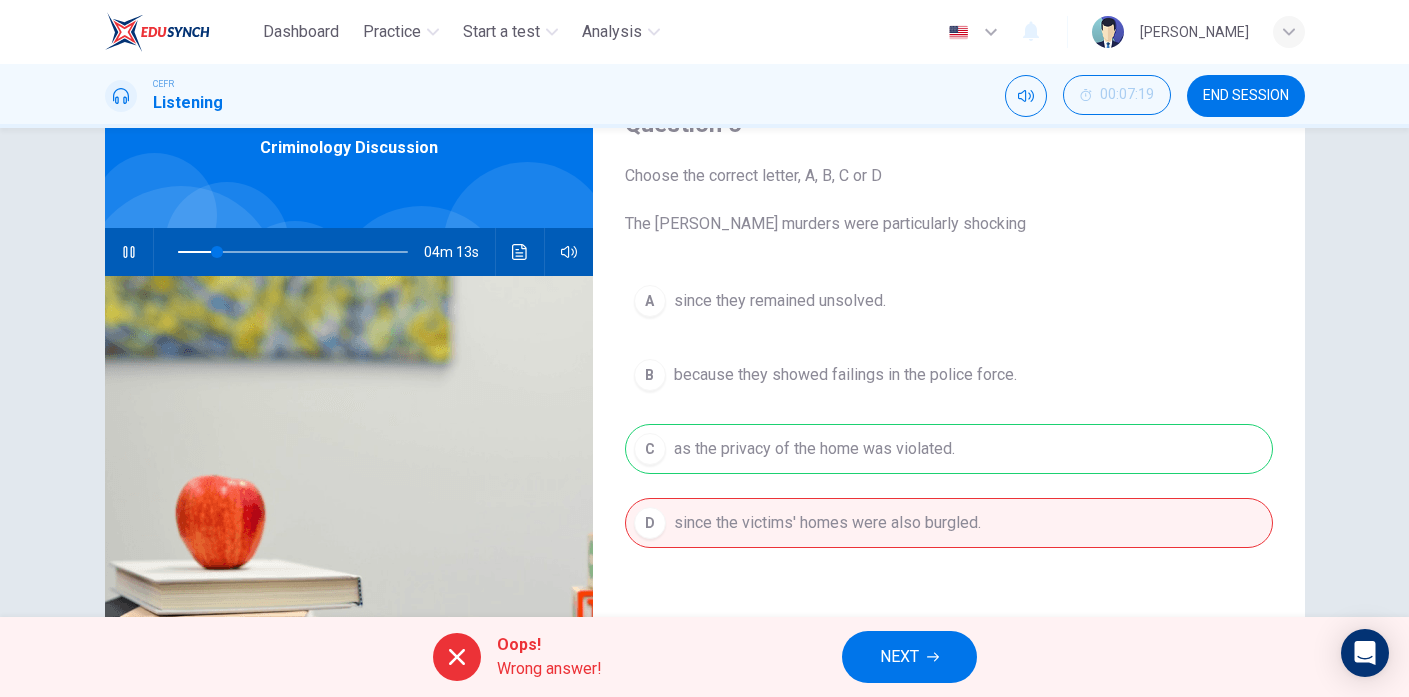 click on "NEXT" at bounding box center (909, 657) 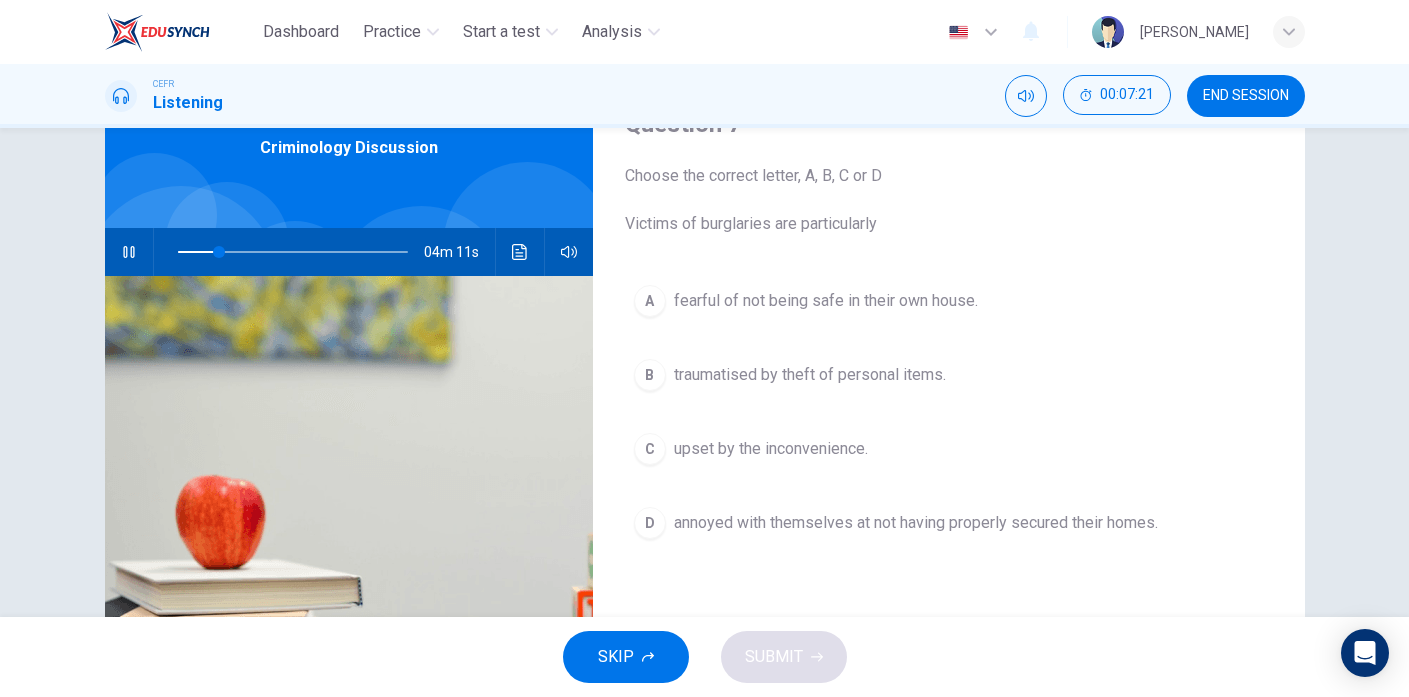 type on "19" 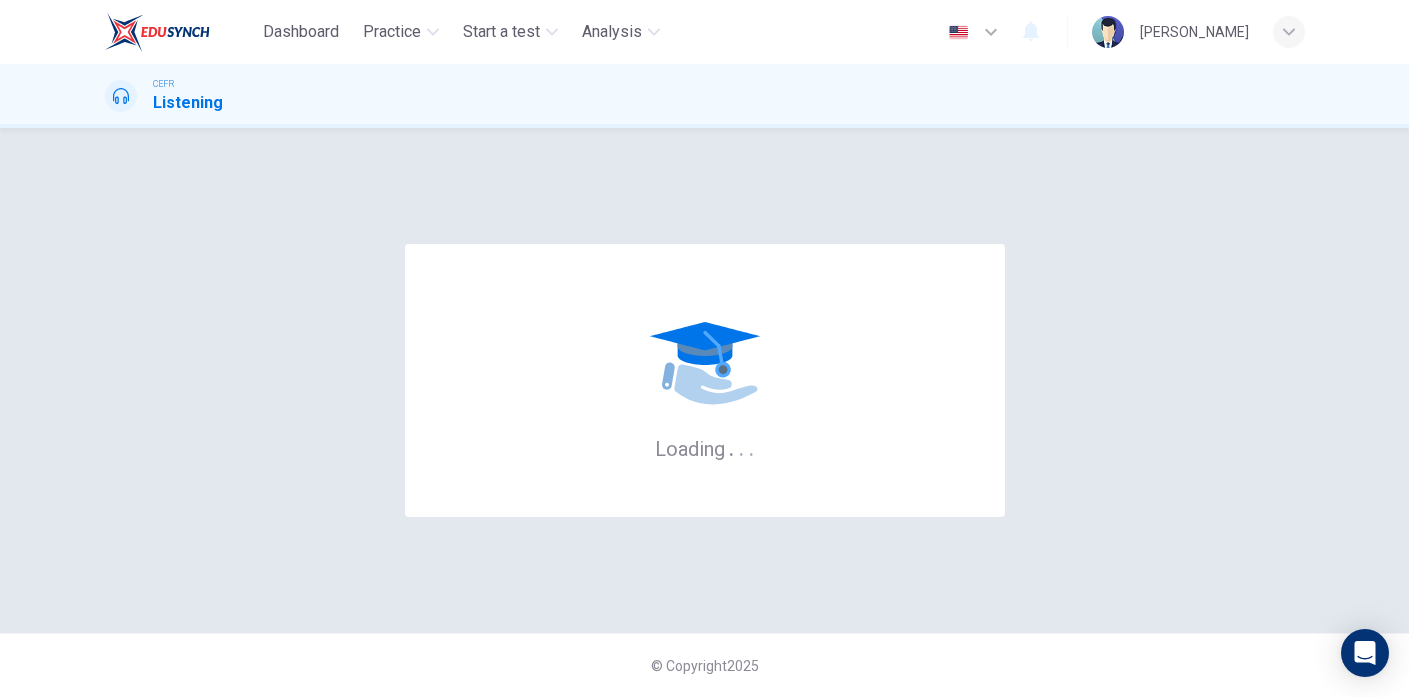 scroll, scrollTop: 0, scrollLeft: 0, axis: both 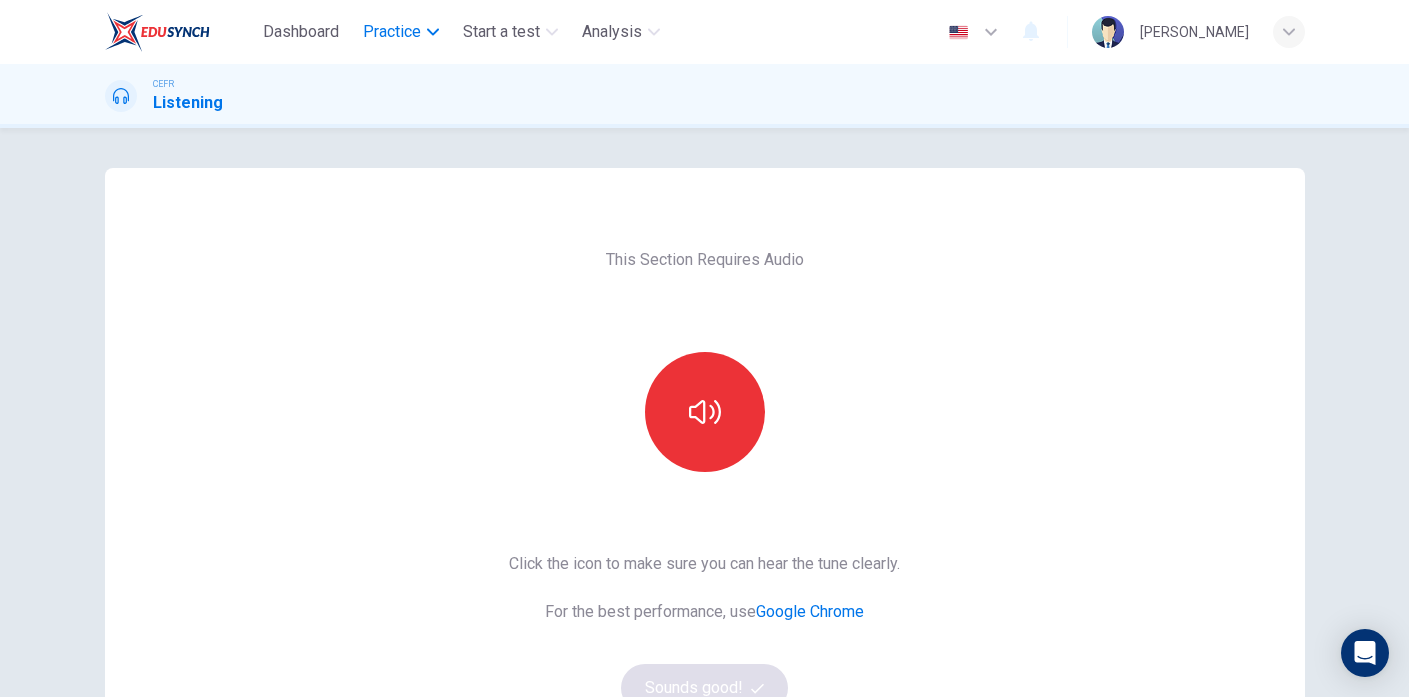 click 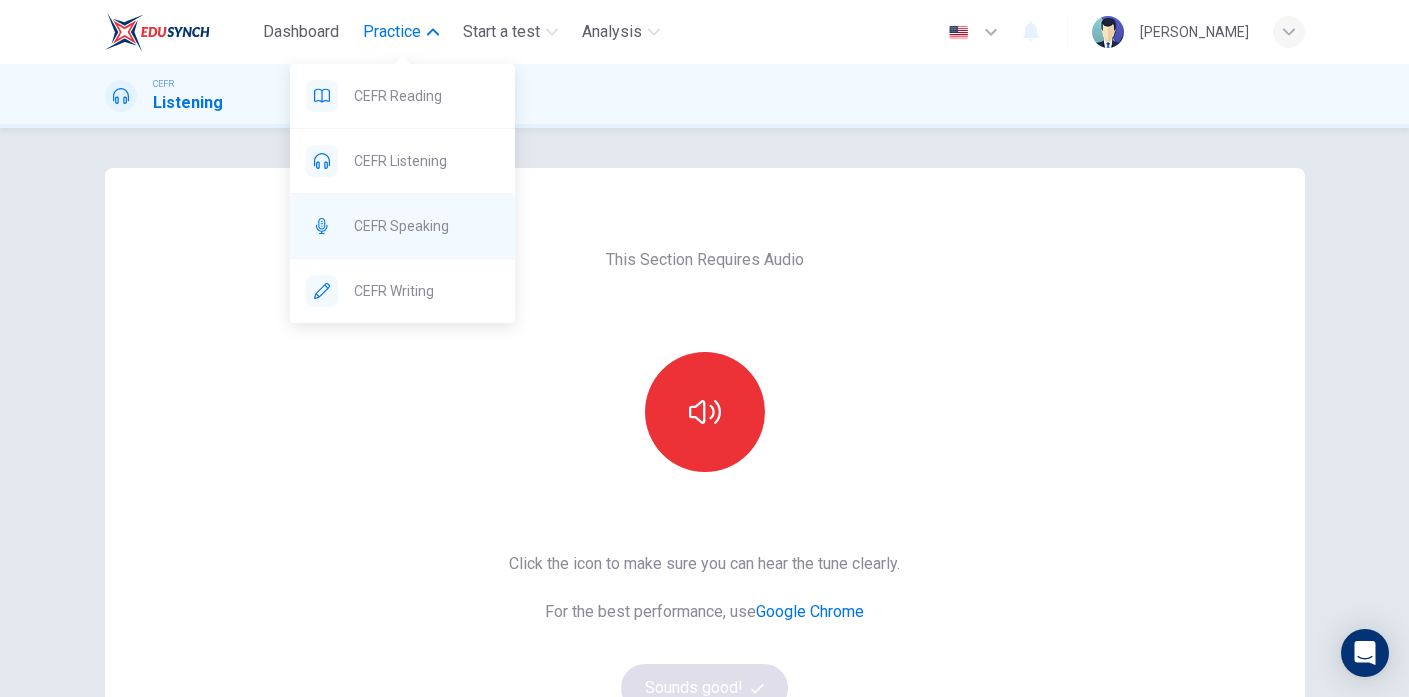 click on "CEFR Speaking" at bounding box center [402, 226] 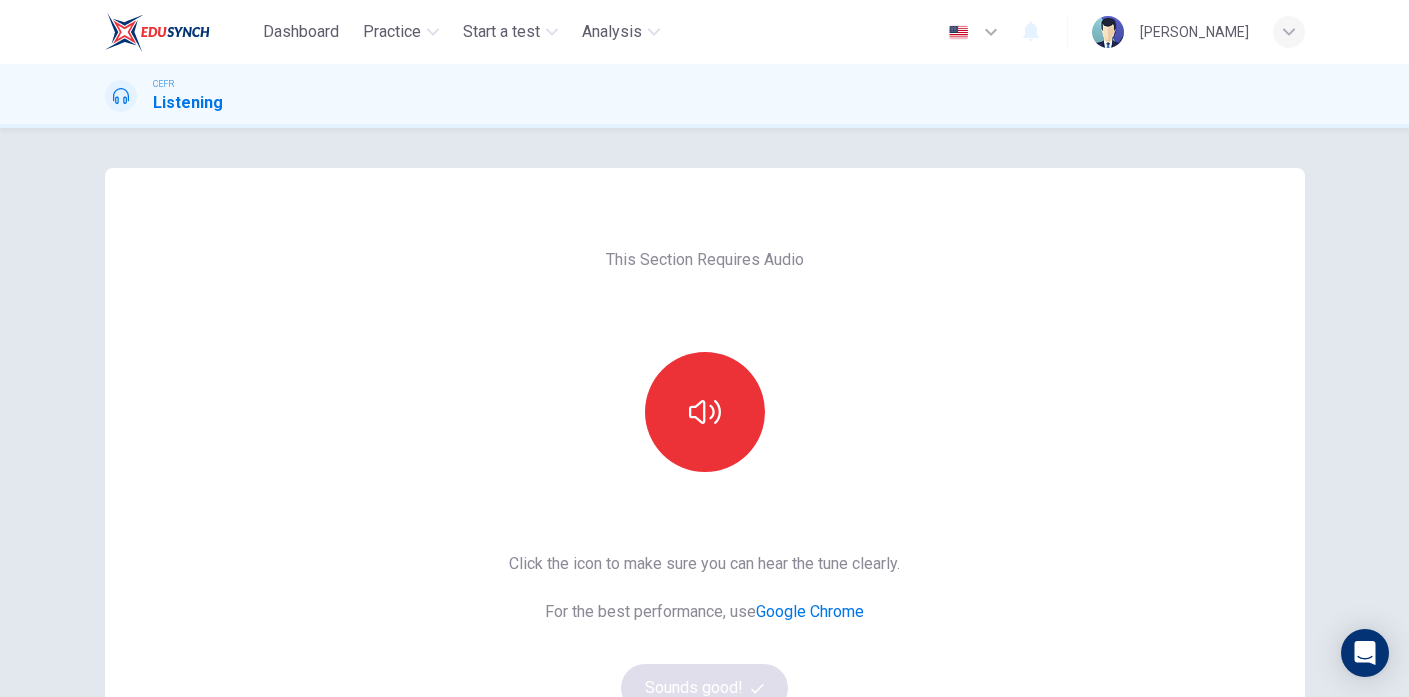 click at bounding box center [157, 32] 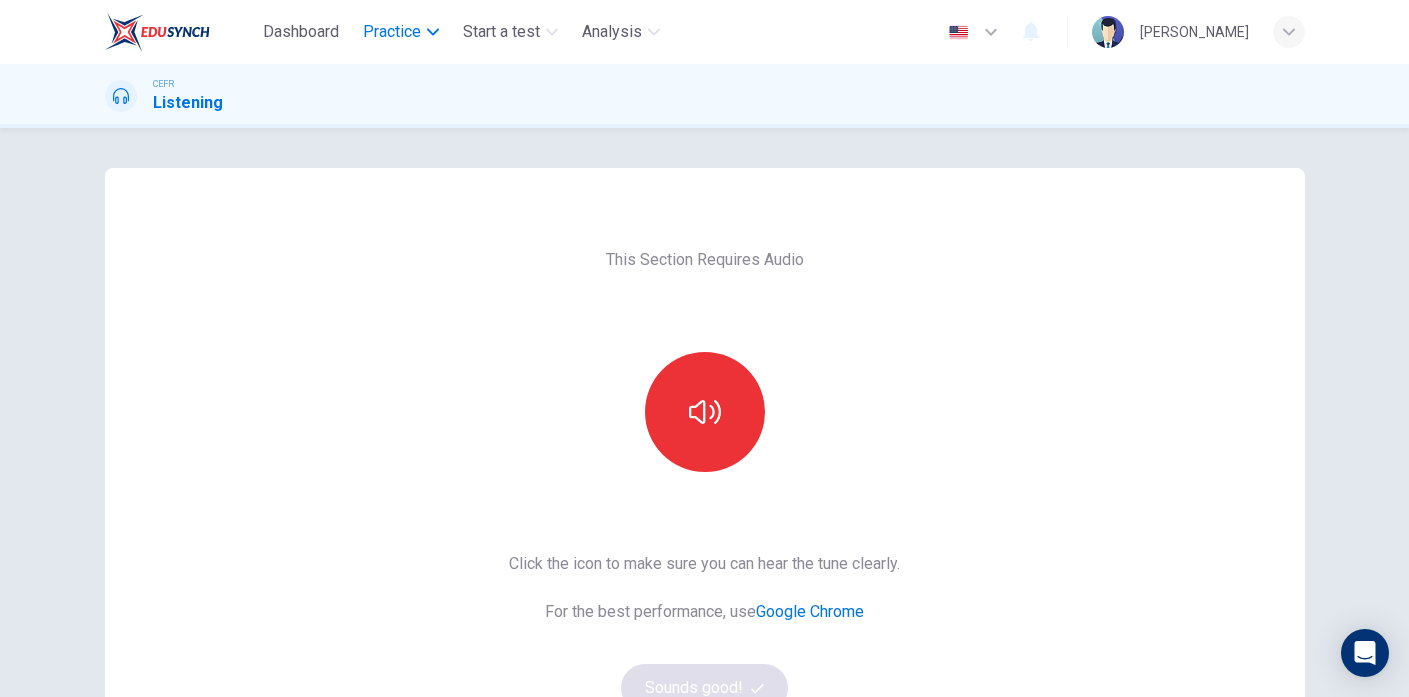 click on "Practice" at bounding box center (401, 32) 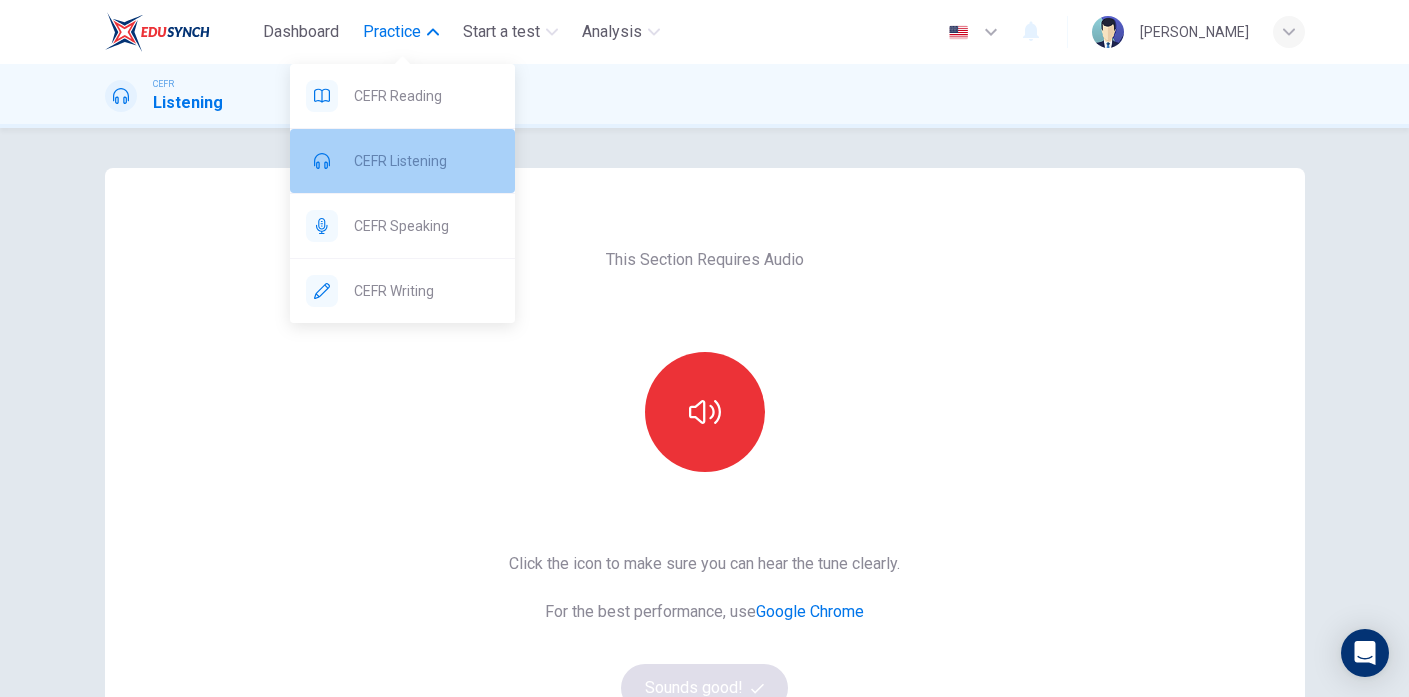click on "CEFR Listening" at bounding box center (402, 161) 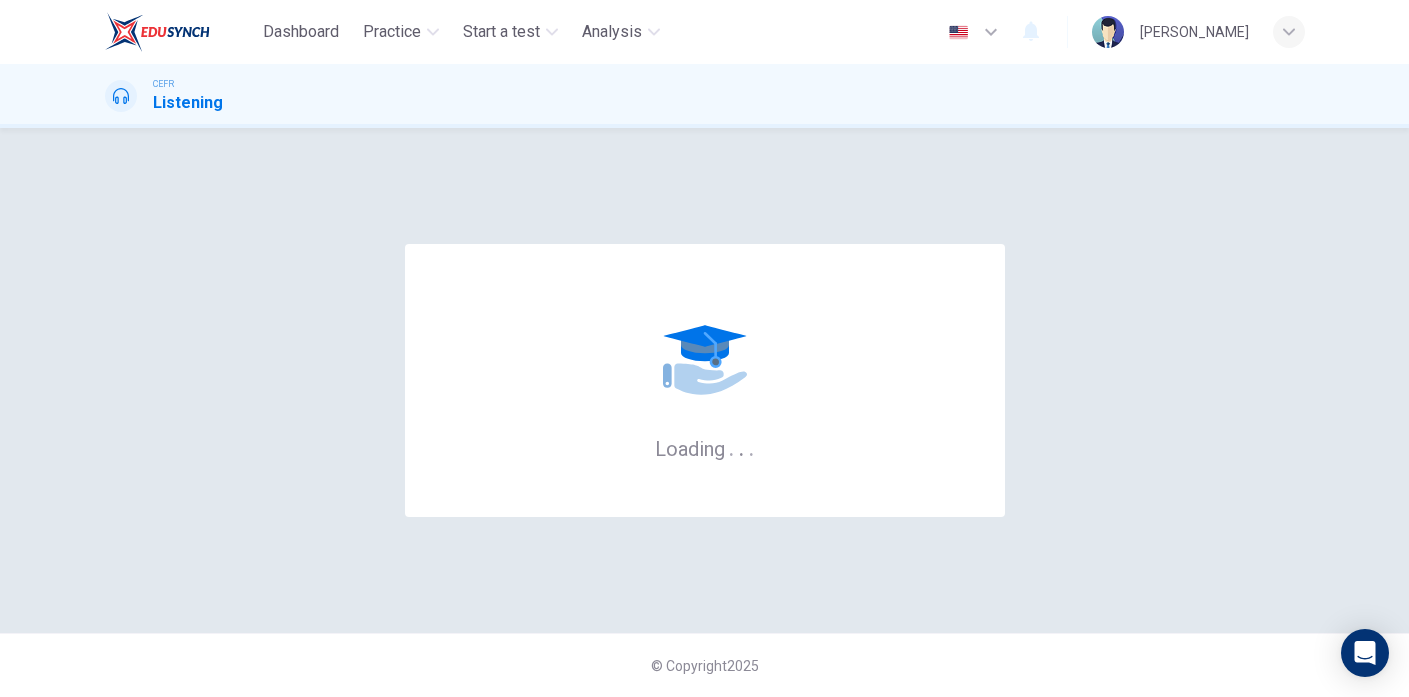 scroll, scrollTop: 0, scrollLeft: 0, axis: both 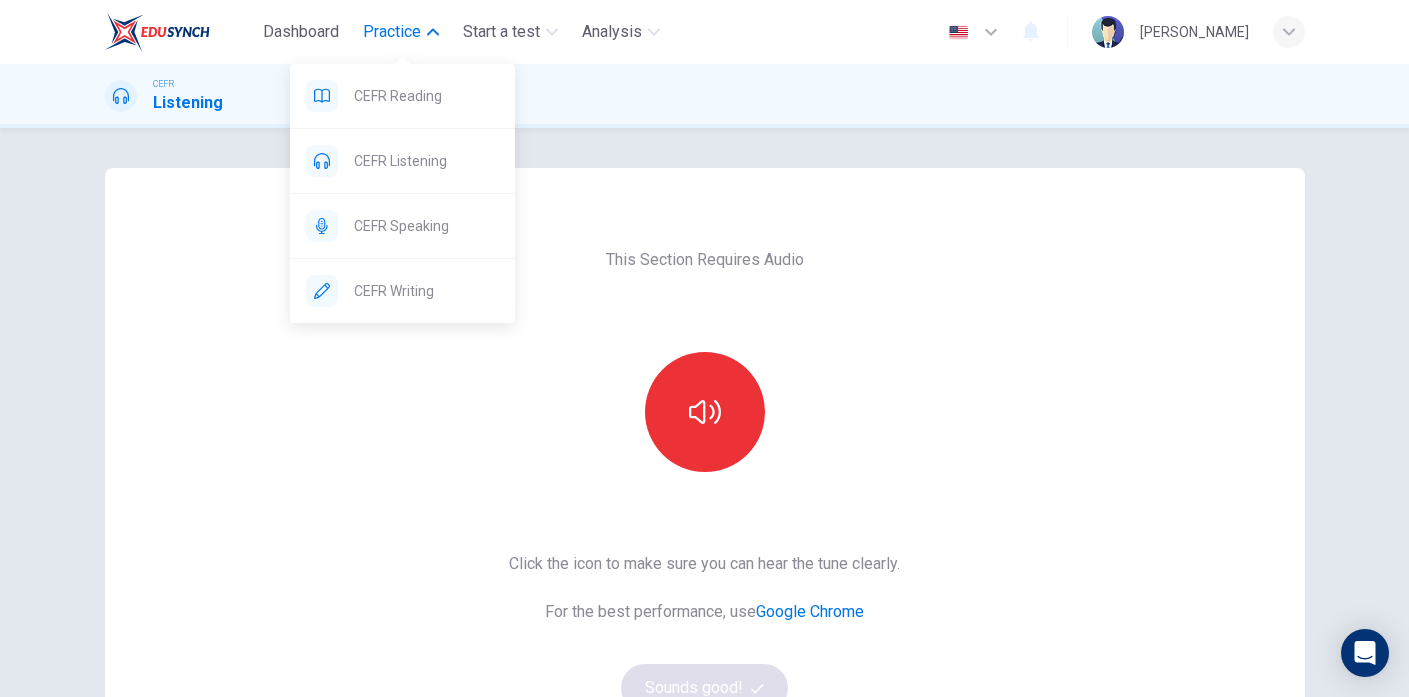 click on "Practice" at bounding box center (392, 32) 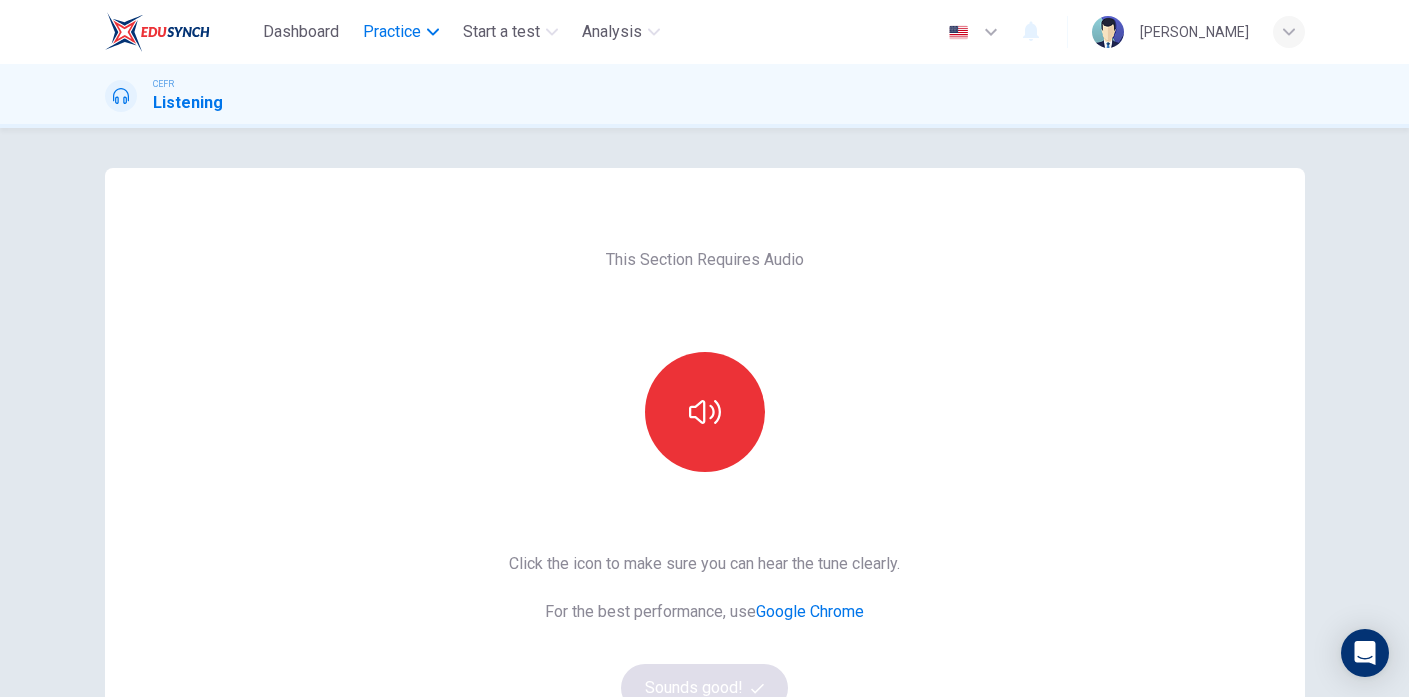 click on "Practice" at bounding box center [392, 32] 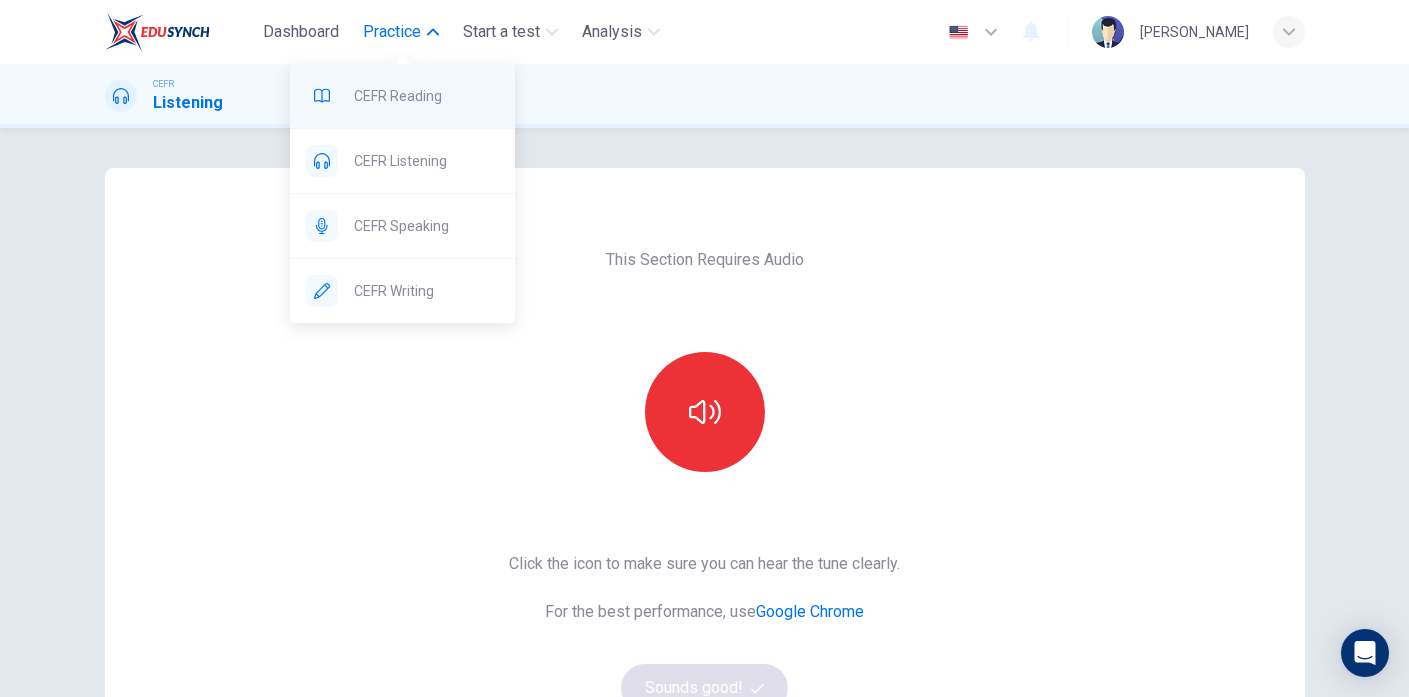 click on "CEFR Reading" at bounding box center (402, 96) 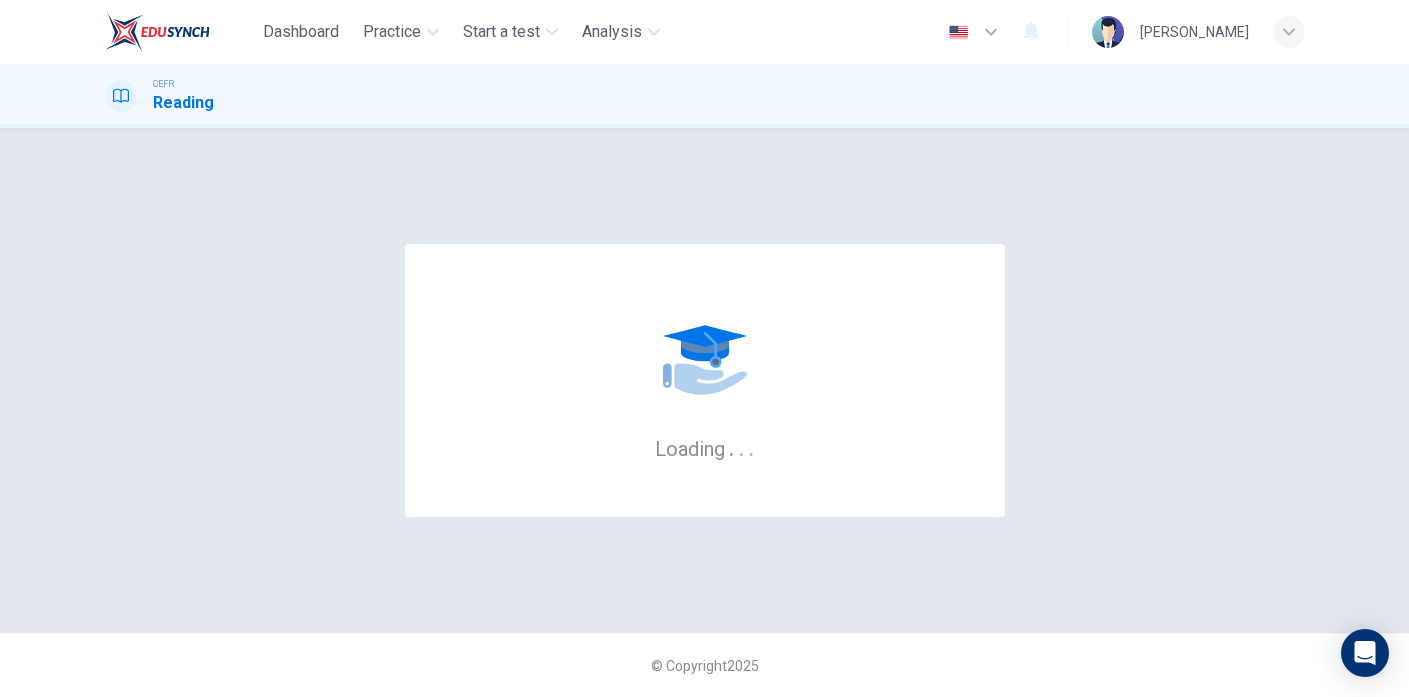 scroll, scrollTop: 0, scrollLeft: 0, axis: both 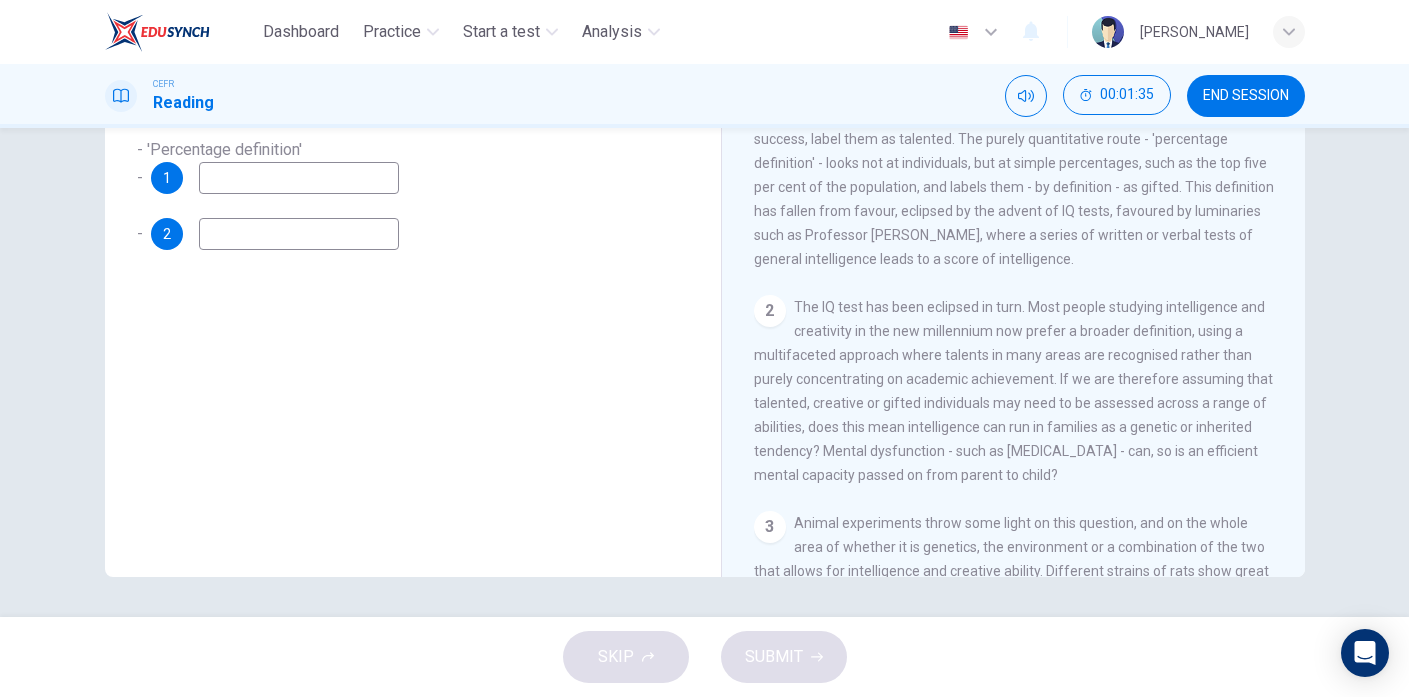 click at bounding box center (299, 178) 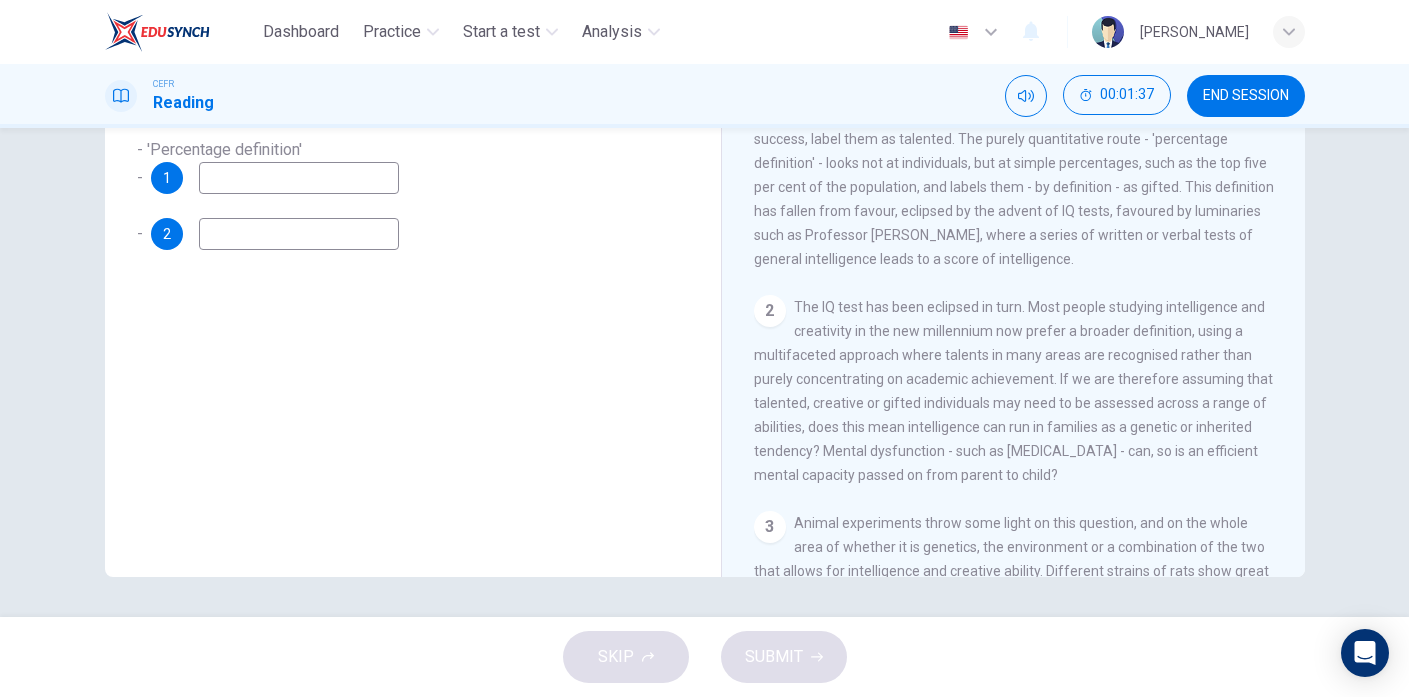 type on "i" 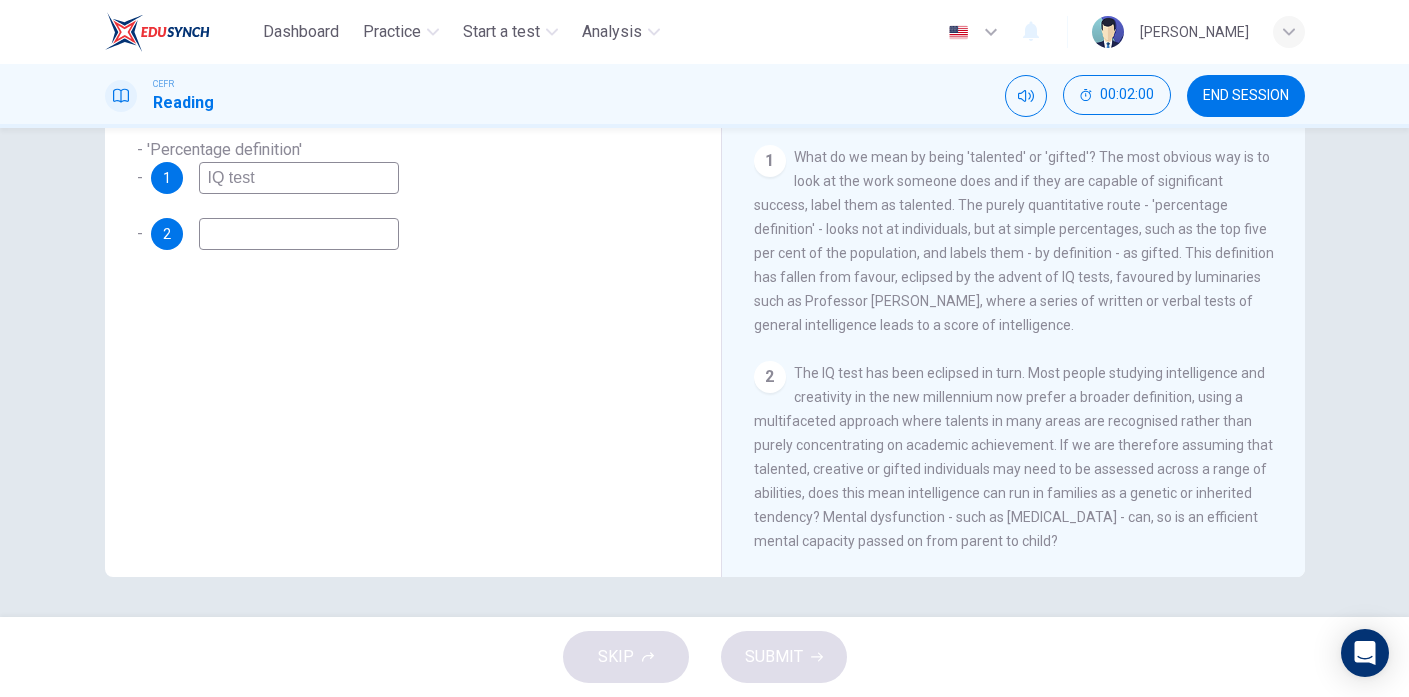 scroll, scrollTop: 253, scrollLeft: 0, axis: vertical 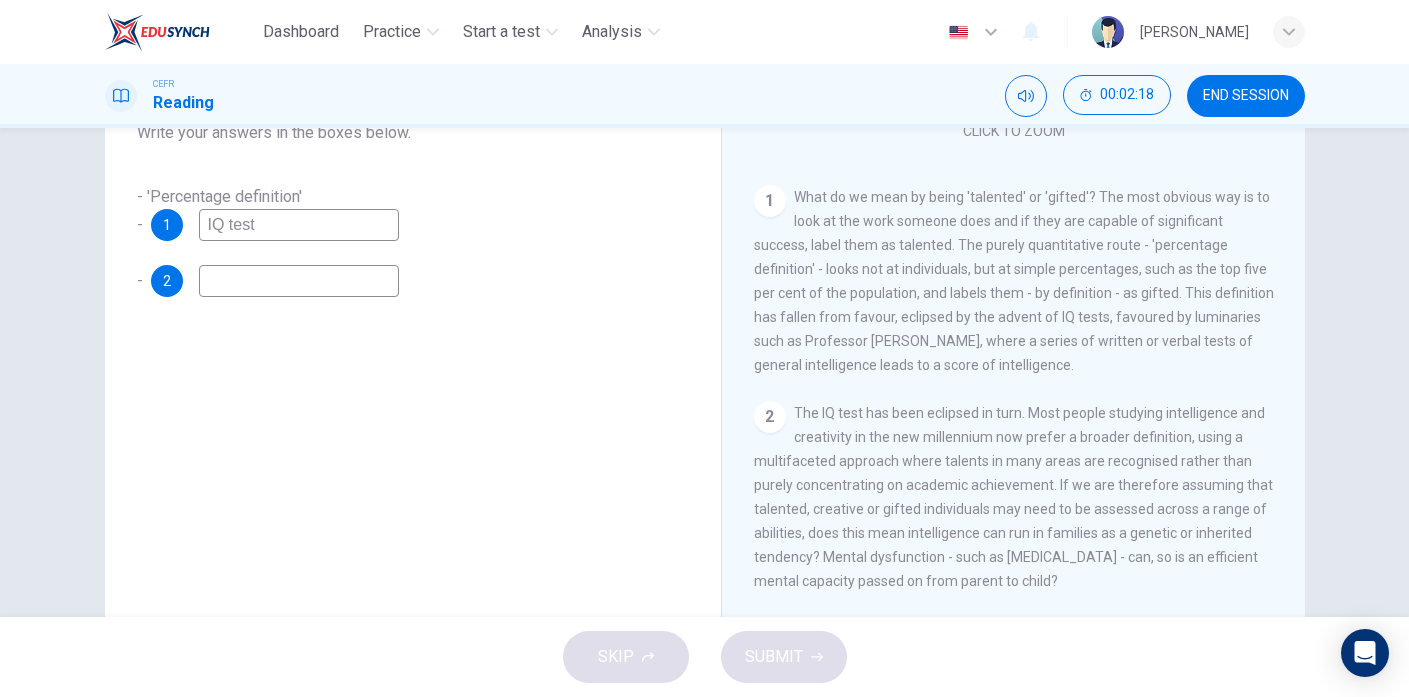 type on "IQ test" 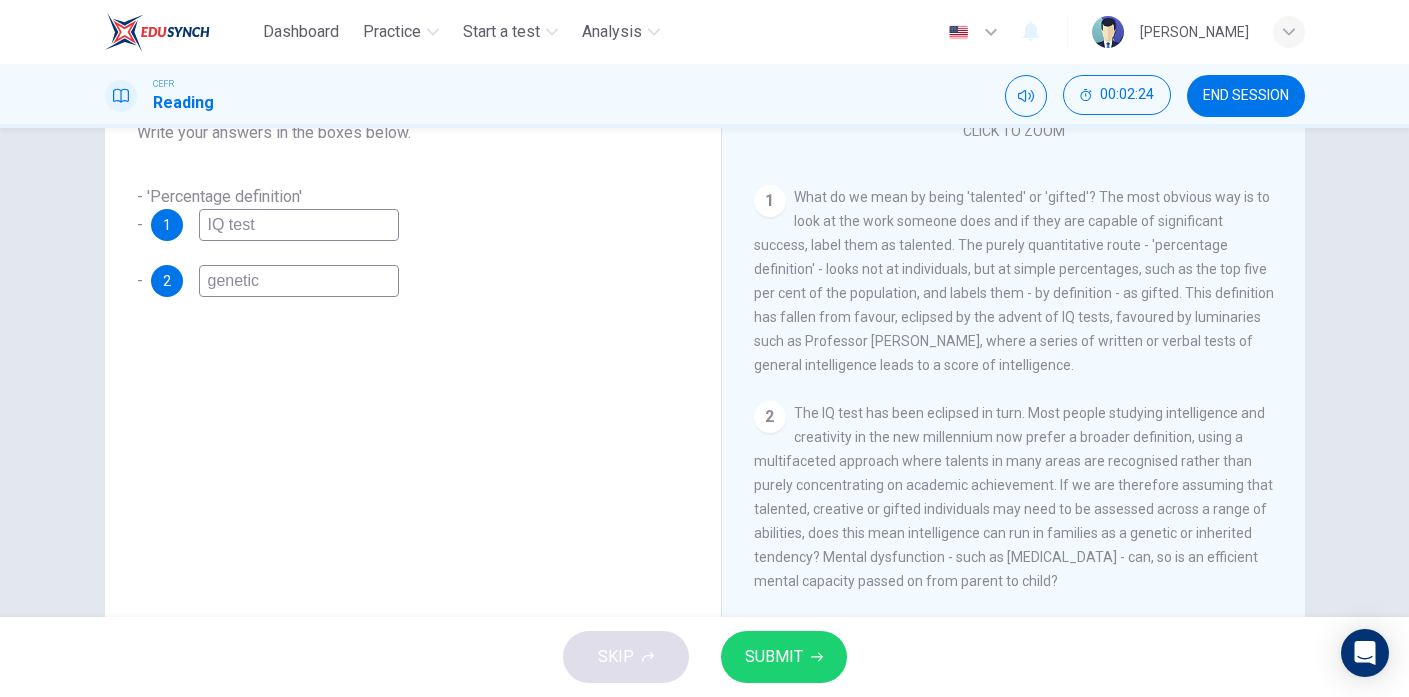 type on "genetic" 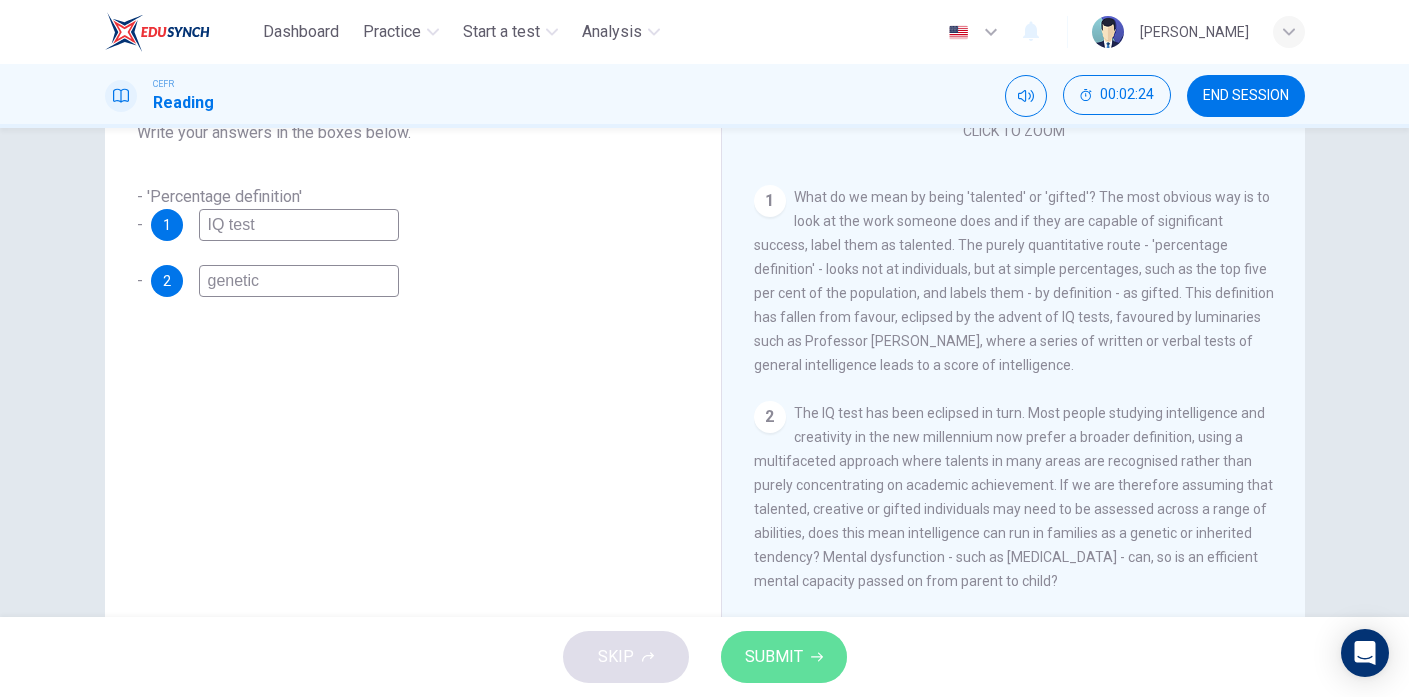 click on "SUBMIT" at bounding box center (774, 657) 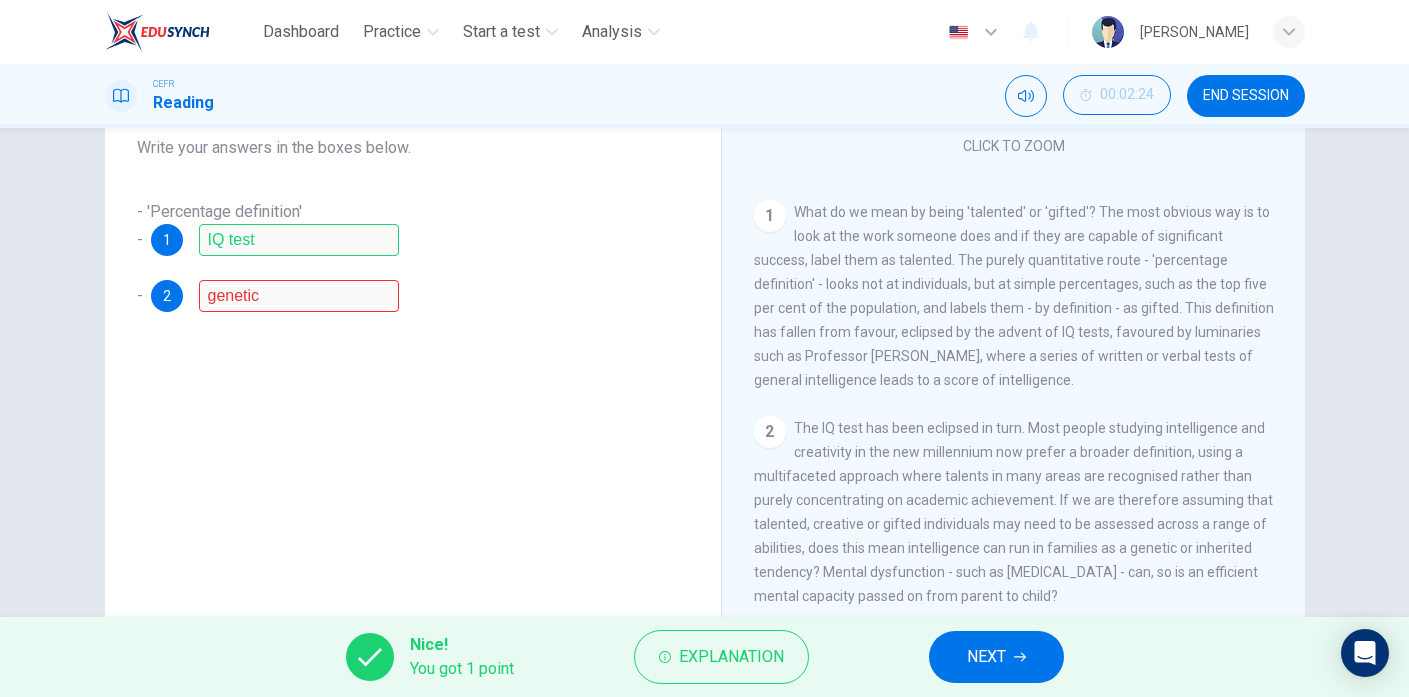 scroll, scrollTop: 226, scrollLeft: 0, axis: vertical 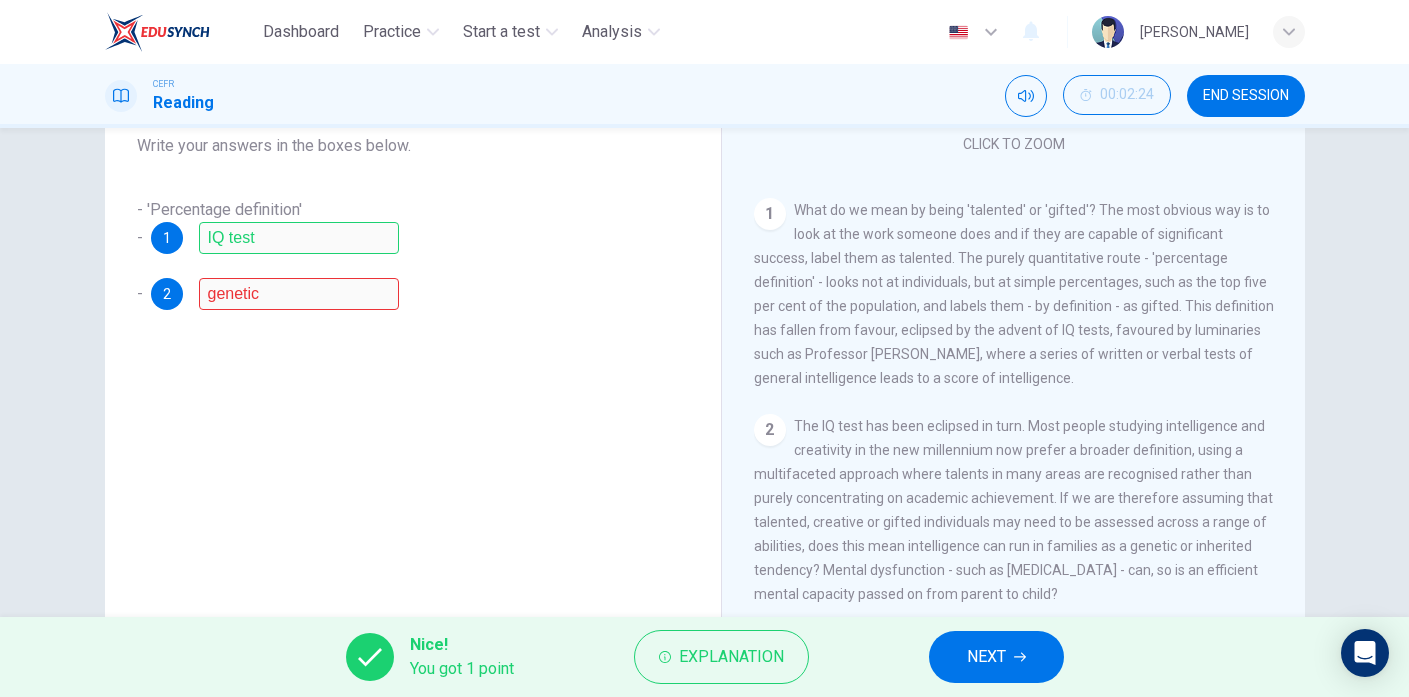 click on "Nice! You got 1
point Explanation NEXT" at bounding box center [704, 657] 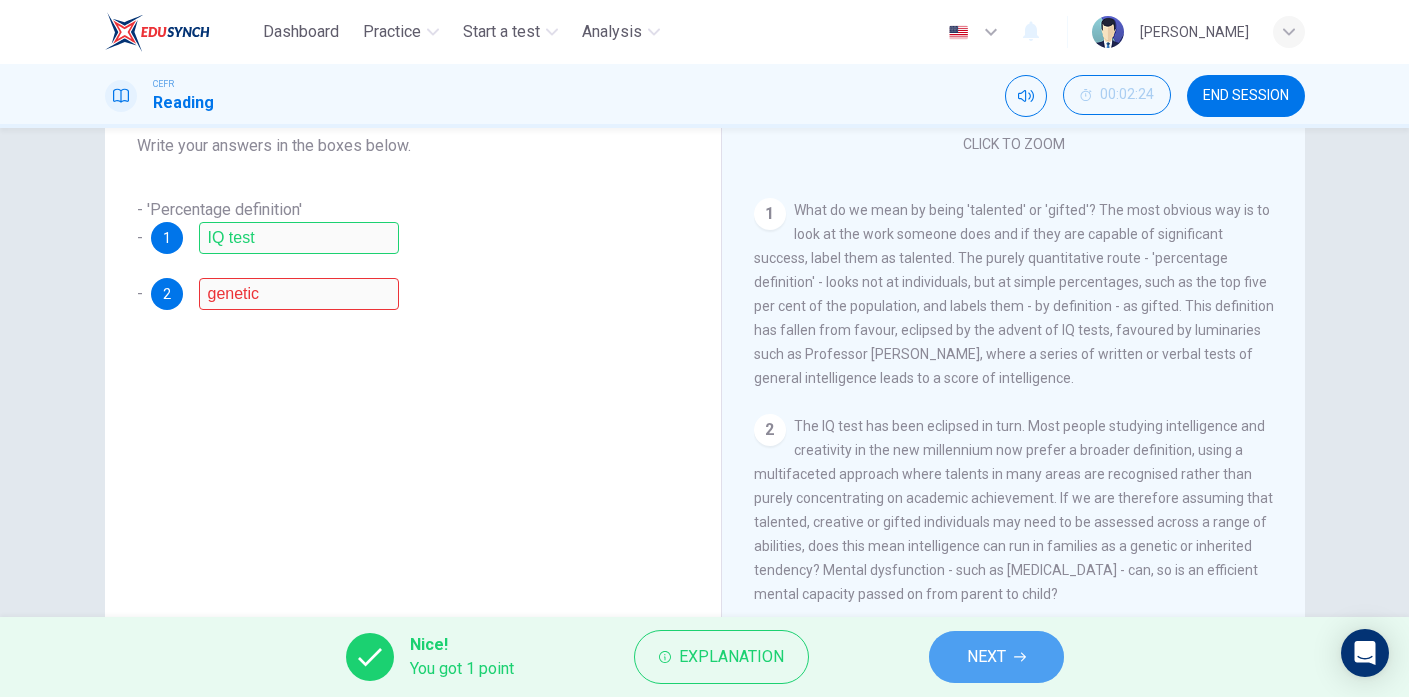 click on "NEXT" at bounding box center (996, 657) 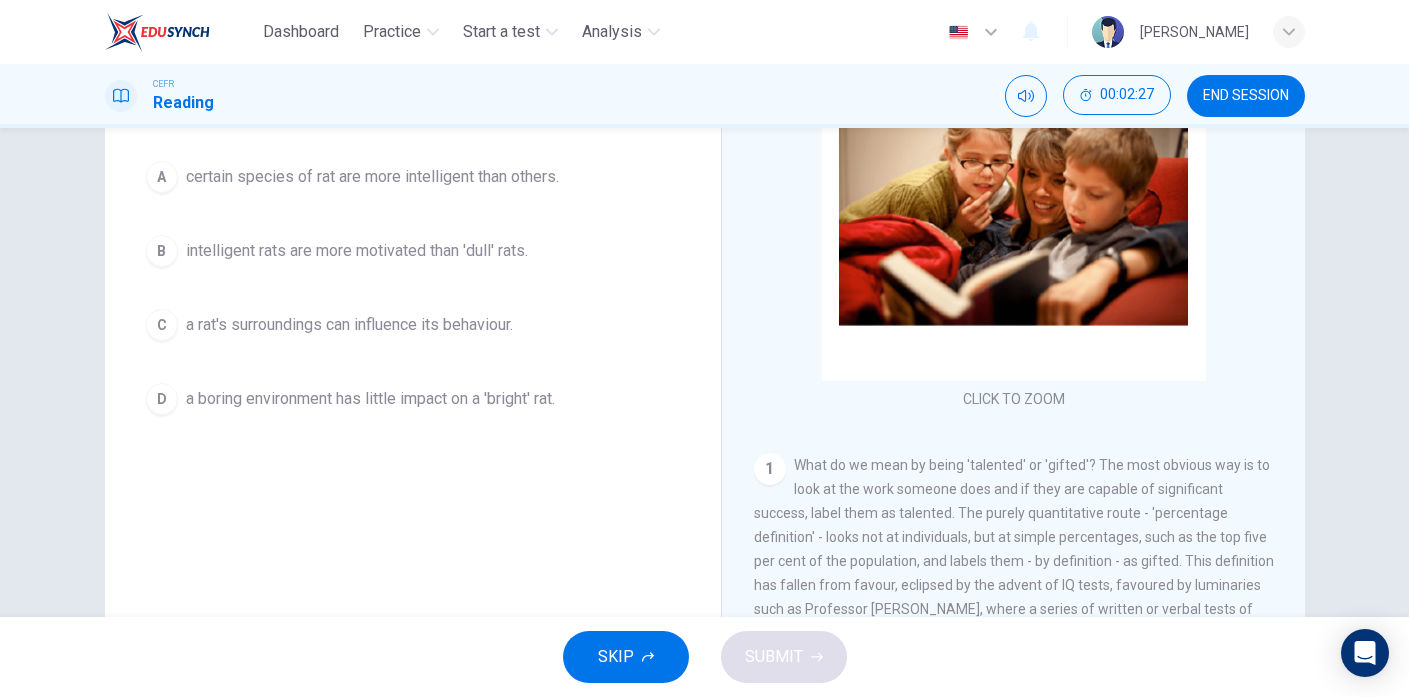scroll, scrollTop: 286, scrollLeft: 0, axis: vertical 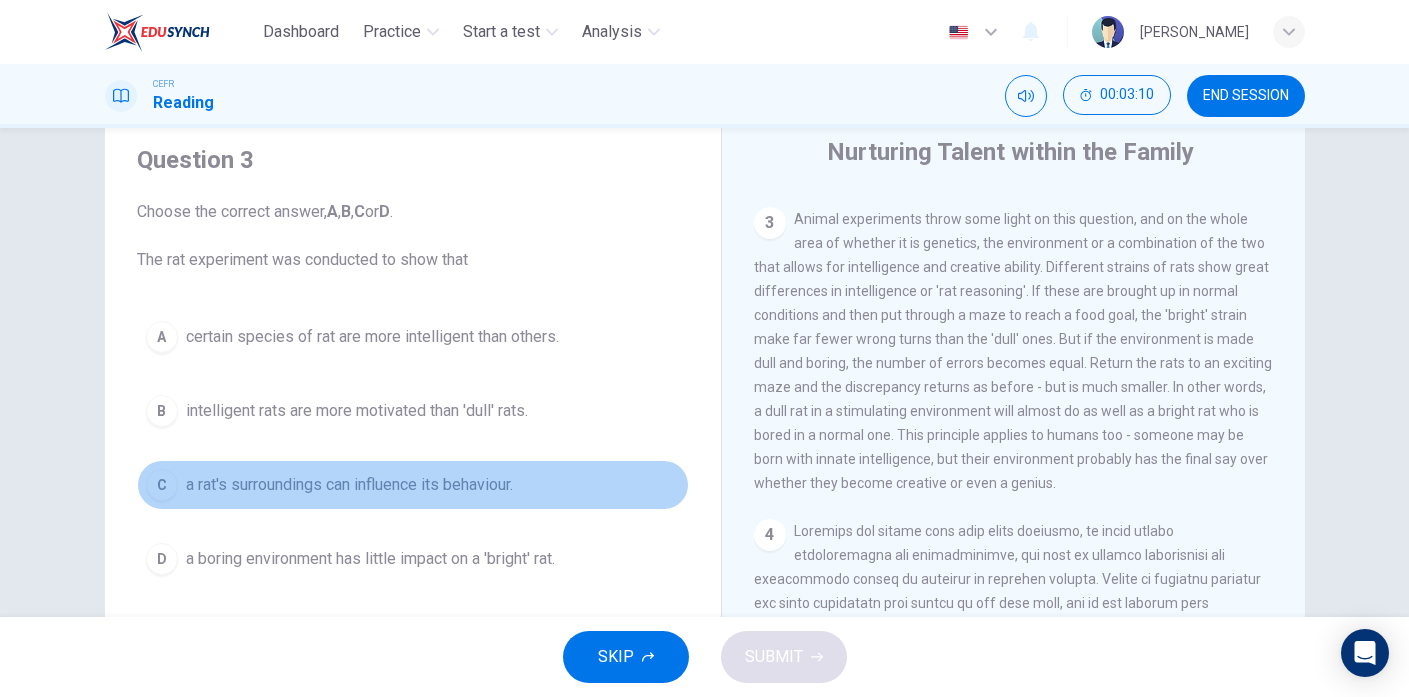 click on "C" at bounding box center (162, 485) 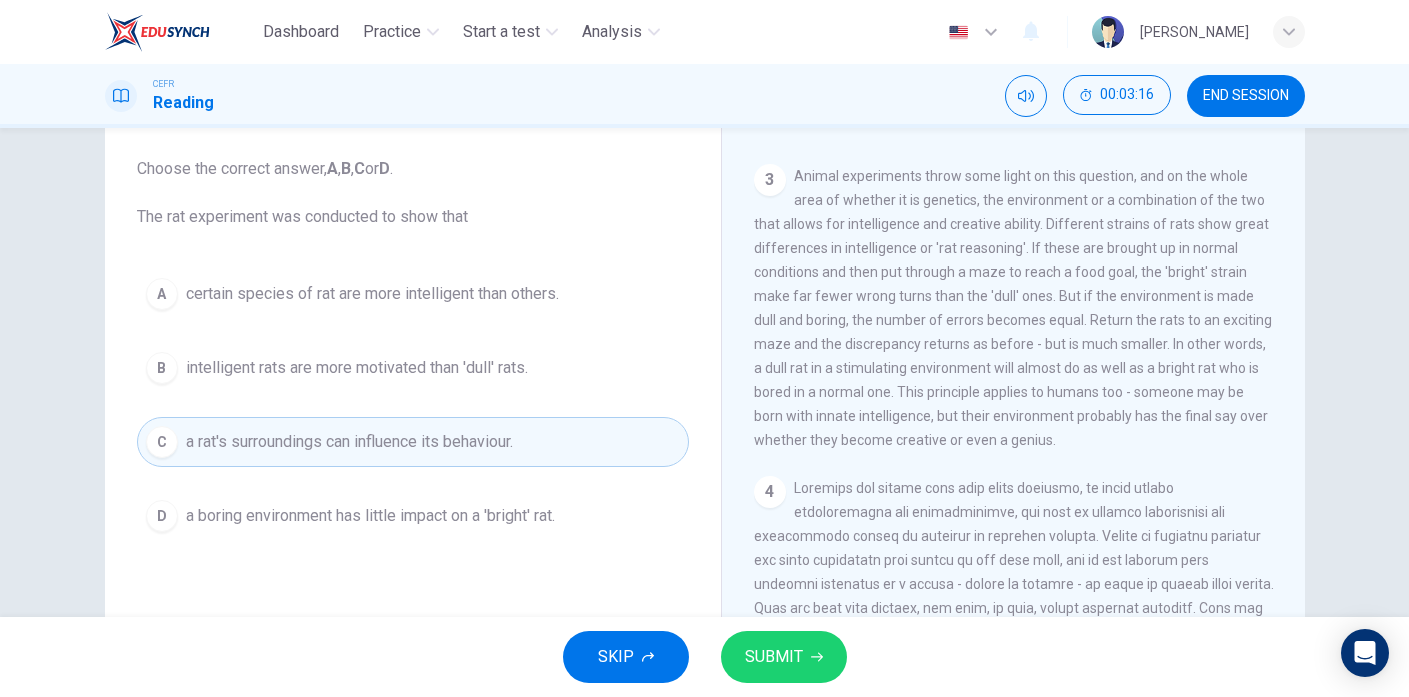 scroll, scrollTop: 104, scrollLeft: 0, axis: vertical 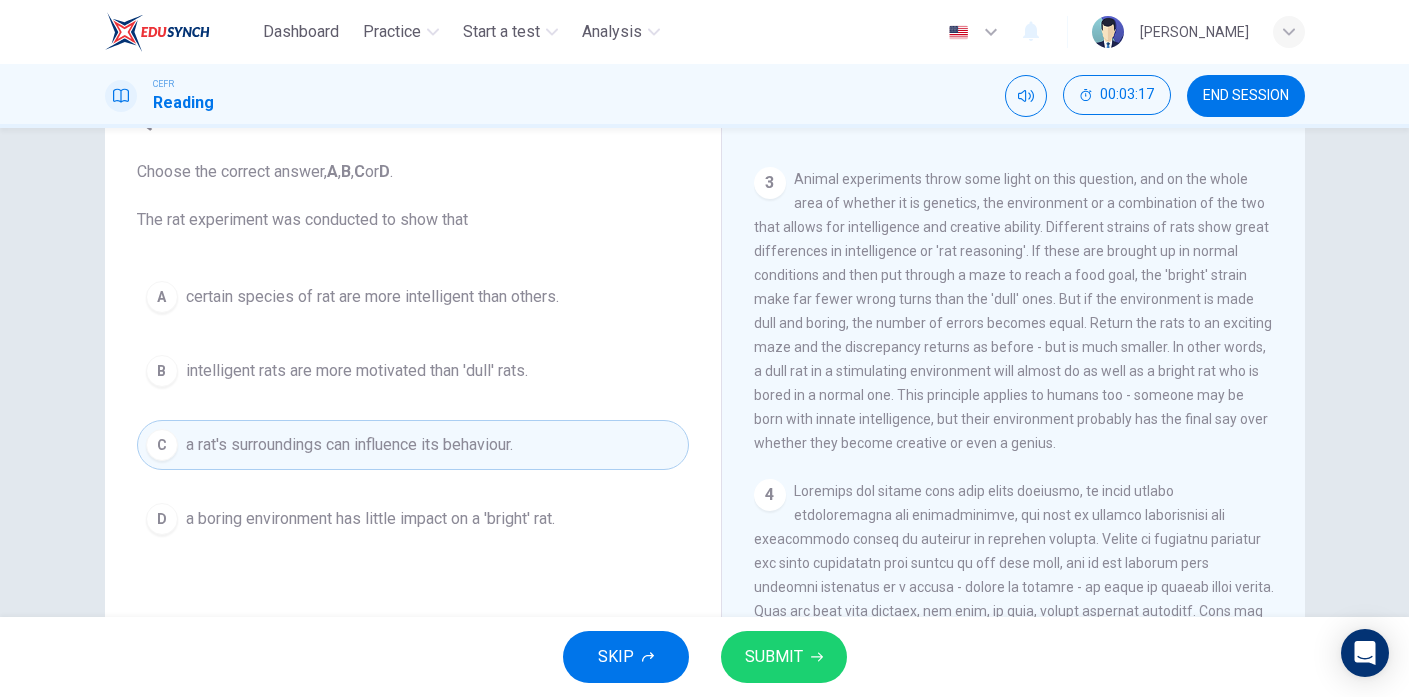 click on "SUBMIT" at bounding box center (774, 657) 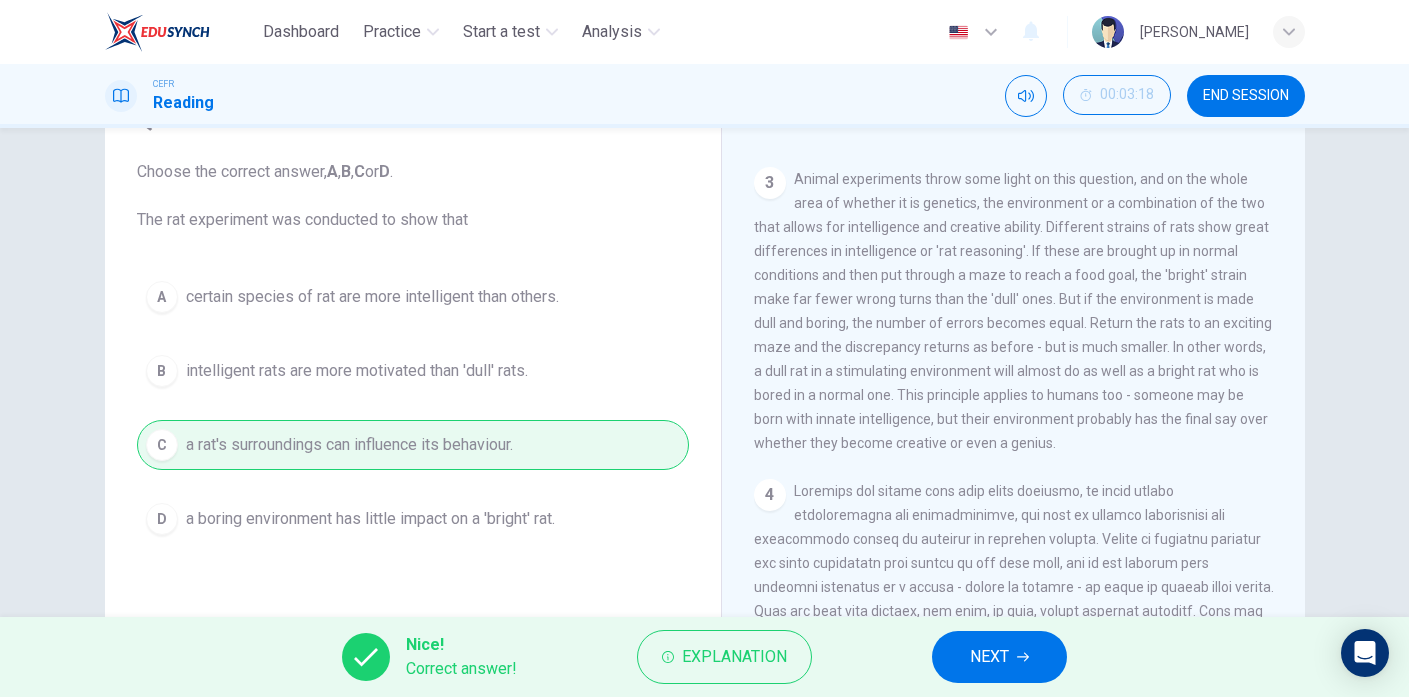 click on "NEXT" at bounding box center (999, 657) 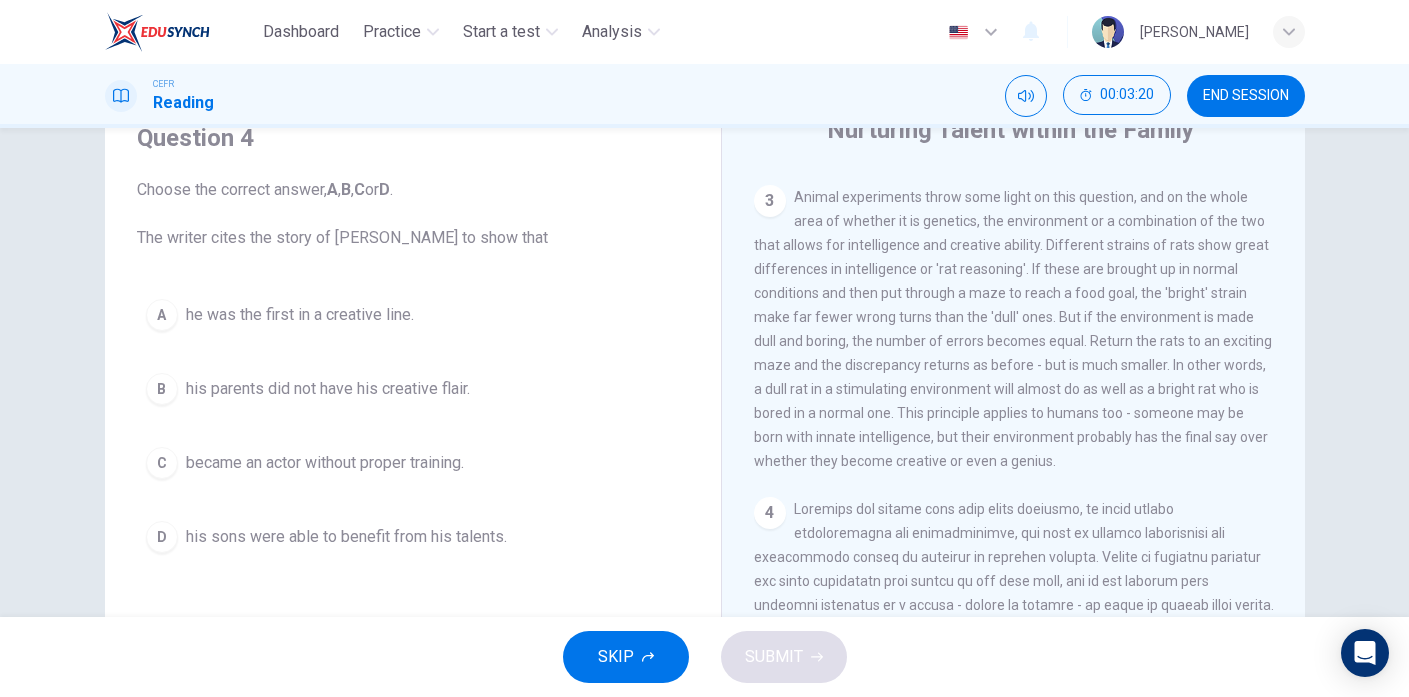 scroll, scrollTop: 92, scrollLeft: 0, axis: vertical 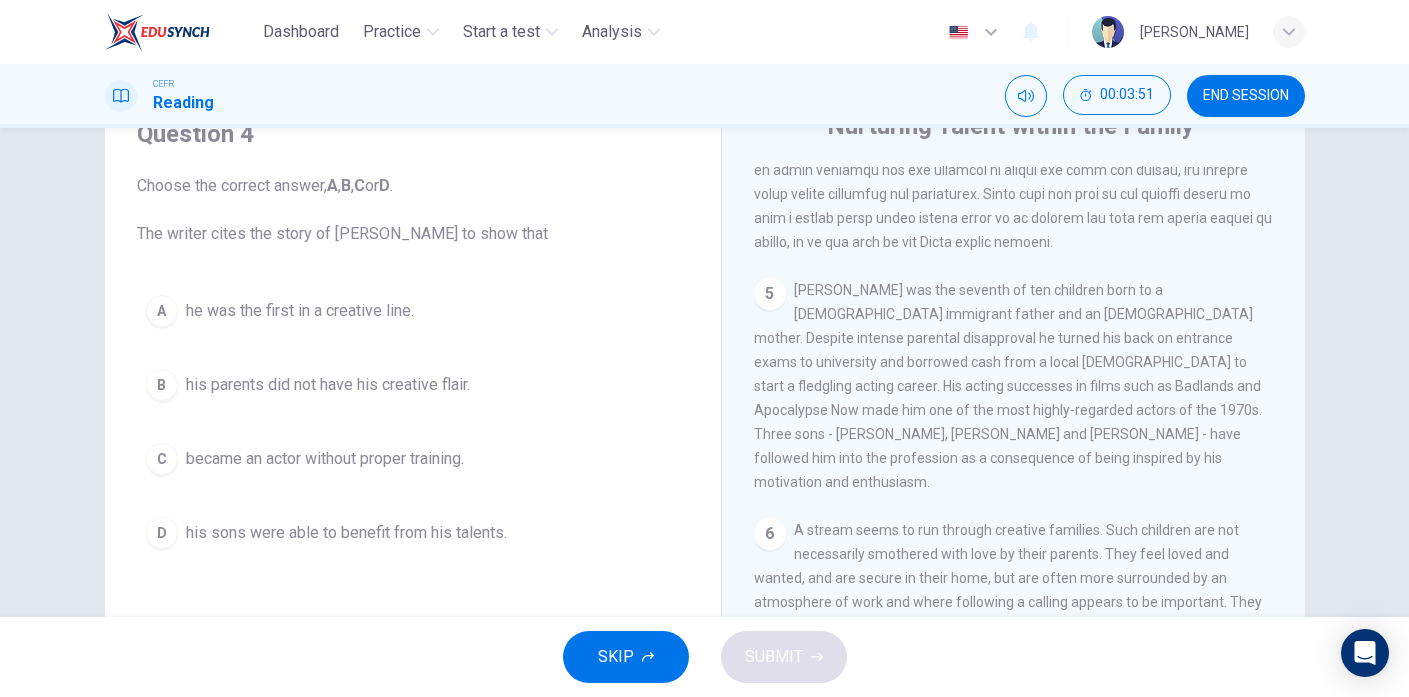 click on "his sons were able to benefit from his talents." at bounding box center (346, 533) 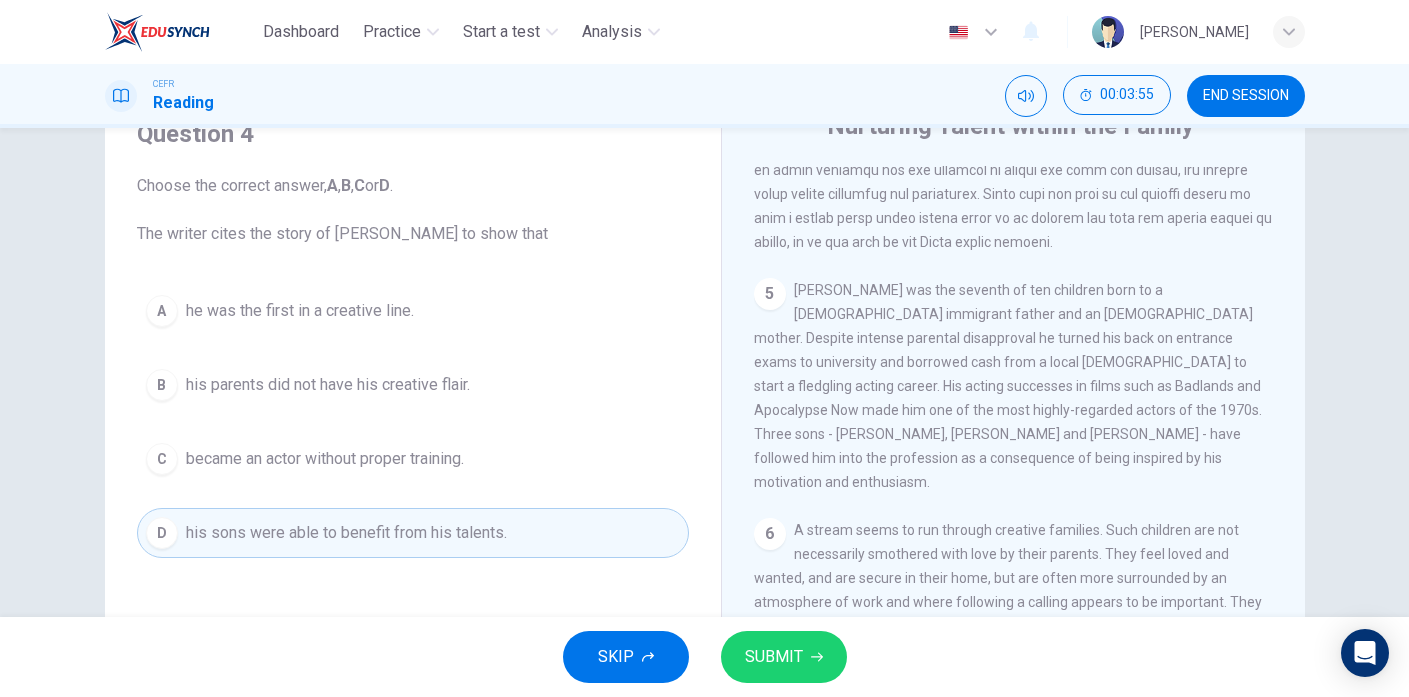 click on "SUBMIT" at bounding box center [784, 657] 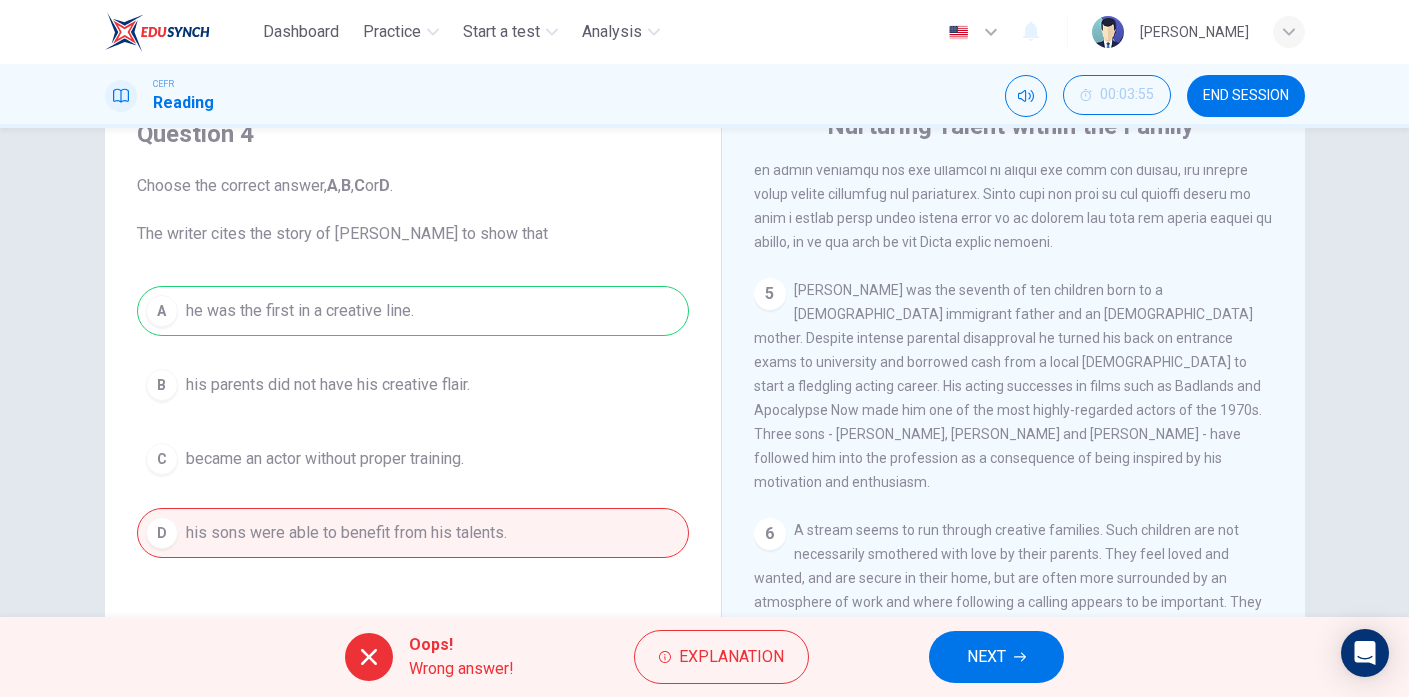 click on "A he was the first in a creative line. B his parents did not have his creative flair. C became an actor without proper training. D his sons were able to benefit from his talents." at bounding box center (413, 422) 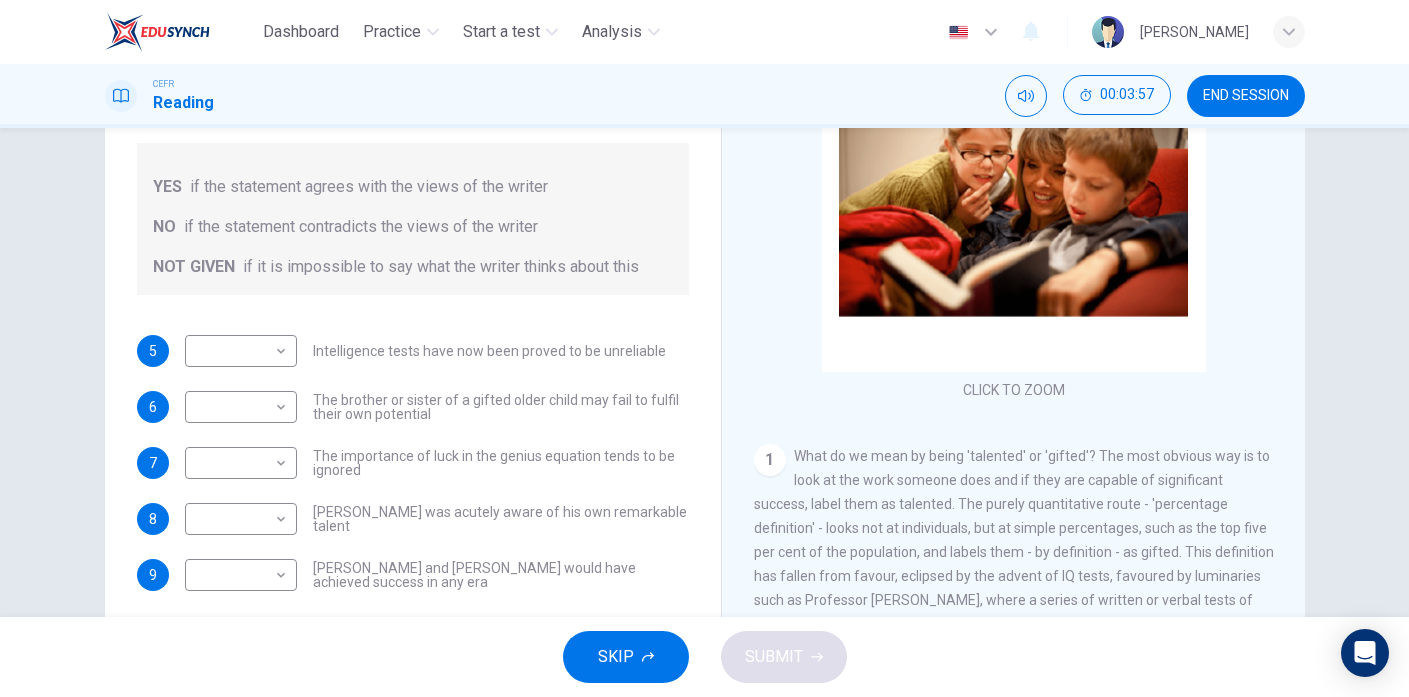 scroll, scrollTop: 246, scrollLeft: 0, axis: vertical 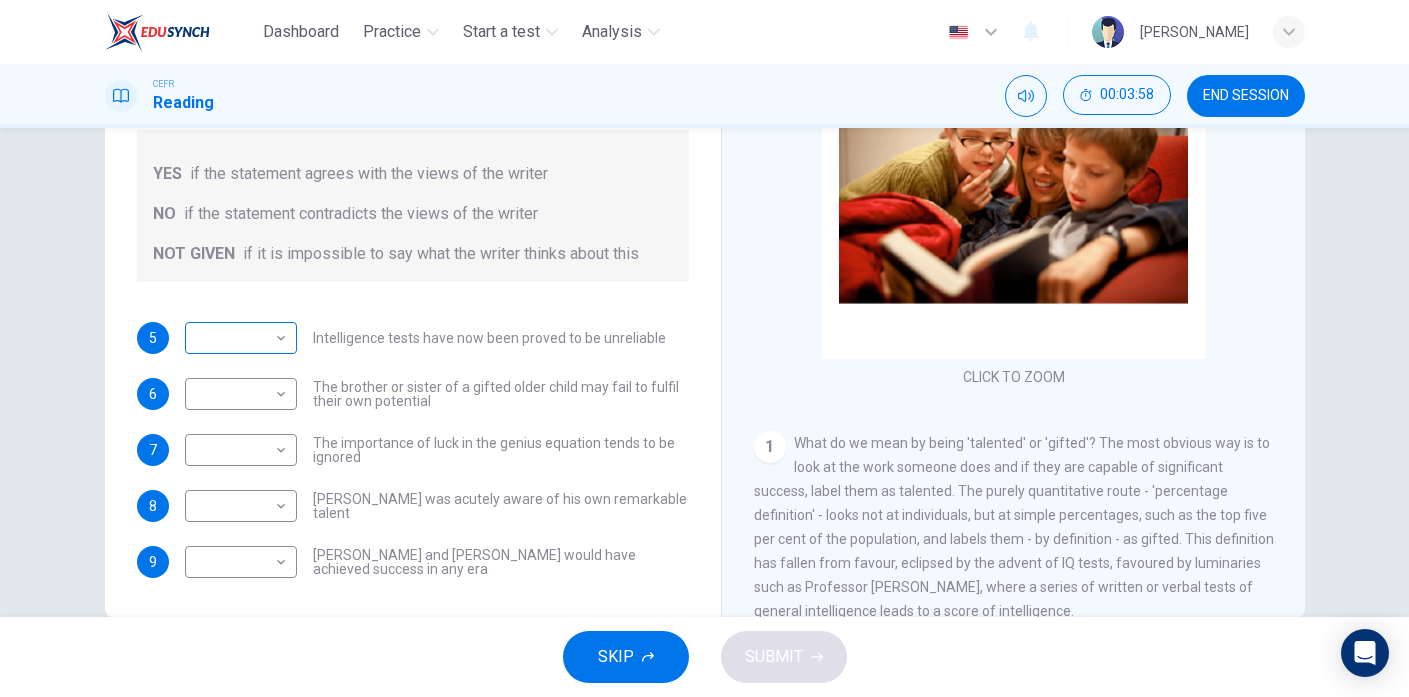click on "Dashboard Practice Start a test Analysis English en ​ [PERSON_NAME] CEFR Reading 00:03:58 END SESSION Questions 5 - 9 Do the following statements agree with the claims of the writer in the Reading Passage?
In the boxes below write YES if the statement agrees with the views of the writer NO if the statement contradicts the views of the writer NOT GIVEN if it is impossible to say what the writer thinks about this 5 ​ ​ Intelligence tests have now been proved to be unreliable 6 ​ ​ The brother or sister of a gifted older child may fail to fulfil their own potential 7 ​ ​ The importance of luck in the genius equation tends to be ignored 8 ​ ​ [PERSON_NAME] was acutely aware of his own remarkable talent 9 ​ ​ [PERSON_NAME] and [PERSON_NAME] would have achieved success in any era Nurturing Talent within the Family CLICK TO ZOOM Click to Zoom 1 2 3 4 5 6 7 8 SKIP SUBMIT EduSynch - Online Language Proficiency Testing
Dashboard Practice Start a test Analysis Notifications © Copyright" at bounding box center (704, 348) 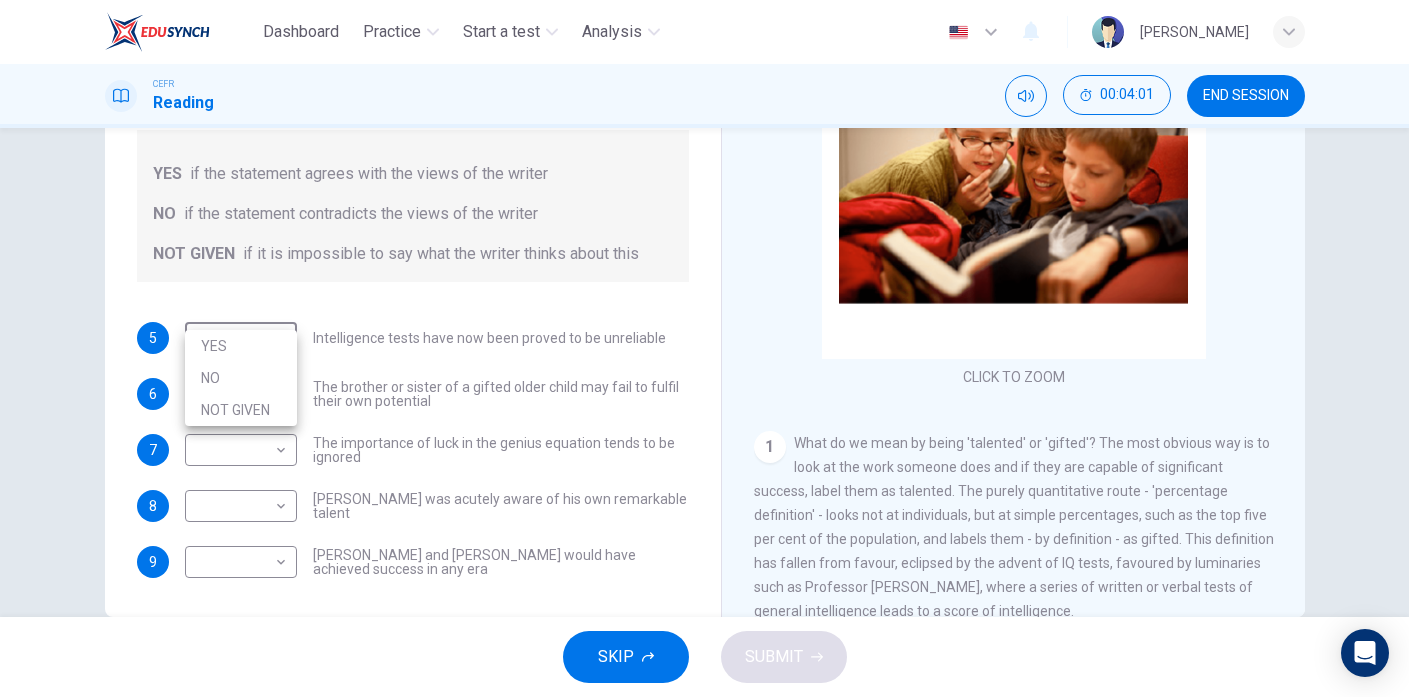 click at bounding box center (704, 348) 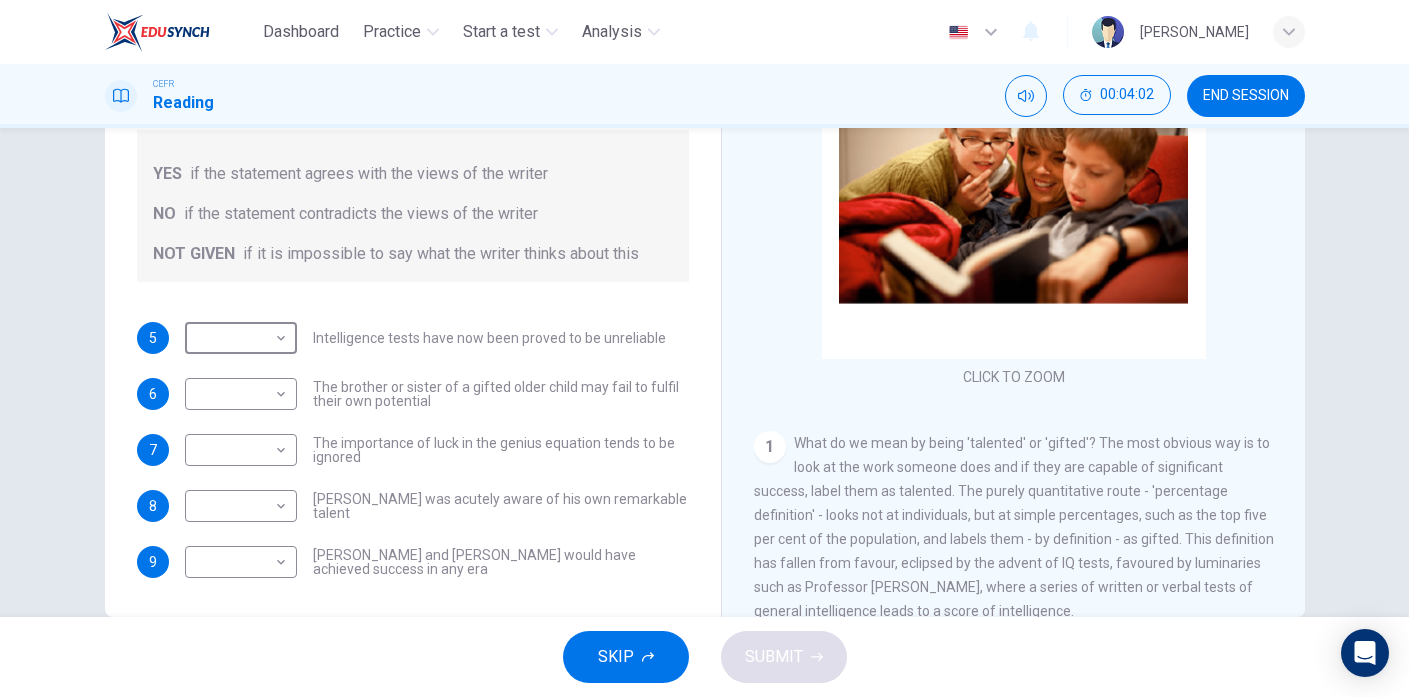 scroll, scrollTop: 286, scrollLeft: 0, axis: vertical 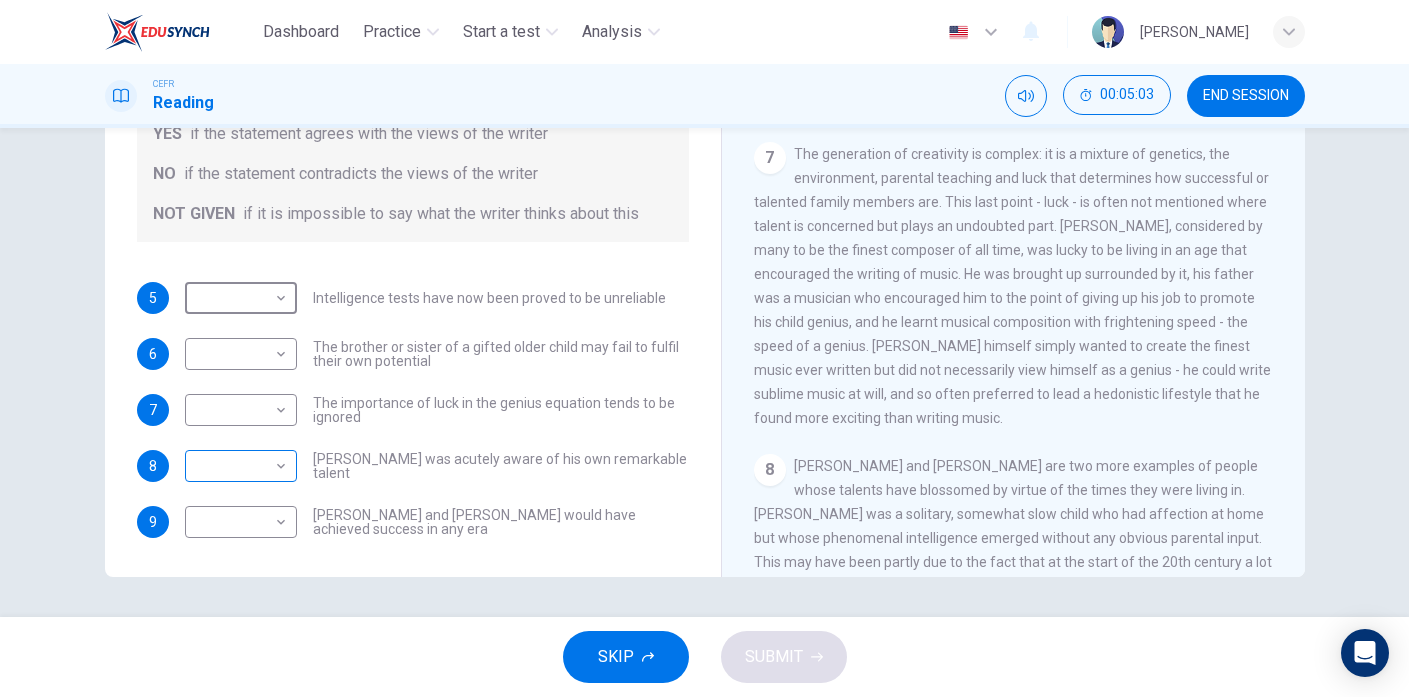 click on "Dashboard Practice Start a test Analysis English en ​ [PERSON_NAME] CEFR Reading 00:05:03 END SESSION Questions 5 - 9 Do the following statements agree with the claims of the writer in the Reading Passage?
In the boxes below write YES if the statement agrees with the views of the writer NO if the statement contradicts the views of the writer NOT GIVEN if it is impossible to say what the writer thinks about this 5 ​ ​ Intelligence tests have now been proved to be unreliable 6 ​ ​ The brother or sister of a gifted older child may fail to fulfil their own potential 7 ​ ​ The importance of luck in the genius equation tends to be ignored 8 ​ ​ [PERSON_NAME] was acutely aware of his own remarkable talent 9 ​ ​ [PERSON_NAME] and [PERSON_NAME] would have achieved success in any era Nurturing Talent within the Family CLICK TO ZOOM Click to Zoom 1 2 3 4 5 6 7 8 SKIP SUBMIT EduSynch - Online Language Proficiency Testing
Dashboard Practice Start a test Analysis Notifications © Copyright" at bounding box center [704, 348] 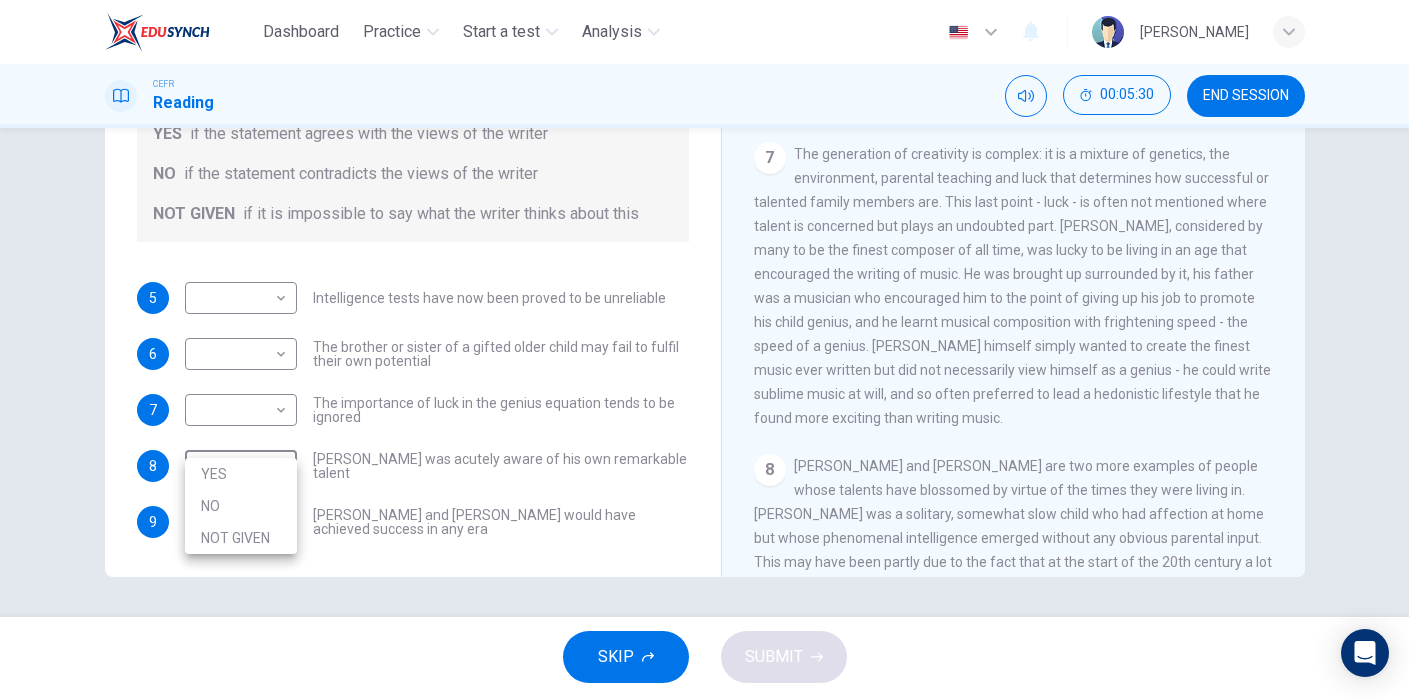 click on "NO" at bounding box center [241, 506] 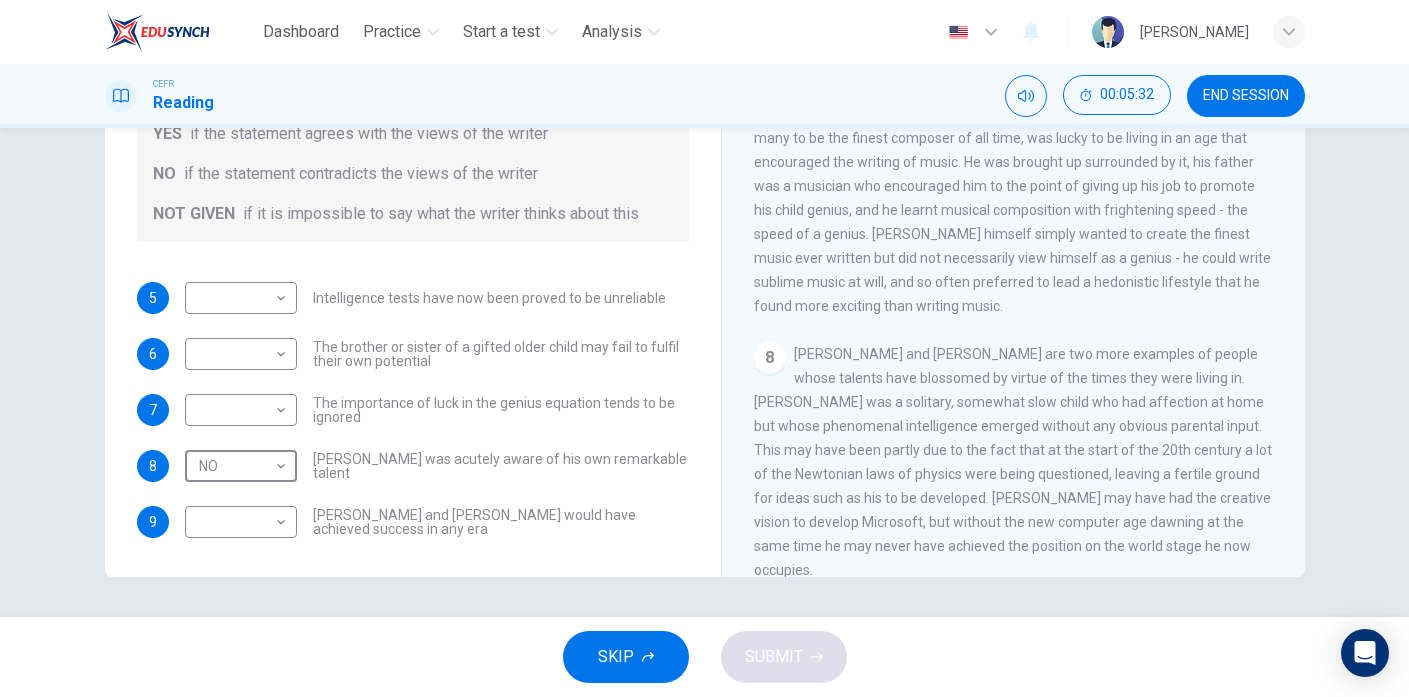 scroll, scrollTop: 2006, scrollLeft: 0, axis: vertical 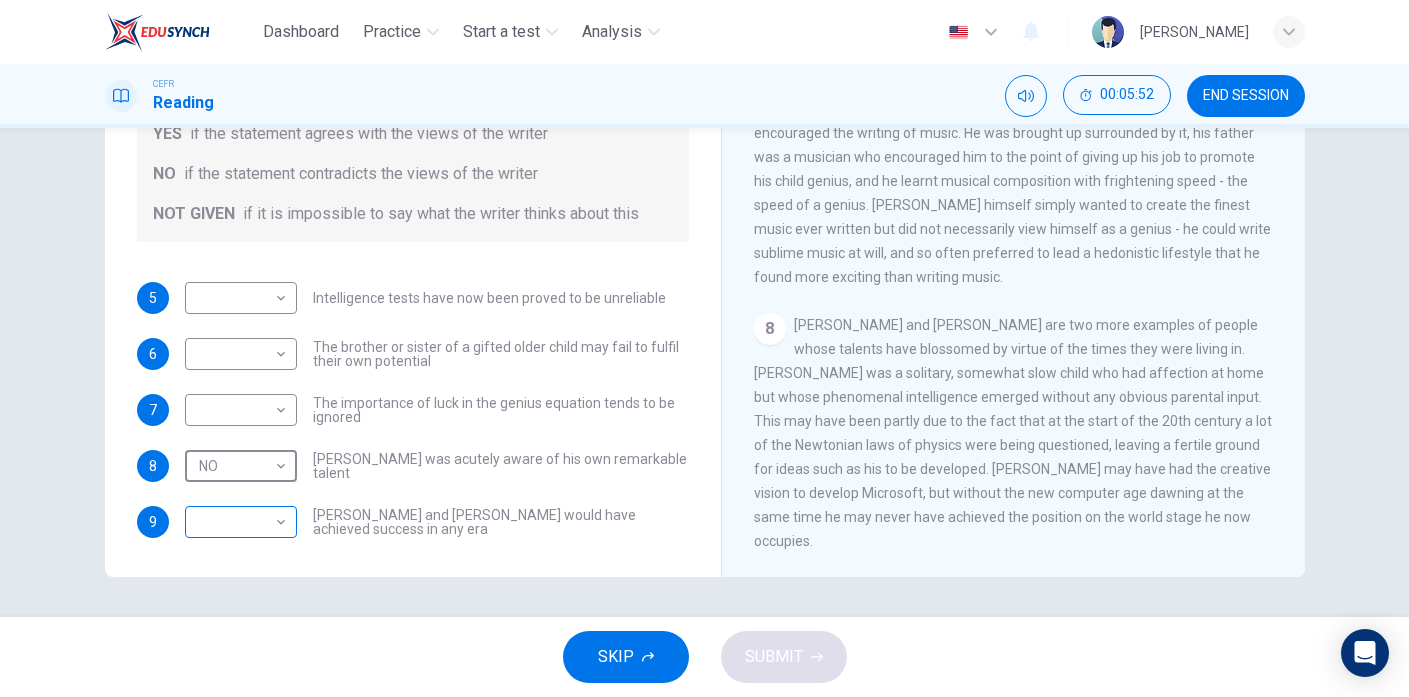 click on "Dashboard Practice Start a test Analysis English en ​ [PERSON_NAME] CEFR Reading 00:05:52 END SESSION Questions 5 - 9 Do the following statements agree with the claims of the writer in the Reading Passage?
In the boxes below write YES if the statement agrees with the views of the writer NO if the statement contradicts the views of the writer NOT GIVEN if it is impossible to say what the writer thinks about this 5 ​ ​ Intelligence tests have now been proved to be unreliable 6 ​ ​ The brother or sister of a gifted older child may fail to fulfil their own potential 7 ​ ​ The importance of luck in the genius equation tends to be ignored 8 NO NO ​ [PERSON_NAME] was acutely aware of his own remarkable talent 9 ​ ​ [PERSON_NAME] and [PERSON_NAME] would have achieved success in any era Nurturing Talent within the Family CLICK TO ZOOM Click to Zoom 1 2 3 4 5 6 7 8 SKIP SUBMIT EduSynch - Online Language Proficiency Testing
Dashboard Practice Start a test Analysis Notifications © Copyright" at bounding box center (704, 348) 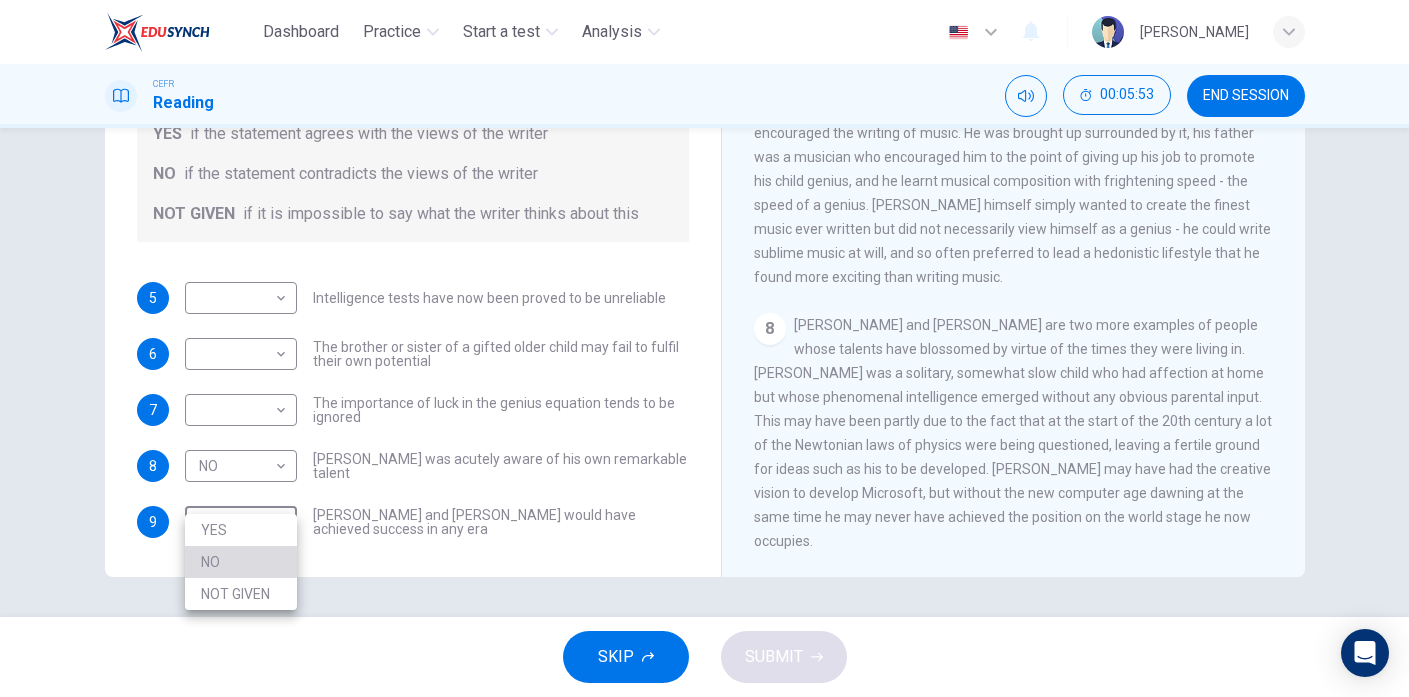 click on "NO" at bounding box center (241, 562) 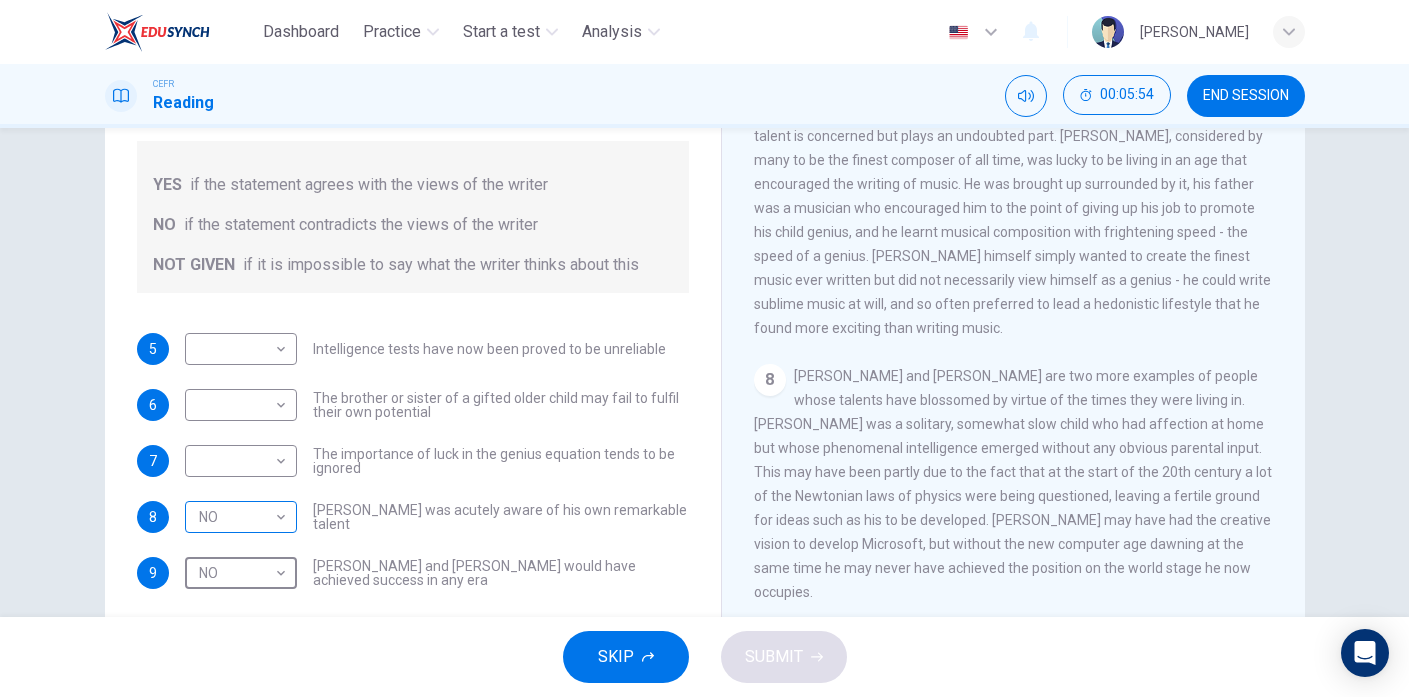 scroll, scrollTop: 229, scrollLeft: 0, axis: vertical 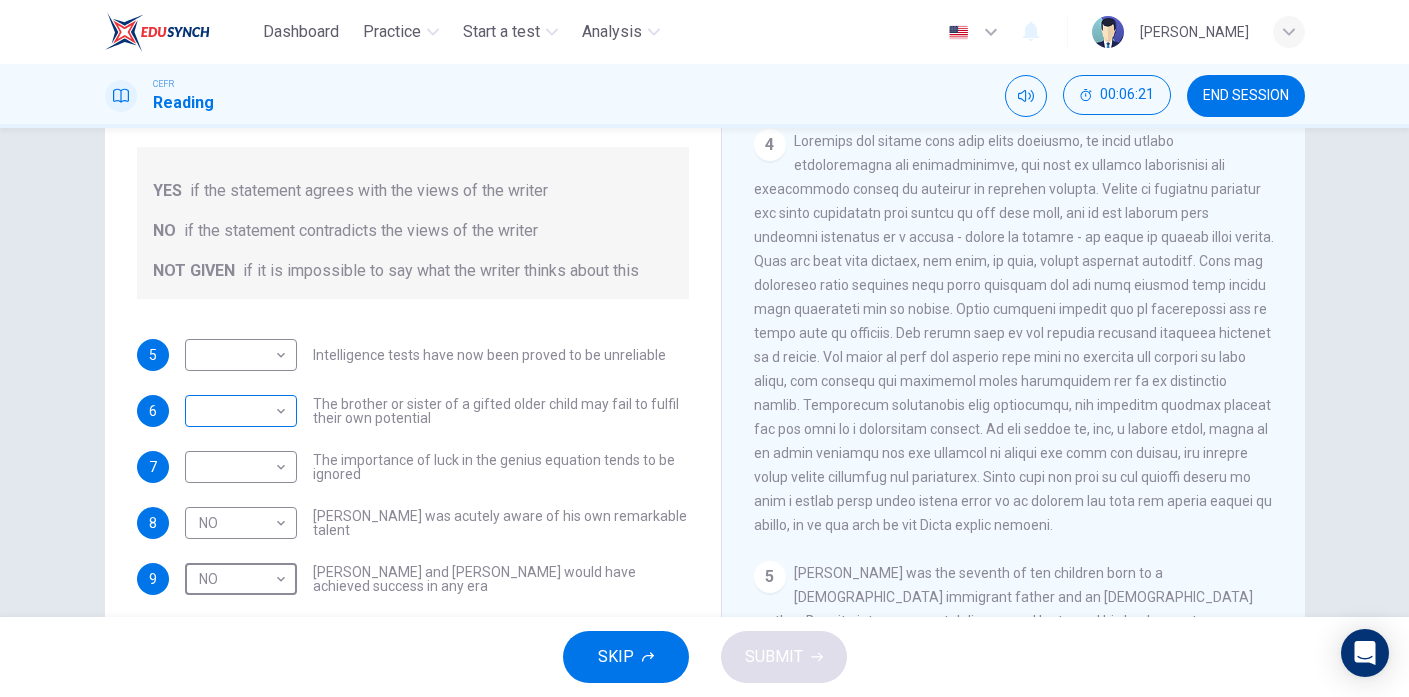 click on "Dashboard Practice Start a test Analysis English en ​ [PERSON_NAME] CEFR Reading 00:06:21 END SESSION Questions 5 - 9 Do the following statements agree with the claims of the writer in the Reading Passage?
In the boxes below write YES if the statement agrees with the views of the writer NO if the statement contradicts the views of the writer NOT GIVEN if it is impossible to say what the writer thinks about this 5 ​ ​ Intelligence tests have now been proved to be unreliable 6 ​ ​ The brother or sister of a gifted older child may fail to fulfil their own potential 7 ​ ​ The importance of luck in the genius equation tends to be ignored 8 NO NO ​ [PERSON_NAME] was acutely aware of his own remarkable talent 9 NO NO ​ [PERSON_NAME] and [PERSON_NAME] would have achieved success in any era Nurturing Talent within the Family CLICK TO ZOOM Click to Zoom 1 2 3 4 5 6 7 8 SKIP SUBMIT EduSynch - Online Language Proficiency Testing
Dashboard Practice Start a test Analysis Notifications © Copyright" at bounding box center (704, 348) 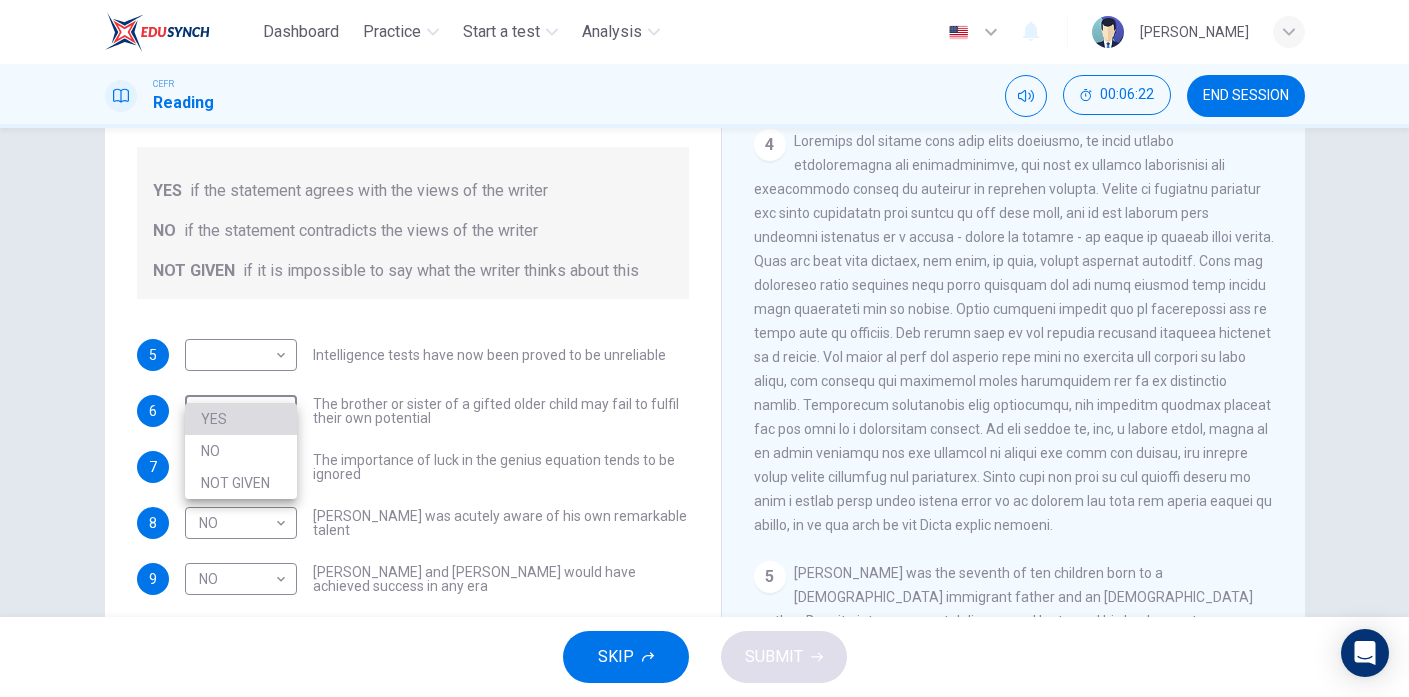 click on "YES" at bounding box center [241, 419] 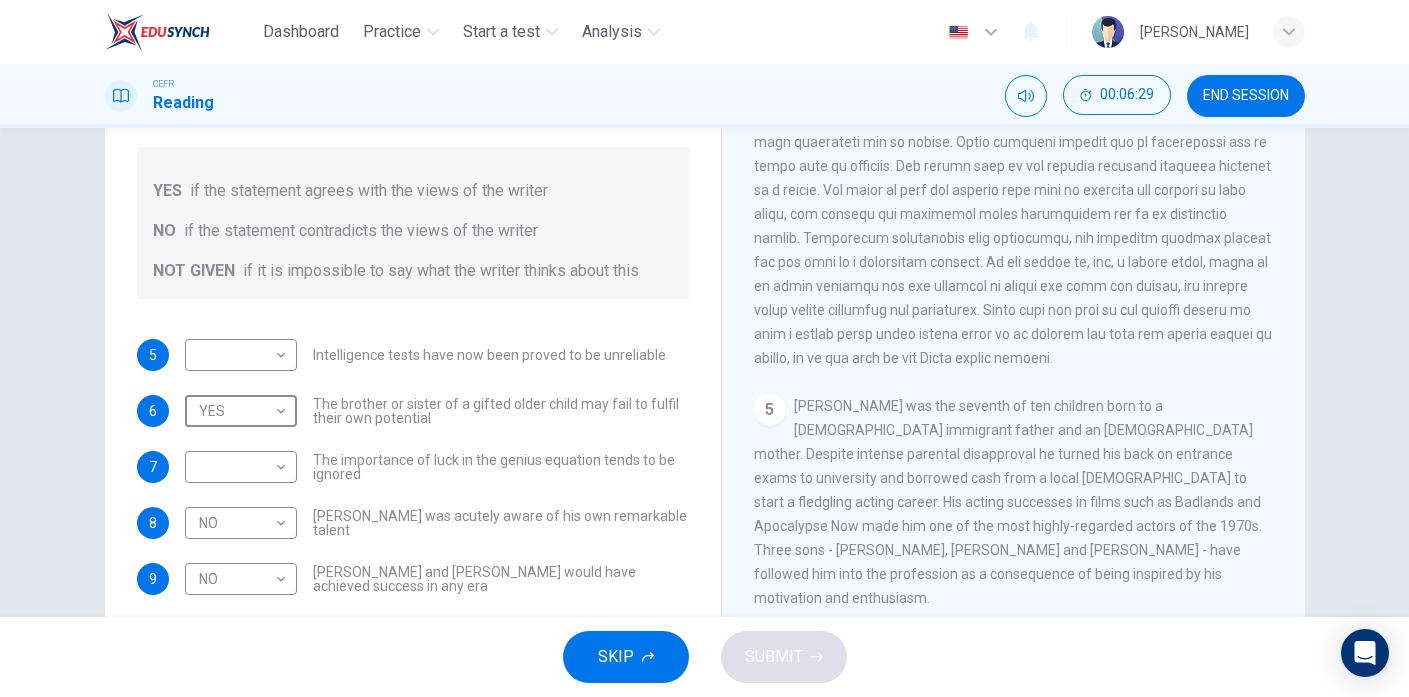 scroll, scrollTop: 1232, scrollLeft: 0, axis: vertical 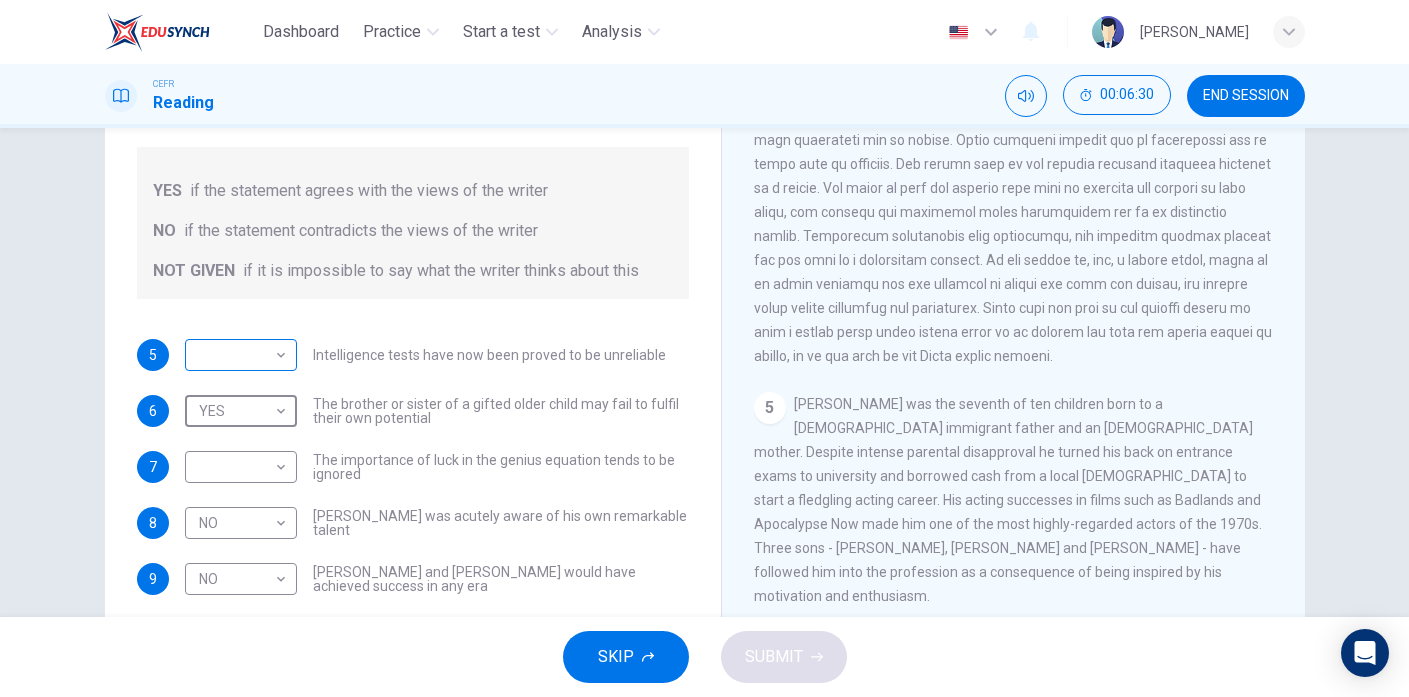 click on "Dashboard Practice Start a test Analysis English en ​ [PERSON_NAME] CEFR Reading 00:06:30 END SESSION Questions 5 - 9 Do the following statements agree with the claims of the writer in the Reading Passage?
In the boxes below write YES if the statement agrees with the views of the writer NO if the statement contradicts the views of the writer NOT GIVEN if it is impossible to say what the writer thinks about this 5 ​ ​ Intelligence tests have now been proved to be unreliable 6 YES YES ​ The brother or sister of a gifted older child may fail to fulfil their own potential 7 ​ ​ The importance of luck in the genius equation tends to be ignored 8 NO NO ​ [PERSON_NAME] was acutely aware of his own remarkable talent 9 NO NO ​ [PERSON_NAME] and [PERSON_NAME] would have achieved success in any era Nurturing Talent within the Family CLICK TO ZOOM Click to Zoom 1 2 3 4 5 6 7 8 SKIP SUBMIT EduSynch - Online Language Proficiency Testing
Dashboard Practice Start a test Analysis Notifications 2025" at bounding box center (704, 348) 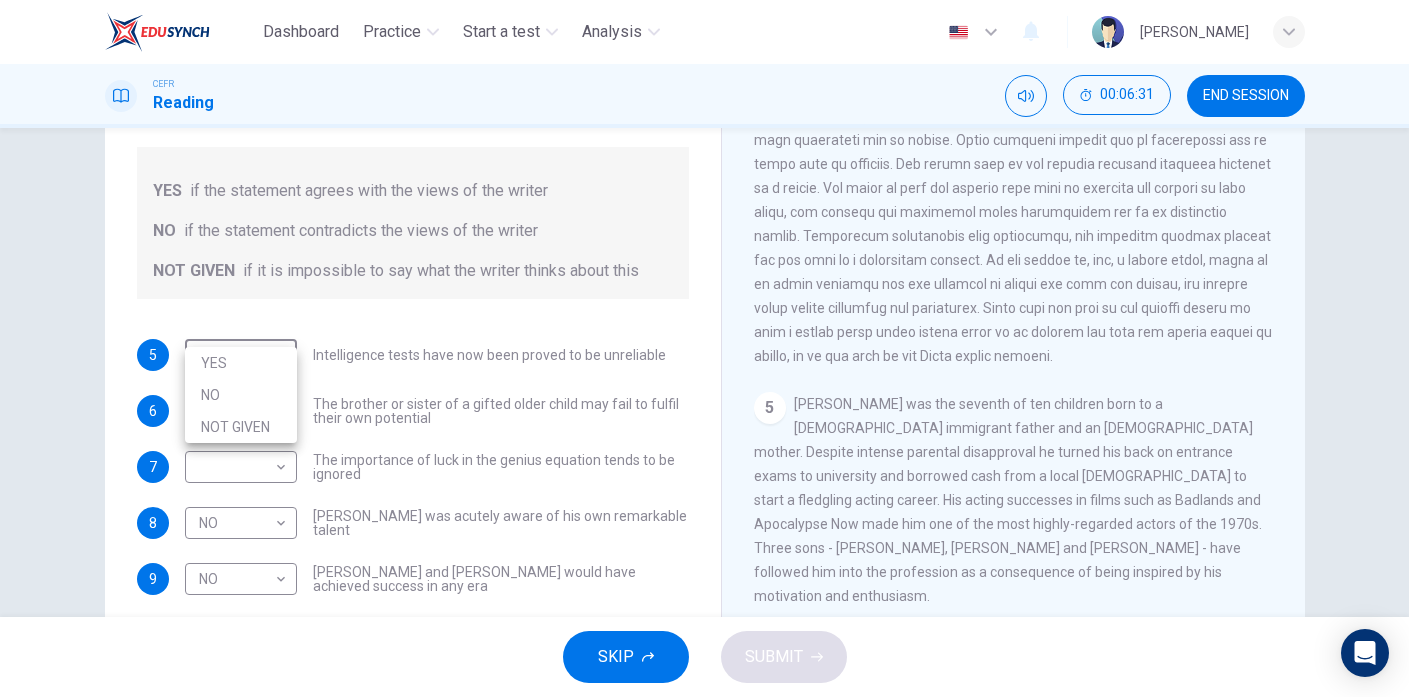 click at bounding box center (704, 348) 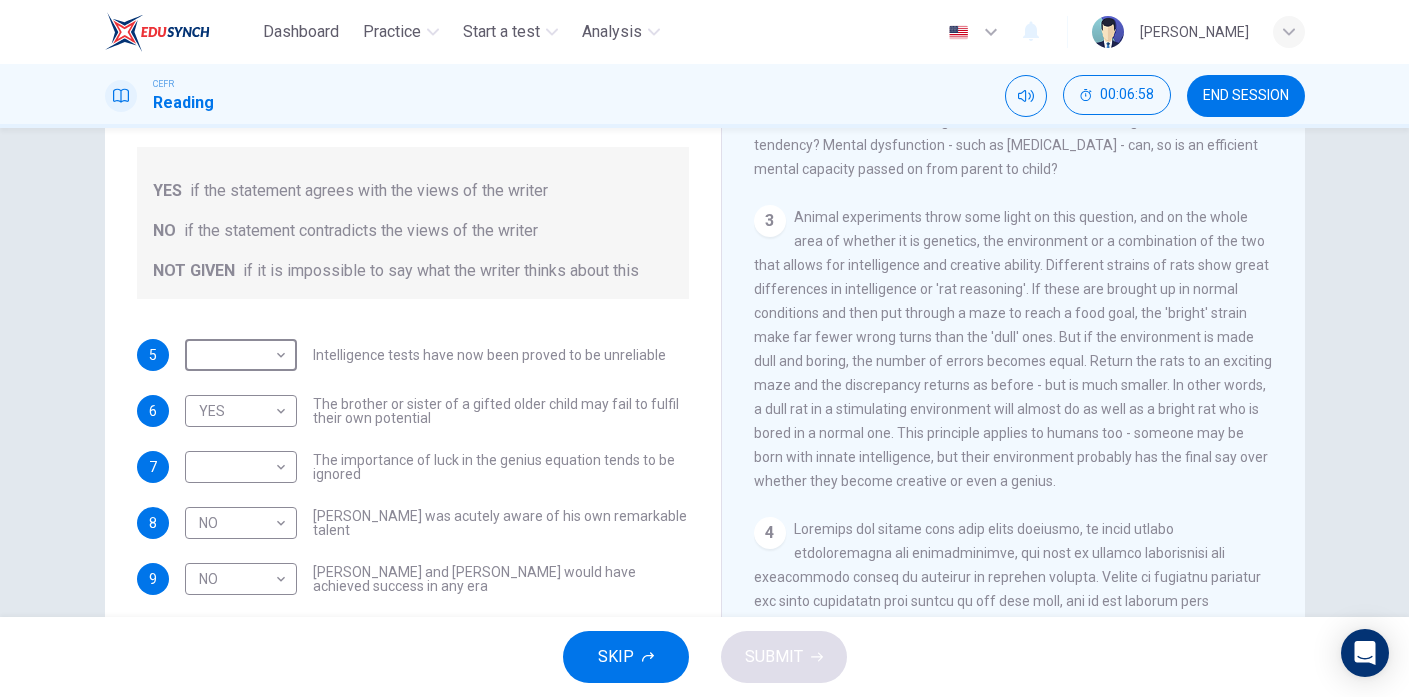 scroll, scrollTop: 702, scrollLeft: 0, axis: vertical 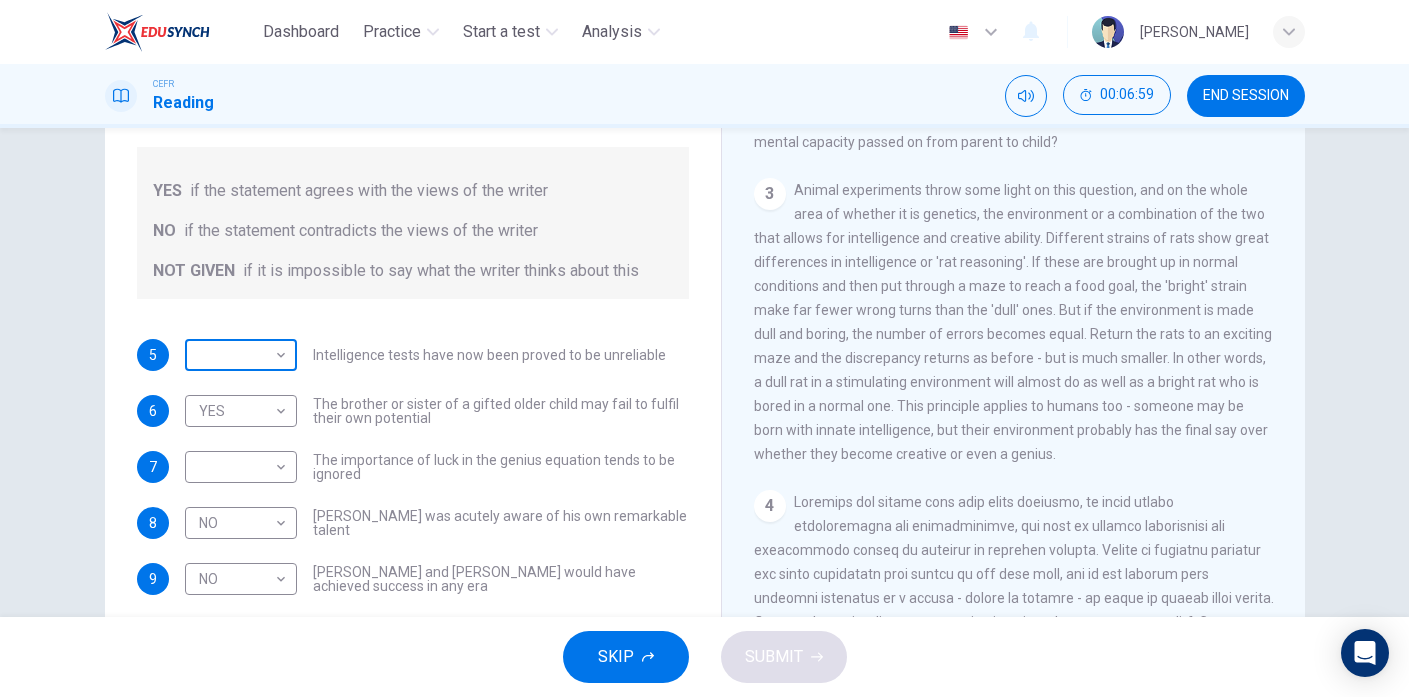 click on "Dashboard Practice Start a test Analysis English en ​ [PERSON_NAME] CEFR Reading 00:06:59 END SESSION Questions 5 - 9 Do the following statements agree with the claims of the writer in the Reading Passage?
In the boxes below write YES if the statement agrees with the views of the writer NO if the statement contradicts the views of the writer NOT GIVEN if it is impossible to say what the writer thinks about this 5 ​ ​ Intelligence tests have now been proved to be unreliable 6 YES YES ​ The brother or sister of a gifted older child may fail to fulfil their own potential 7 ​ ​ The importance of luck in the genius equation tends to be ignored 8 NO NO ​ [PERSON_NAME] was acutely aware of his own remarkable talent 9 NO NO ​ [PERSON_NAME] and [PERSON_NAME] would have achieved success in any era Nurturing Talent within the Family CLICK TO ZOOM Click to Zoom 1 2 3 4 5 6 7 8 SKIP SUBMIT EduSynch - Online Language Proficiency Testing
Dashboard Practice Start a test Analysis Notifications 2025" at bounding box center (704, 348) 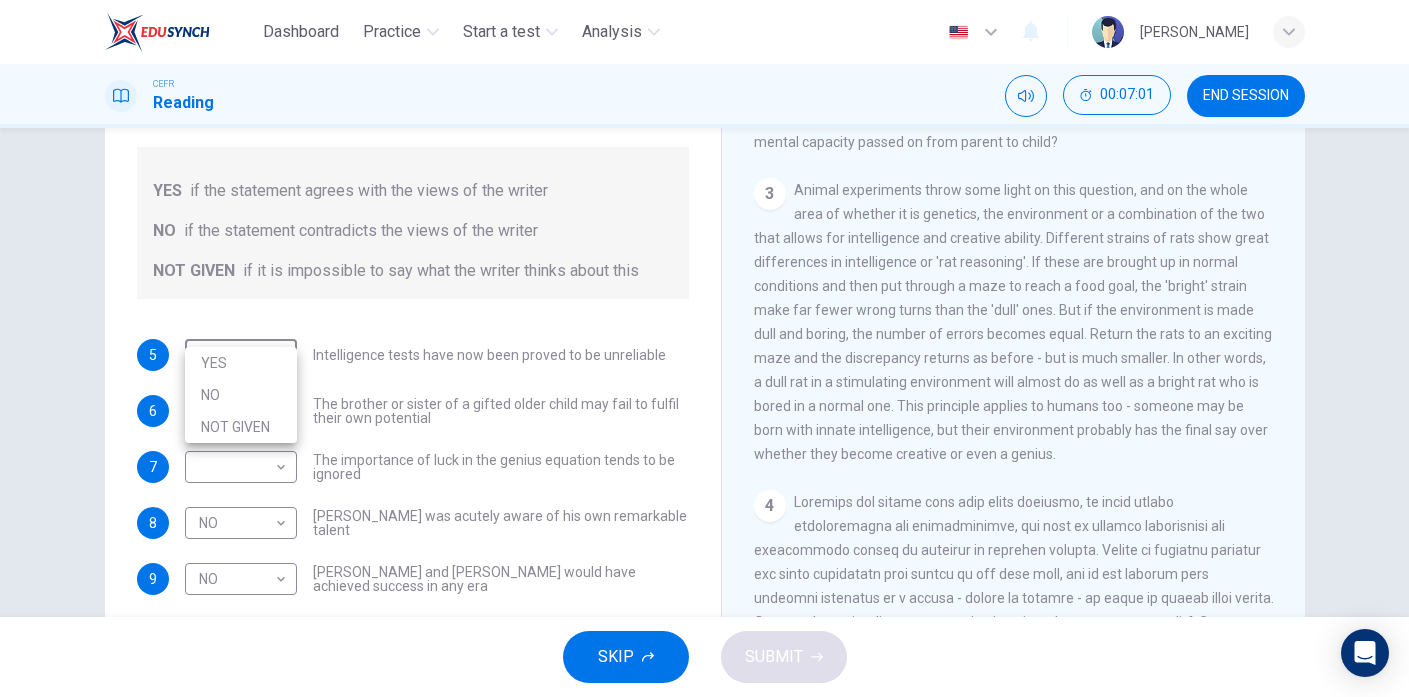 click on "NOT GIVEN" at bounding box center [241, 427] 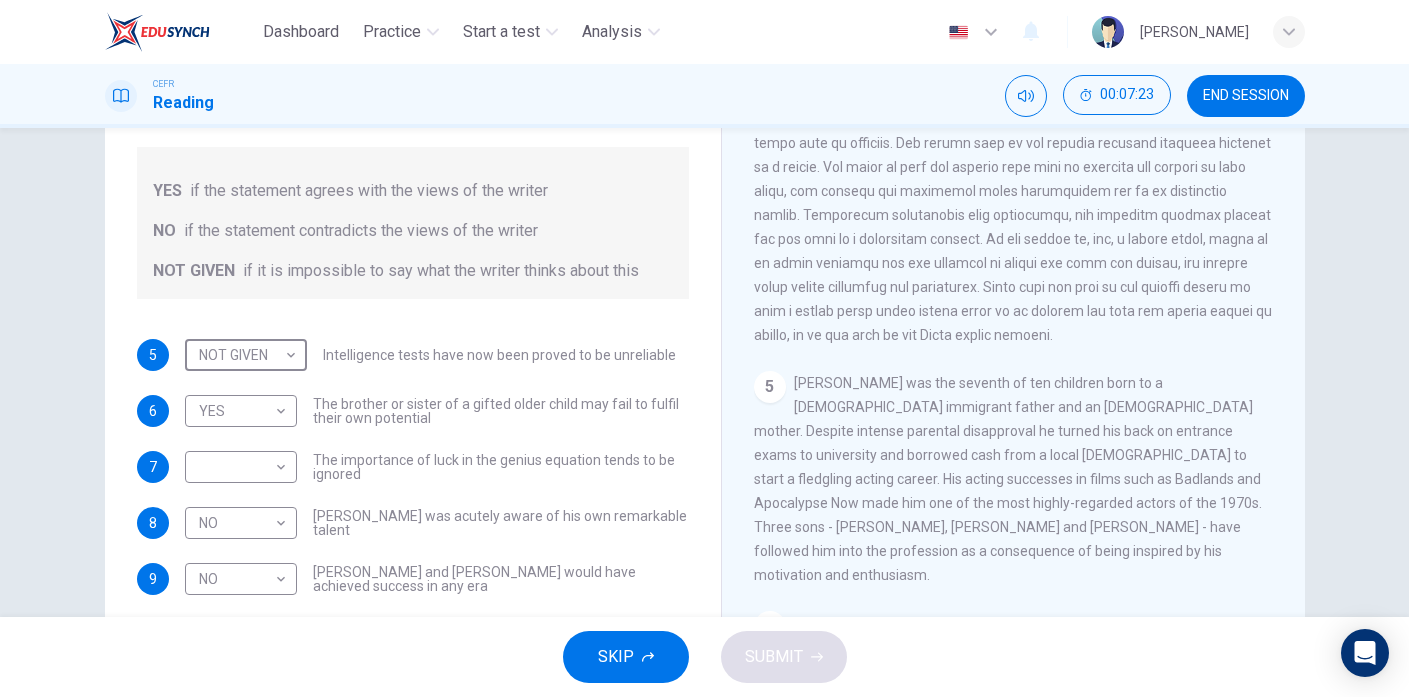 scroll, scrollTop: 1238, scrollLeft: 0, axis: vertical 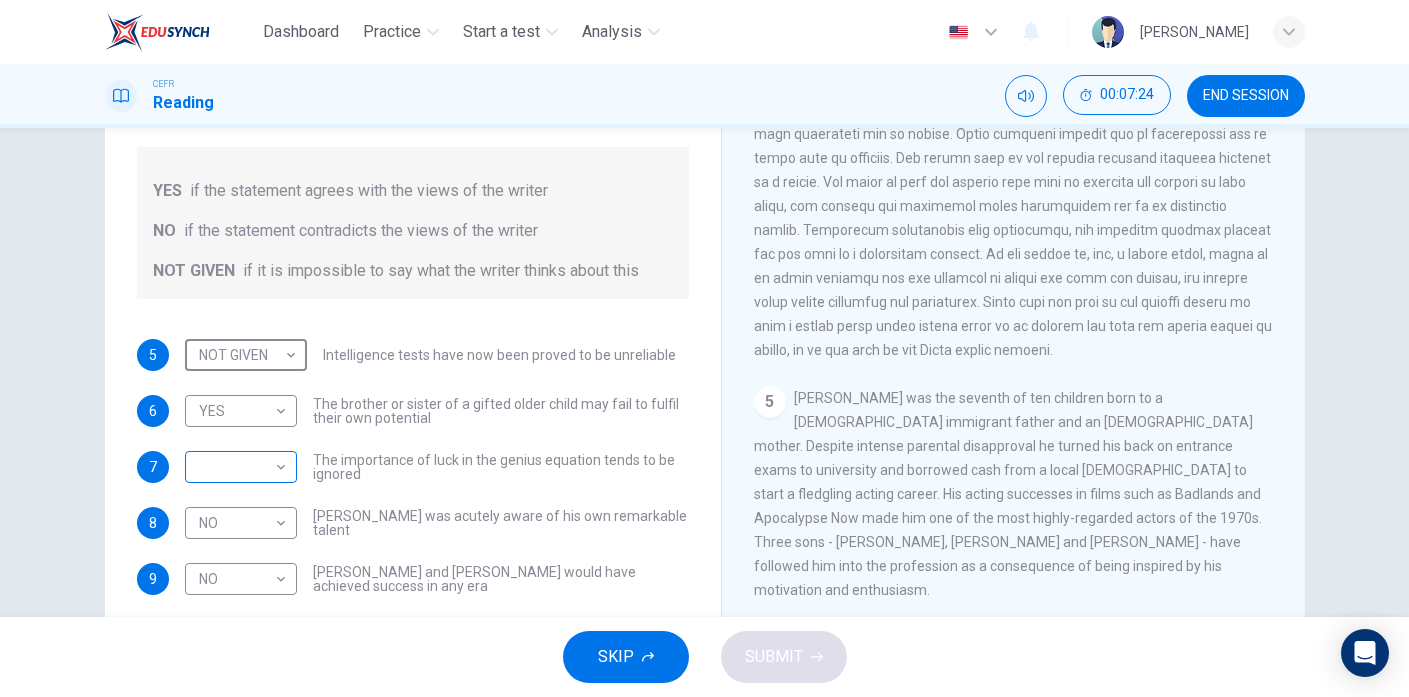 click on "Dashboard Practice Start a test Analysis English en ​ [PERSON_NAME] CEFR Reading 00:07:24 END SESSION Questions 5 - 9 Do the following statements agree with the claims of the writer in the Reading Passage?
In the boxes below write YES if the statement agrees with the views of the writer NO if the statement contradicts the views of the writer NOT GIVEN if it is impossible to say what the writer thinks about this 5 NOT GIVEN NOT GIVEN ​ Intelligence tests have now been proved to be unreliable 6 YES YES ​ The brother or sister of a gifted older child may fail to fulfil their own potential 7 ​ ​ The importance of luck in the genius equation tends to be ignored 8 NO NO ​ [PERSON_NAME] was acutely aware of his own remarkable talent 9 NO NO ​ [PERSON_NAME] and [PERSON_NAME] would have achieved success in any era Nurturing Talent within the Family CLICK TO ZOOM Click to Zoom 1 2 3 4 5 6 7 8 SKIP SUBMIT EduSynch - Online Language Proficiency Testing
Dashboard Practice Start a test Analysis 2025" at bounding box center [704, 348] 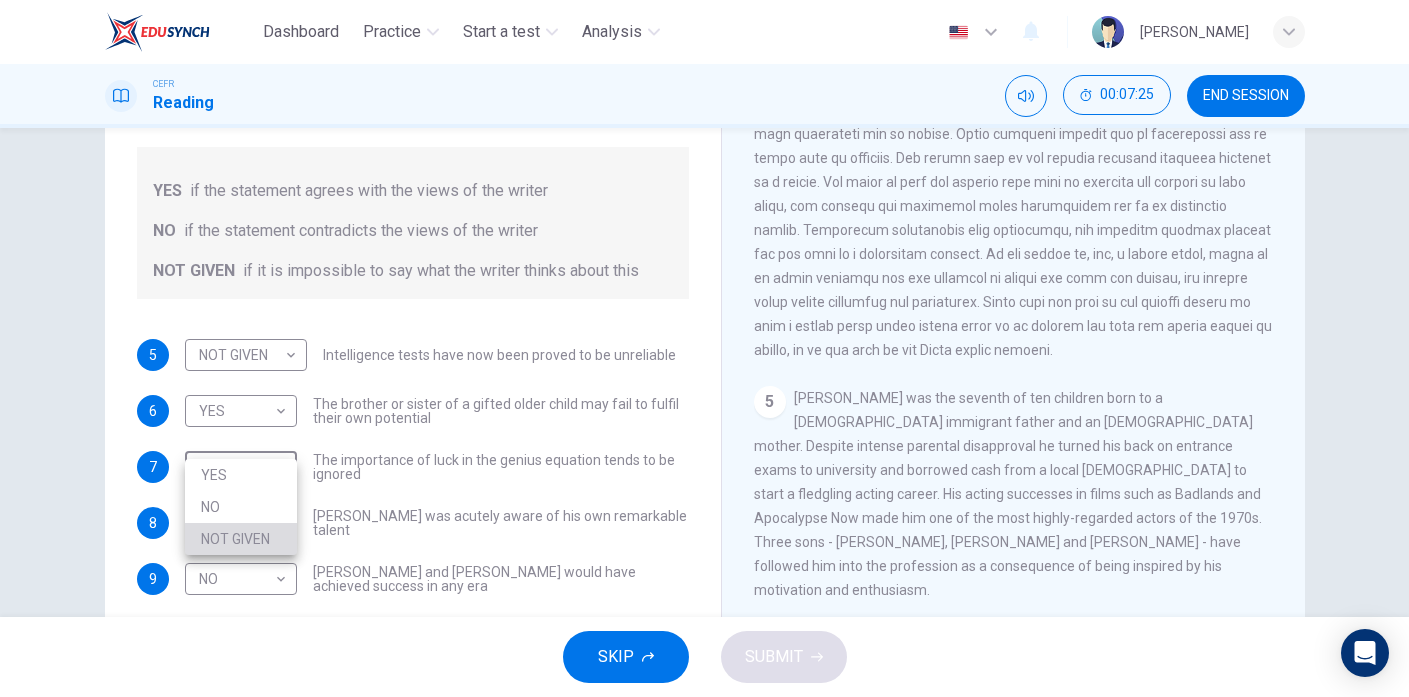 click on "NOT GIVEN" at bounding box center [241, 539] 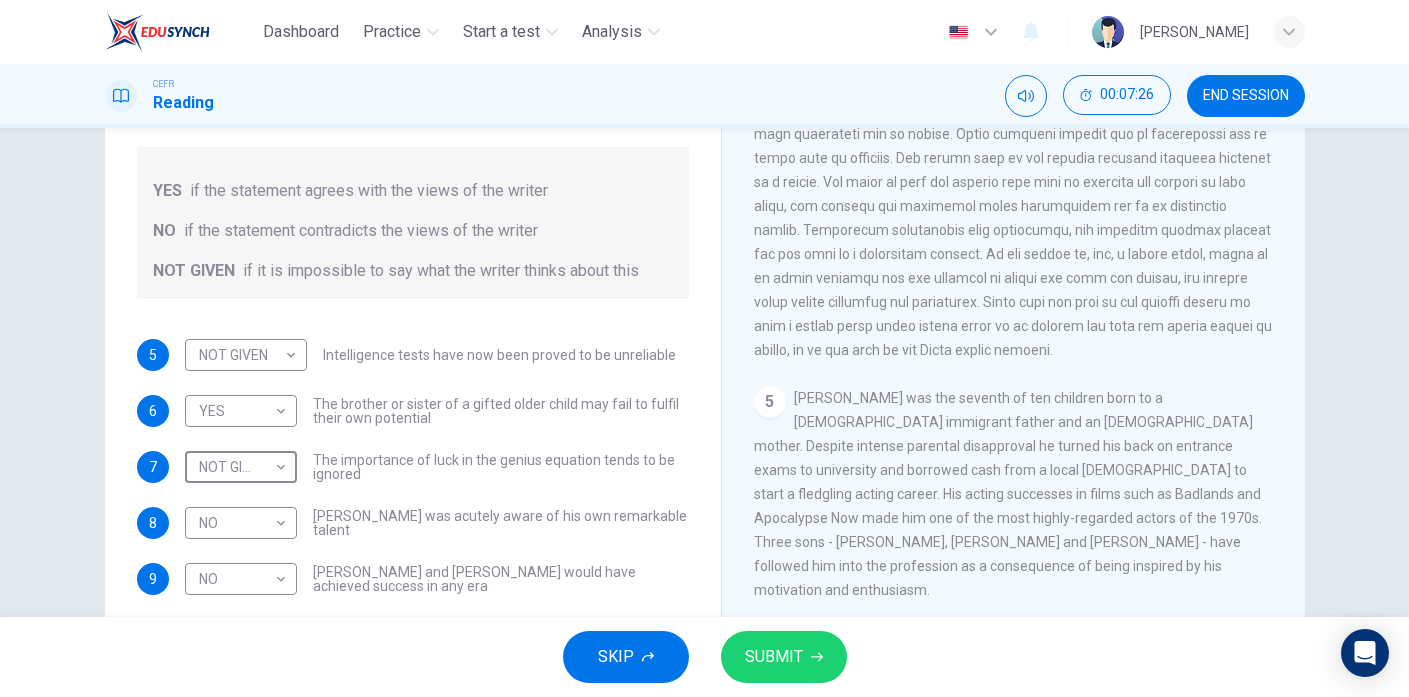 click on "SUBMIT" at bounding box center [774, 657] 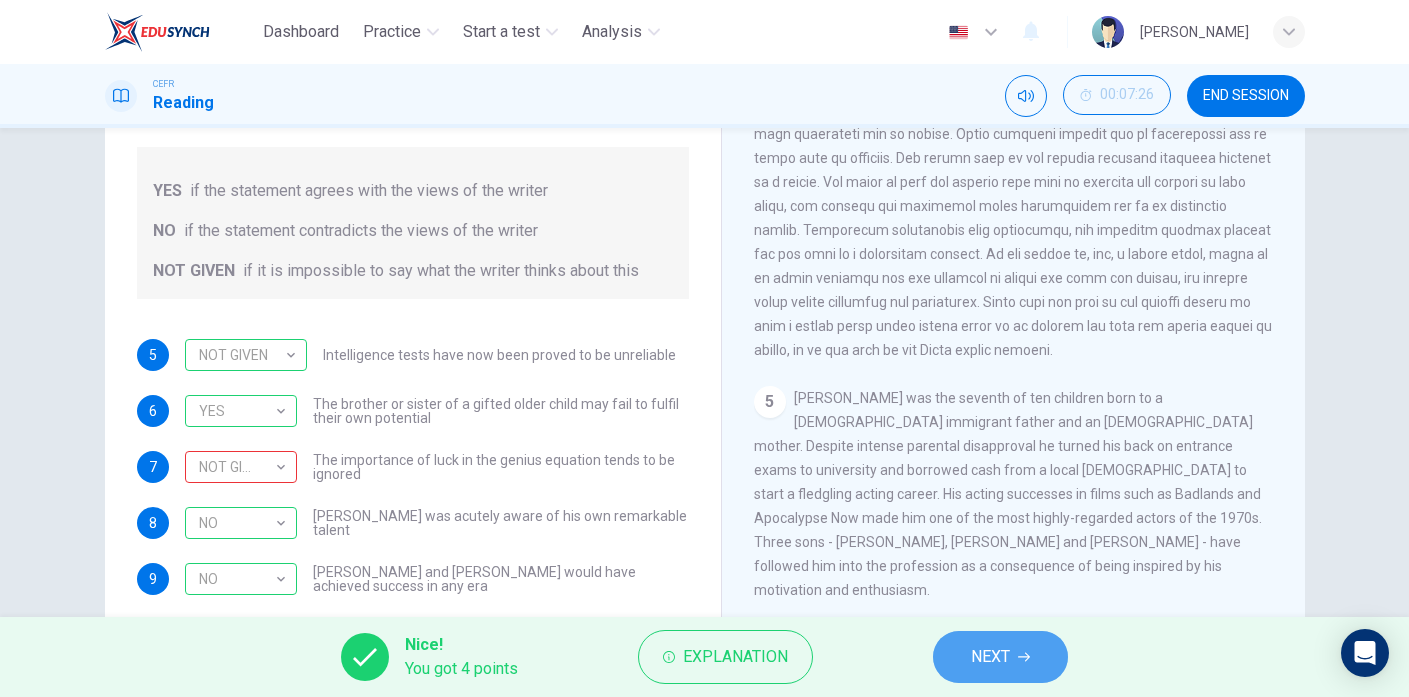 click on "NEXT" at bounding box center (990, 657) 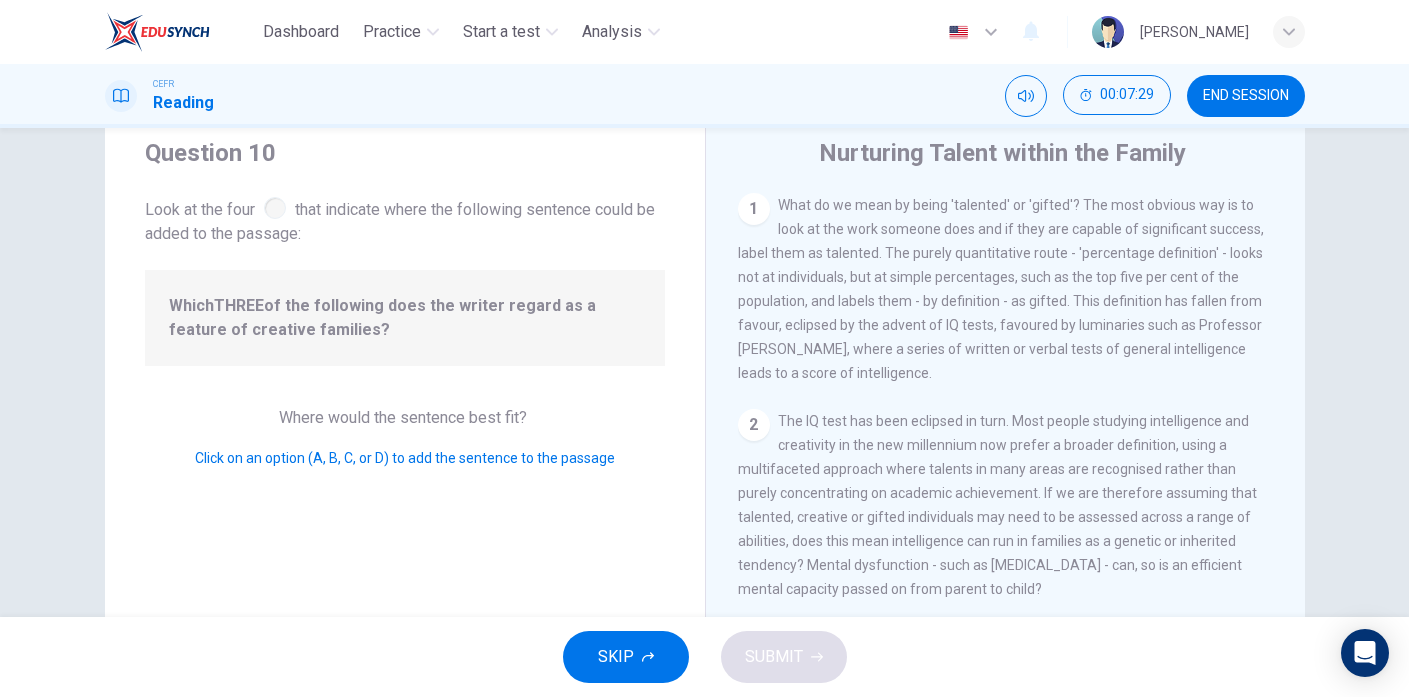 scroll, scrollTop: 79, scrollLeft: 0, axis: vertical 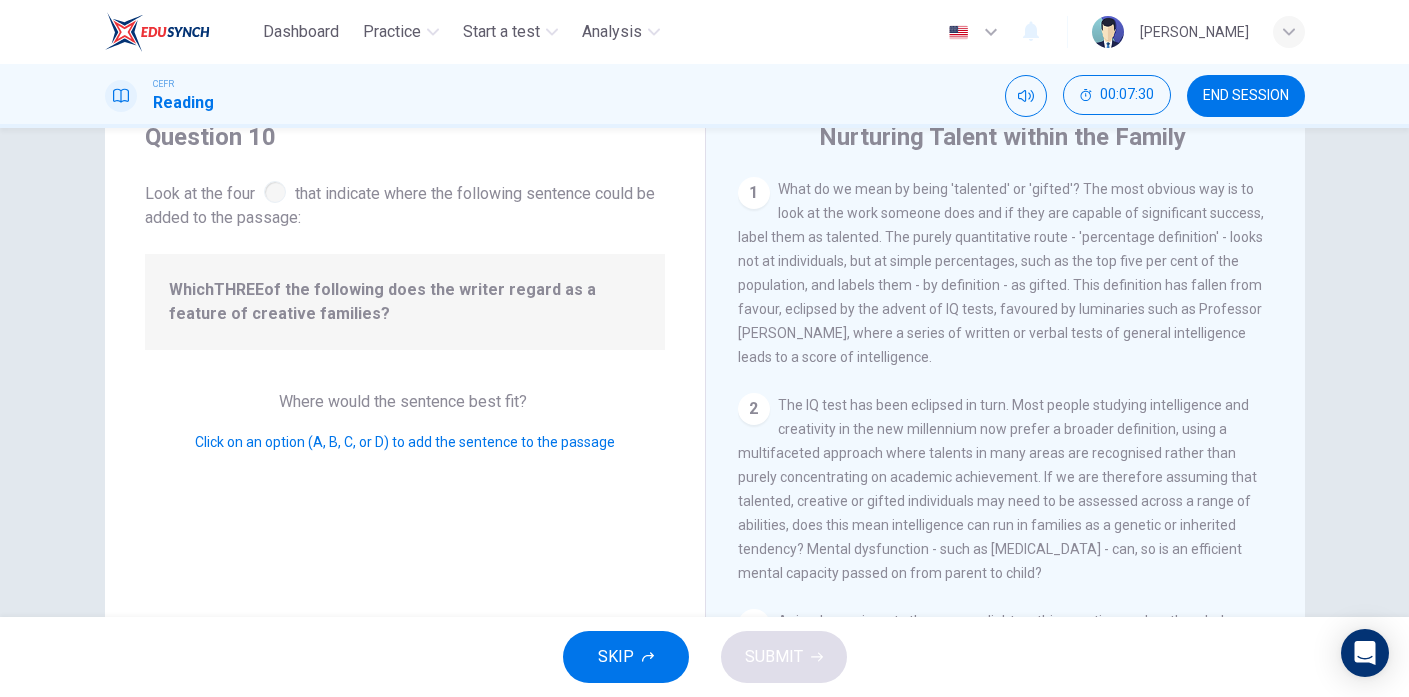 click at bounding box center [275, 192] 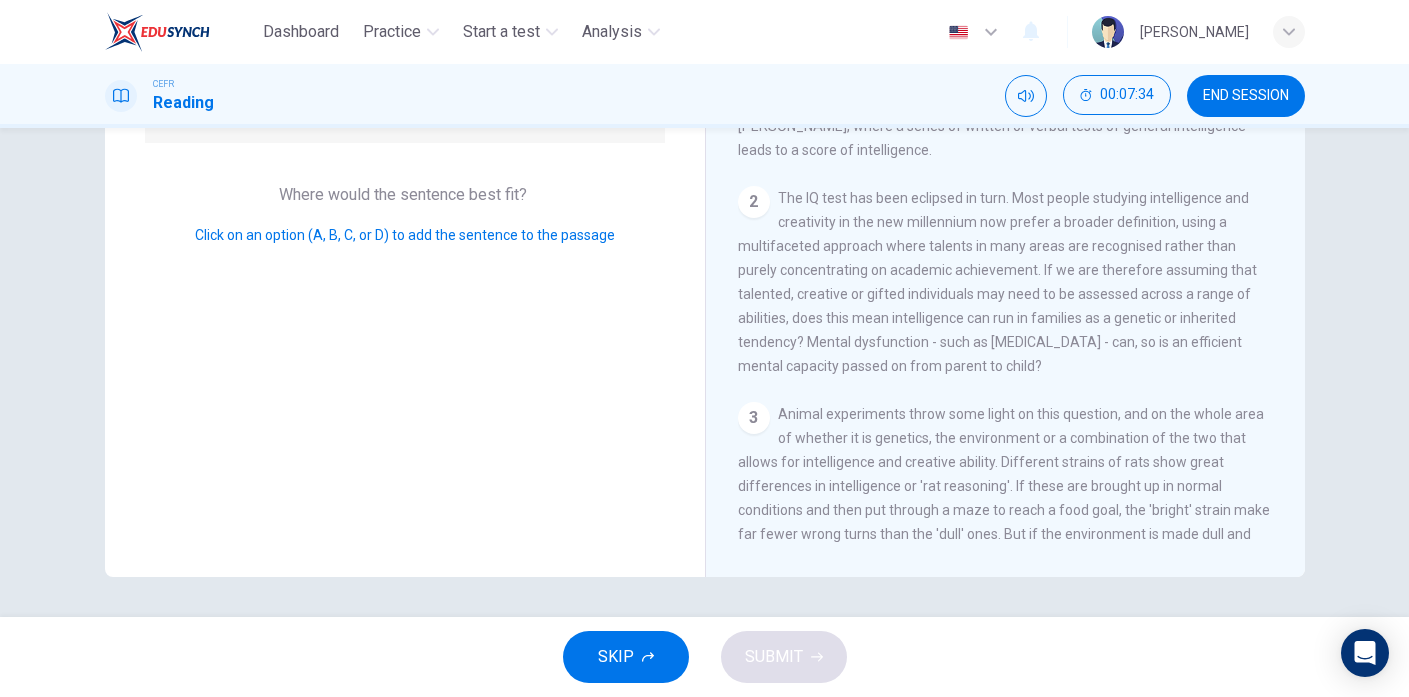 scroll, scrollTop: 0, scrollLeft: 0, axis: both 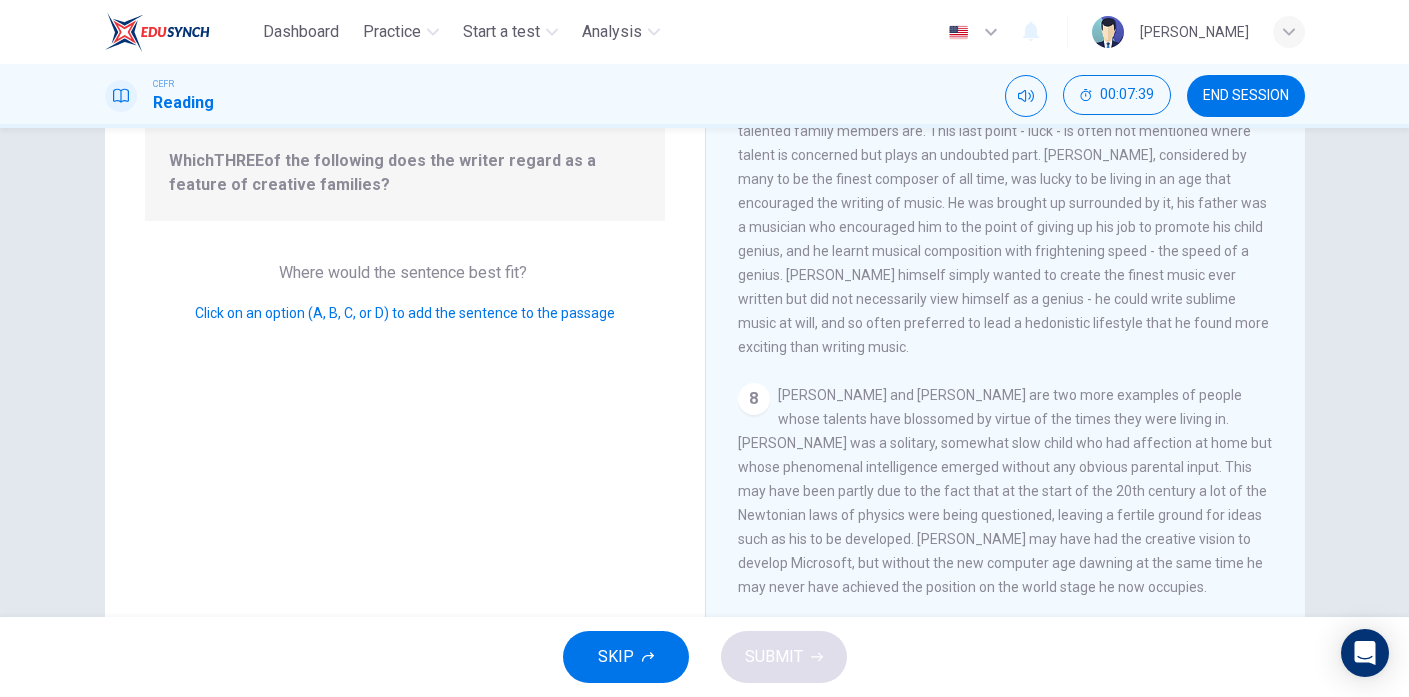 click on "Click on an option (A, B, C, or D) to add the sentence to the passage" at bounding box center [405, 313] 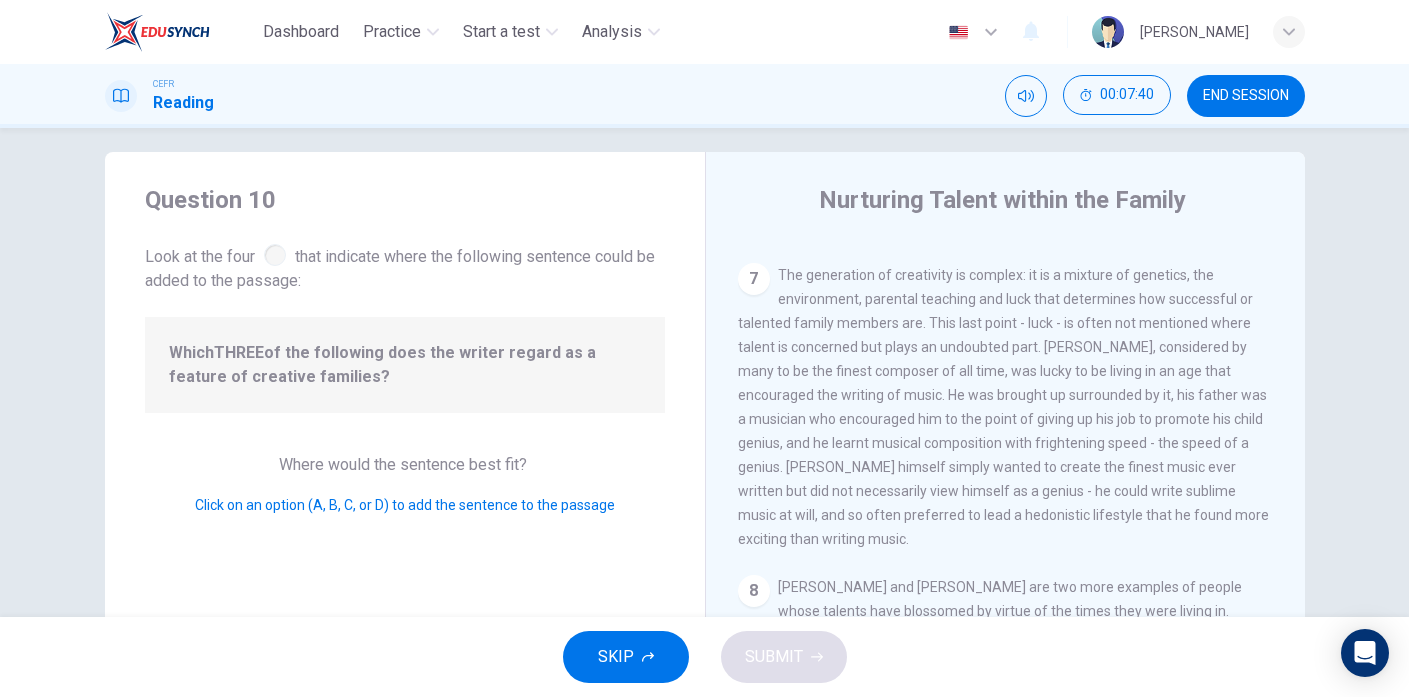 scroll, scrollTop: 0, scrollLeft: 0, axis: both 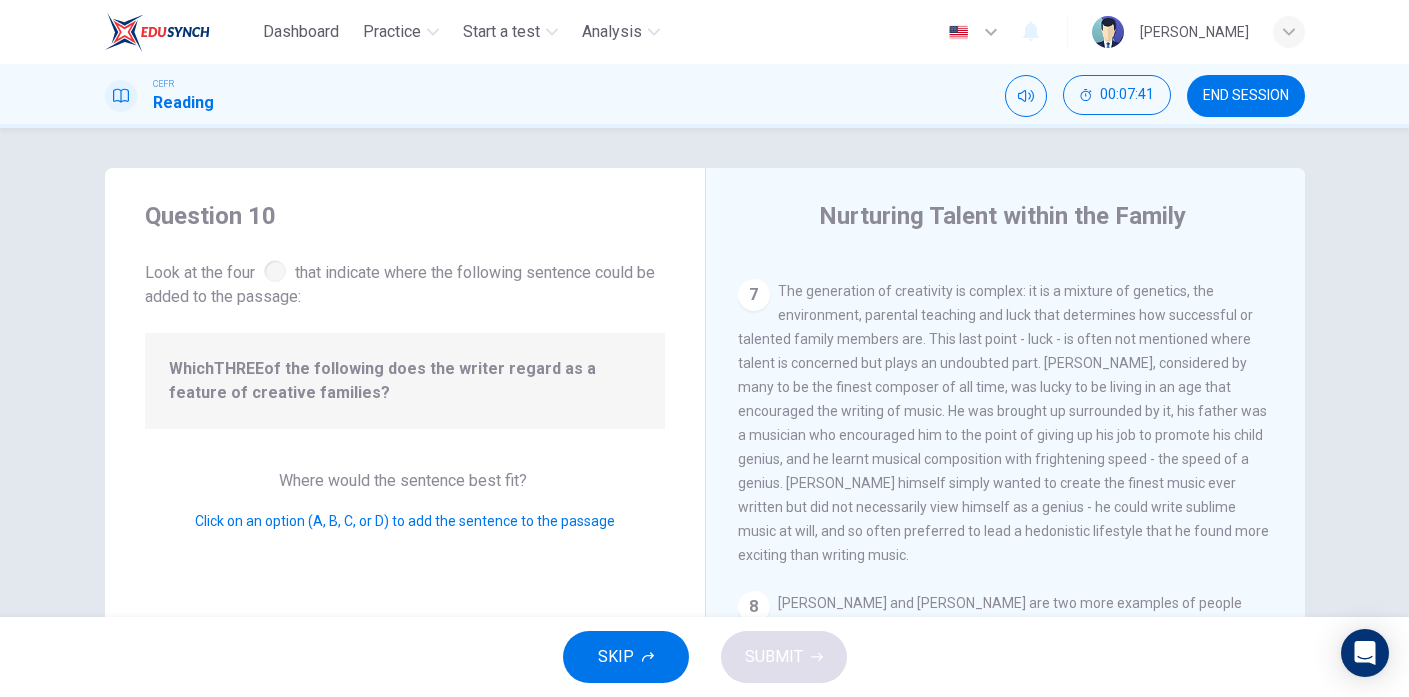 click on "Look at the four     that indicate where the following sentence could be added to the passage:" at bounding box center [405, 282] 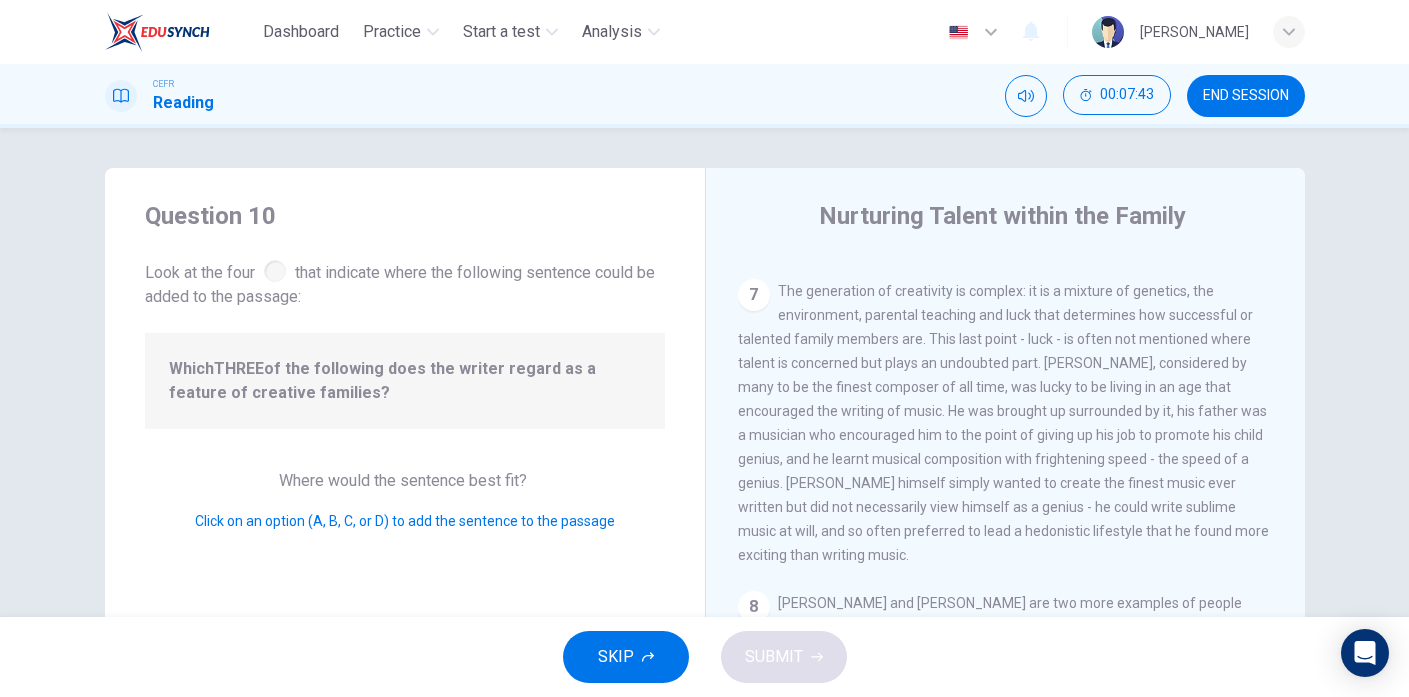 click on "Which  THREE  of the following does the writer regard as a feature of creative families?" at bounding box center [405, 381] 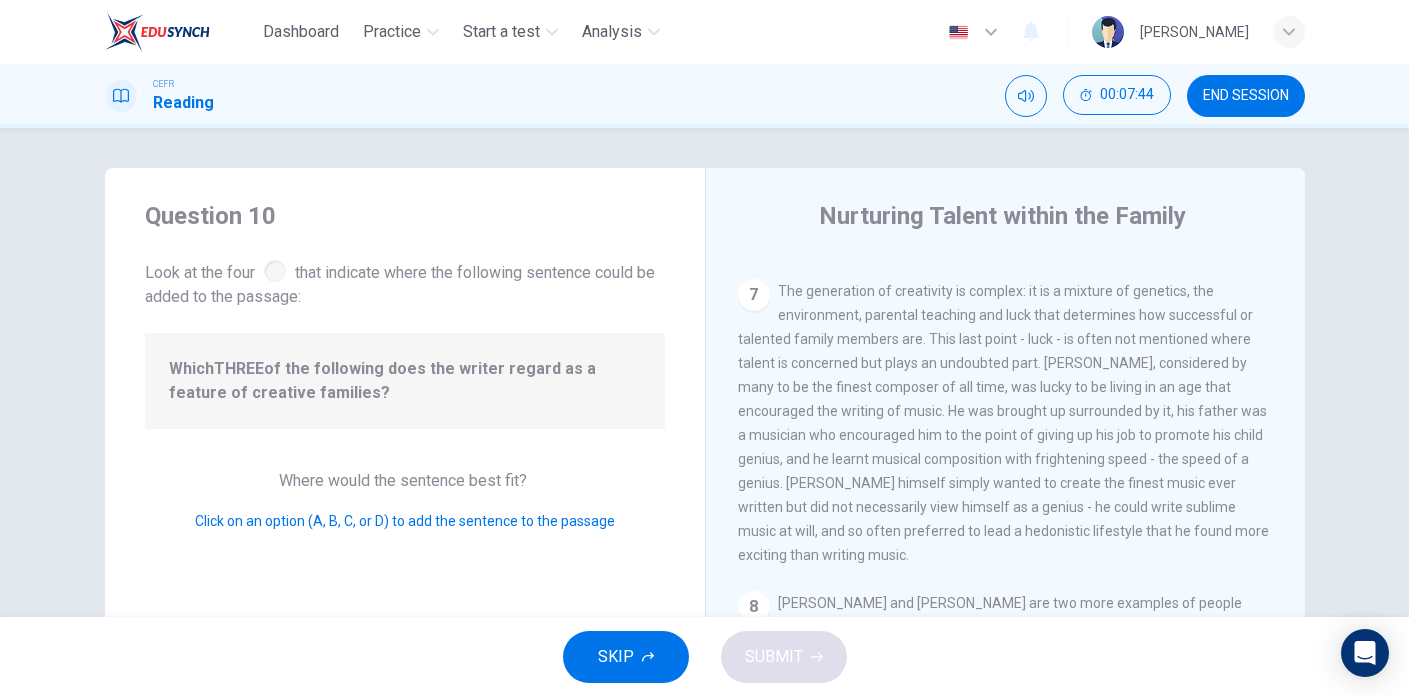 scroll, scrollTop: 286, scrollLeft: 0, axis: vertical 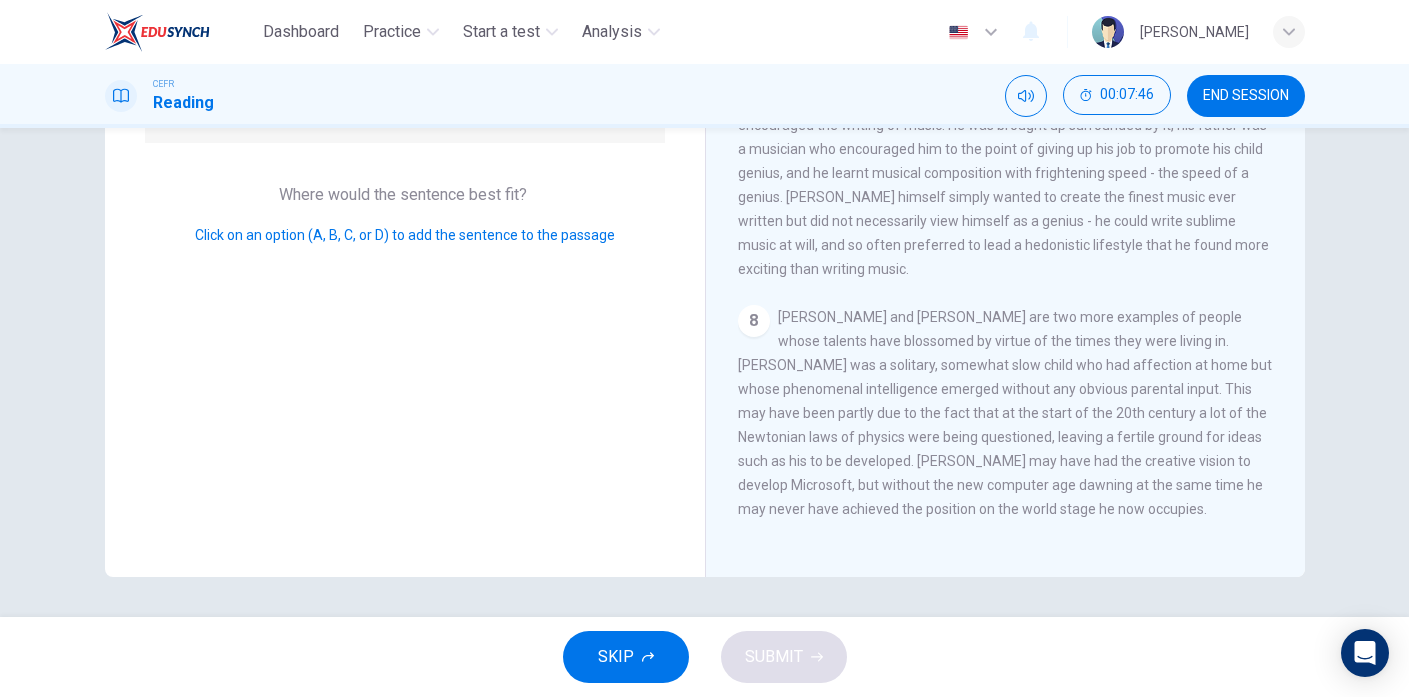 click on "Click on an option (A, B, C, or D) to add the sentence to the passage" at bounding box center (405, 235) 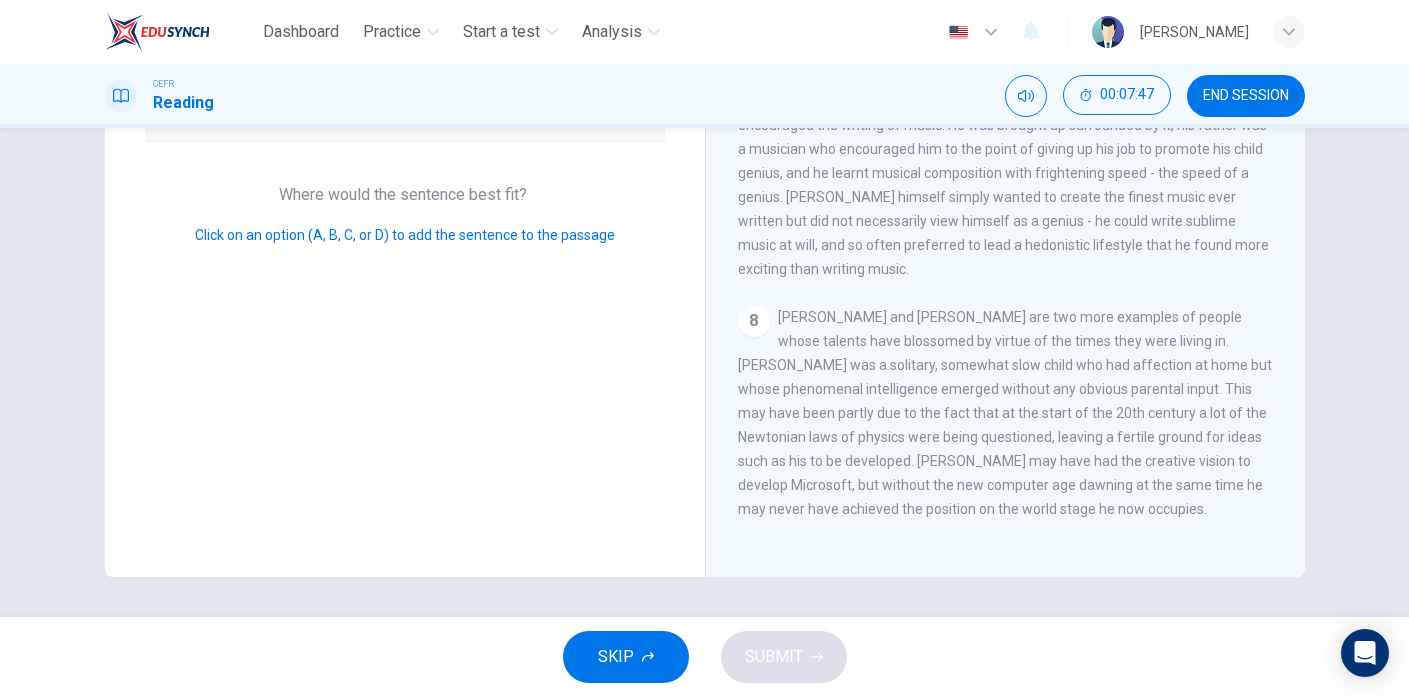 scroll, scrollTop: 0, scrollLeft: 0, axis: both 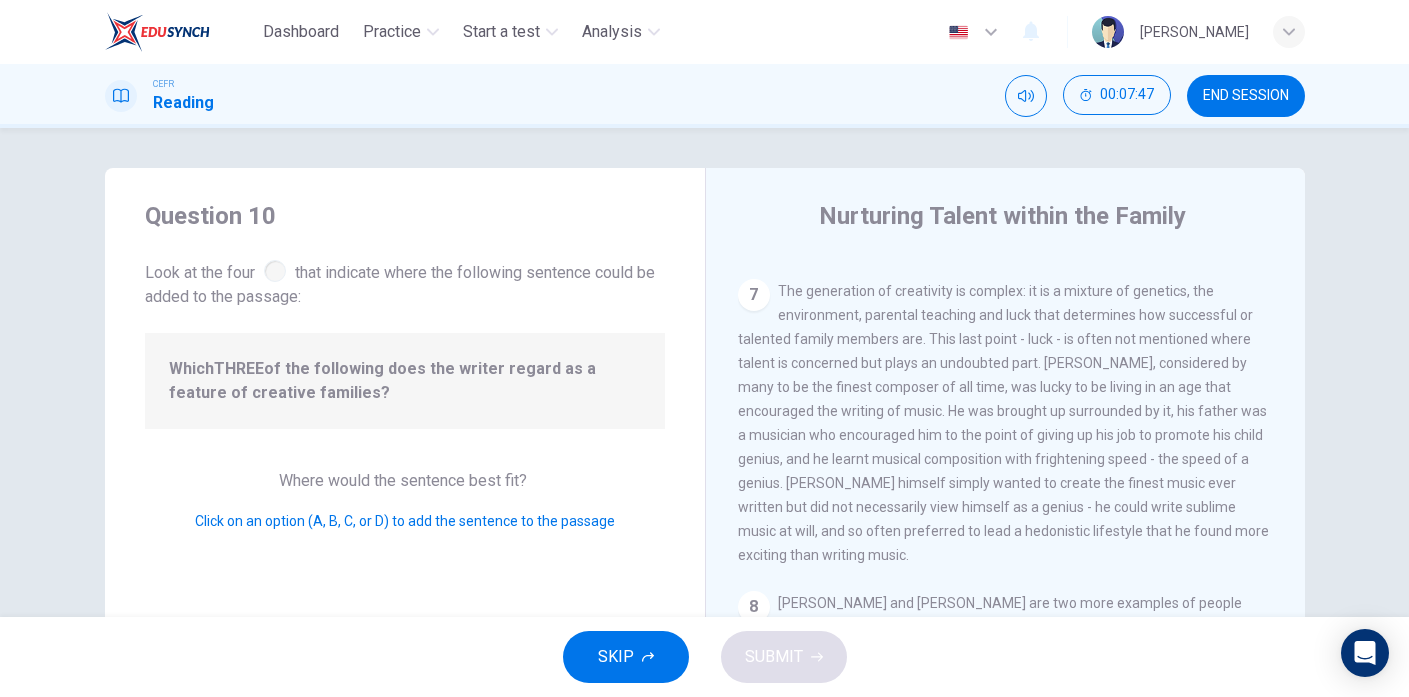 click on "Question 10 Look at the four     that indicate where the following sentence could be added to the passage: Which  THREE  of the following does the writer regard as a feature of creative families? Where would the sentence best fit?   Click on an option (A, B, C, or D) to add the sentence to the passage" at bounding box center (405, 515) 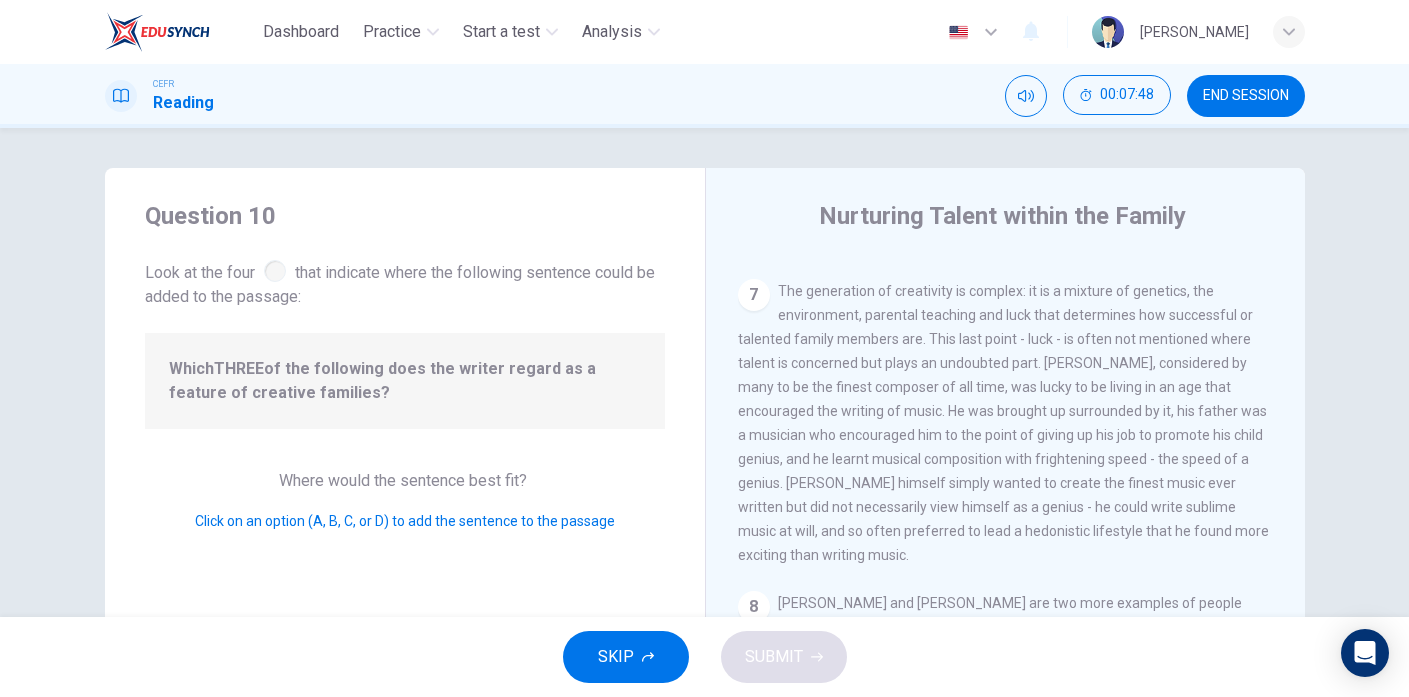 click on "Look at the four     that indicate where the following sentence could be added to the passage:" at bounding box center (405, 282) 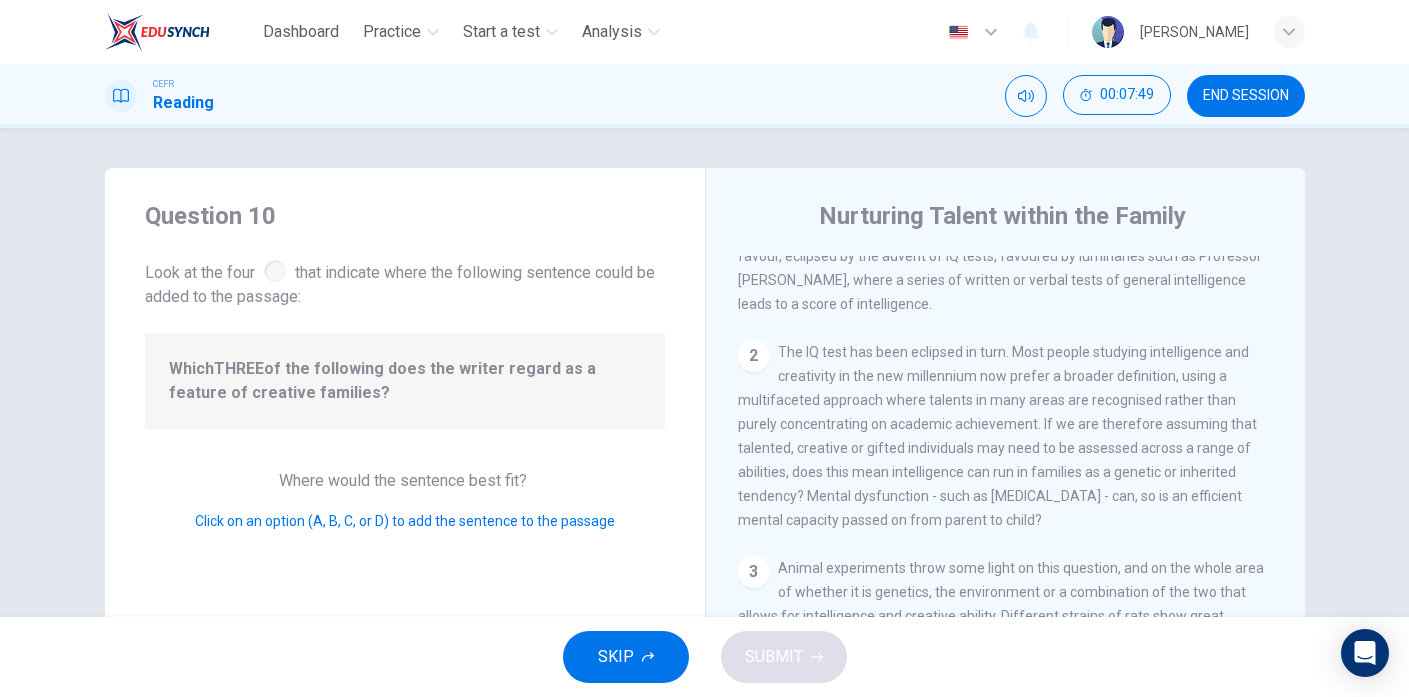 scroll, scrollTop: 0, scrollLeft: 0, axis: both 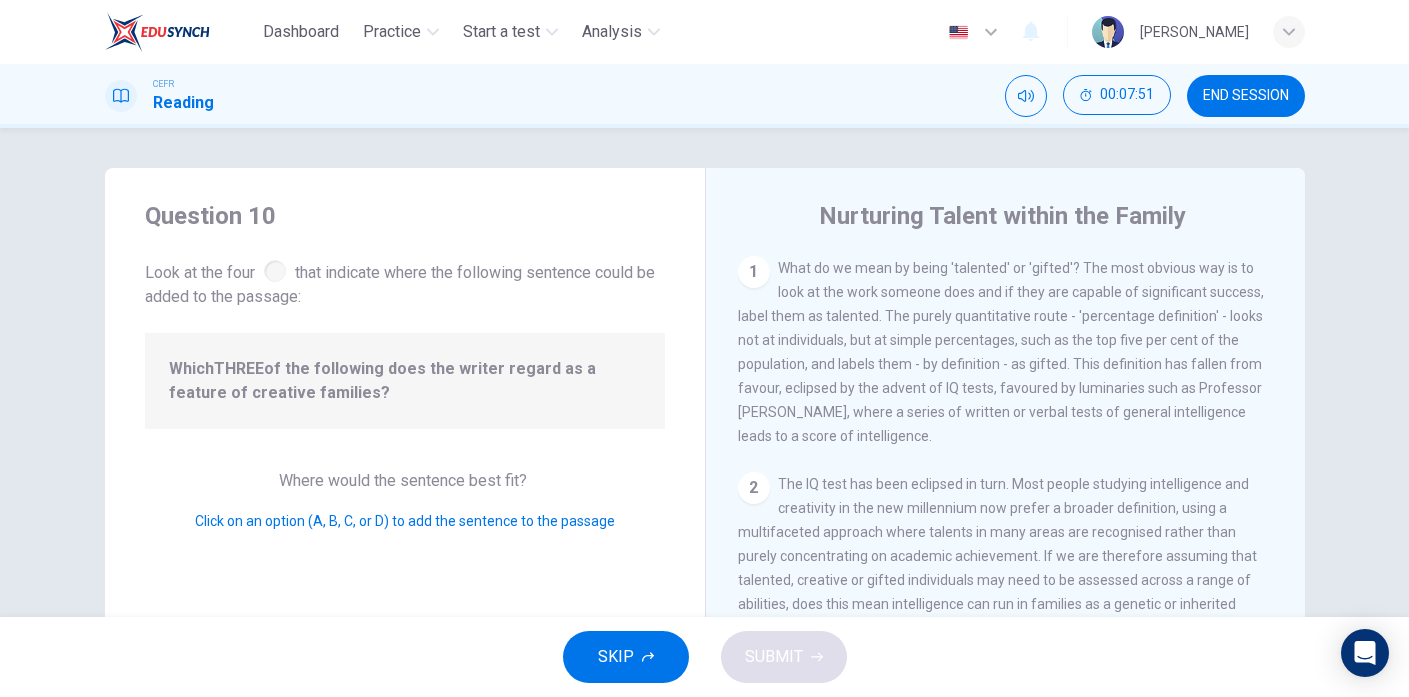 click on "What do we mean by being 'talented' or 'gifted'? The most obvious way is to look at the work someone does and if they are capable of significant success, label them as talented. The purely quantitative route - 'percentage definition' - looks not at individuals, but at simple percentages, such as the top five per cent of the population, and labels them - by definition - as gifted. This definition has fallen from favour, eclipsed by the advent of IQ tests, favoured by luminaries such as Professor [PERSON_NAME], where a series of written or verbal tests of general intelligence leads to a score of intelligence." at bounding box center (1001, 352) 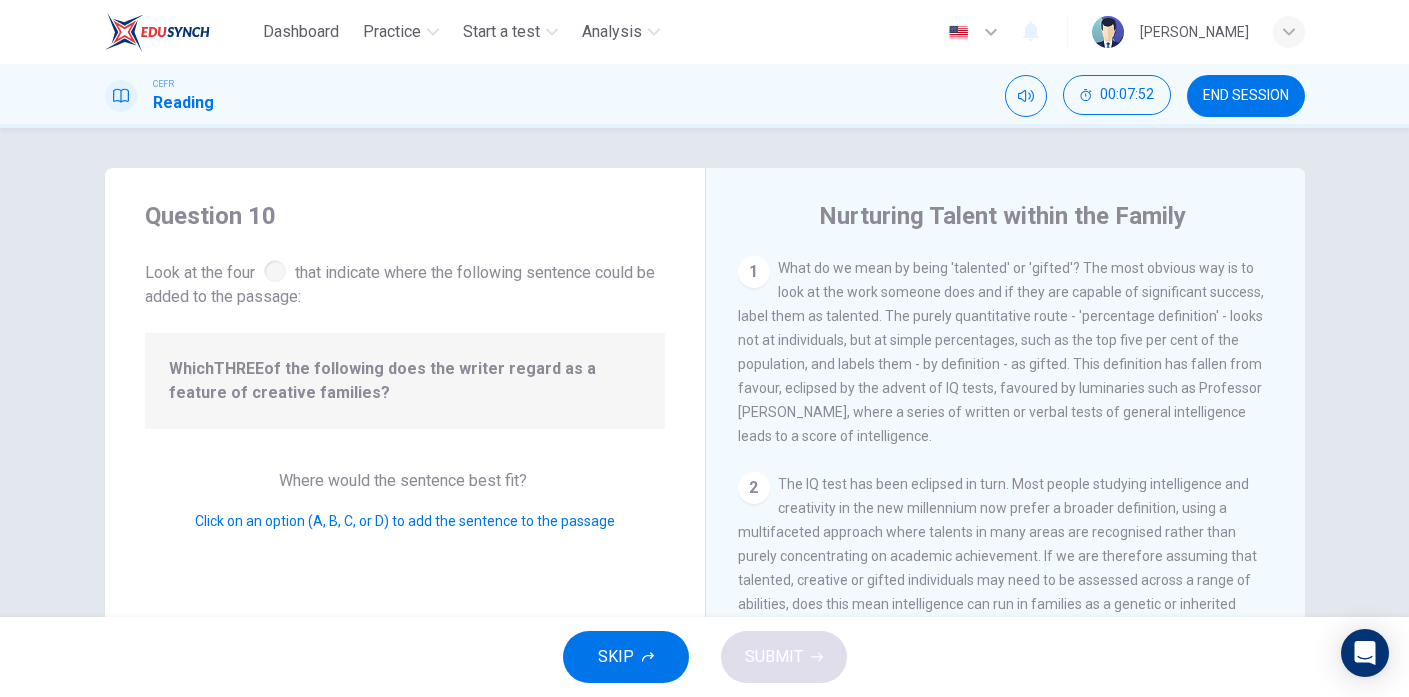 click on "1 What do we mean by being 'talented' or 'gifted'? The most obvious way is to look at the work someone does and if they are capable of significant success, label them as talented. The purely quantitative route - 'percentage definition' - looks not at individuals, but at simple percentages, such as the top five per cent of the population, and labels them - by definition - as gifted. This definition has fallen from favour, eclipsed by the advent of IQ tests, favoured by luminaries such as Professor [PERSON_NAME], where a series of written or verbal tests of general intelligence leads to a score of intelligence." at bounding box center [1006, 352] 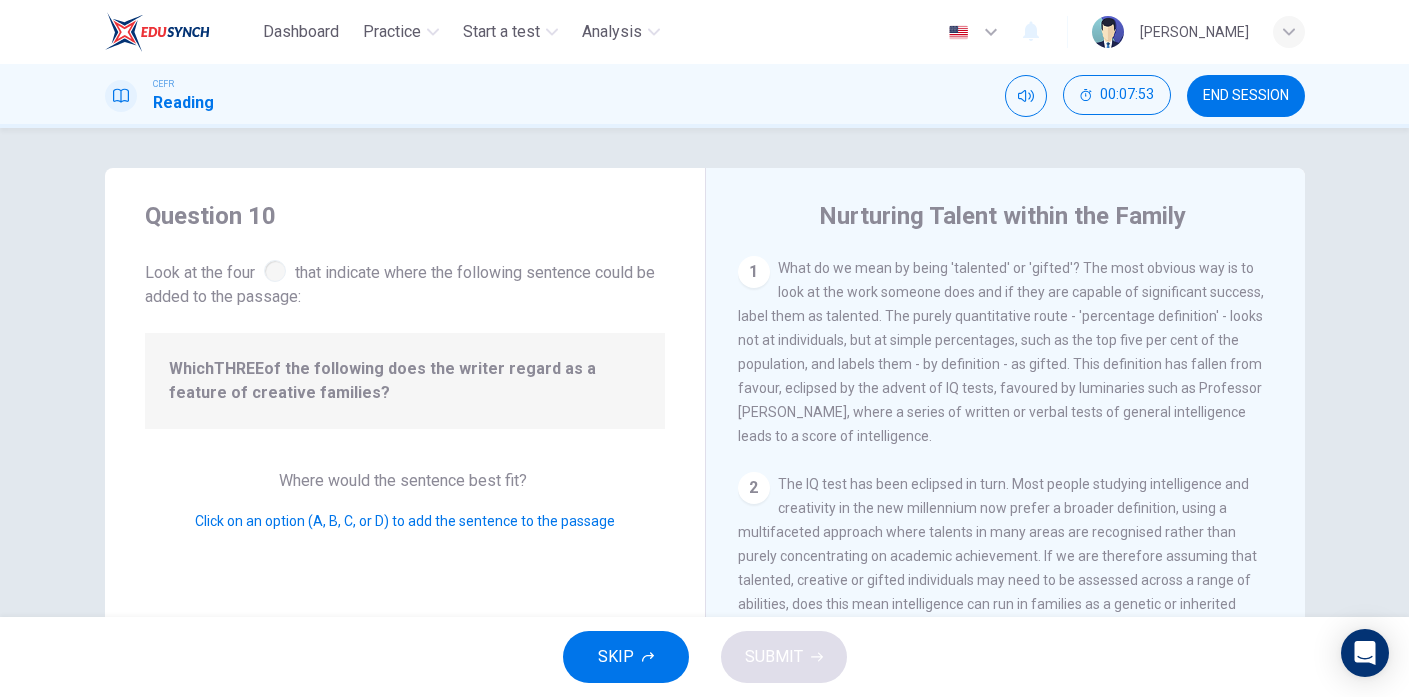 click on "2" at bounding box center [754, 488] 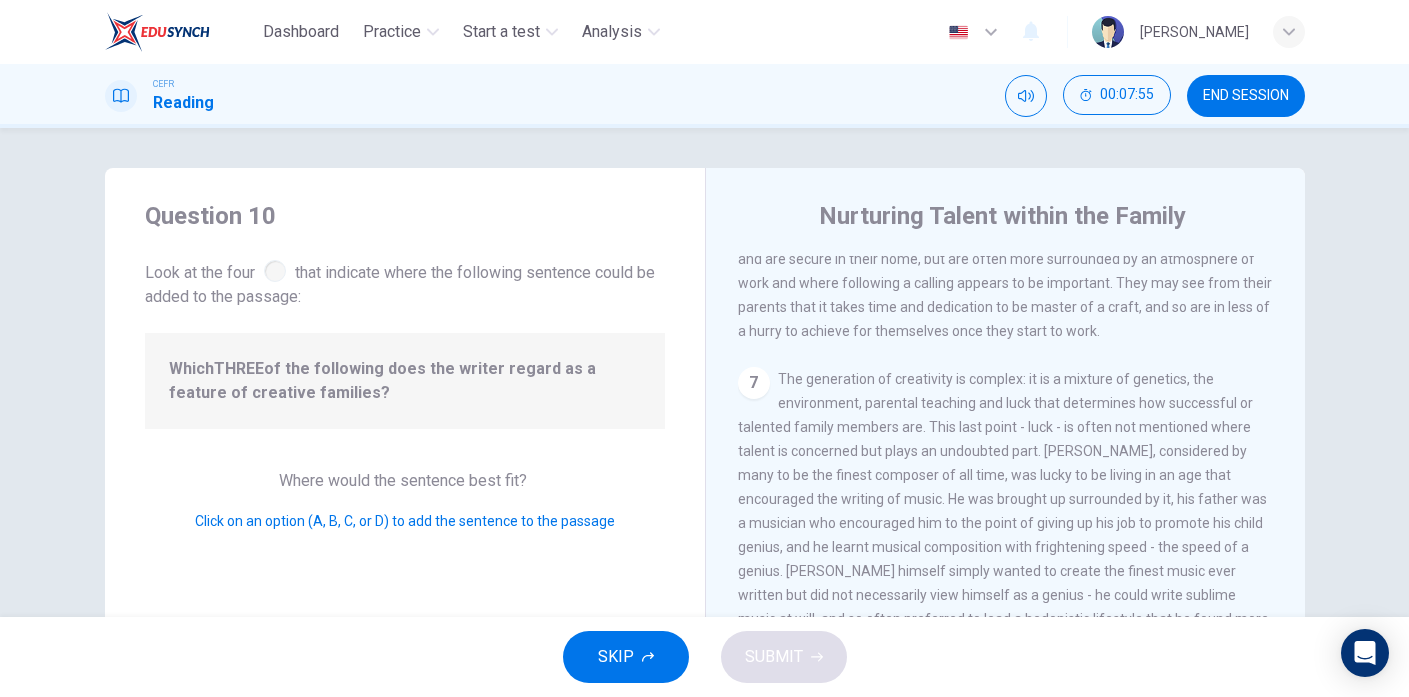 scroll, scrollTop: 1567, scrollLeft: 0, axis: vertical 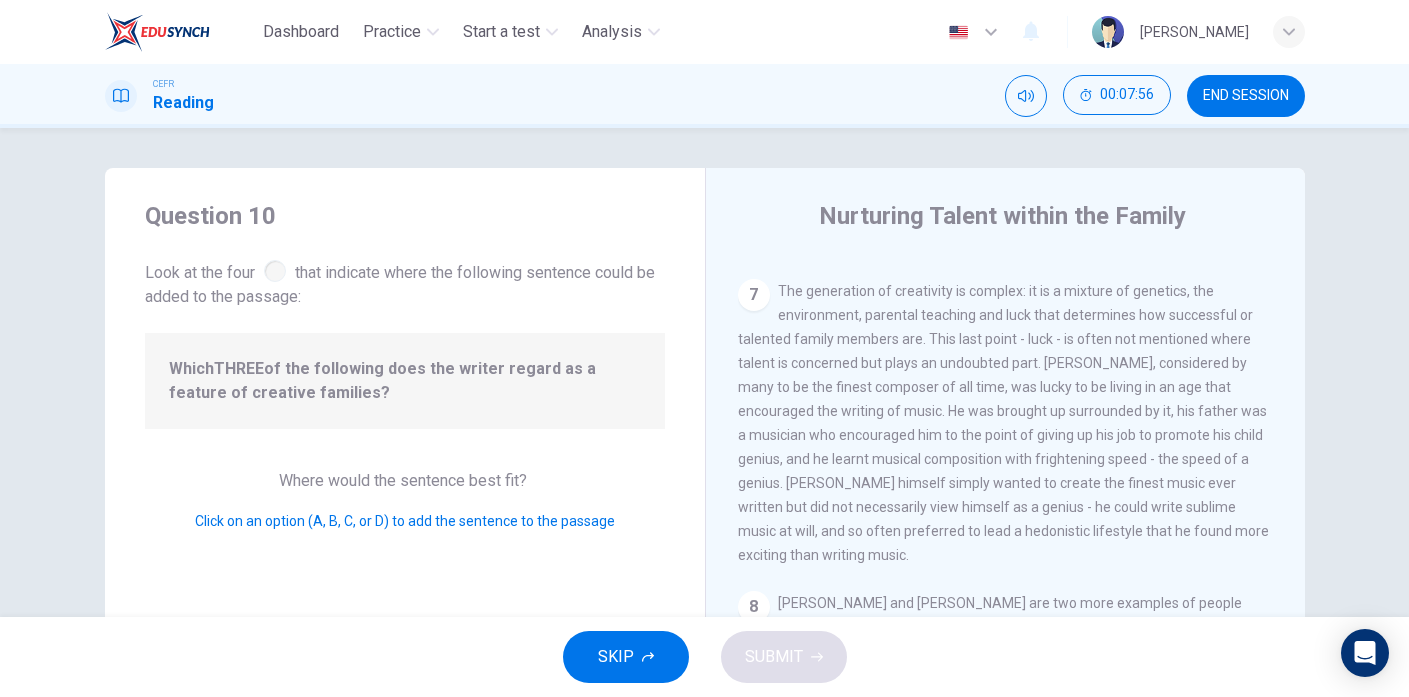 click on "Click on an option (A, B, C, or D) to add the sentence to the passage" at bounding box center (405, 521) 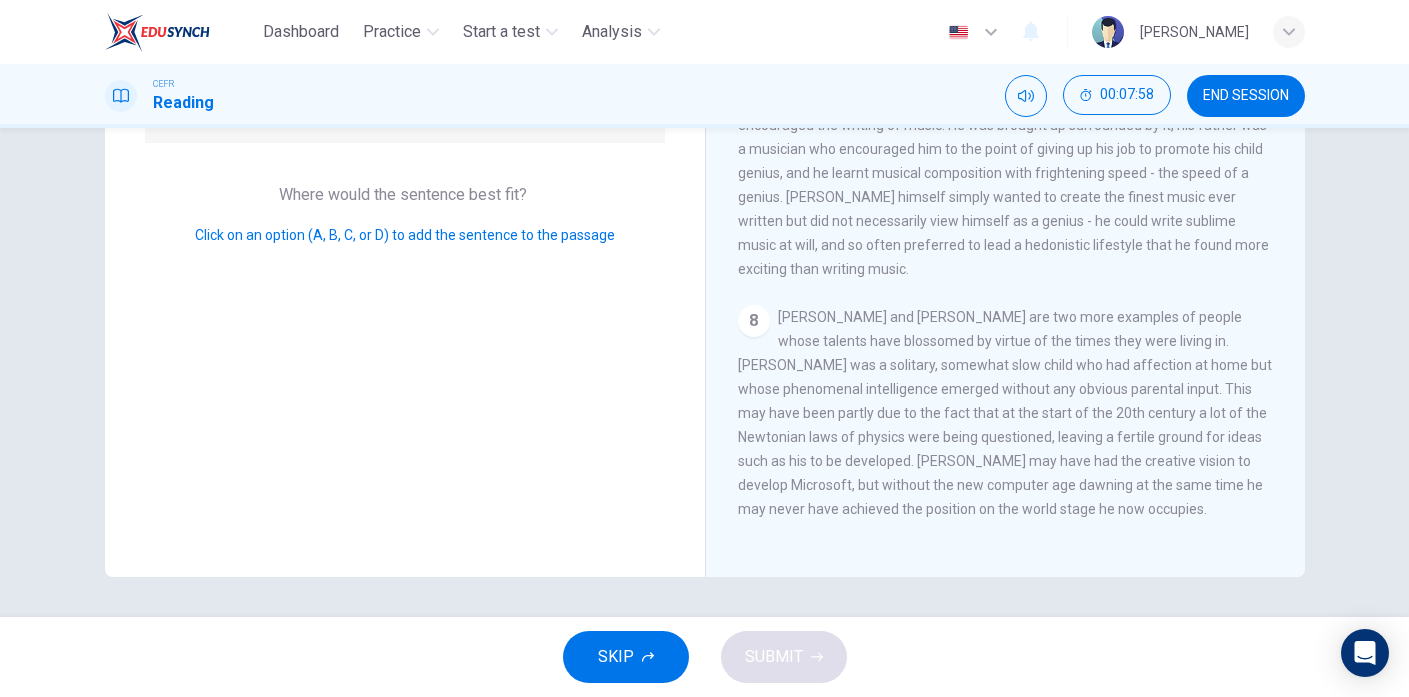 scroll, scrollTop: 0, scrollLeft: 0, axis: both 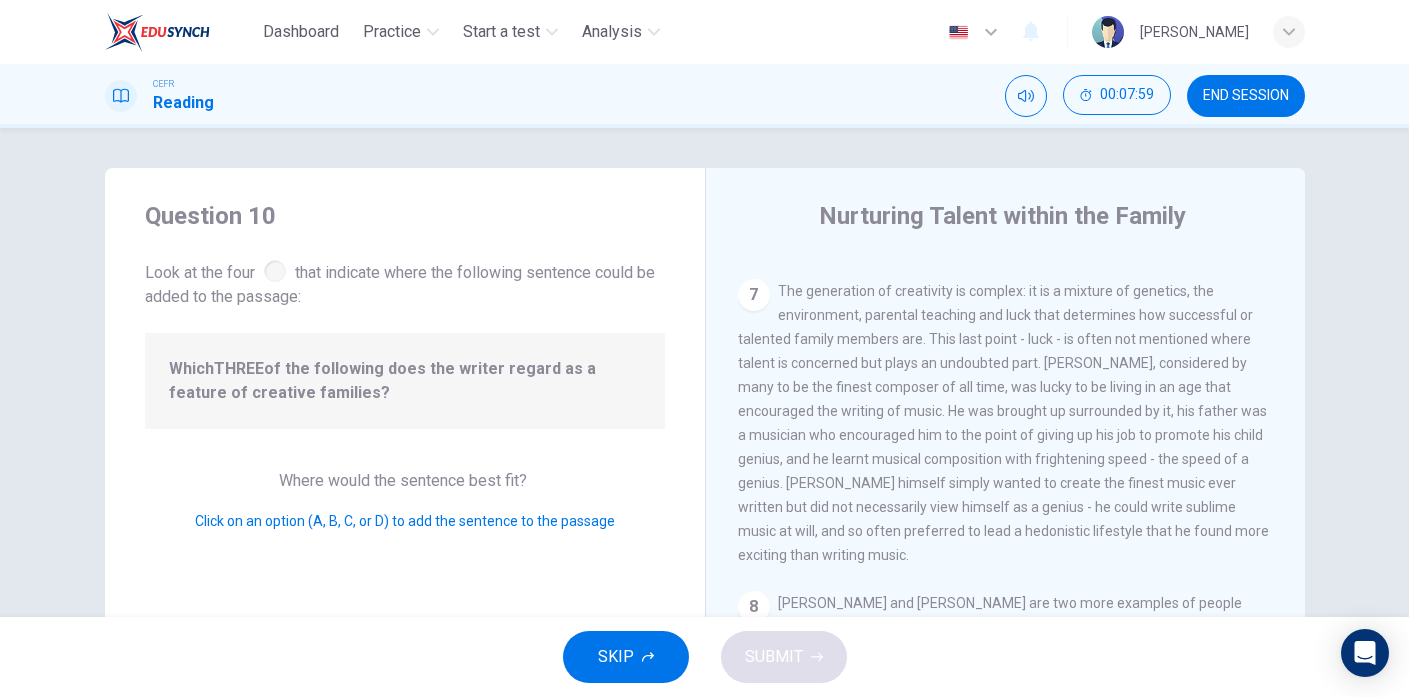 click at bounding box center (275, 271) 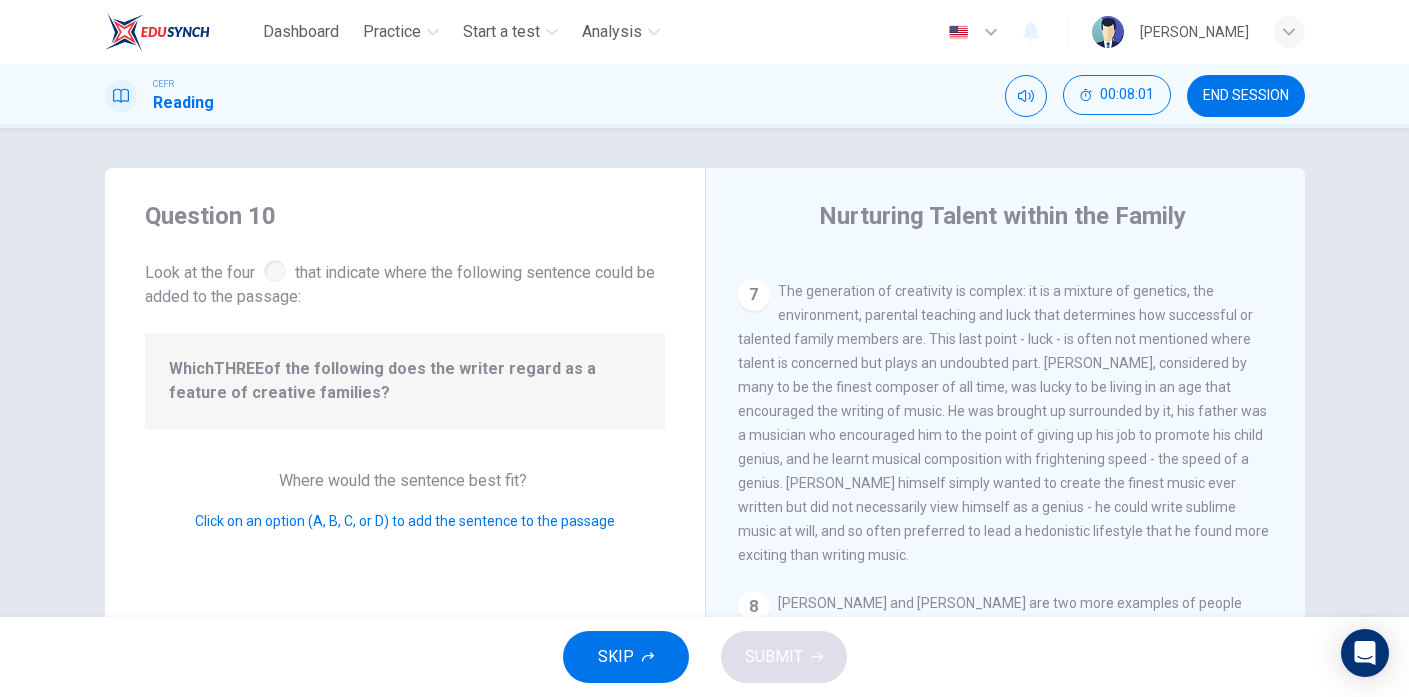 scroll, scrollTop: 286, scrollLeft: 0, axis: vertical 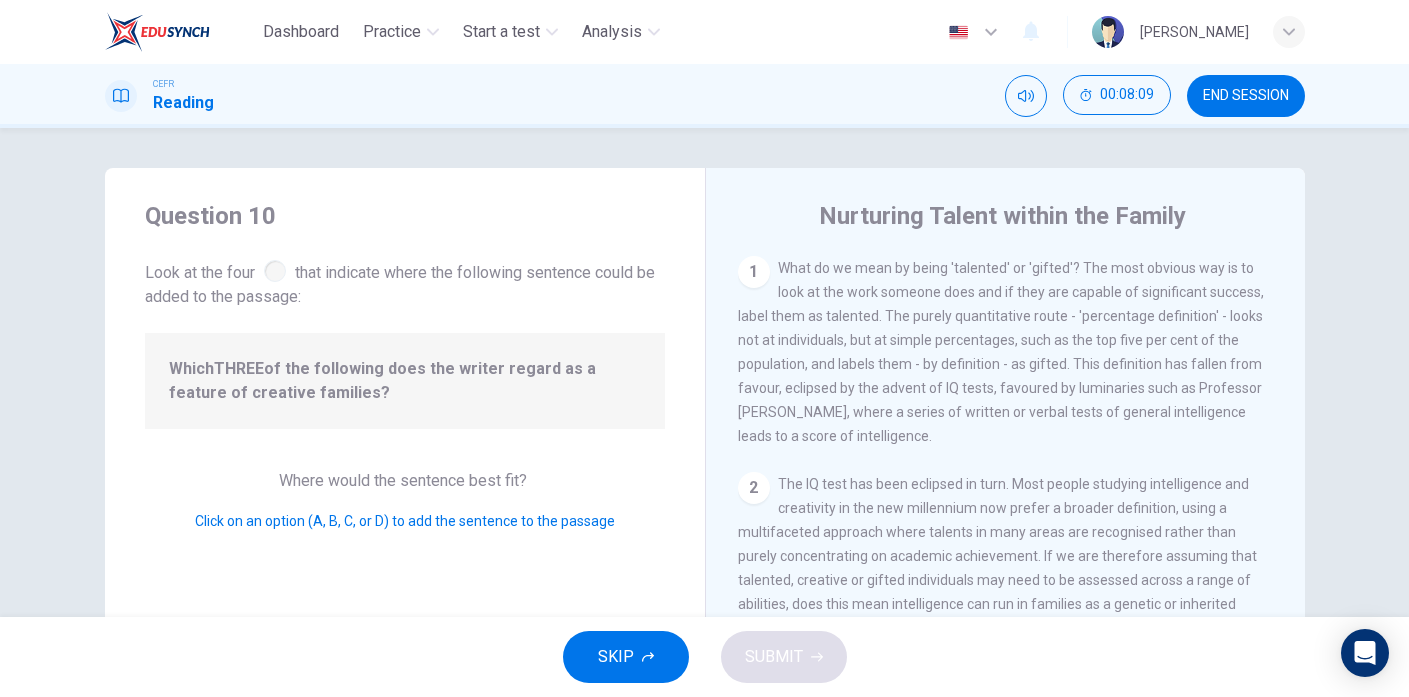 click on "Click on an option (A, B, C, or D) to add the sentence to the passage" at bounding box center [405, 521] 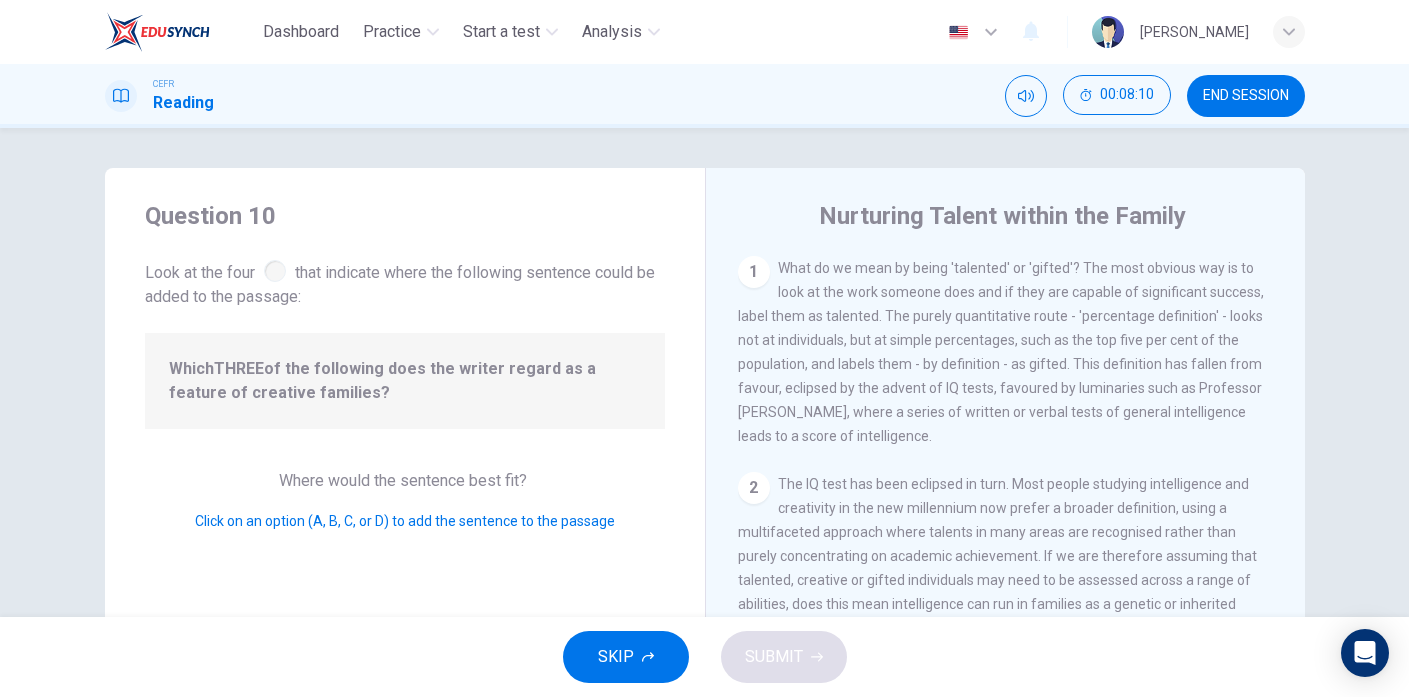 drag, startPoint x: 321, startPoint y: 523, endPoint x: 443, endPoint y: 523, distance: 122 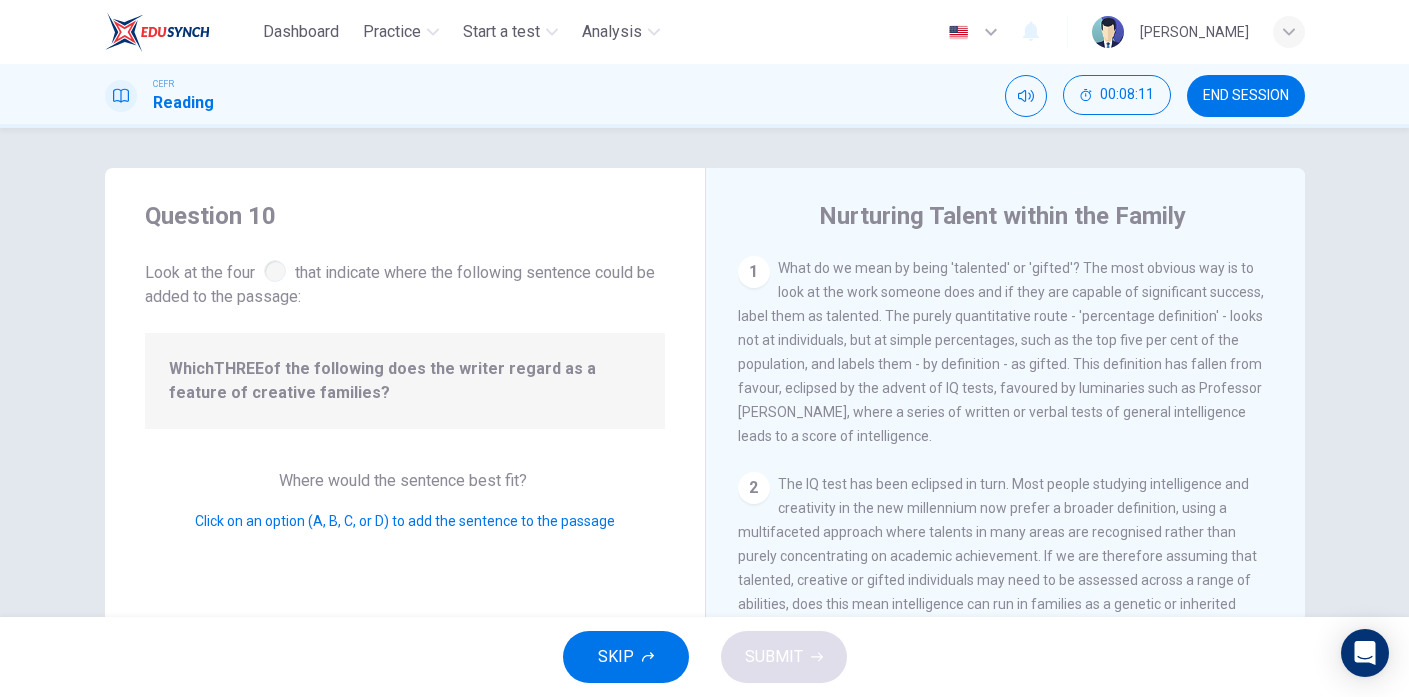 click on "Click on an option (A, B, C, or D) to add the sentence to the passage" at bounding box center (405, 521) 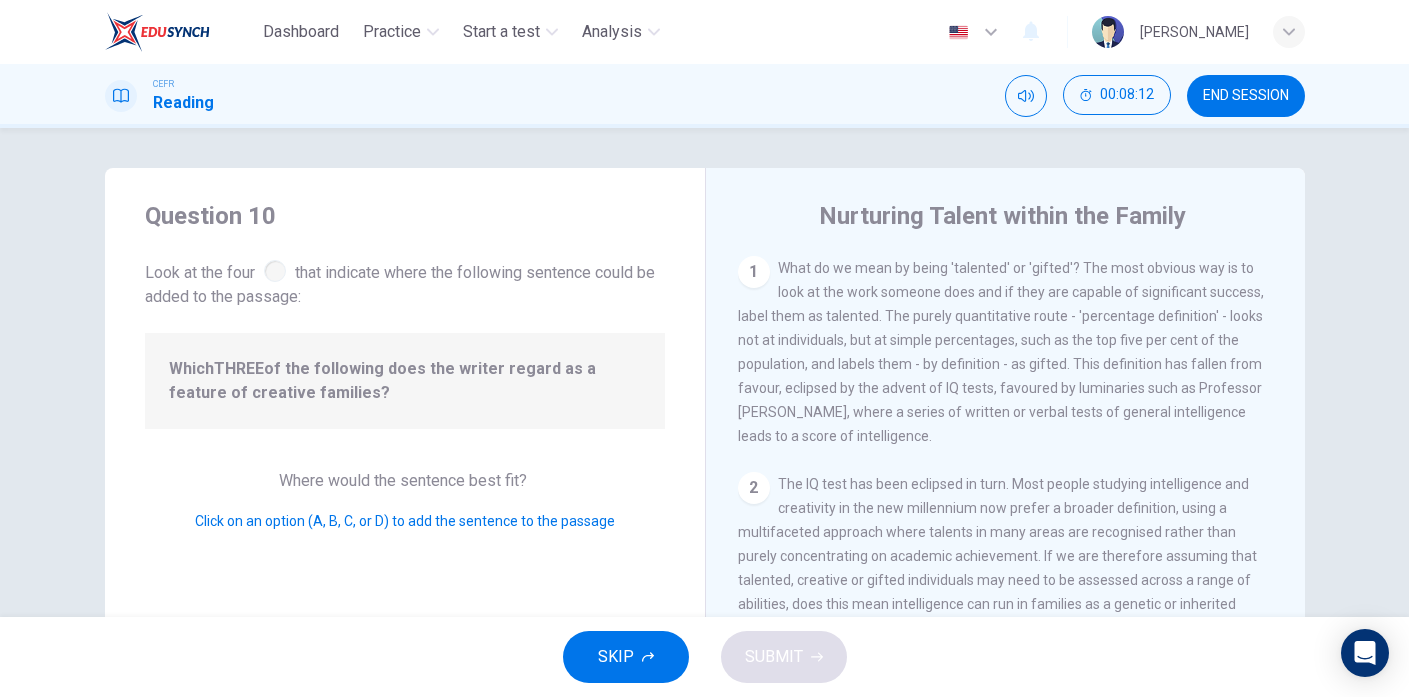 click at bounding box center [275, 271] 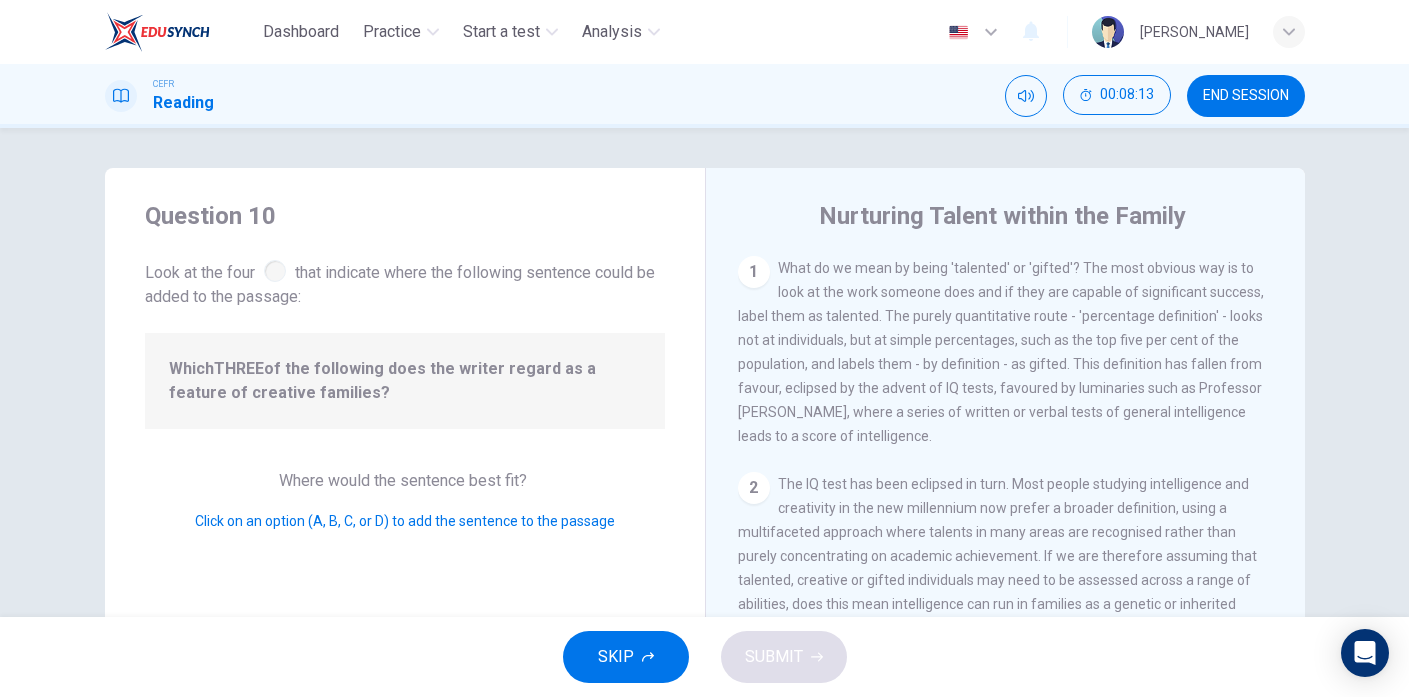 click on "Look at the four     that indicate where the following sentence could be added to the passage:" at bounding box center (405, 282) 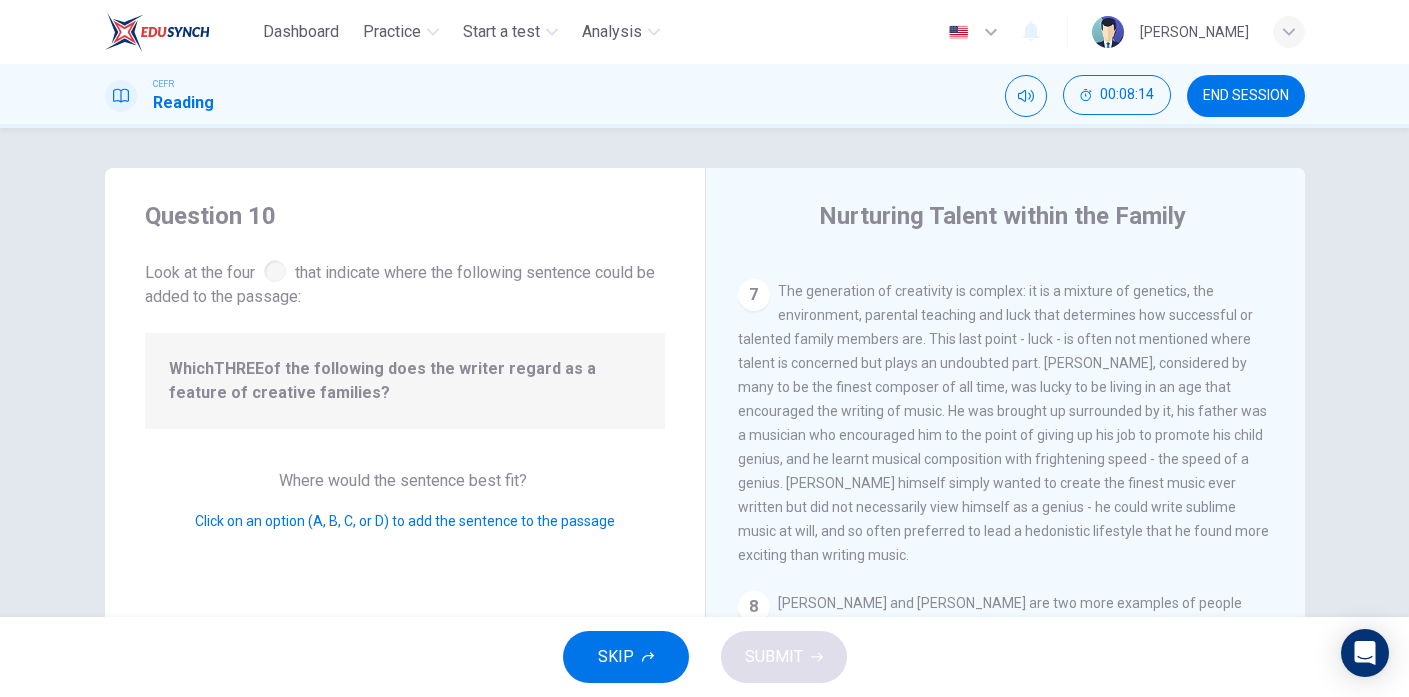scroll, scrollTop: 286, scrollLeft: 0, axis: vertical 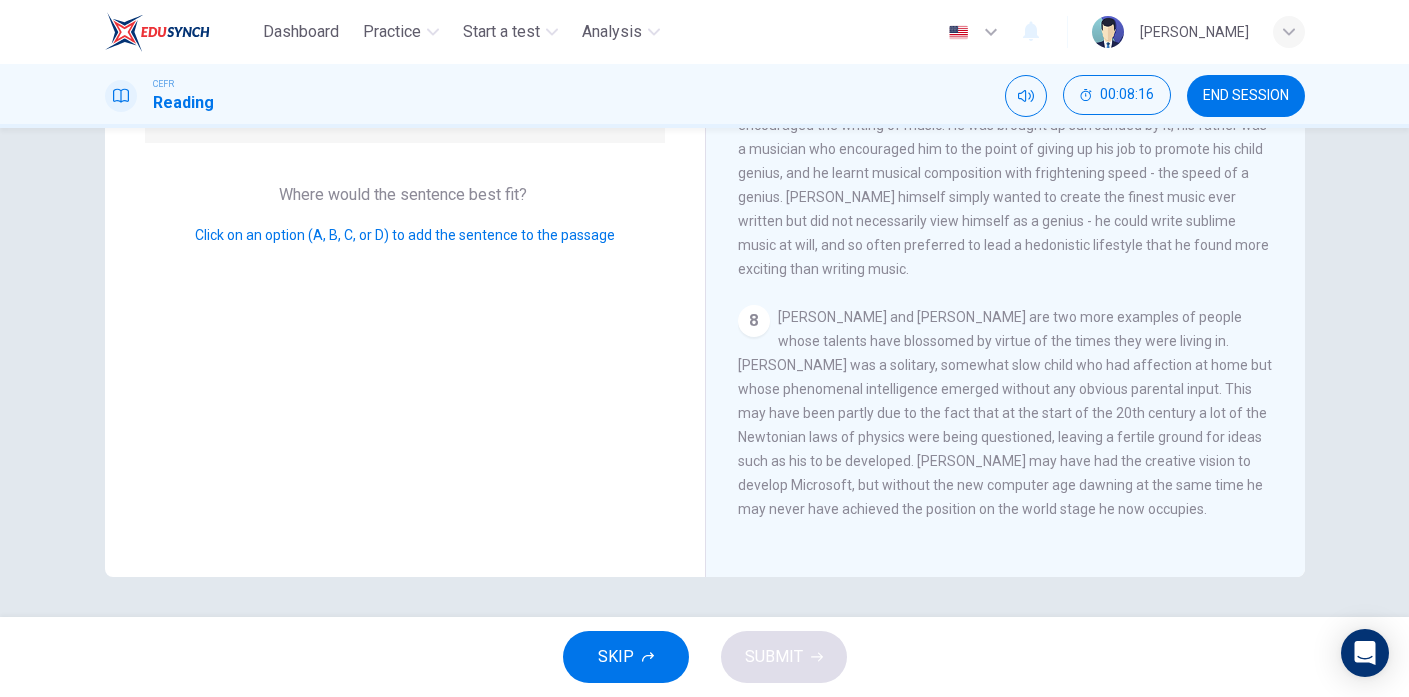 click on "[PERSON_NAME] and [PERSON_NAME] are two more examples of people whose talents have blossomed by virtue of the times they were living in. [PERSON_NAME] was a solitary, somewhat slow child who had affection at home but whose phenomenal intelligence emerged without any obvious parental input. This may have been partly due to the fact that at the start of the 20th century a lot of the Newtonian laws of physics were being questioned, leaving a fertile ground for ideas such as his to be developed. [PERSON_NAME] may have had the creative vision to develop Microsoft, but without the new computer age dawning at the same time he may never have achieved the position on the world stage he now occupies." at bounding box center [1005, 413] 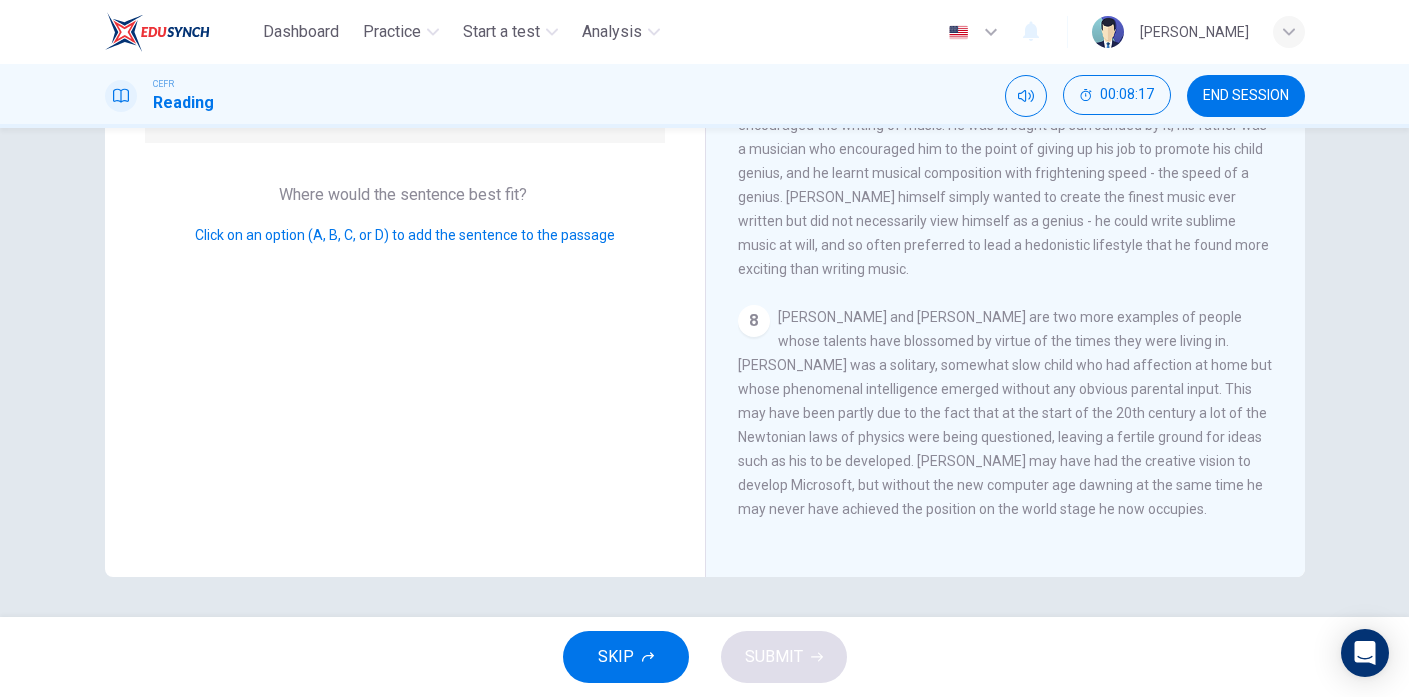 drag, startPoint x: 866, startPoint y: 326, endPoint x: 1195, endPoint y: 500, distance: 372.1787 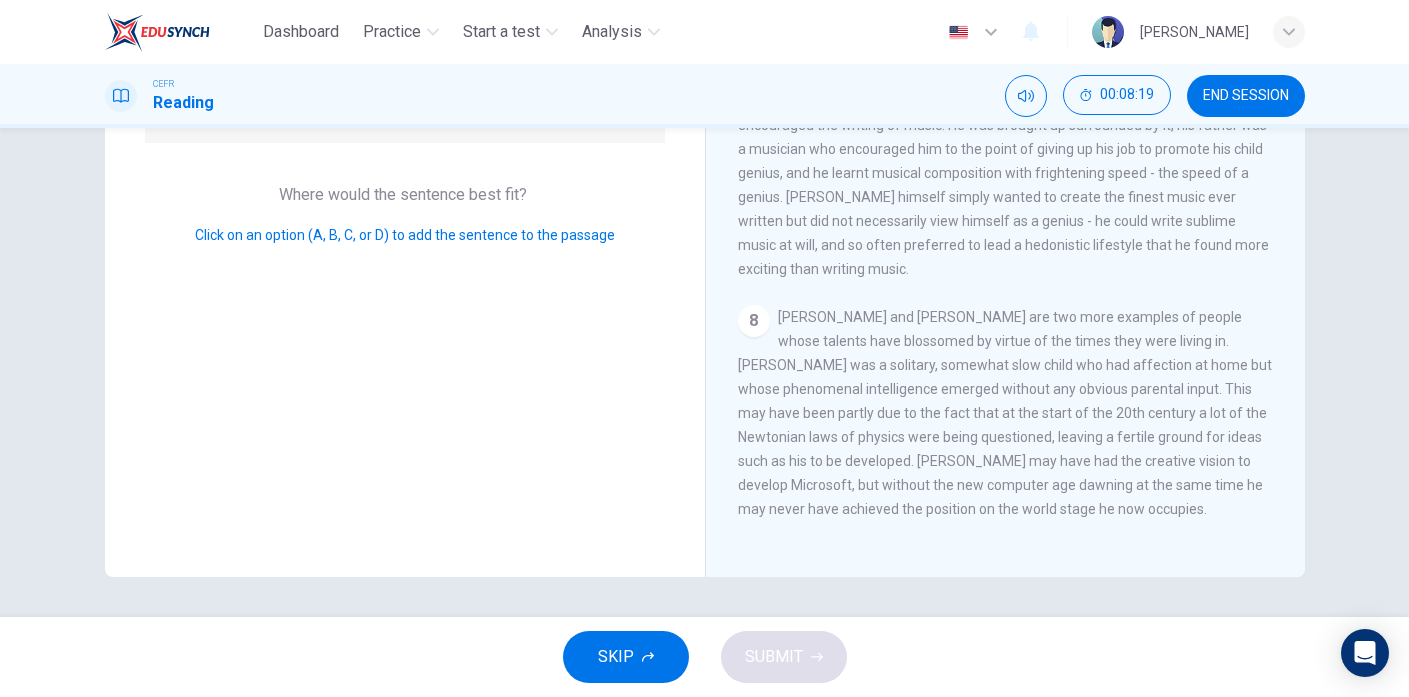 click on "SKIP" at bounding box center (626, 657) 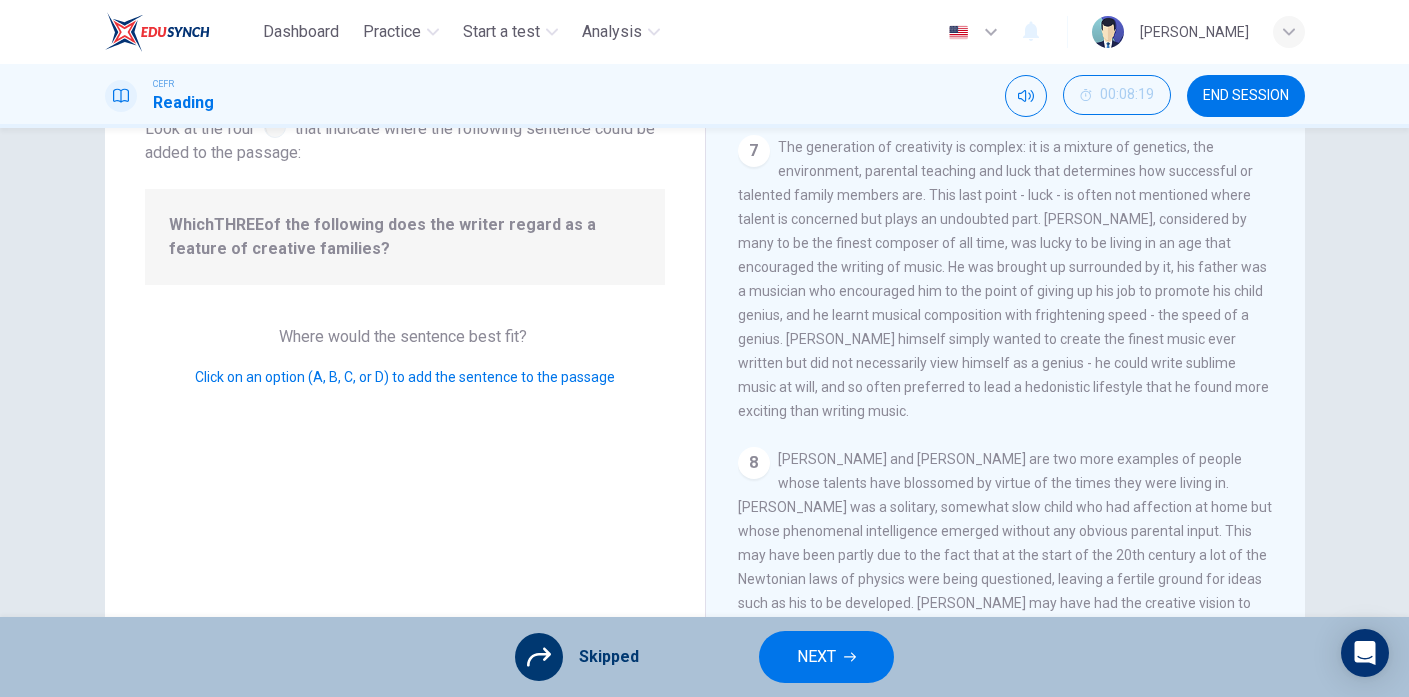 click on "Question 10 Look at the four     that indicate where the following sentence could be added to the passage: Which  THREE  of the following does the writer regard as a feature of creative families? Where would the sentence best fit?   Click on an option (A, B, C, or D) to add the sentence to the passage" at bounding box center [405, 371] 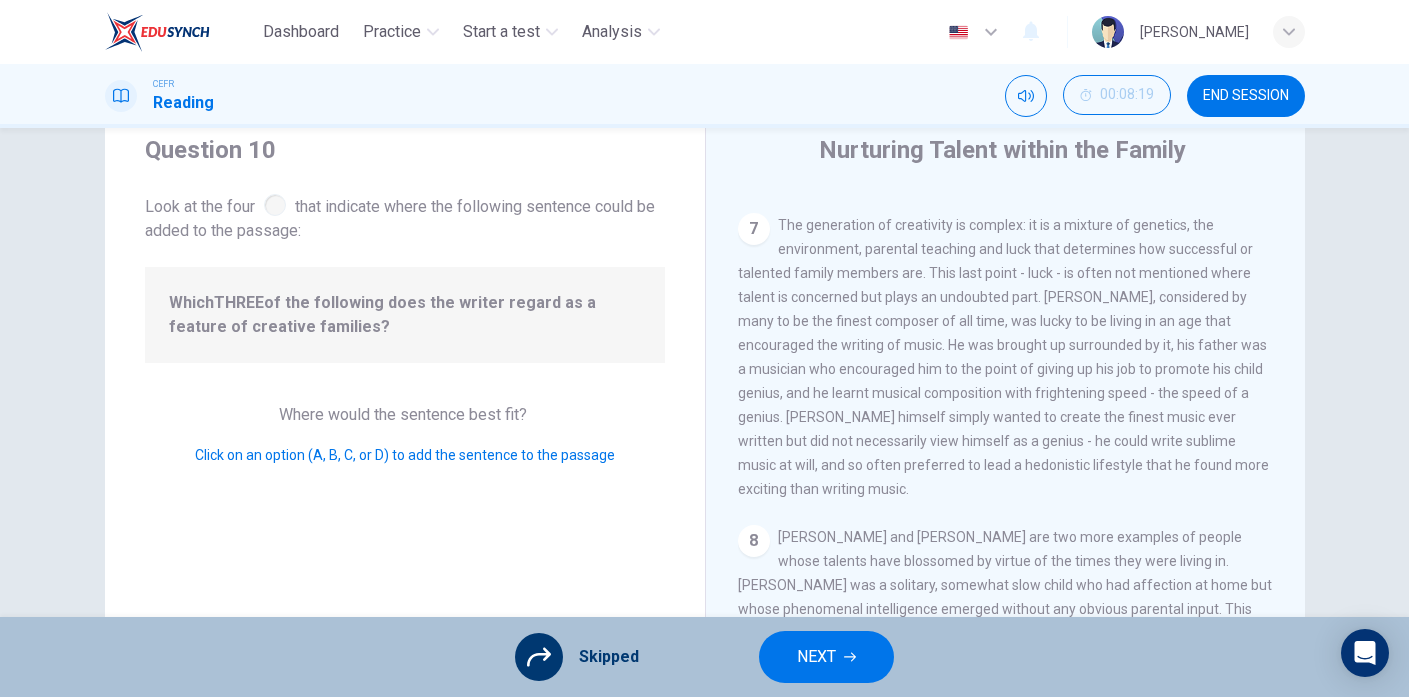 scroll, scrollTop: 0, scrollLeft: 0, axis: both 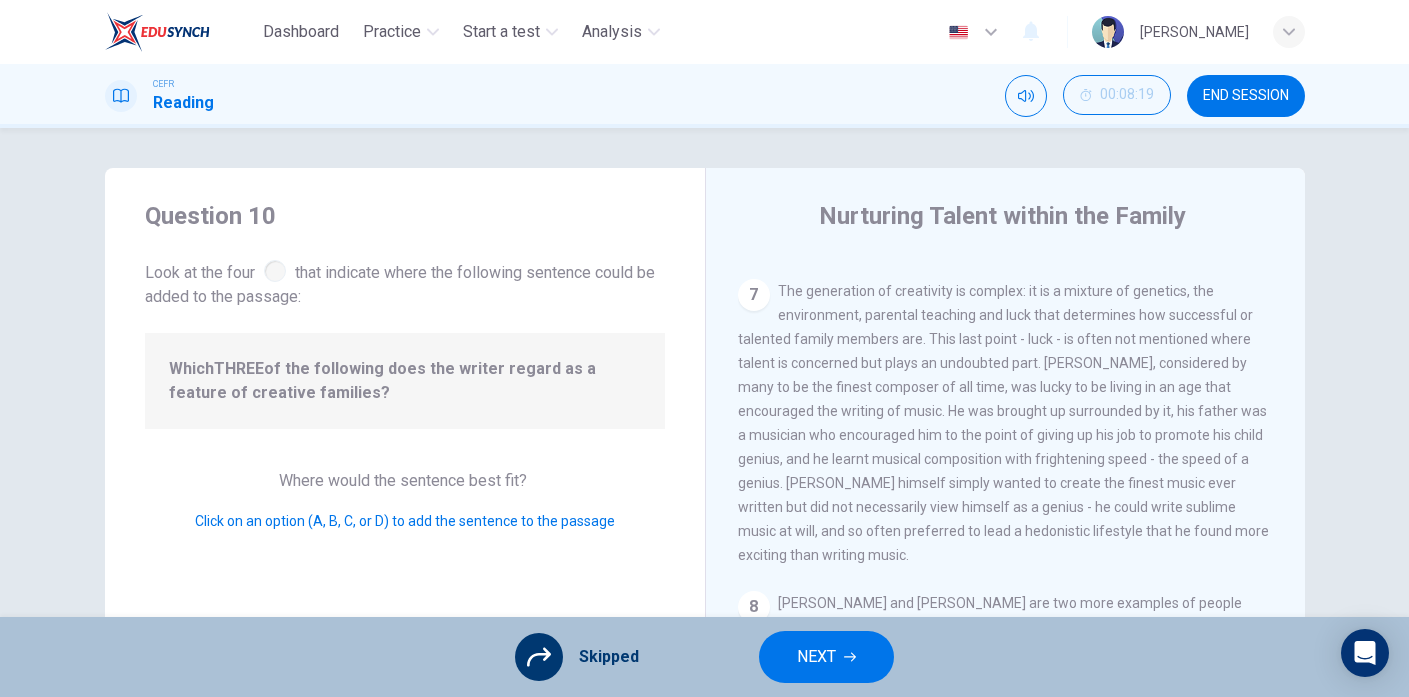click on "The generation of creativity is complex: it is a mixture of genetics, the environment, parental teaching and luck that determines how successful or talented family members are. This last point - luck - is often not mentioned where talent is concerned but plays an undoubted part. [PERSON_NAME], considered by many to be the finest composer of all time, was lucky to be living in an age that encouraged the writing of music. He was brought up surrounded by it, his father was a musician who encouraged him to the point of giving up his job to promote his child genius, and he learnt musical composition with frightening speed - the speed of a genius. [PERSON_NAME] himself simply wanted to create the finest music ever written but did not necessarily view himself as a genius - he could write sublime music at will, and so often preferred to lead a hedonistic lifestyle that he found more exciting than writing music." at bounding box center (1003, 423) 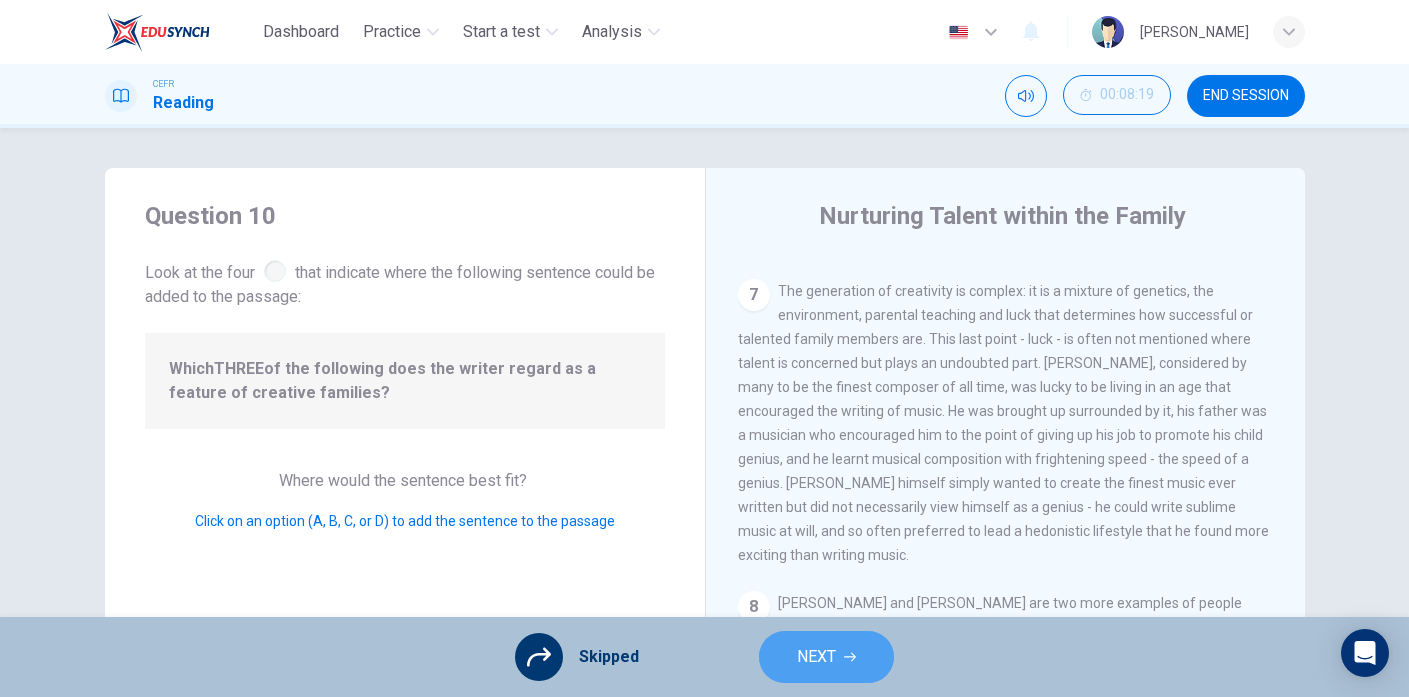 click on "NEXT" at bounding box center (826, 657) 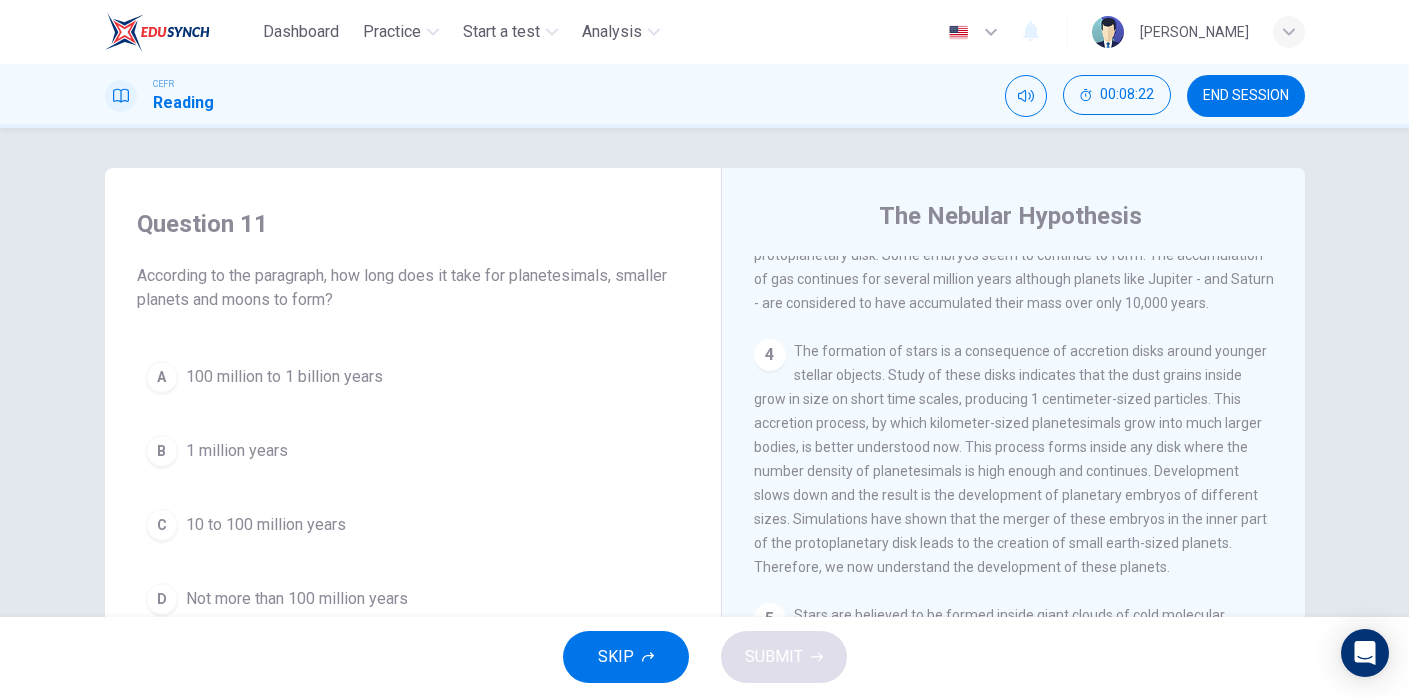 scroll, scrollTop: 587, scrollLeft: 0, axis: vertical 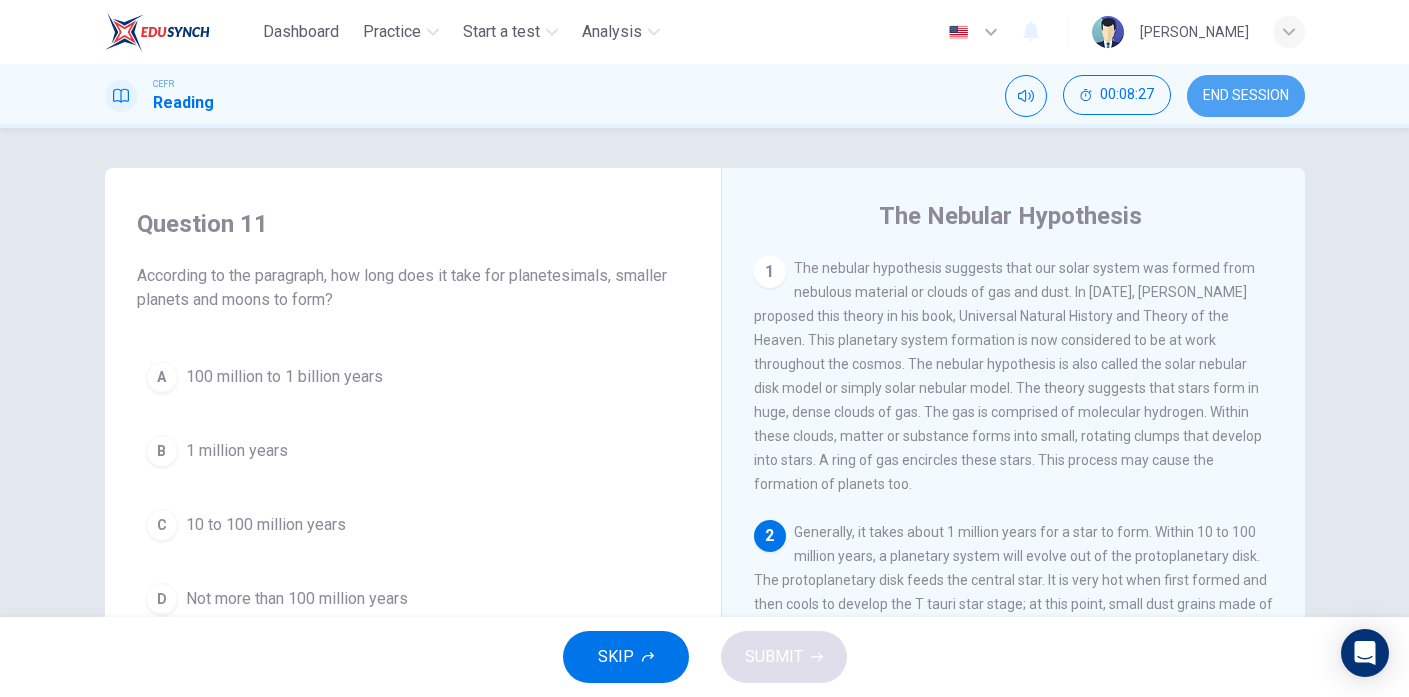 click on "END SESSION" at bounding box center [1246, 96] 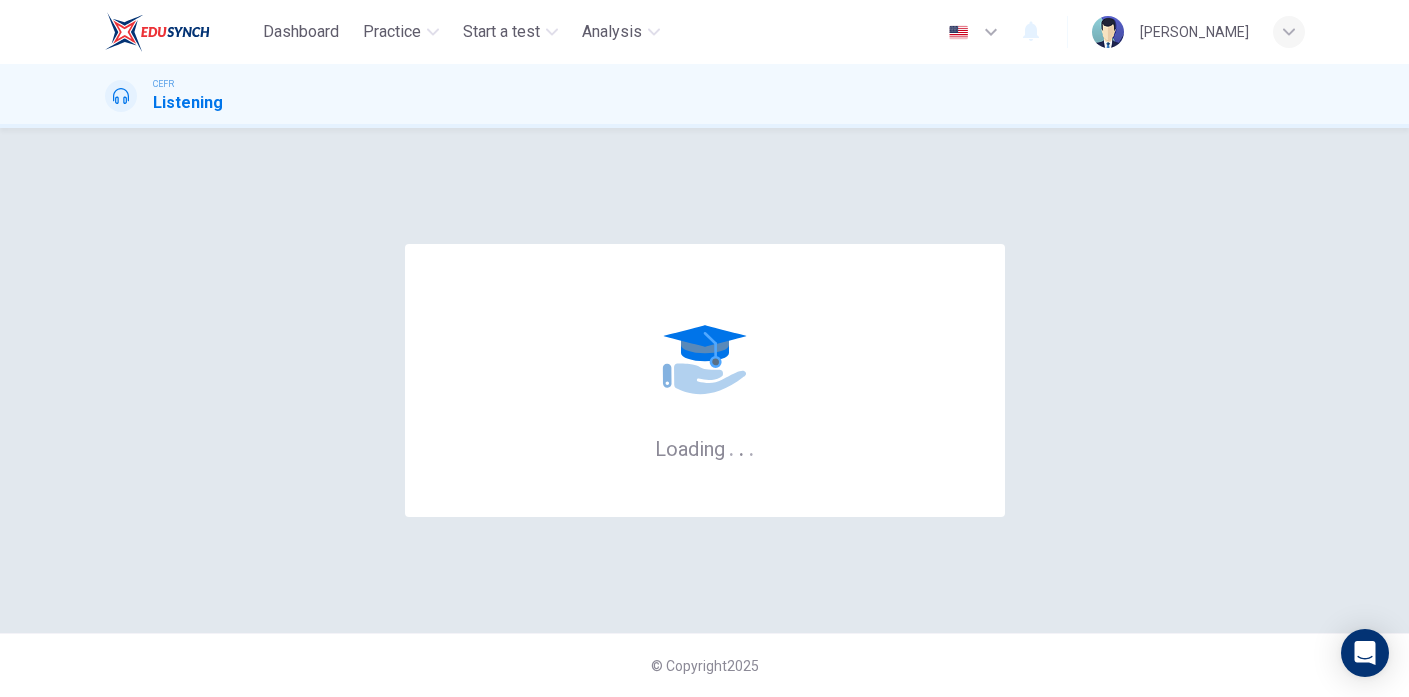 scroll, scrollTop: 0, scrollLeft: 0, axis: both 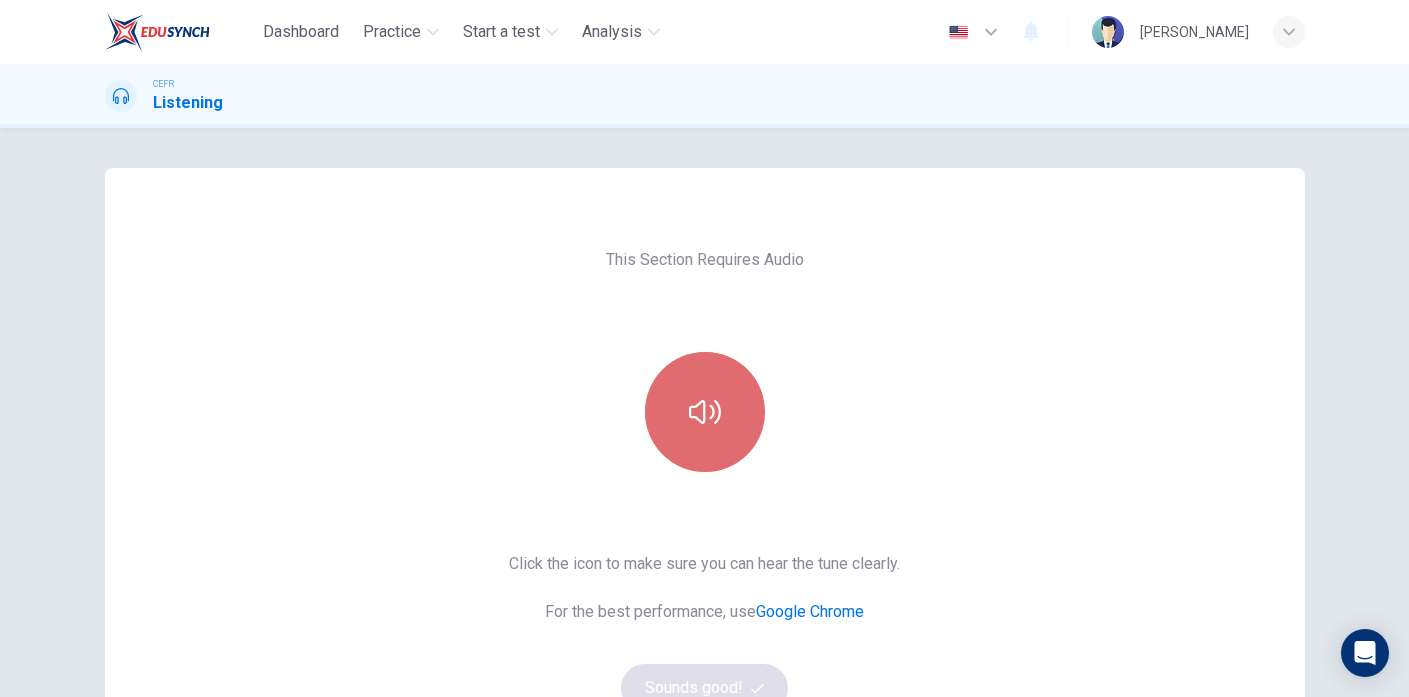 click at bounding box center [705, 412] 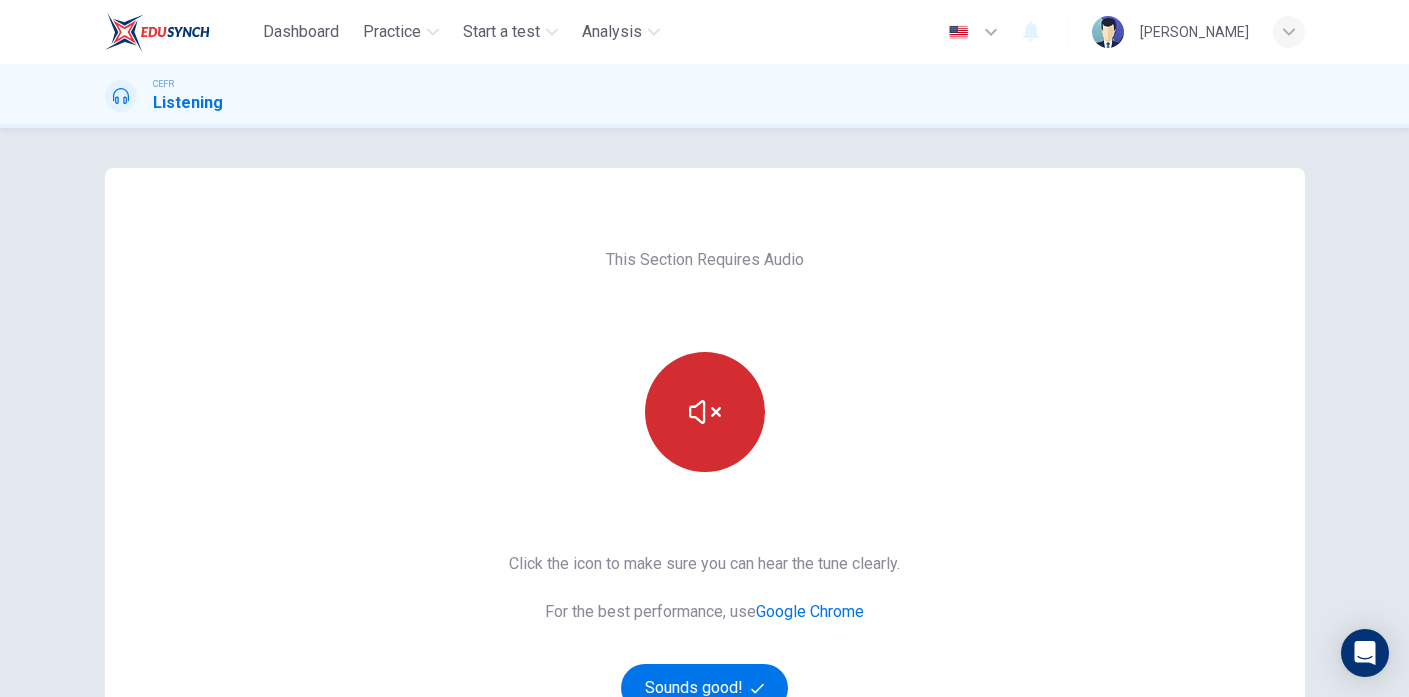 scroll, scrollTop: 270, scrollLeft: 0, axis: vertical 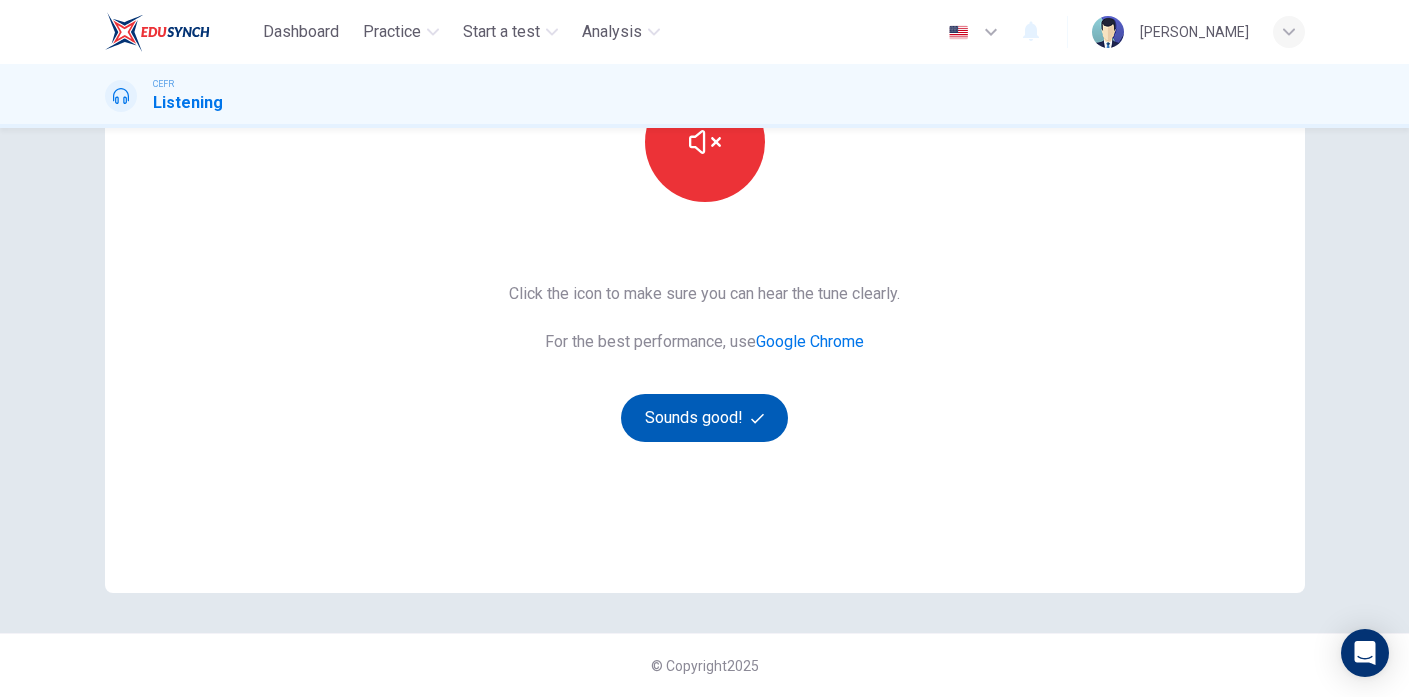 click on "Sounds good!" at bounding box center [705, 418] 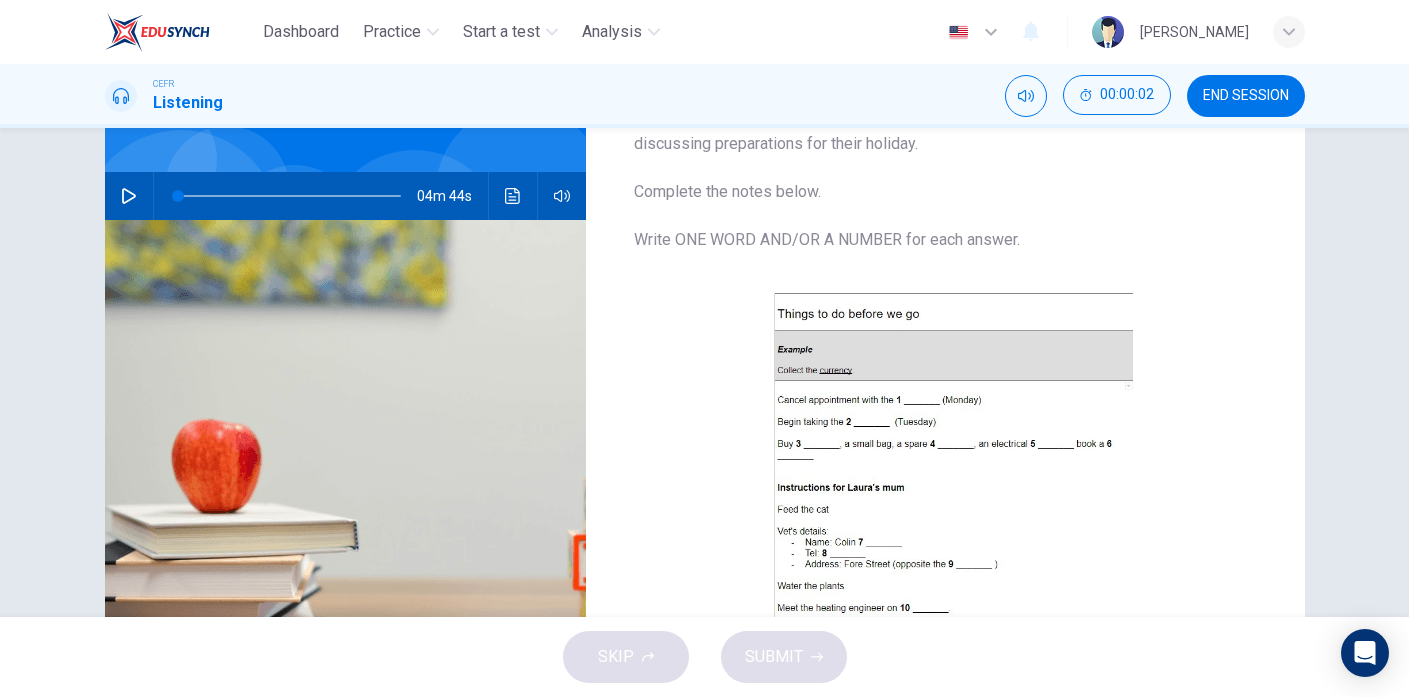 scroll, scrollTop: 144, scrollLeft: 0, axis: vertical 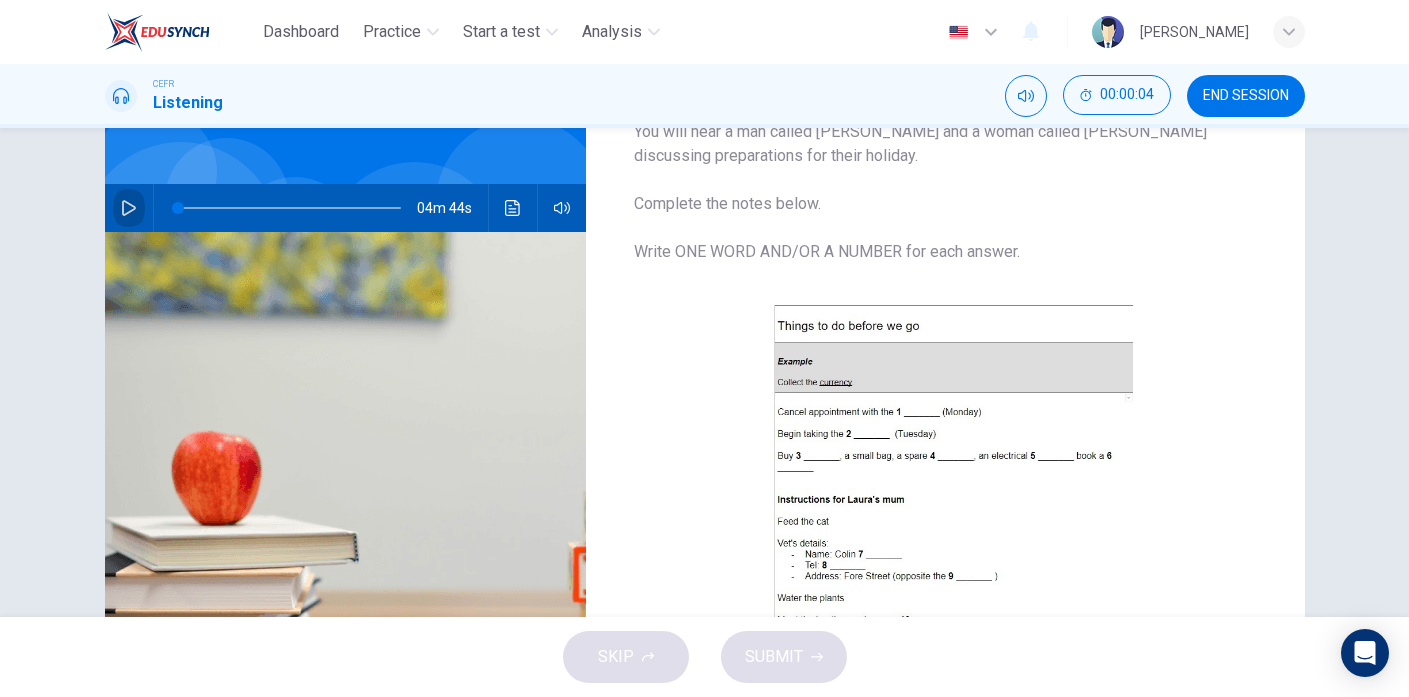 click at bounding box center [129, 208] 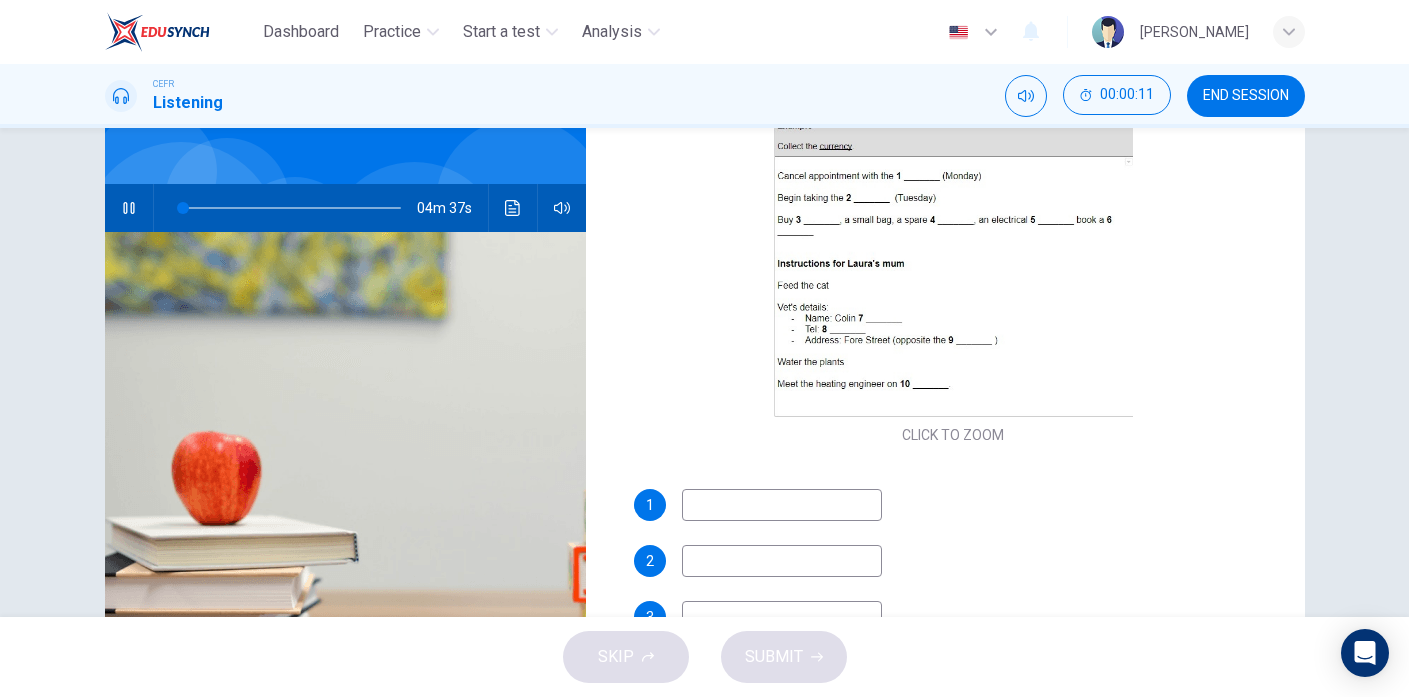 scroll, scrollTop: 187, scrollLeft: 0, axis: vertical 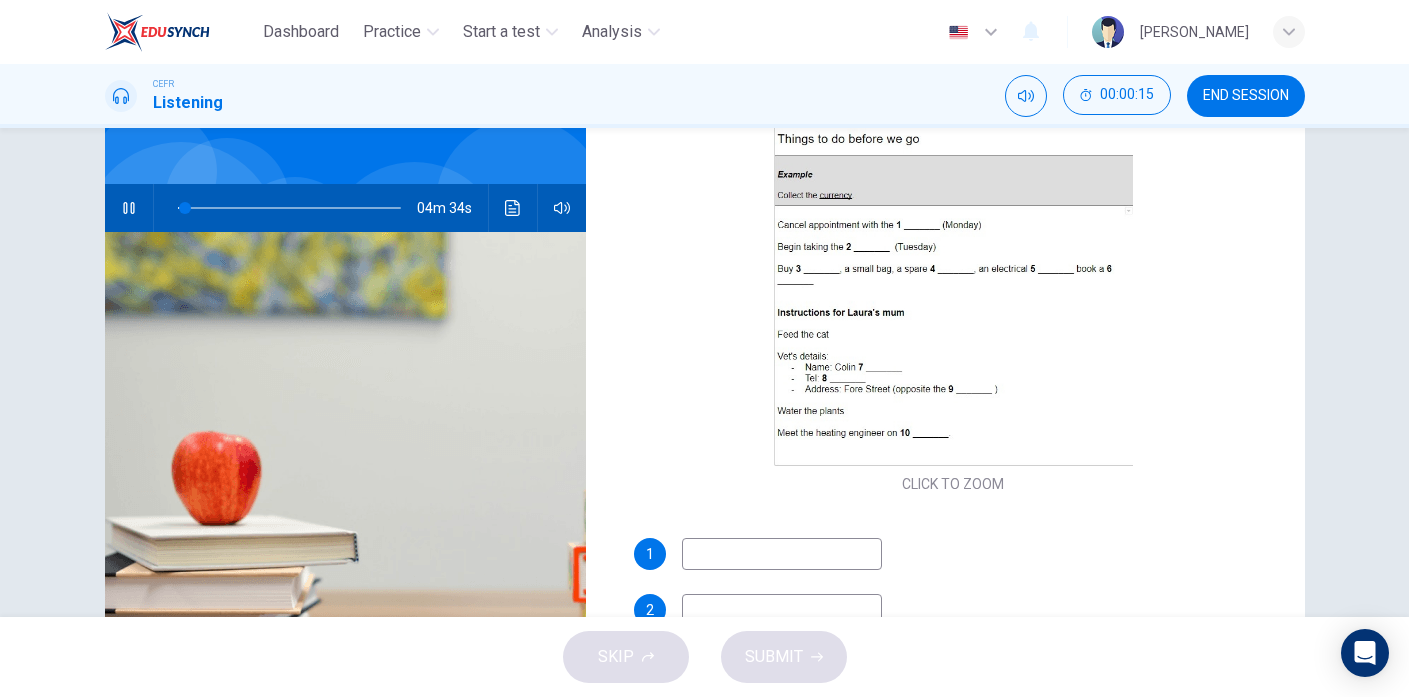 click at bounding box center (782, 554) 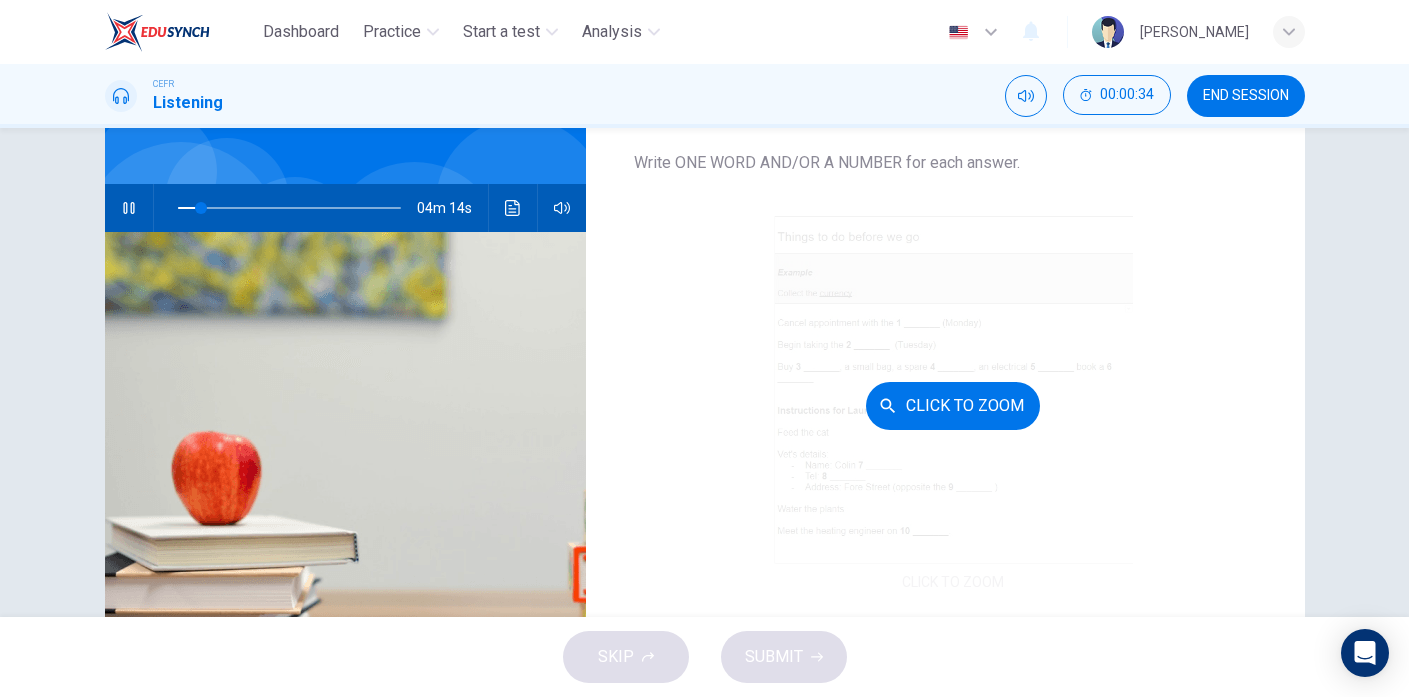 scroll, scrollTop: 86, scrollLeft: 0, axis: vertical 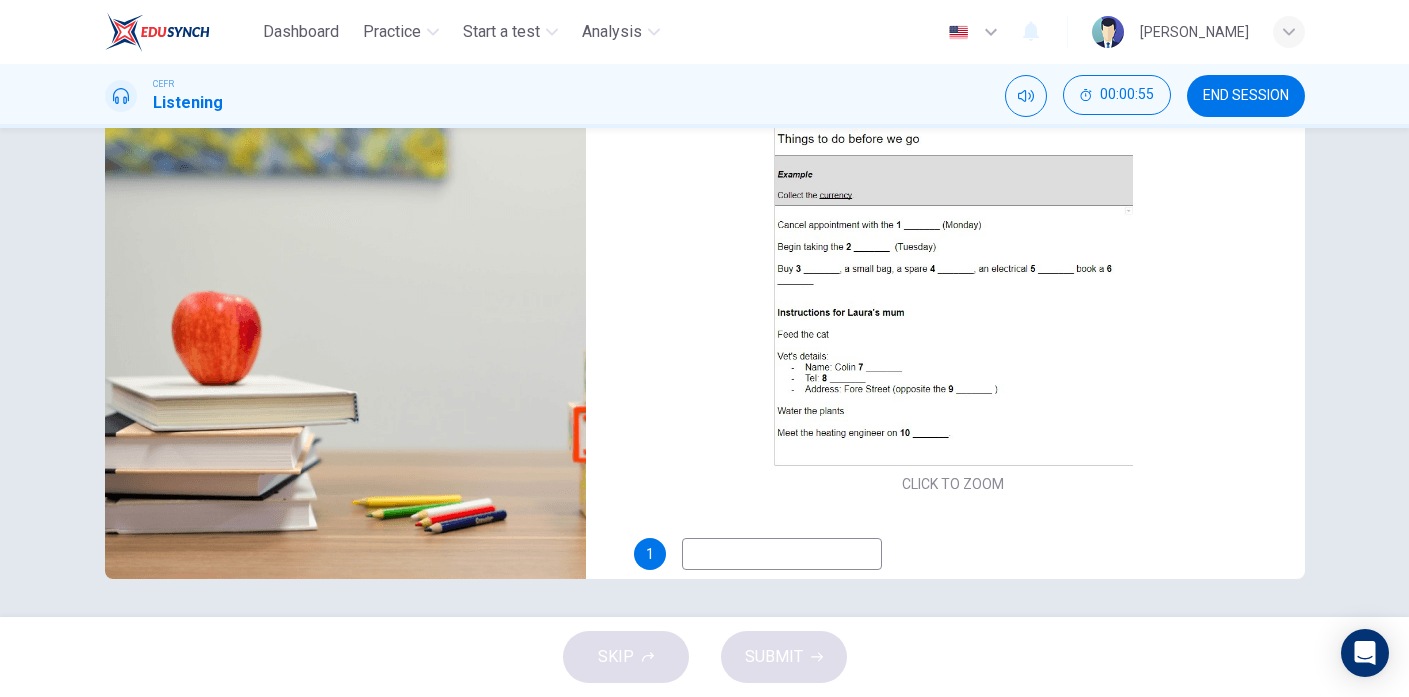 click at bounding box center [782, 554] 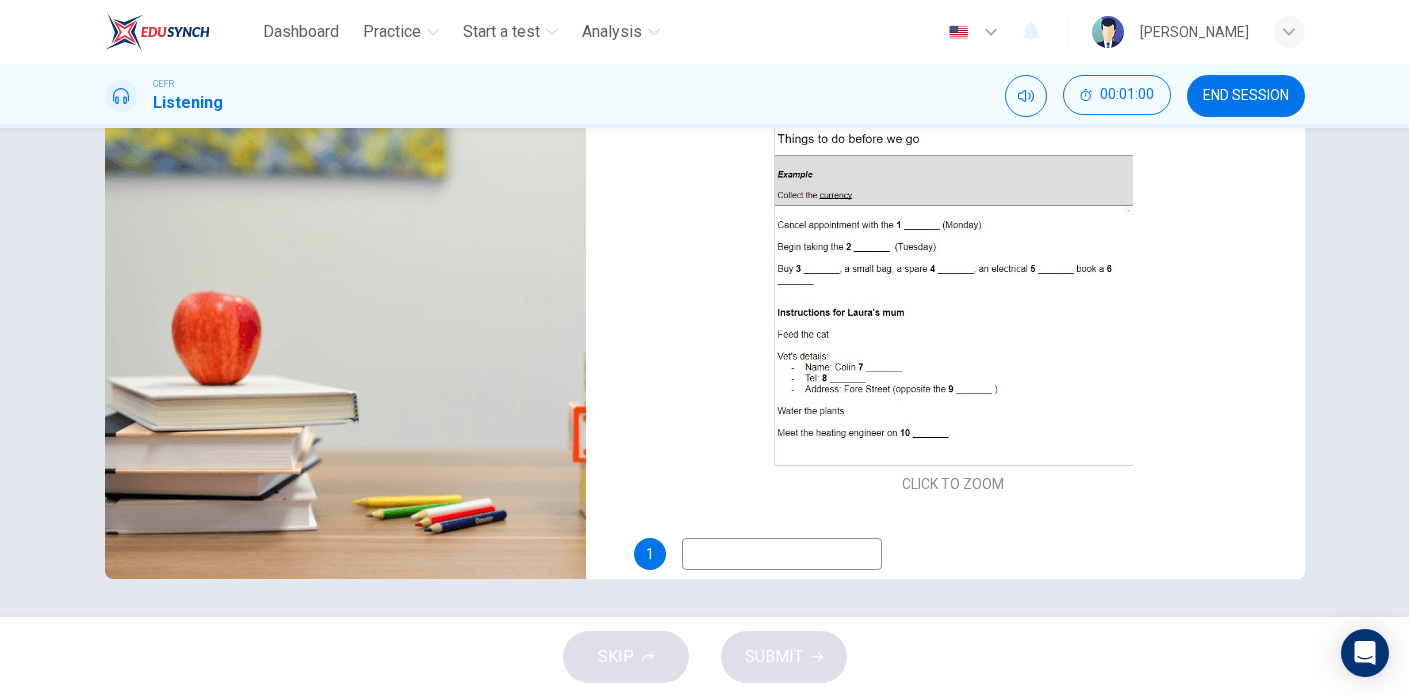 scroll, scrollTop: 0, scrollLeft: 0, axis: both 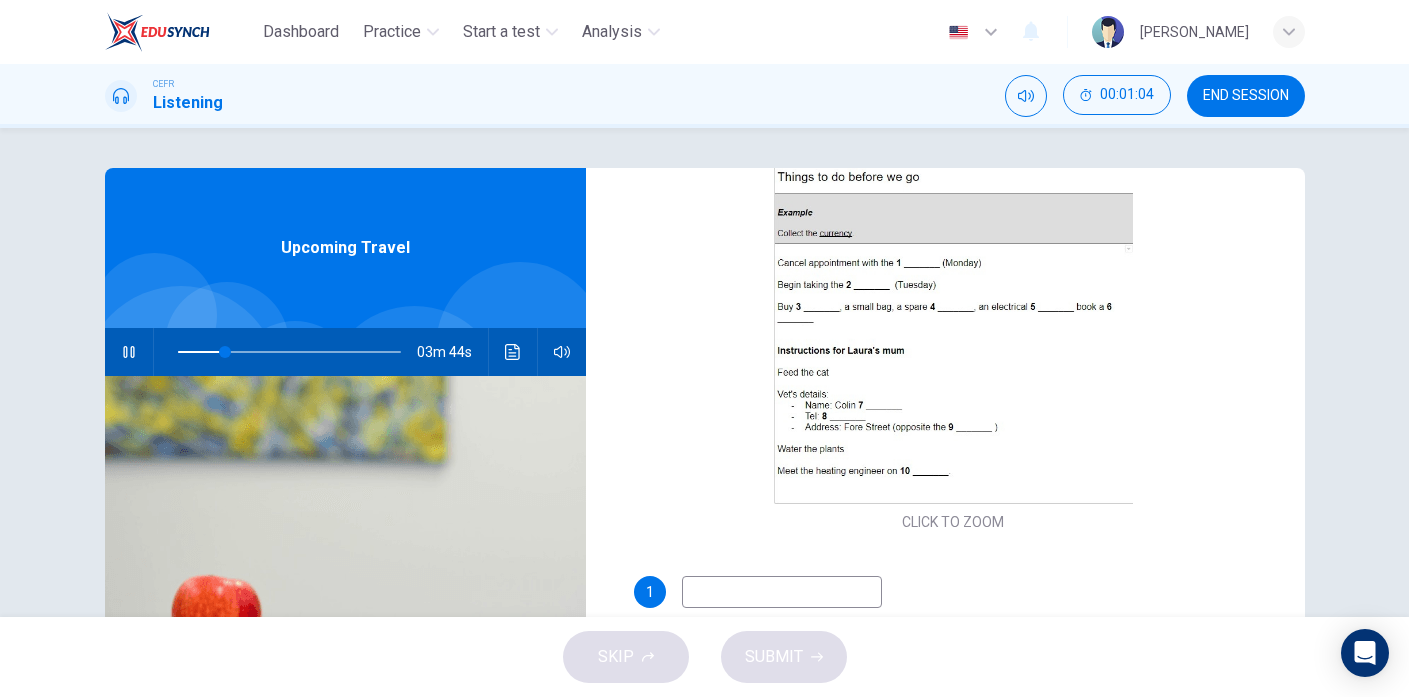 click at bounding box center (782, 592) 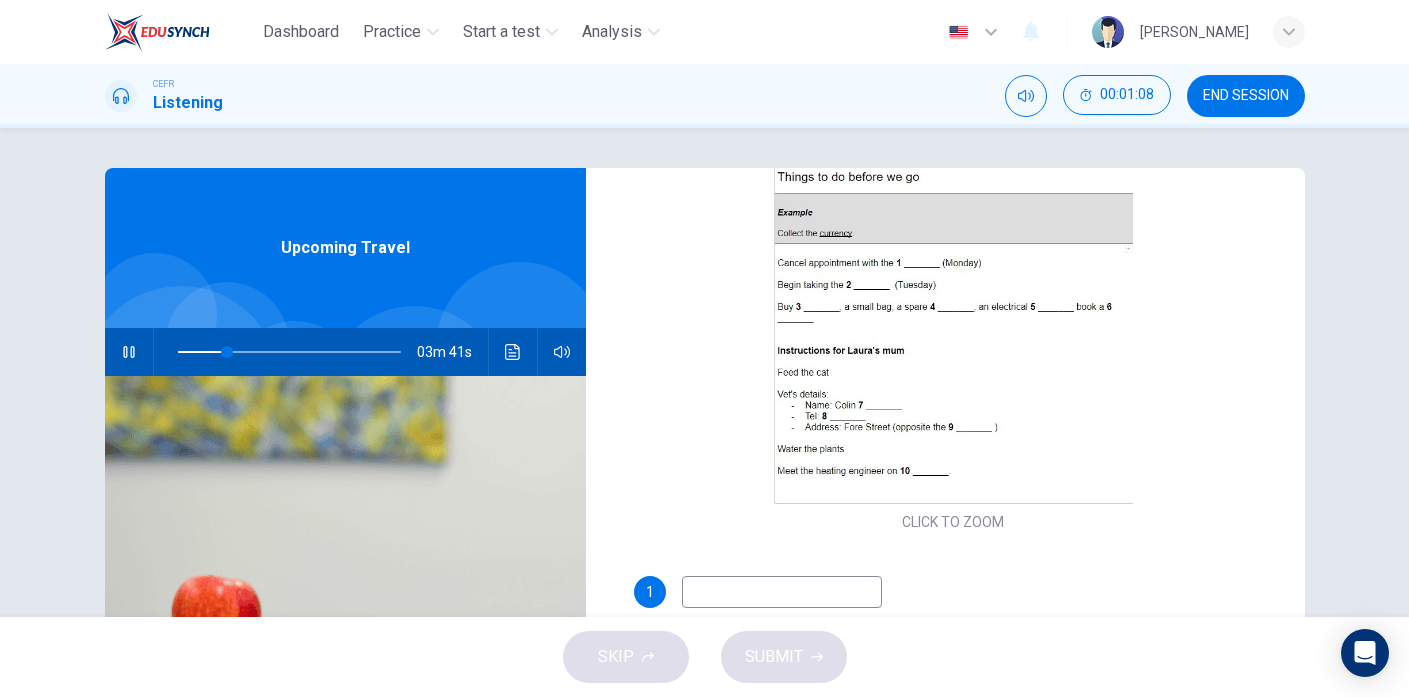 type on "22" 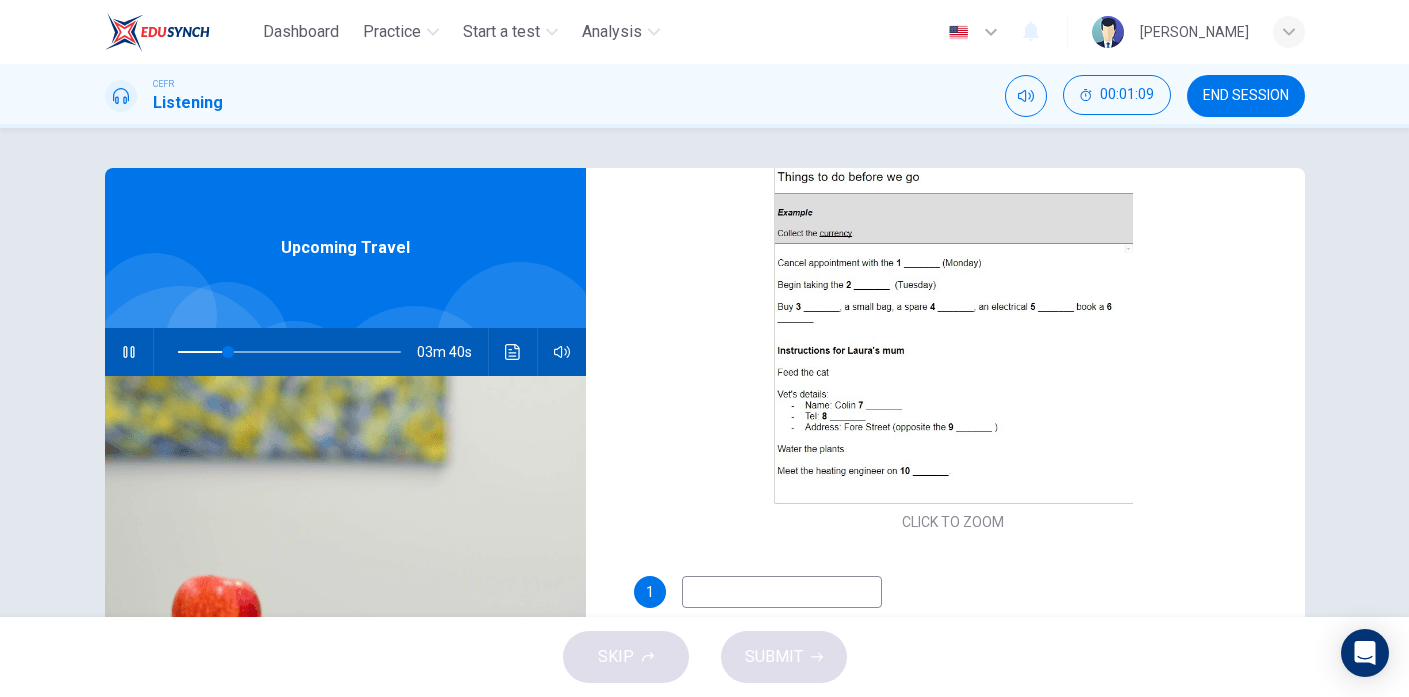 type on "h" 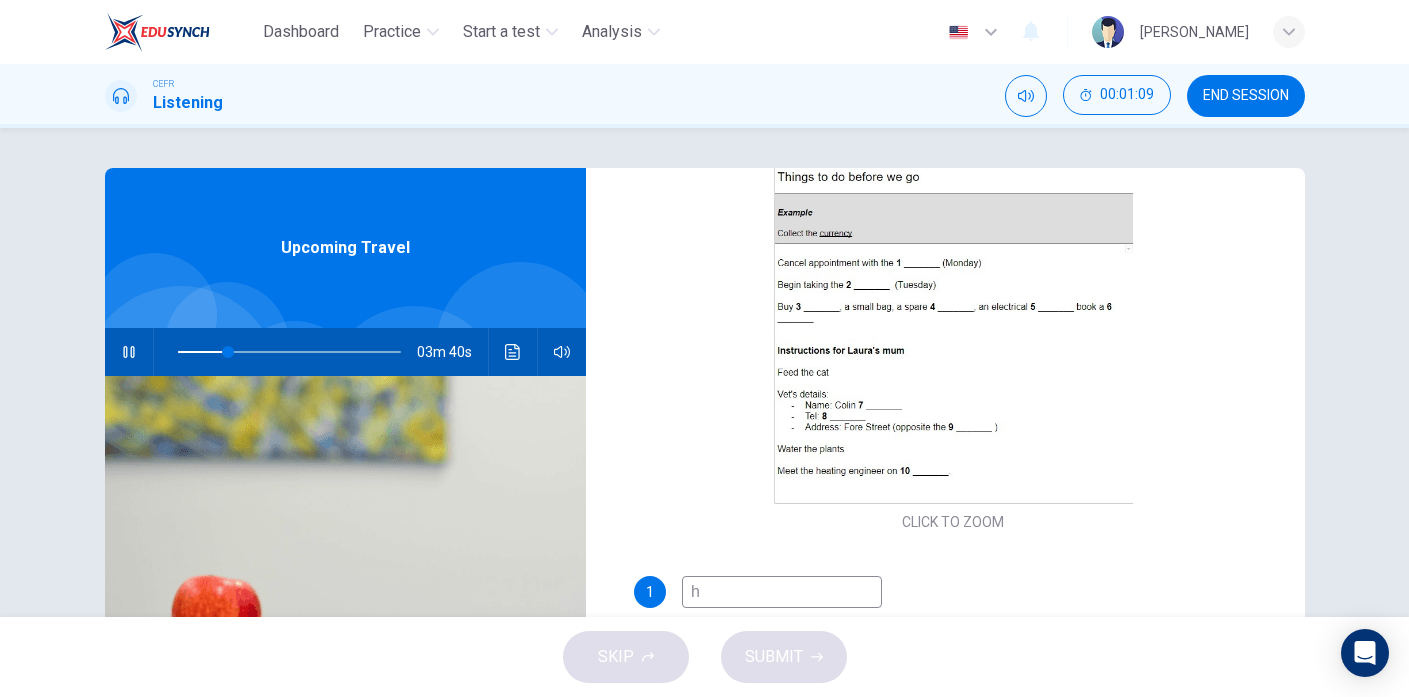 type on "22" 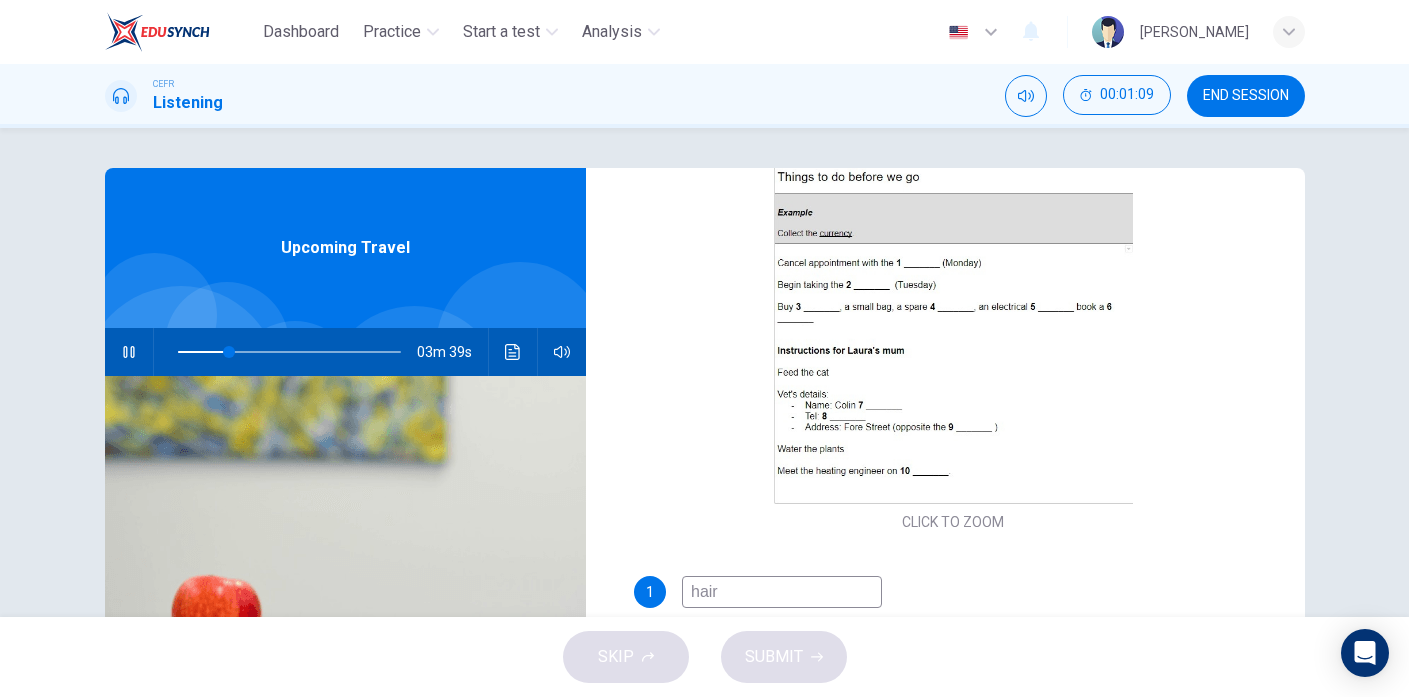 type on "haird" 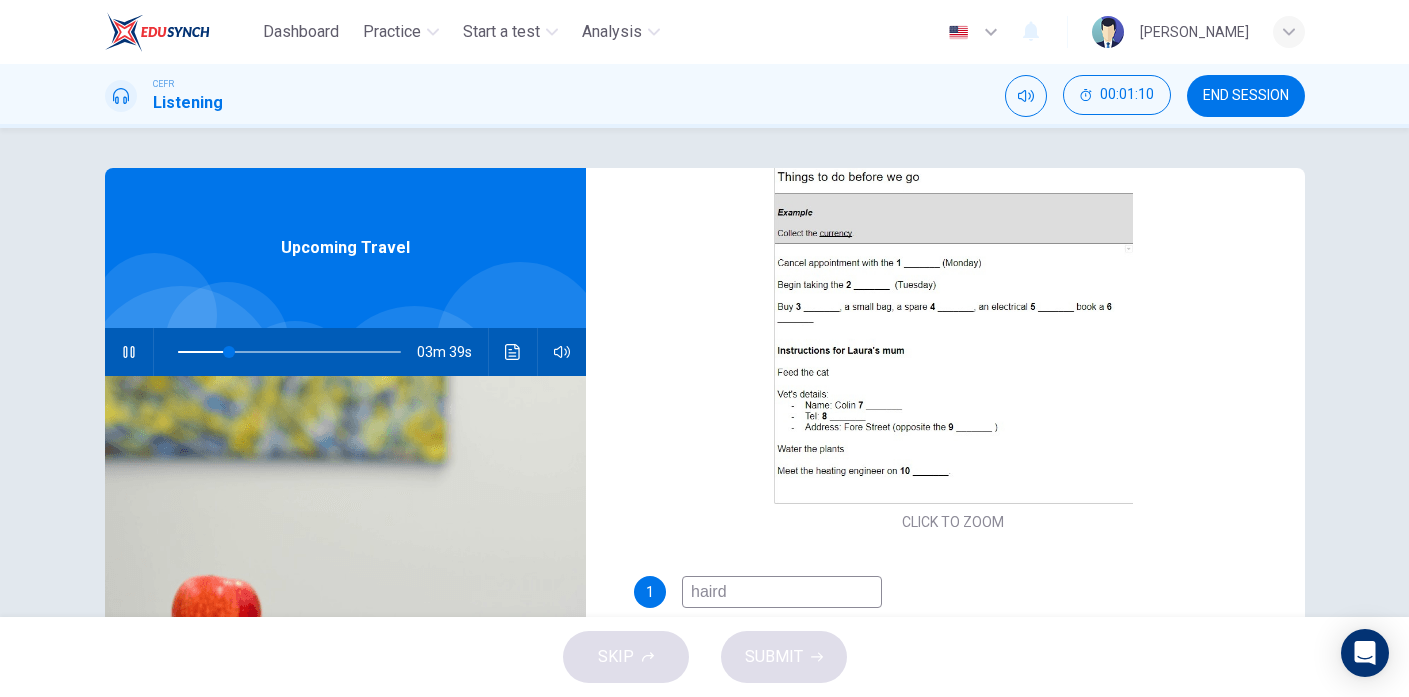 type on "23" 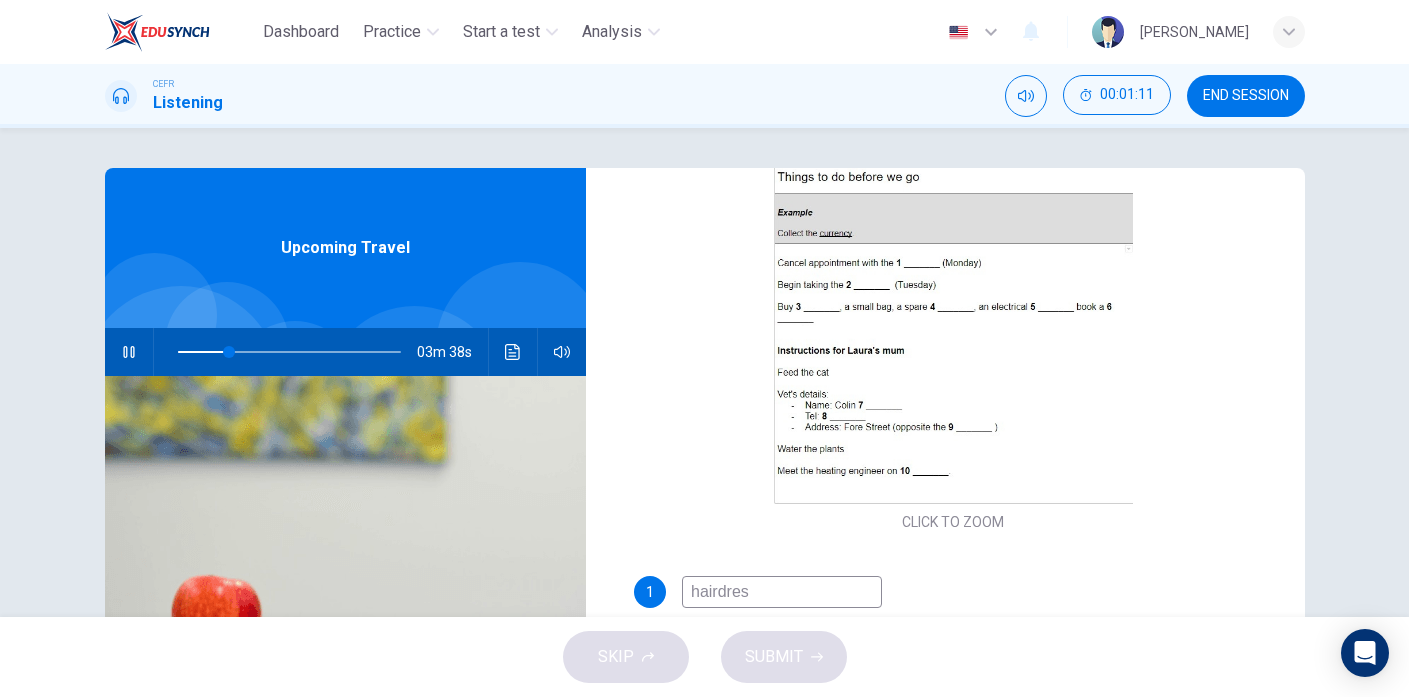 type on "hairdress" 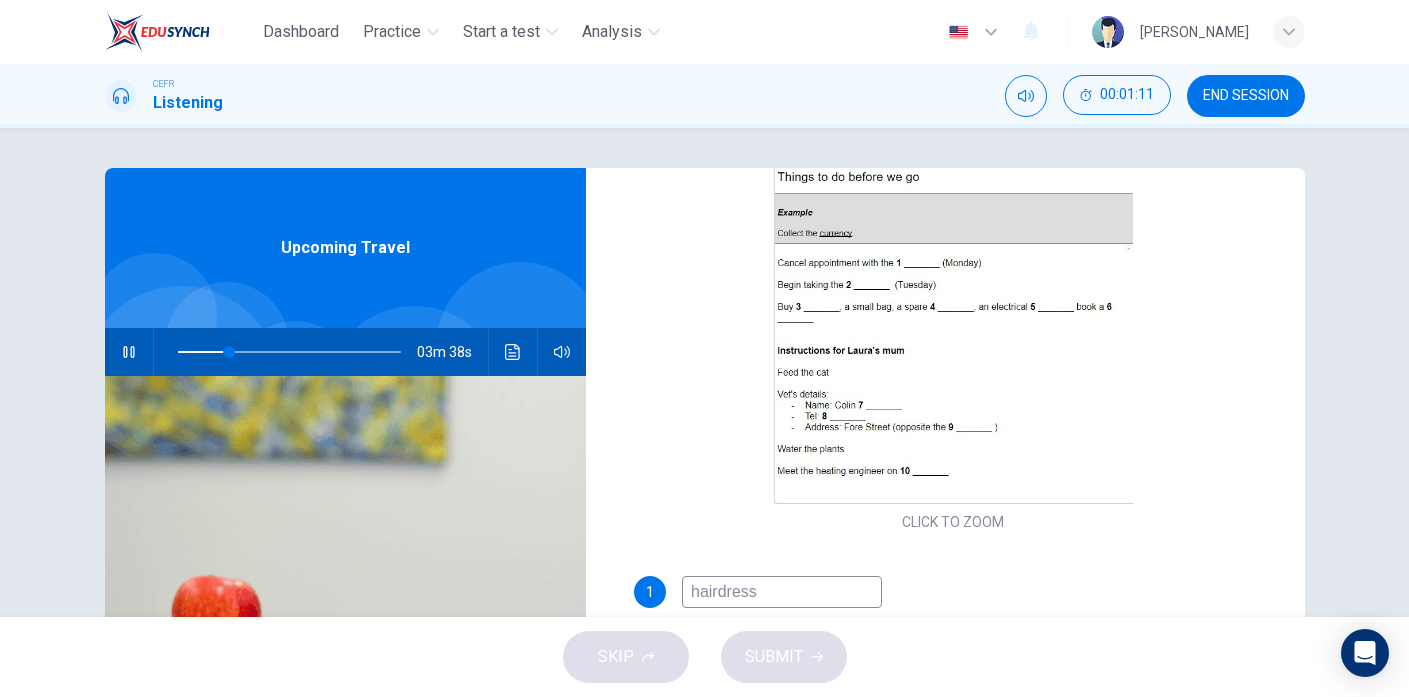 type on "24" 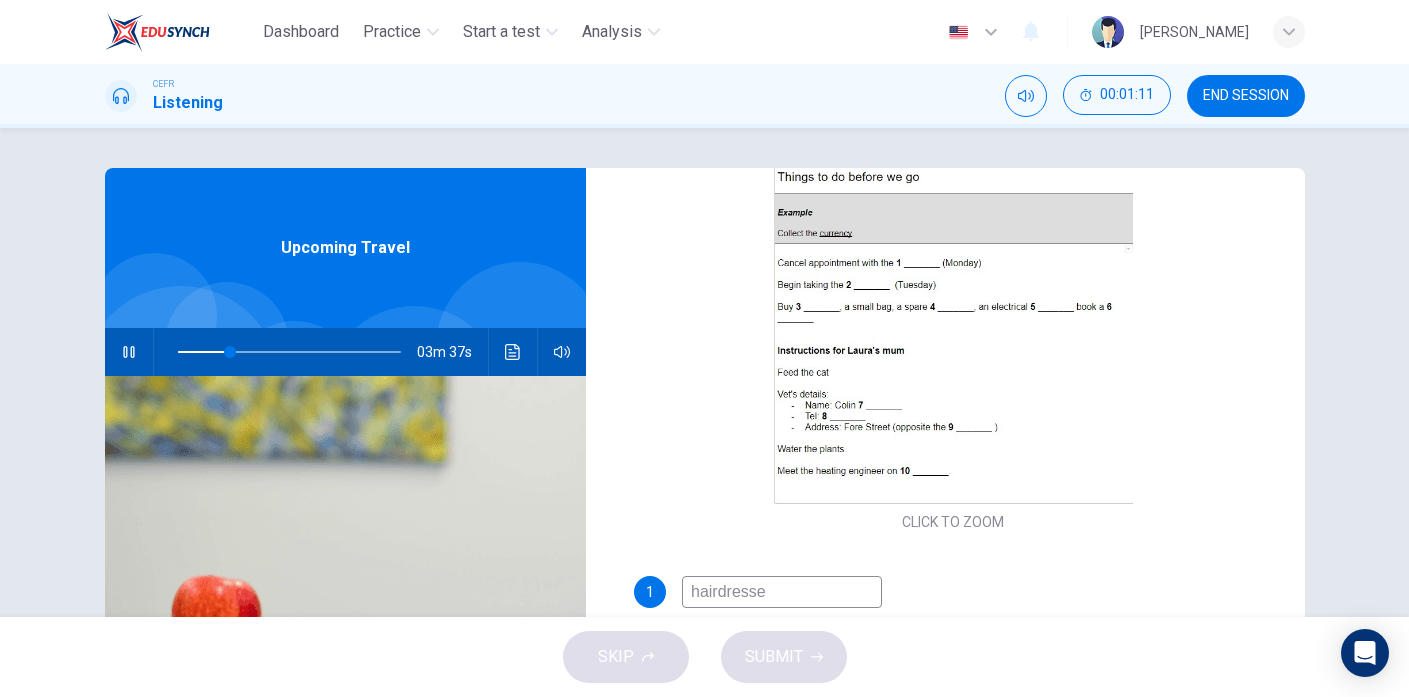 type on "hairdresser" 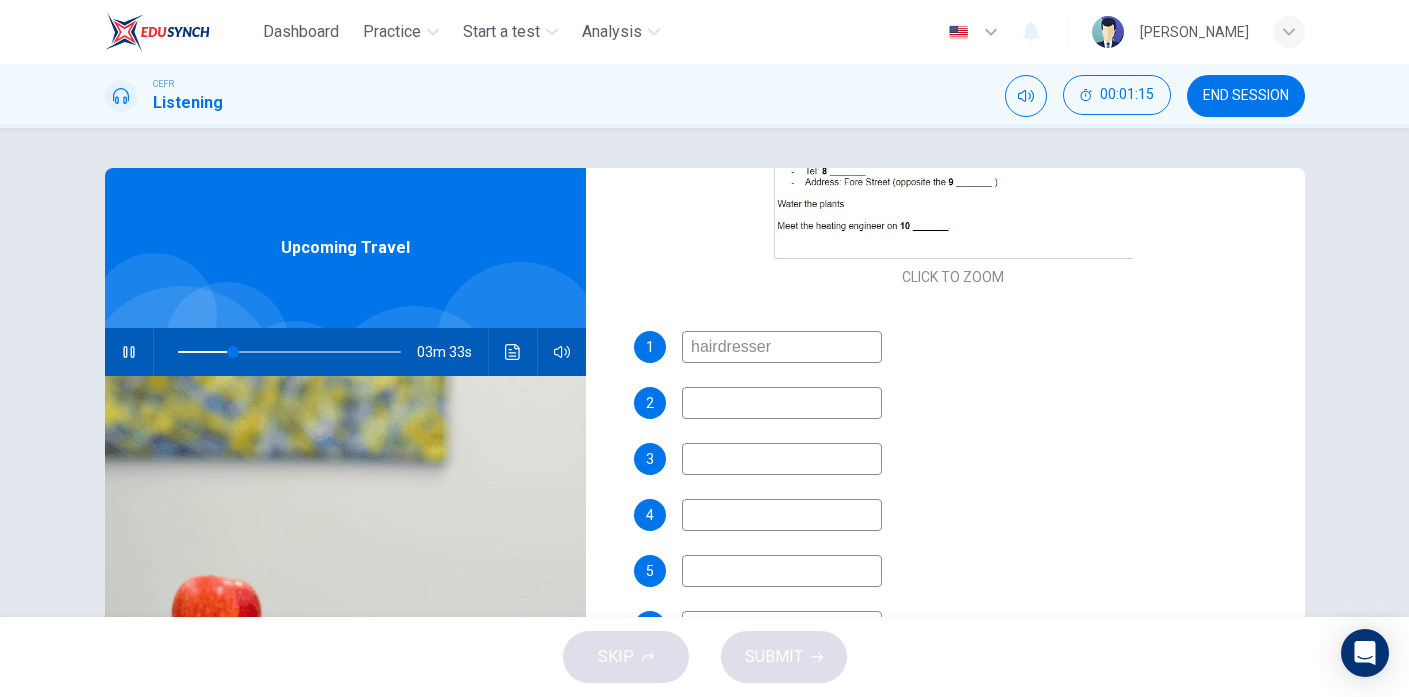 scroll, scrollTop: 569, scrollLeft: 0, axis: vertical 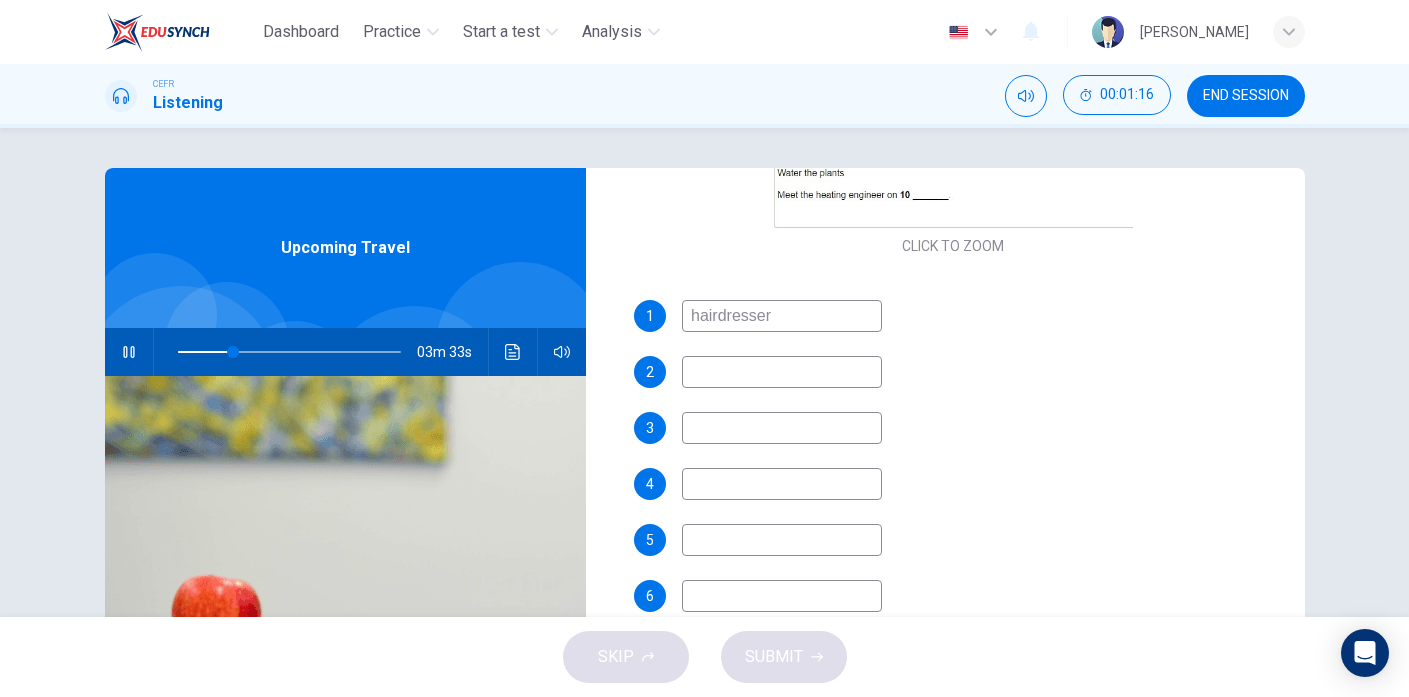 type on "25" 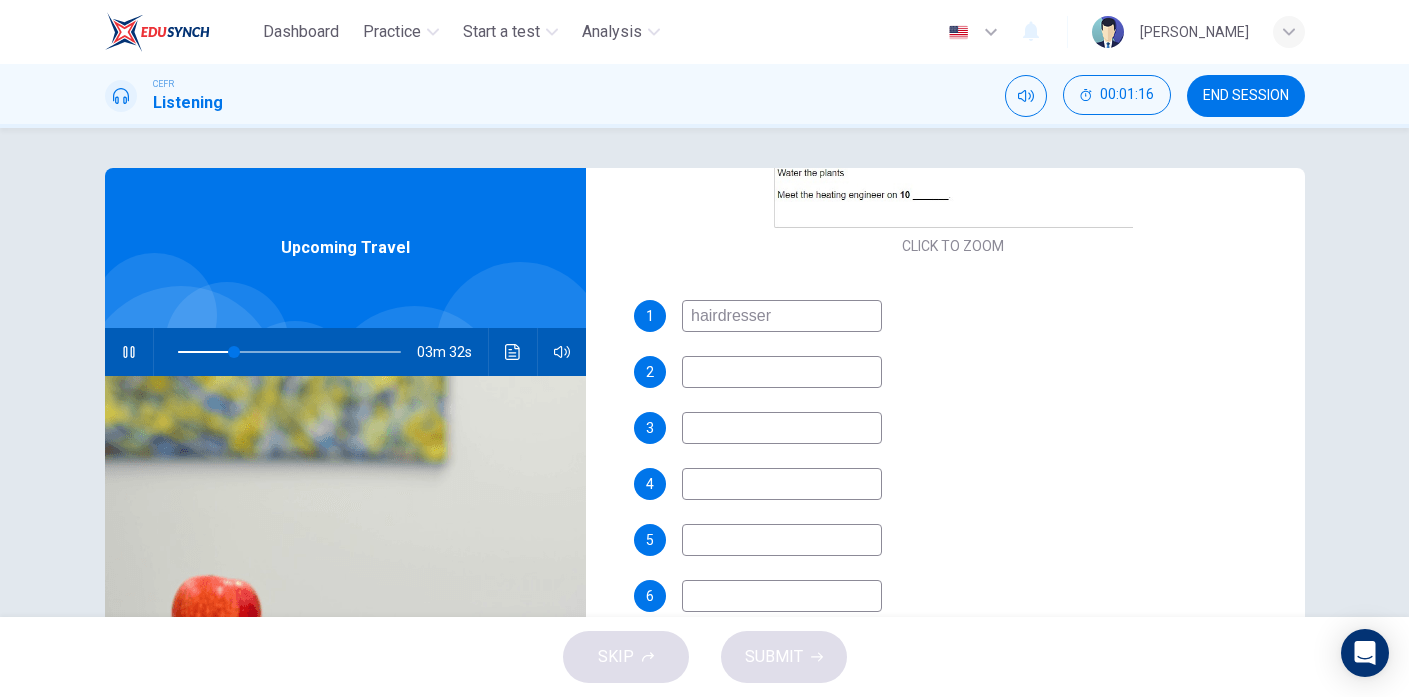 click at bounding box center (782, 372) 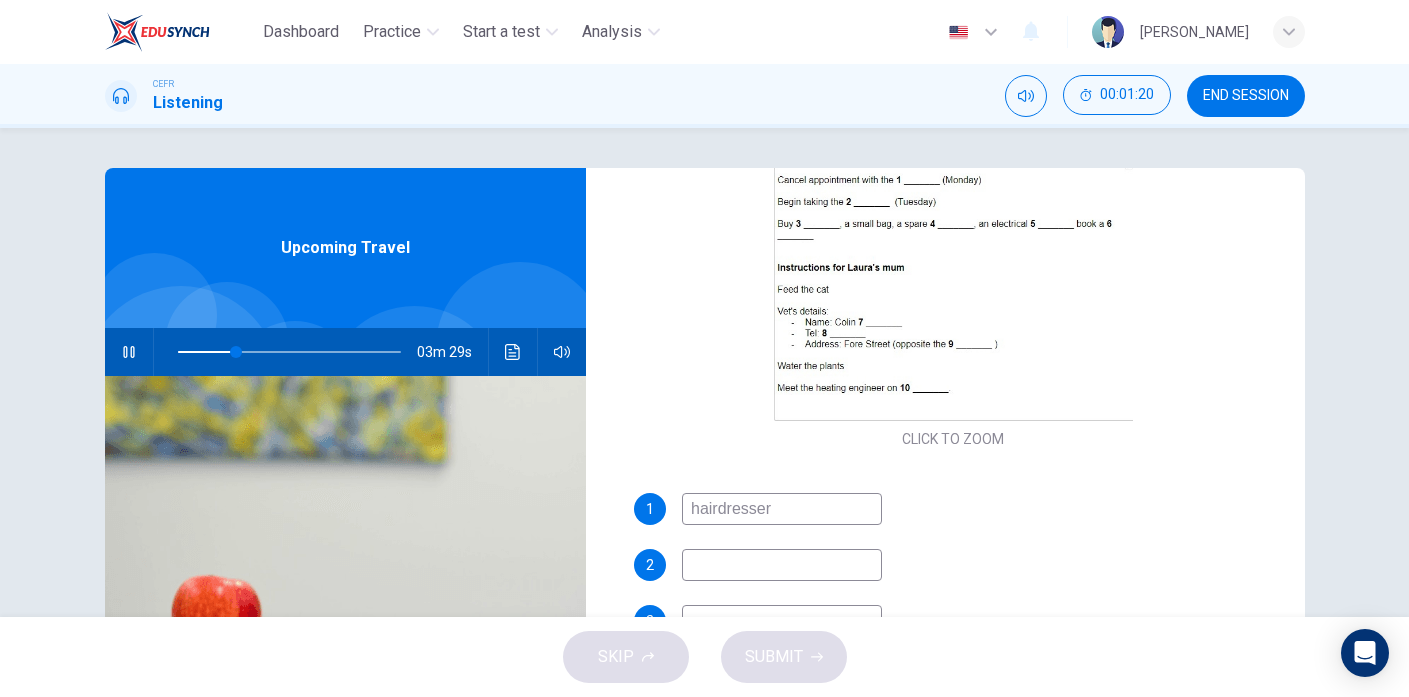 scroll, scrollTop: 386, scrollLeft: 0, axis: vertical 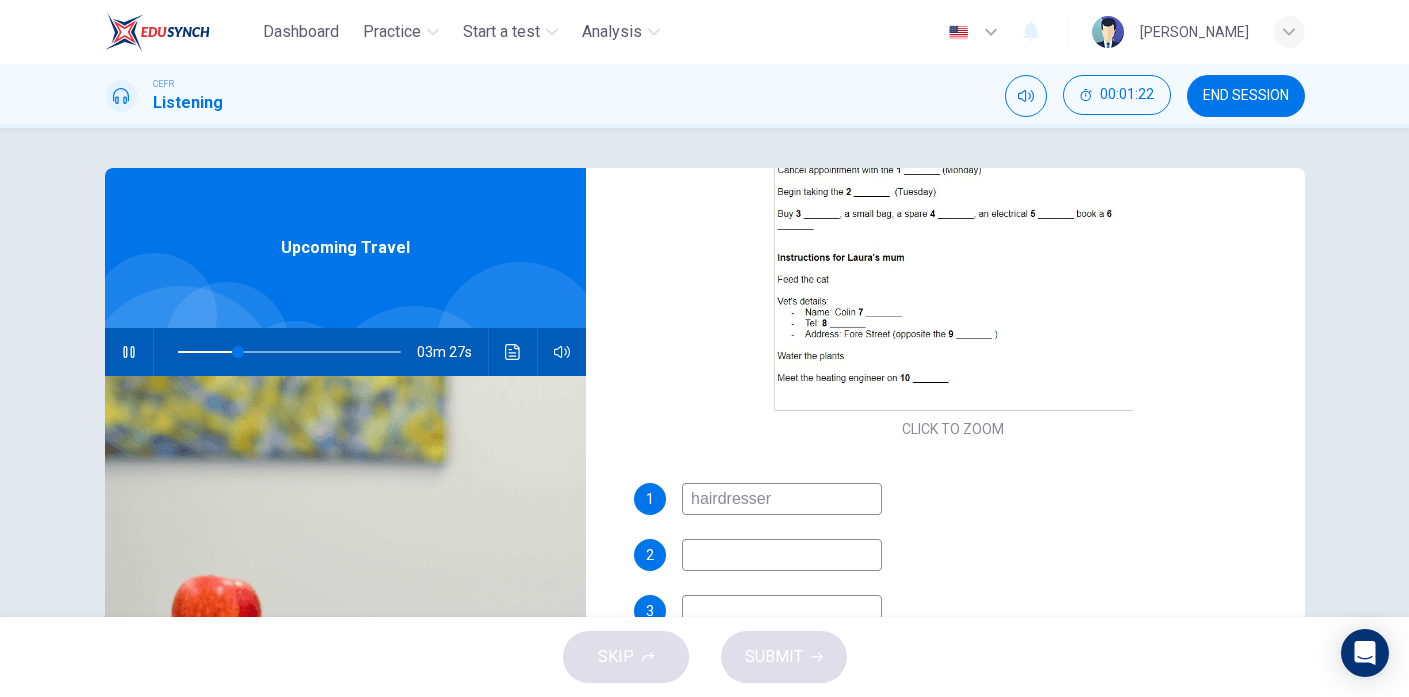 type on "27" 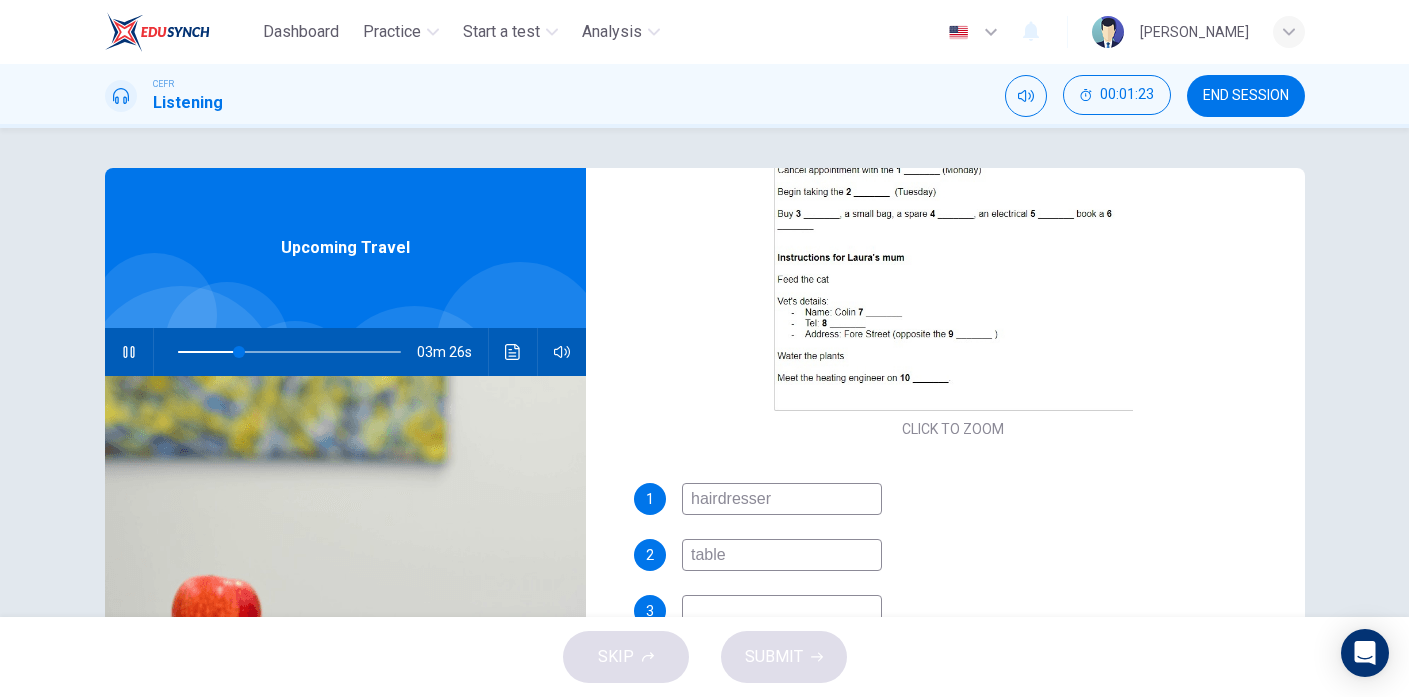type on "tablet" 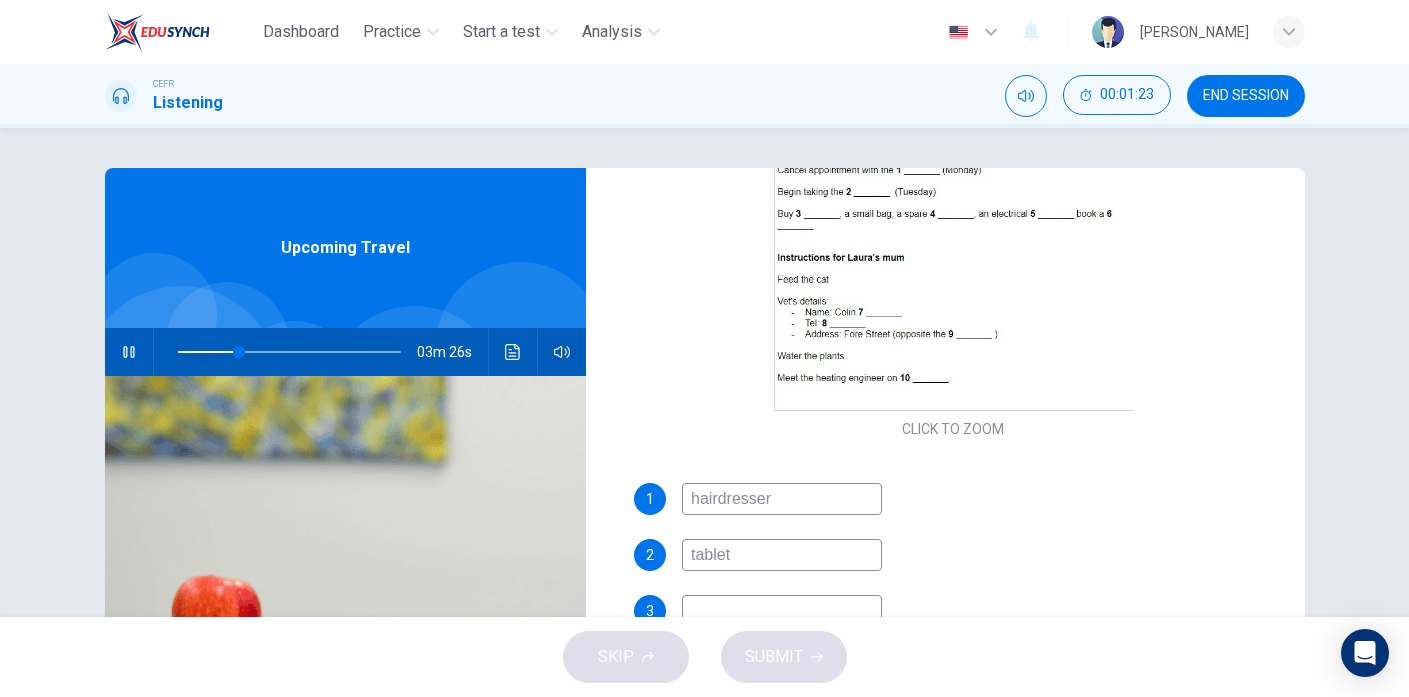 type on "28" 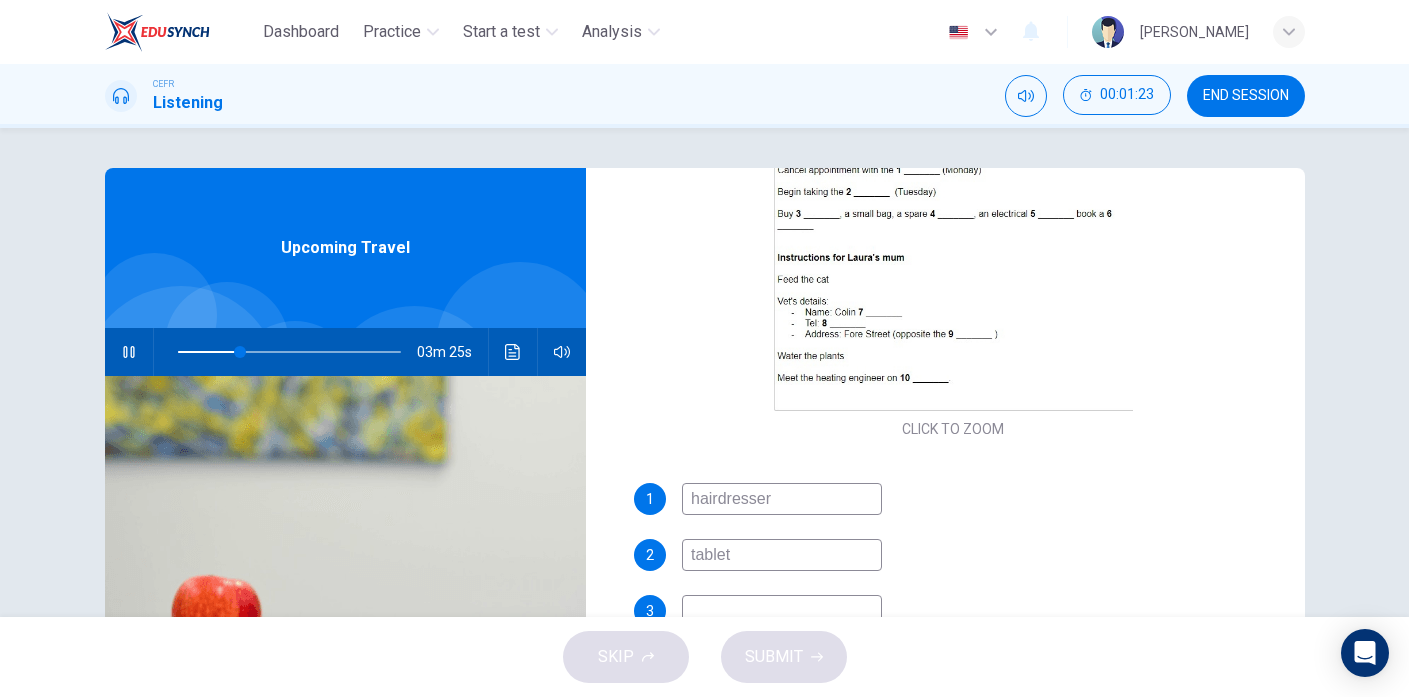 type on "tablets" 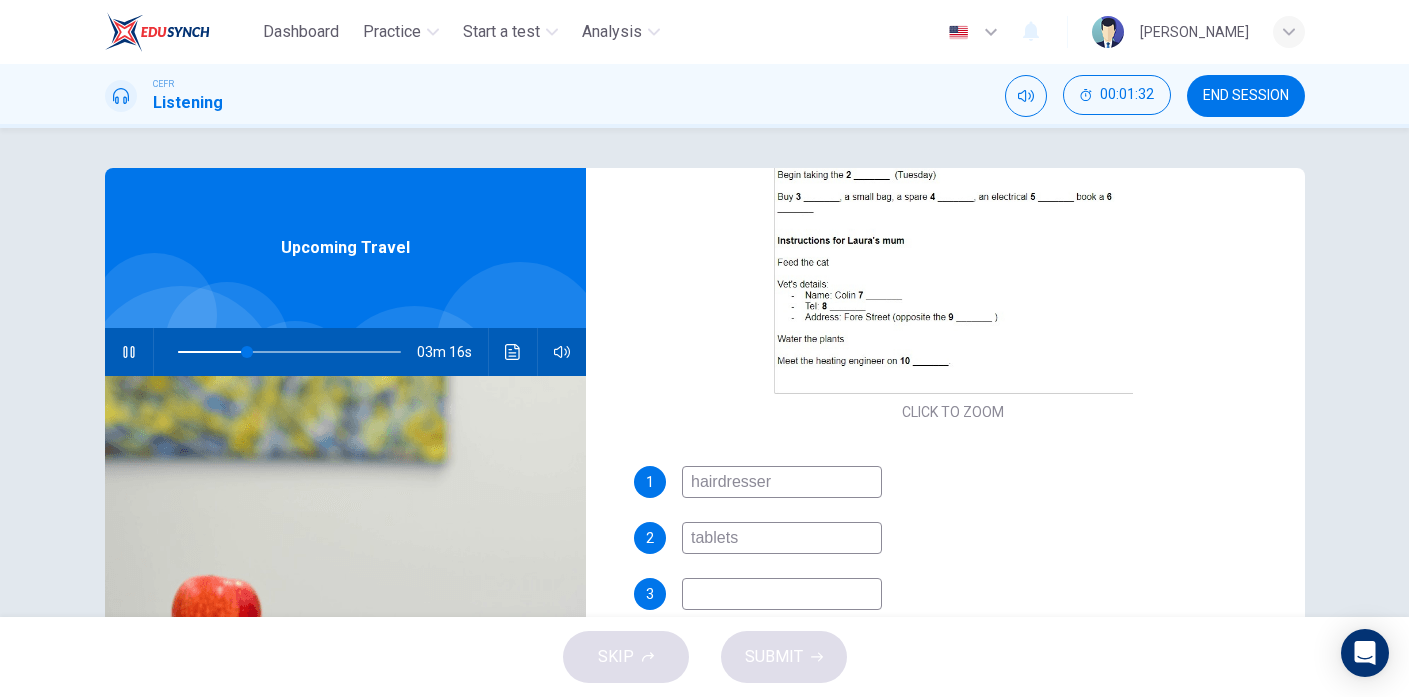 scroll, scrollTop: 469, scrollLeft: 0, axis: vertical 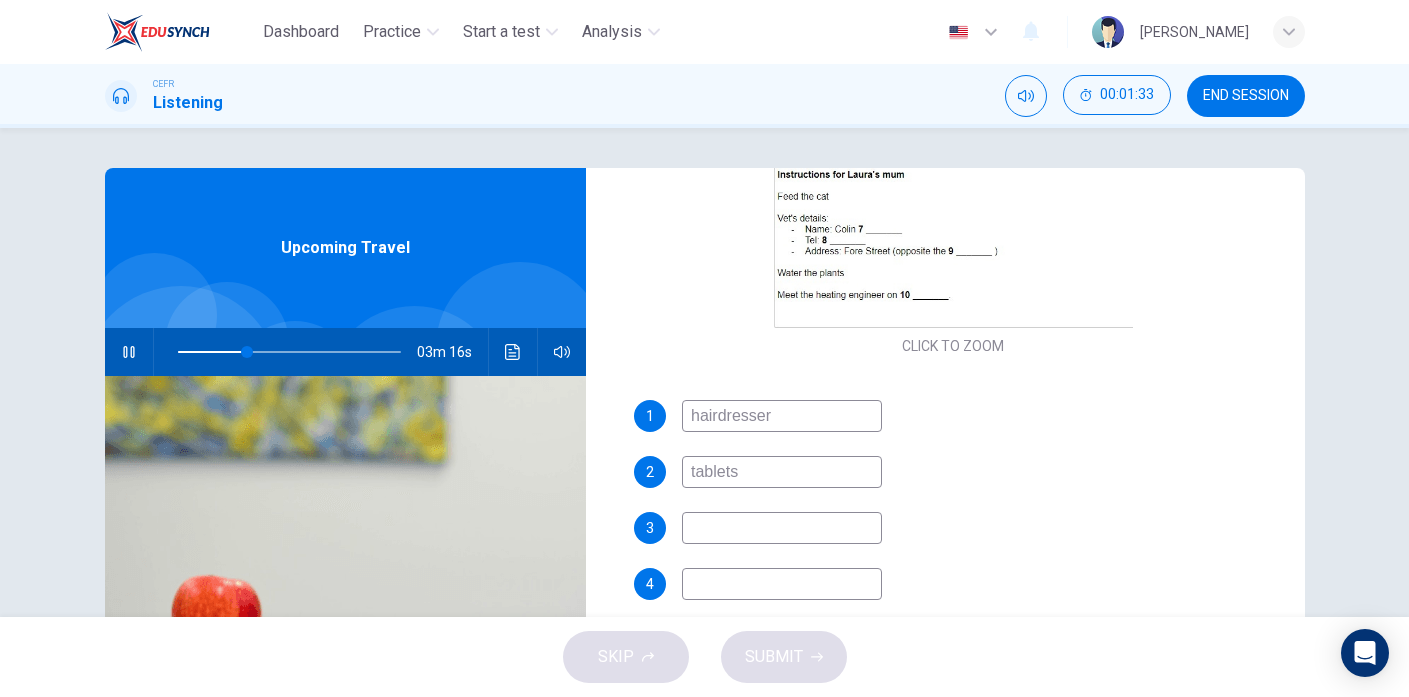 type on "31" 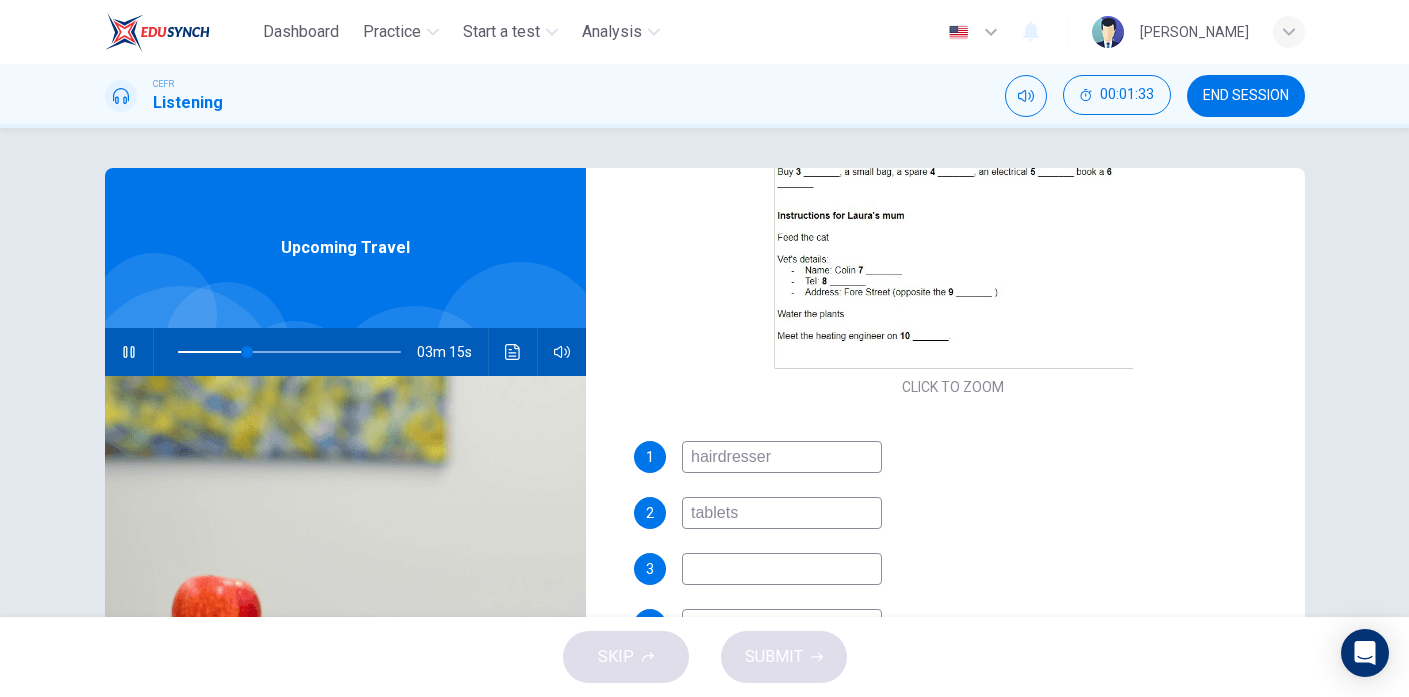 scroll, scrollTop: 408, scrollLeft: 0, axis: vertical 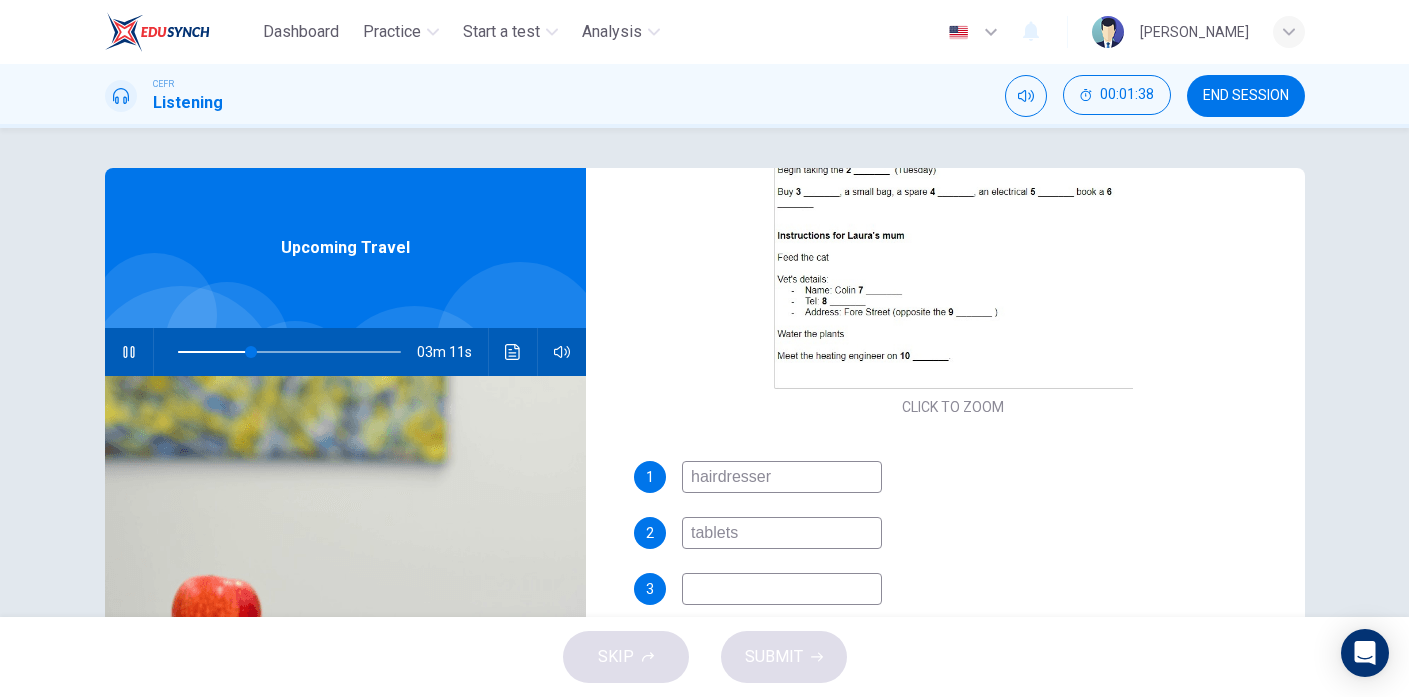 type on "33" 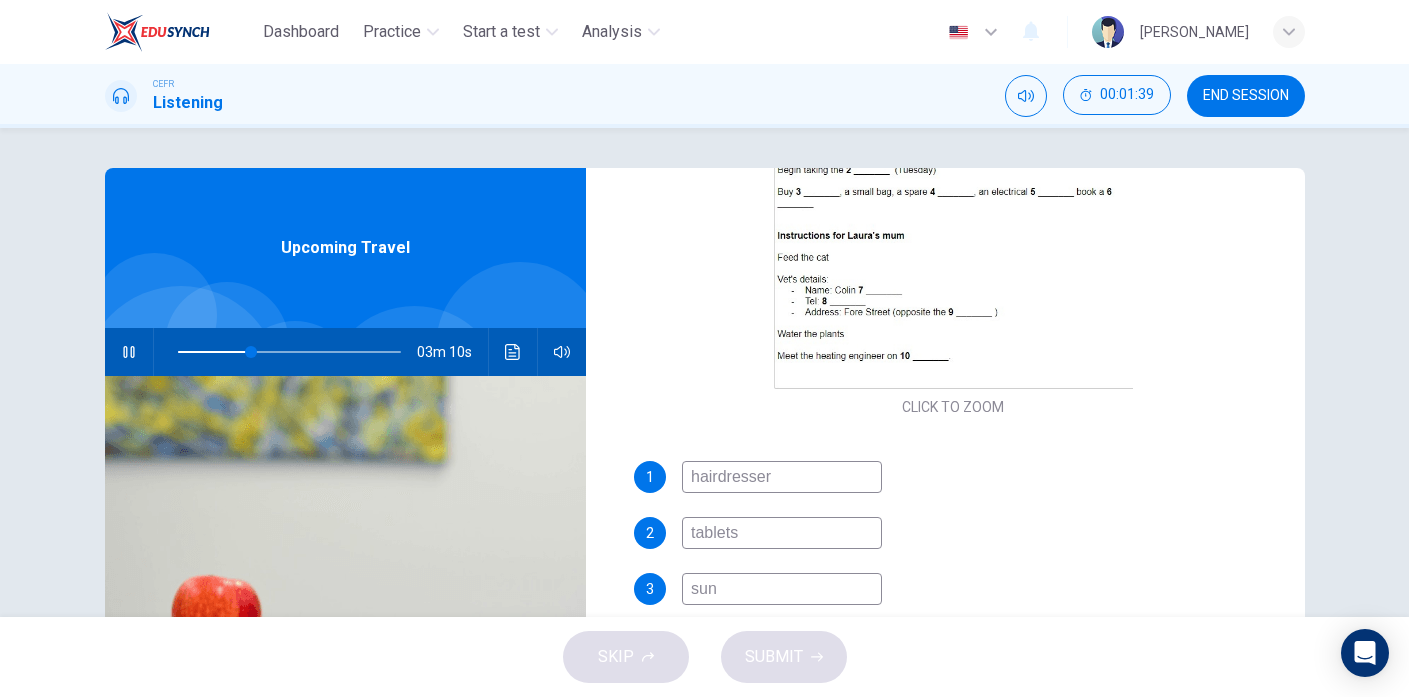 type on "sunb" 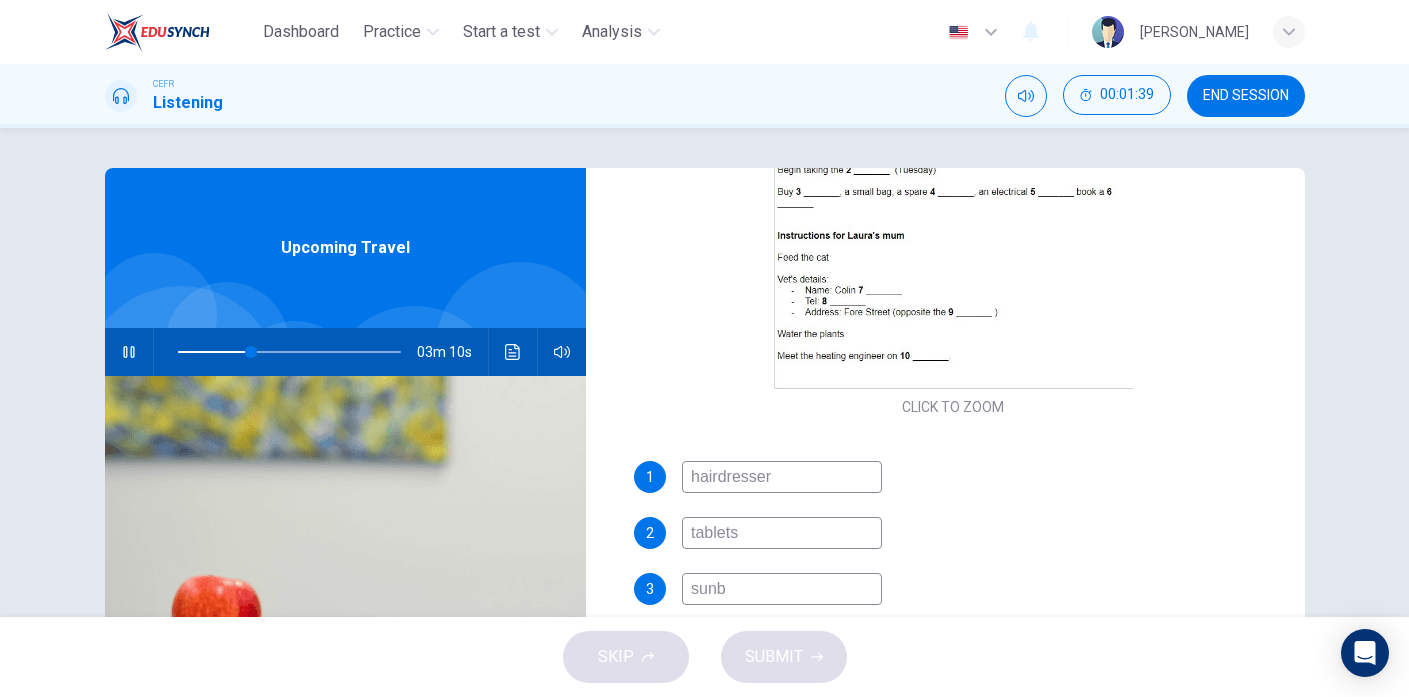 type on "33" 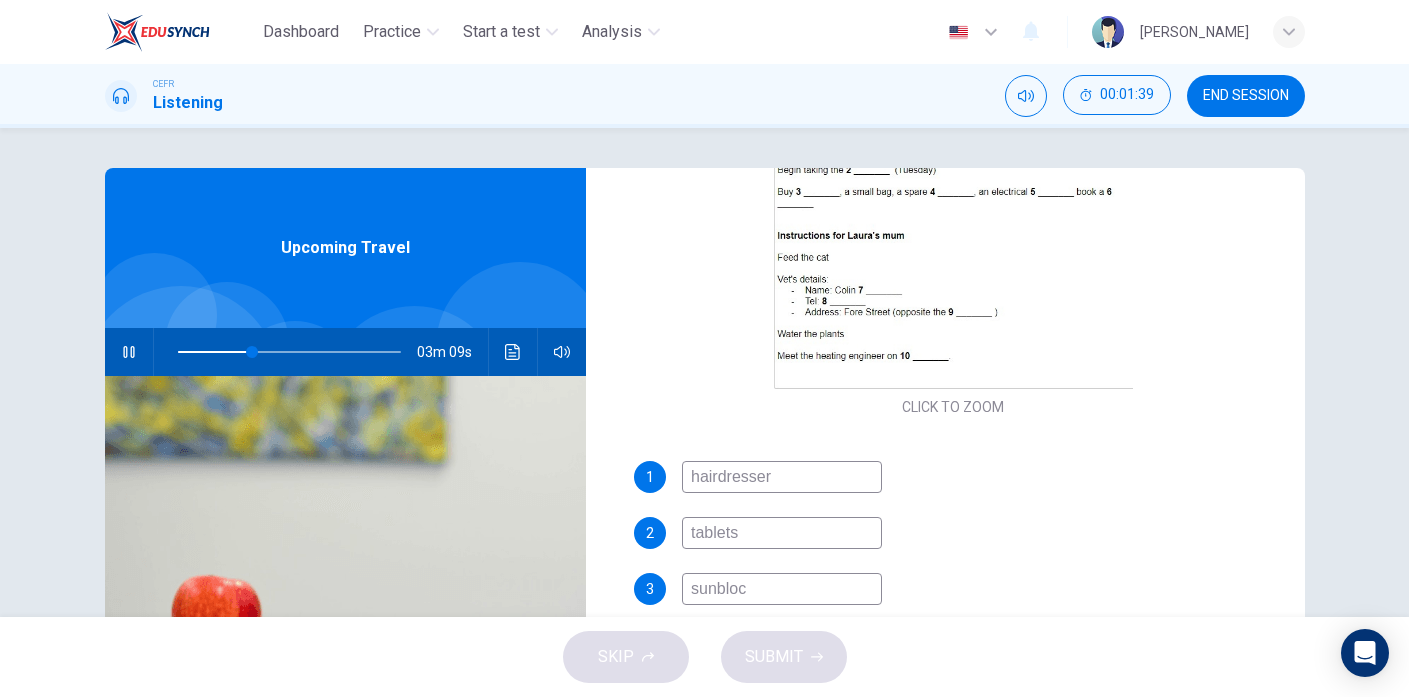 type on "sunblock" 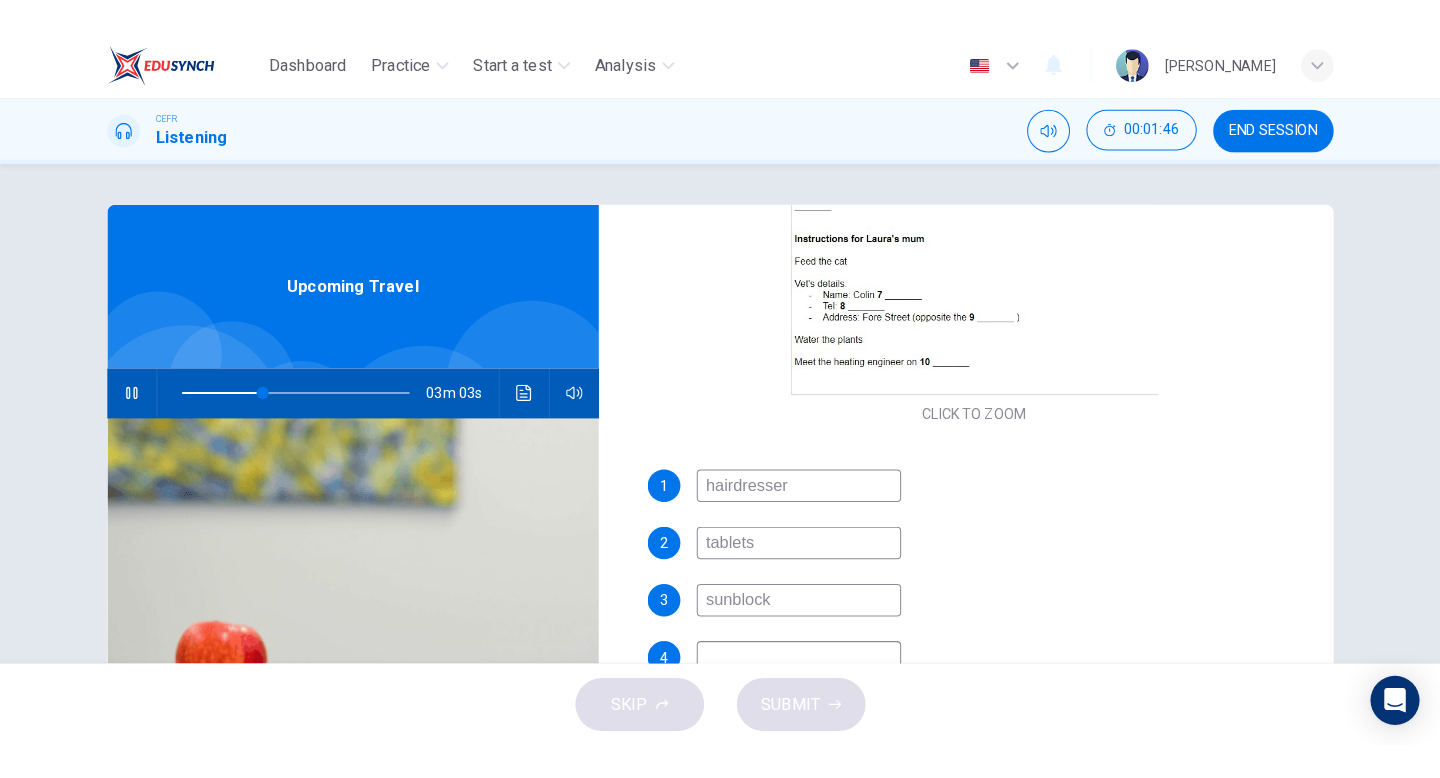 scroll, scrollTop: 399, scrollLeft: 0, axis: vertical 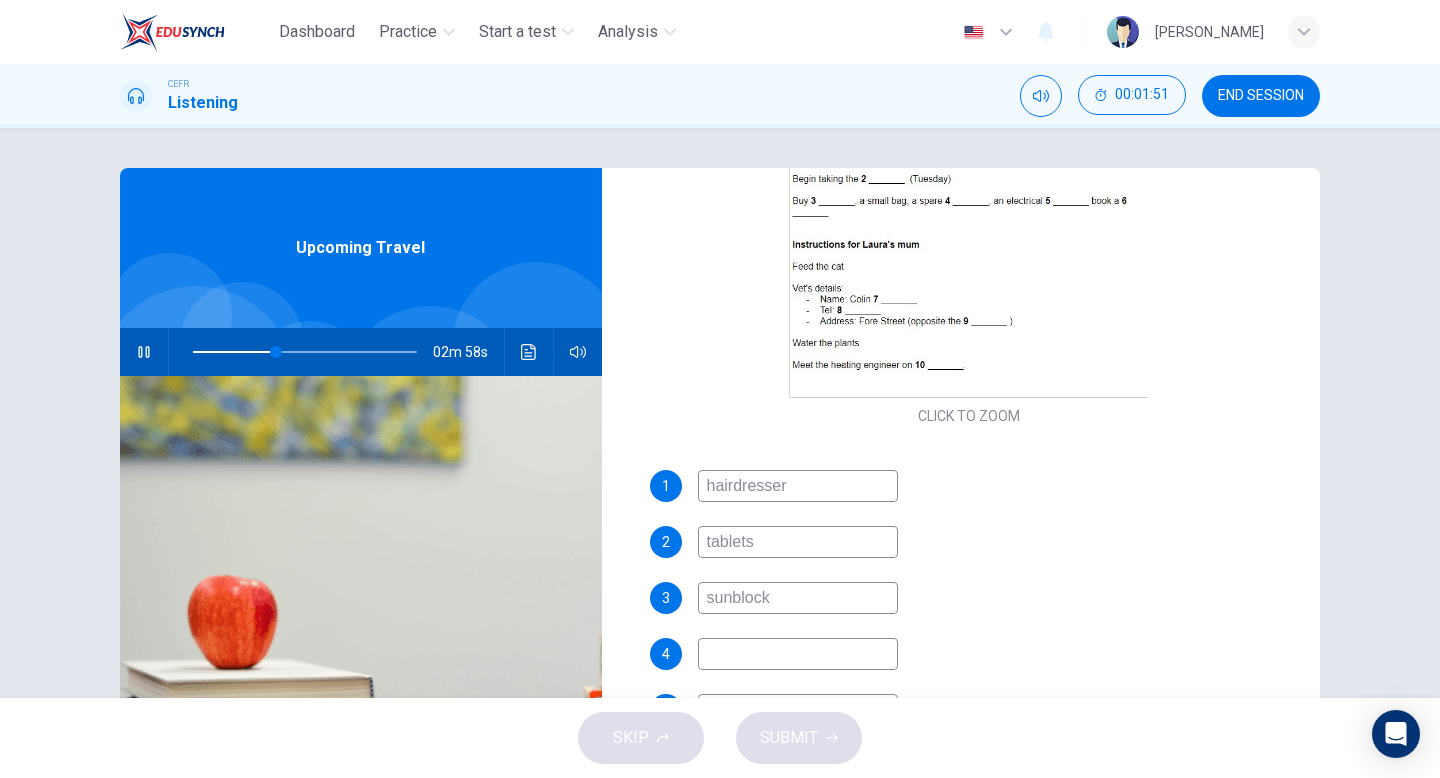 type on "38" 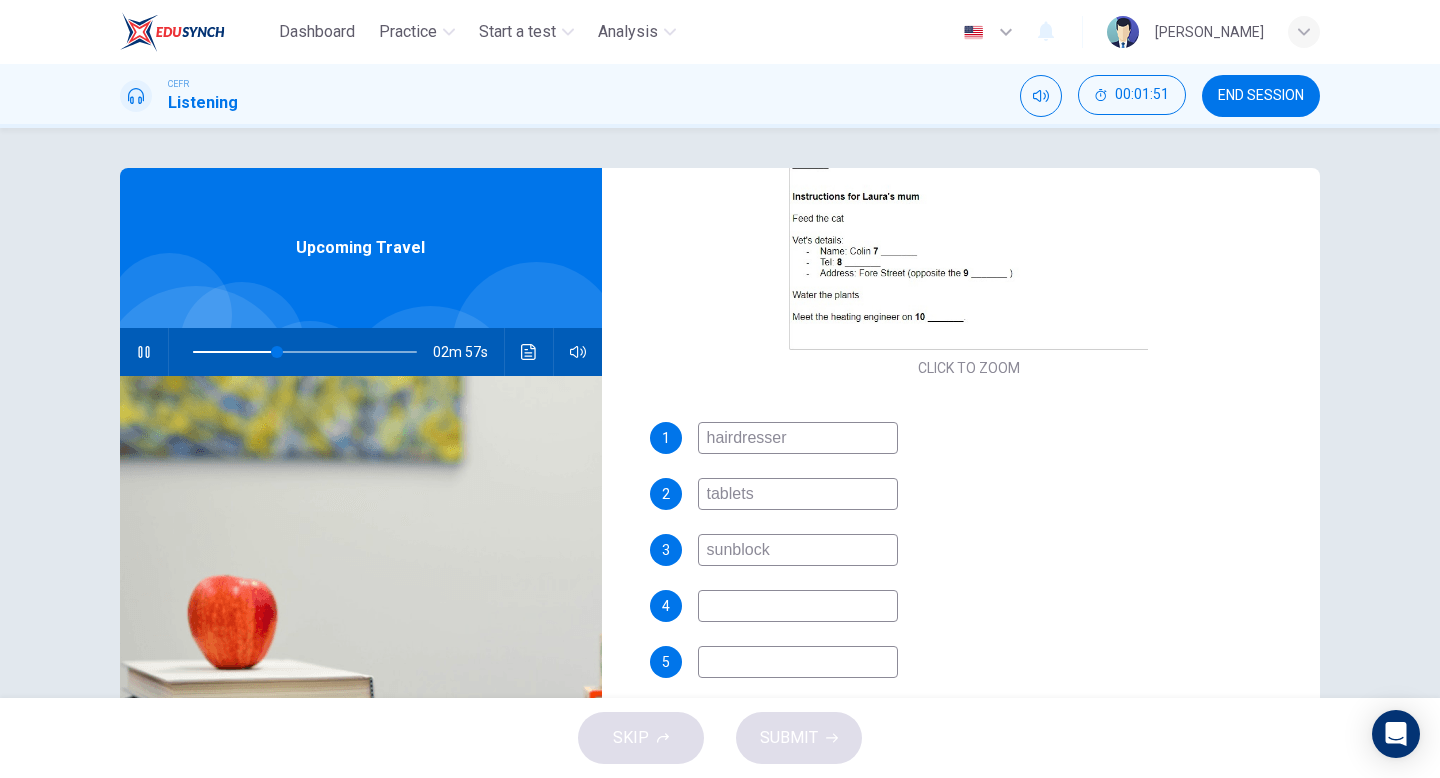 scroll, scrollTop: 456, scrollLeft: 0, axis: vertical 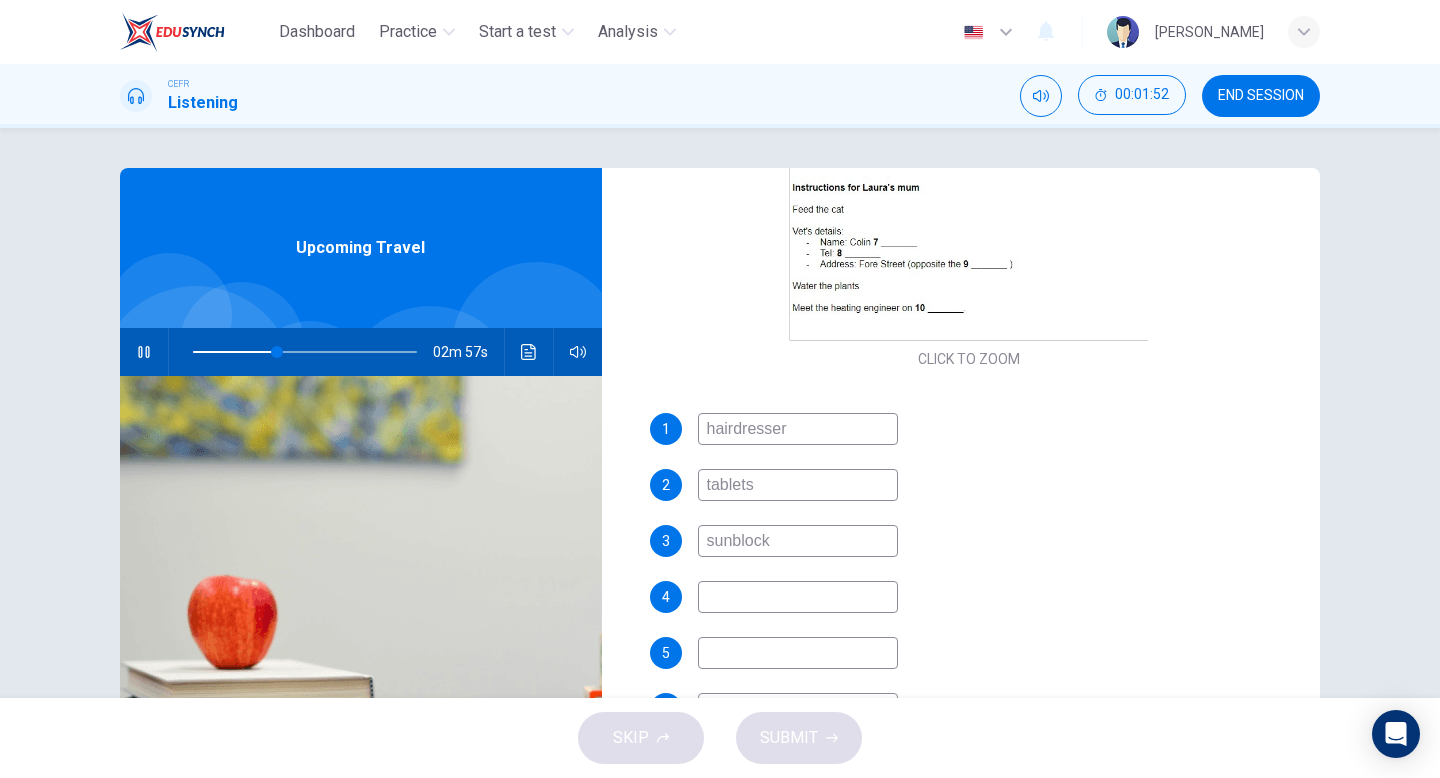 type on "sunblock" 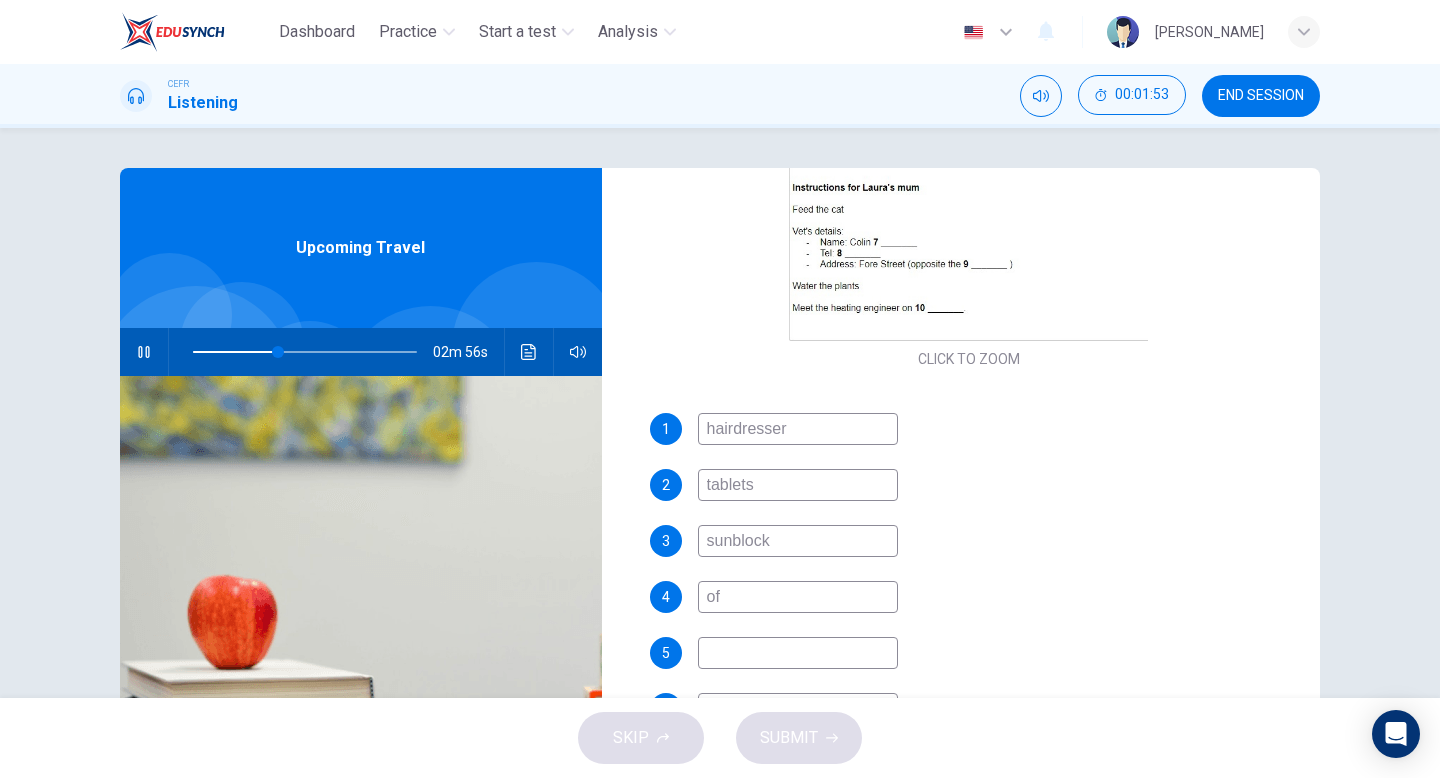 type on "of" 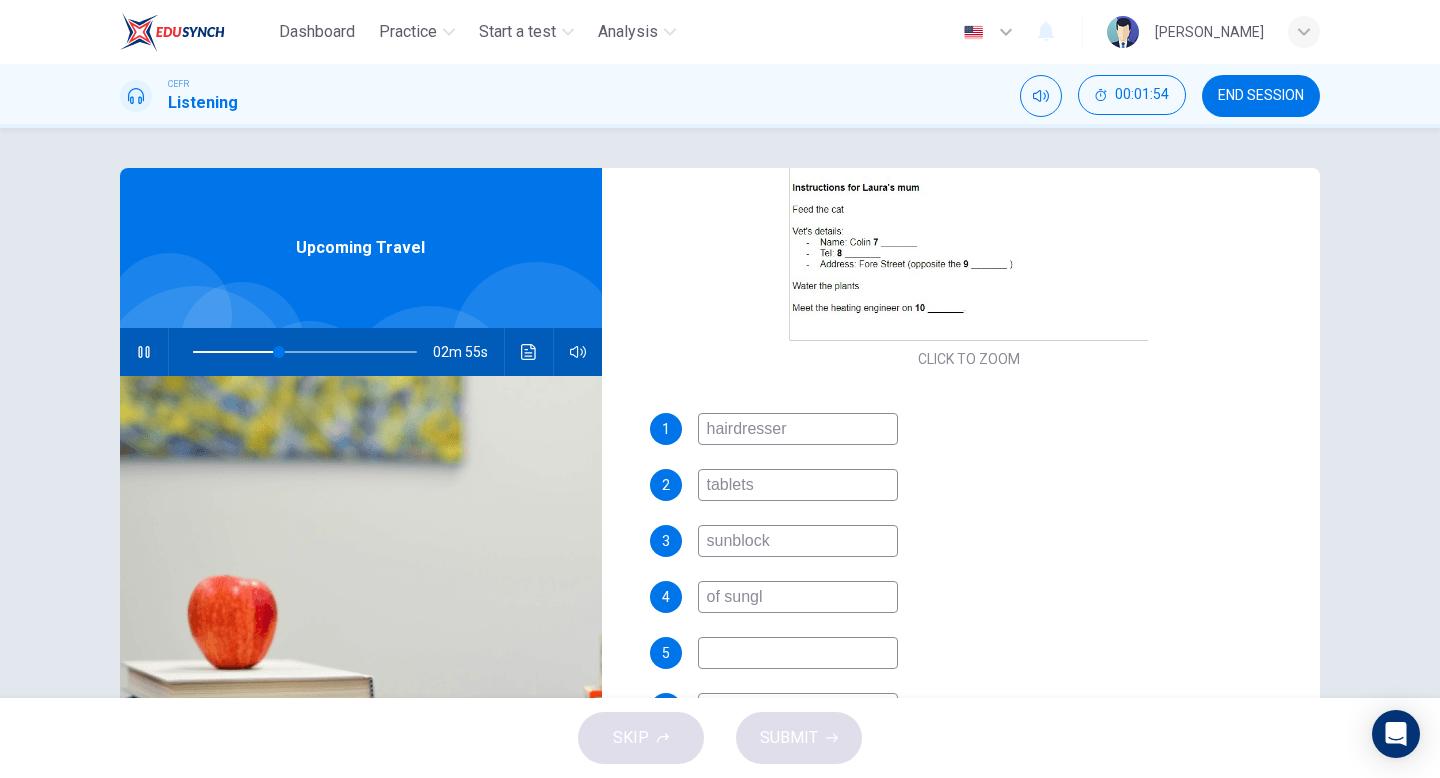 type on "of sungla" 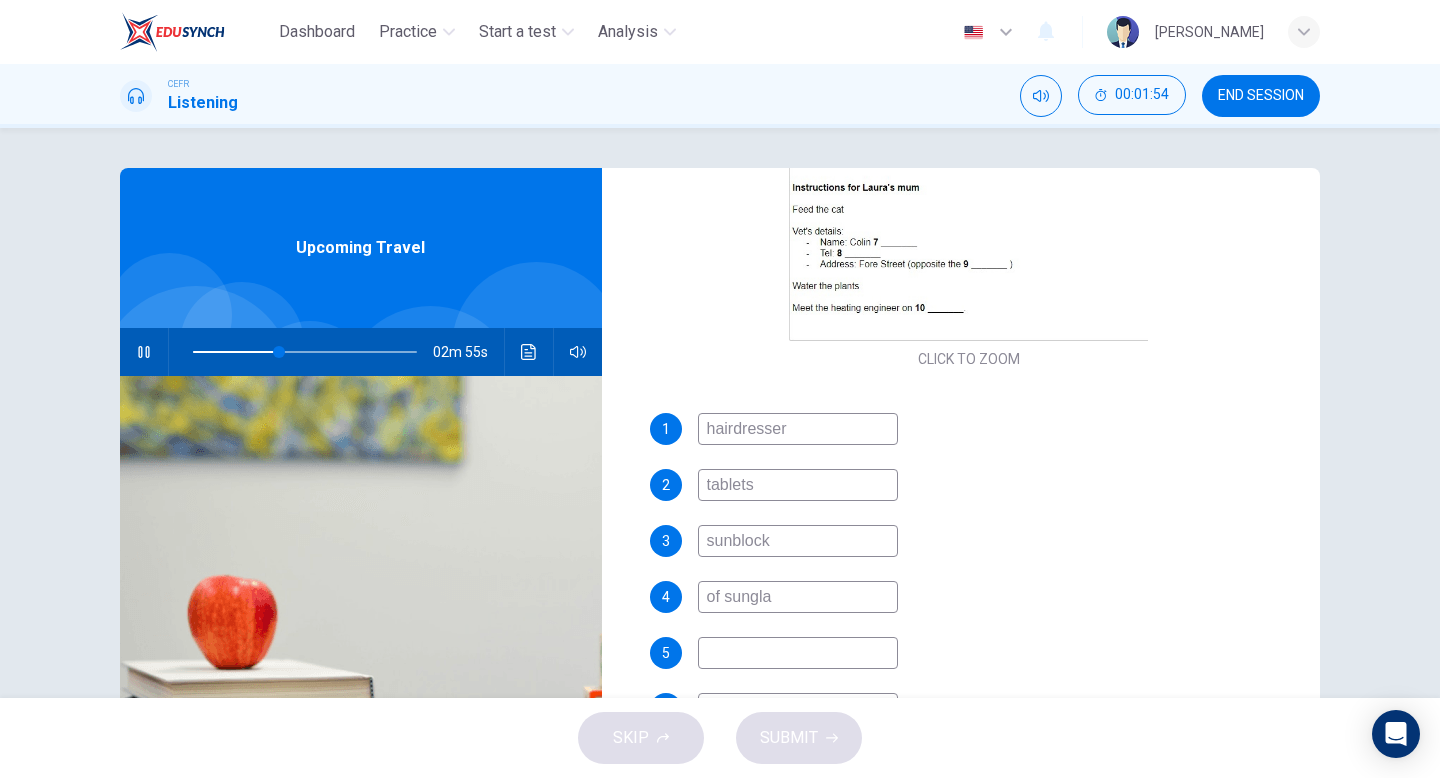 type on "39" 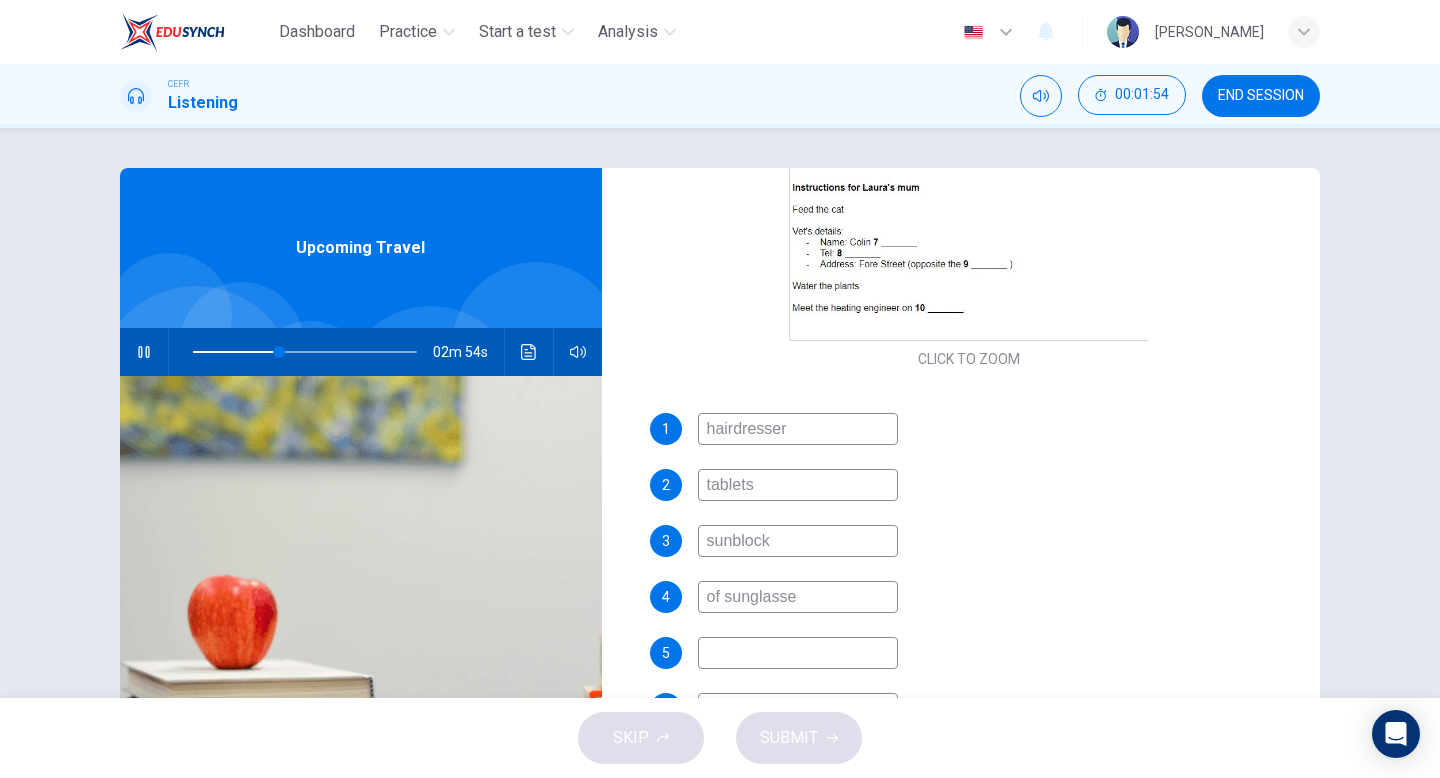 type on "of sunglasses" 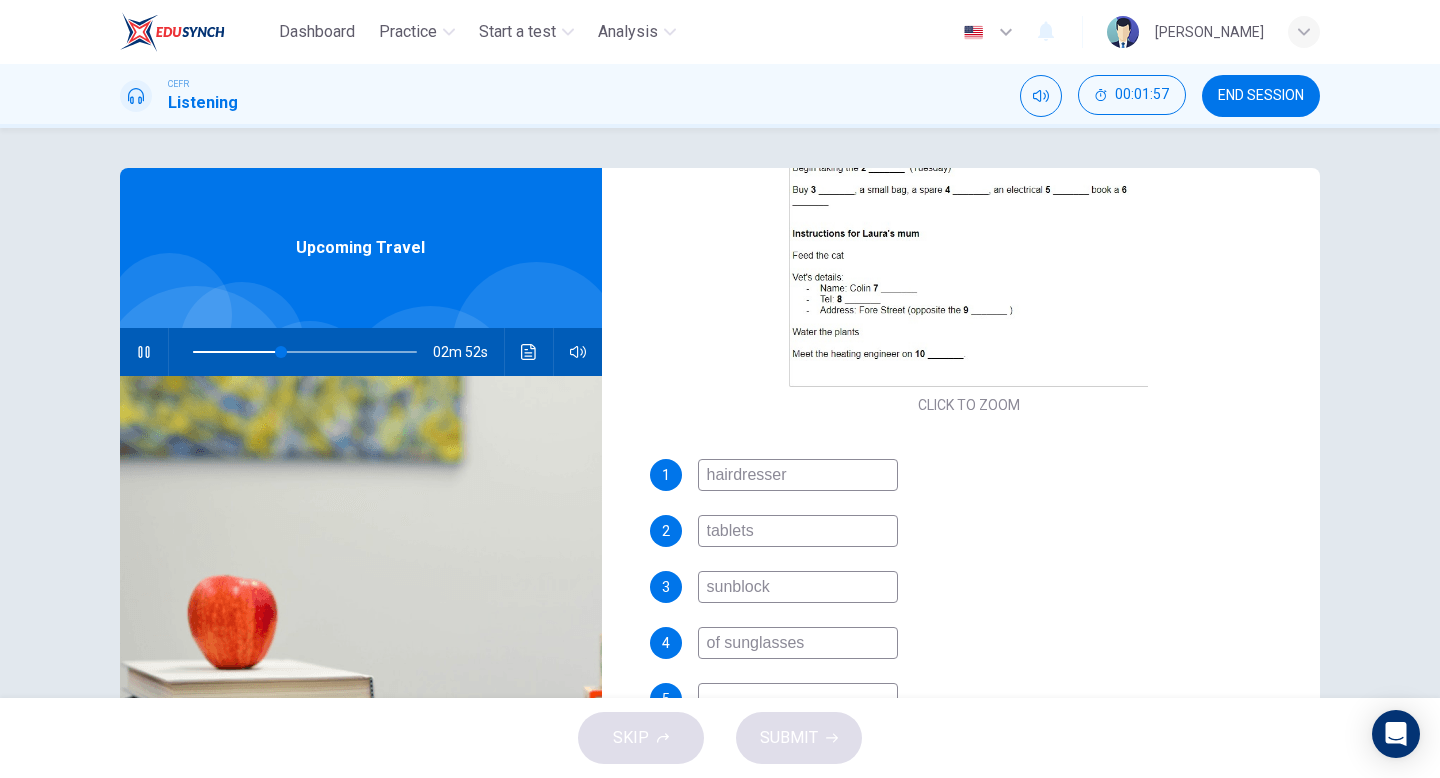 scroll, scrollTop: 414, scrollLeft: 0, axis: vertical 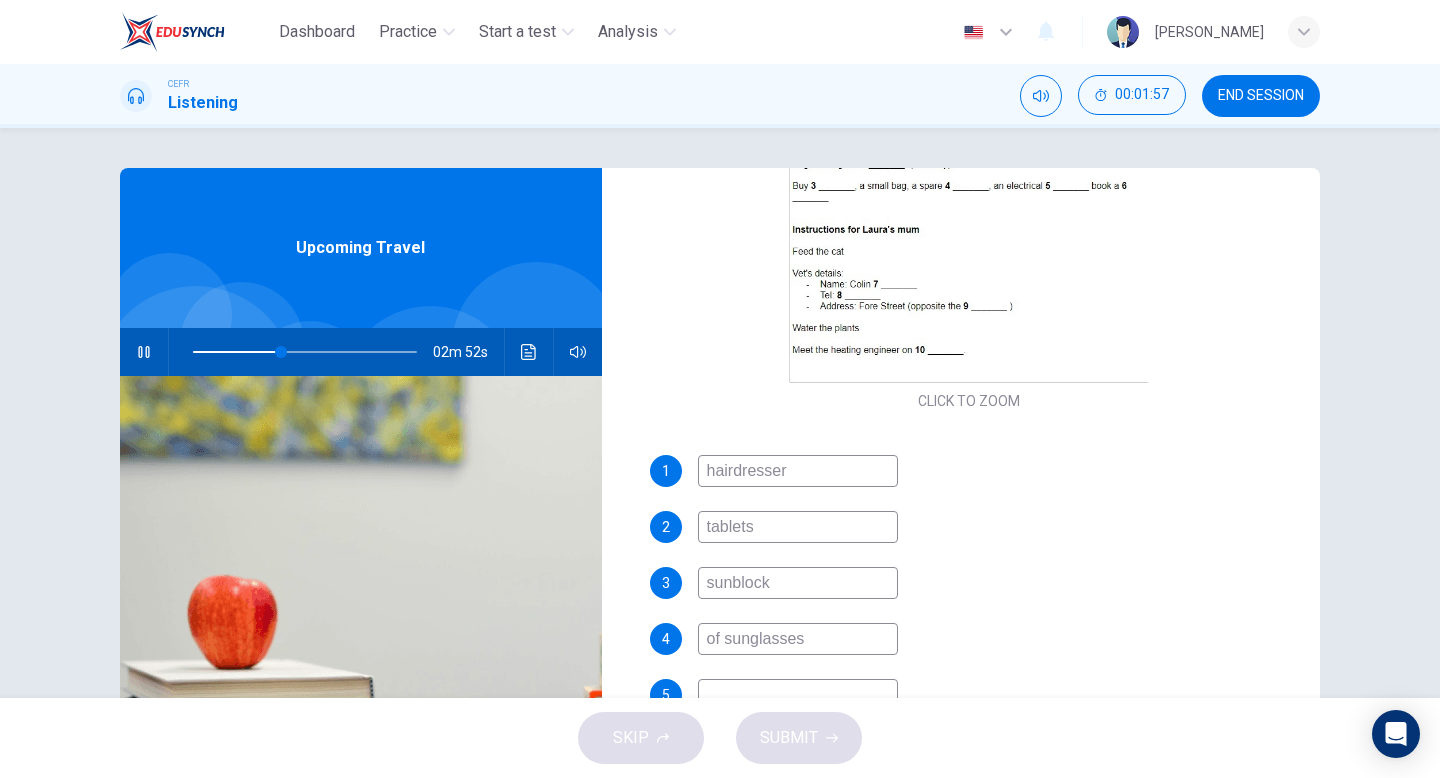 type on "40" 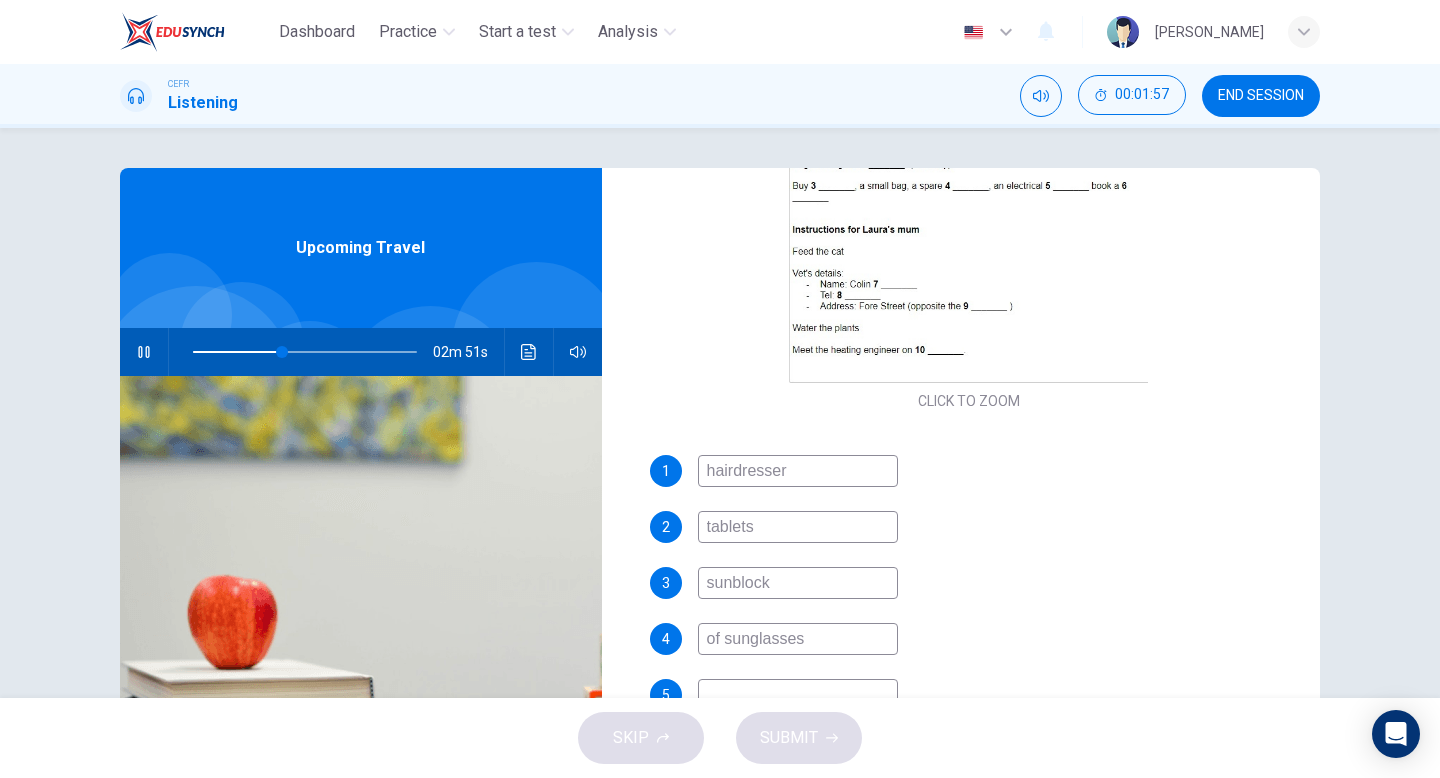 type on "of sunglasses" 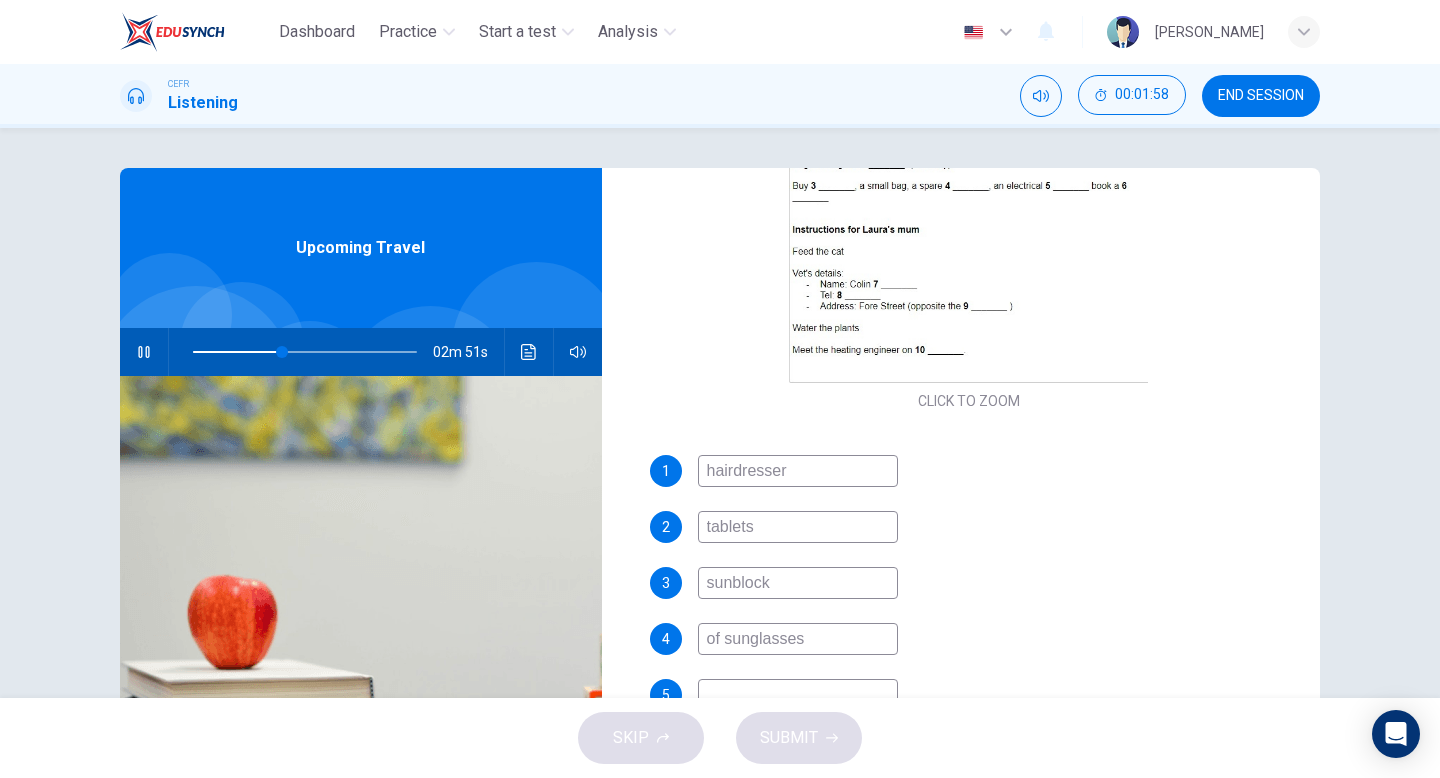 click on "sunblock" at bounding box center [798, 583] 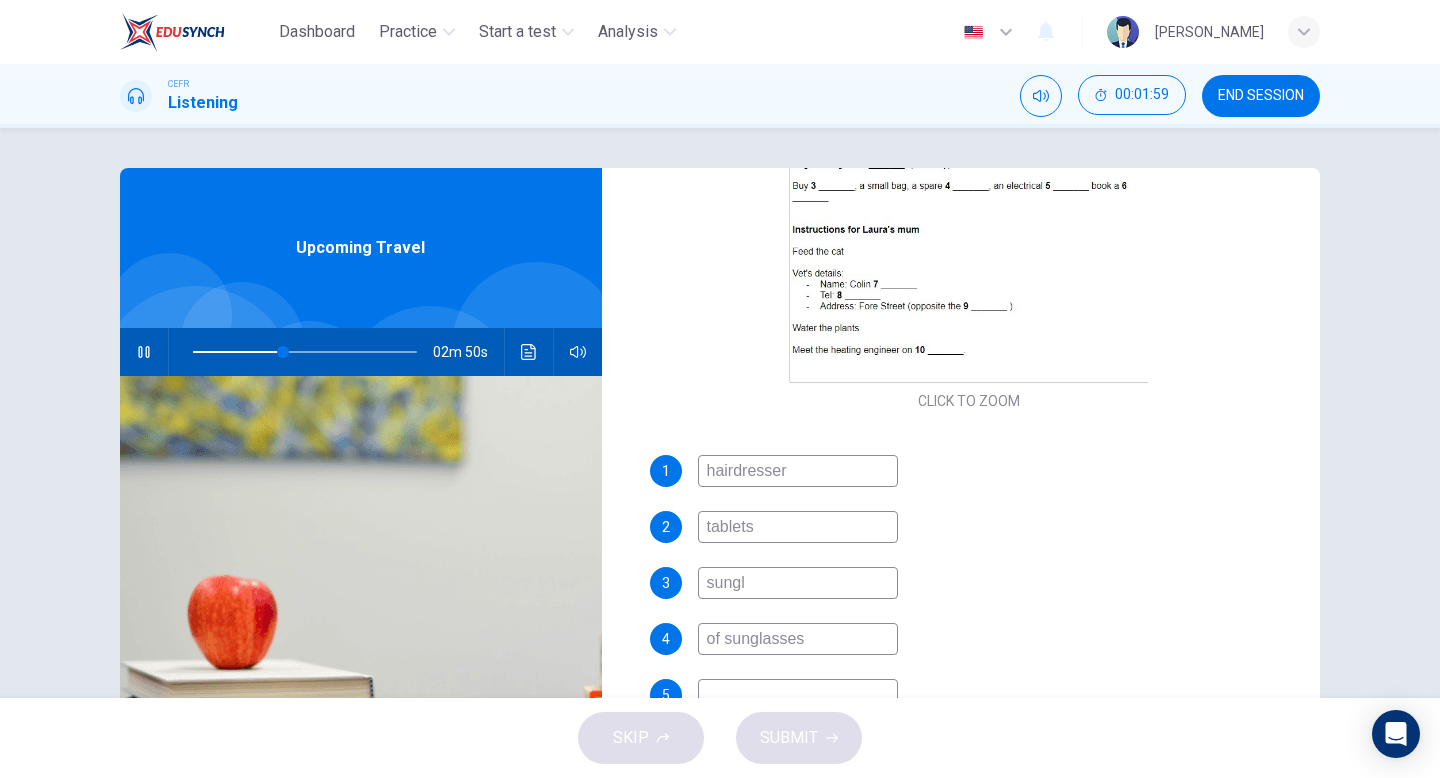type on "sungla" 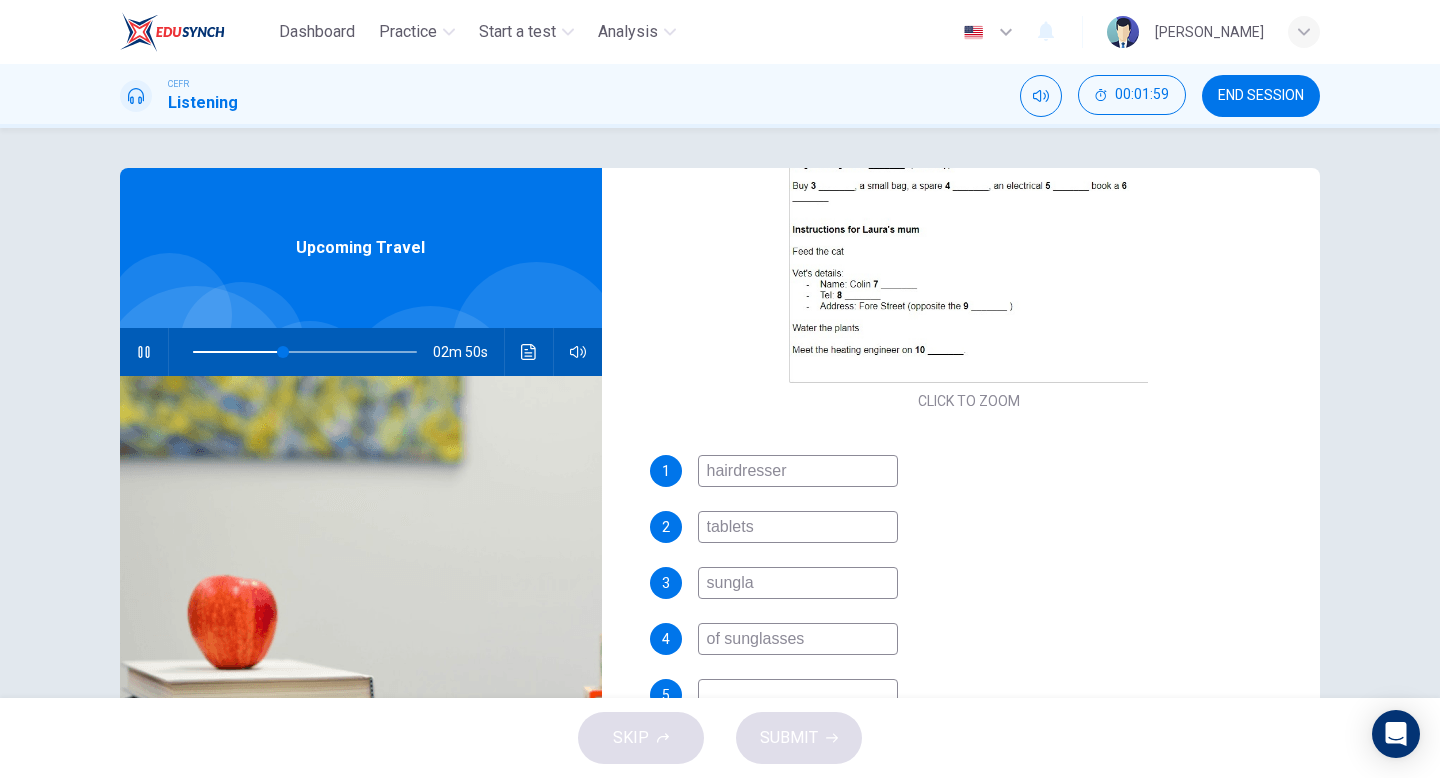 type on "40" 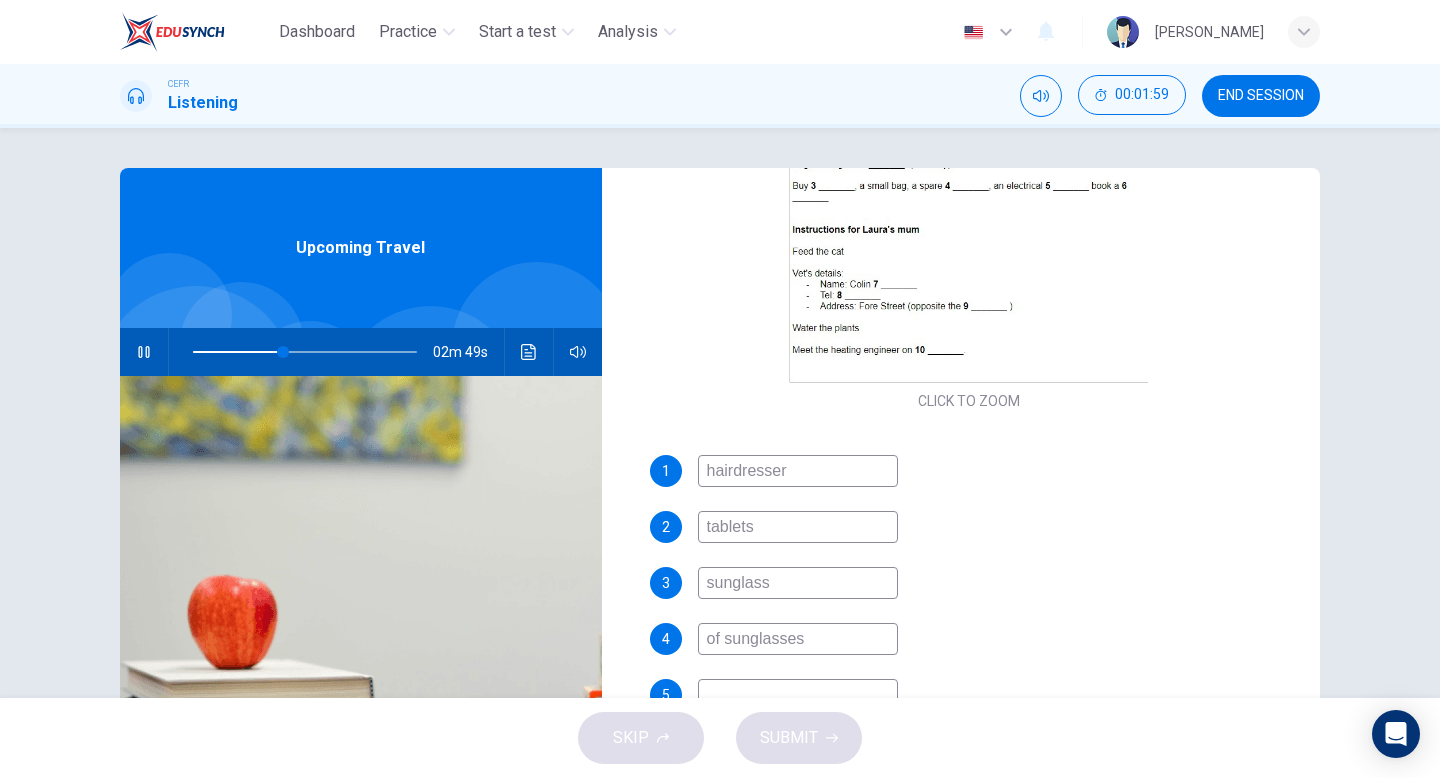type on "sunglasss" 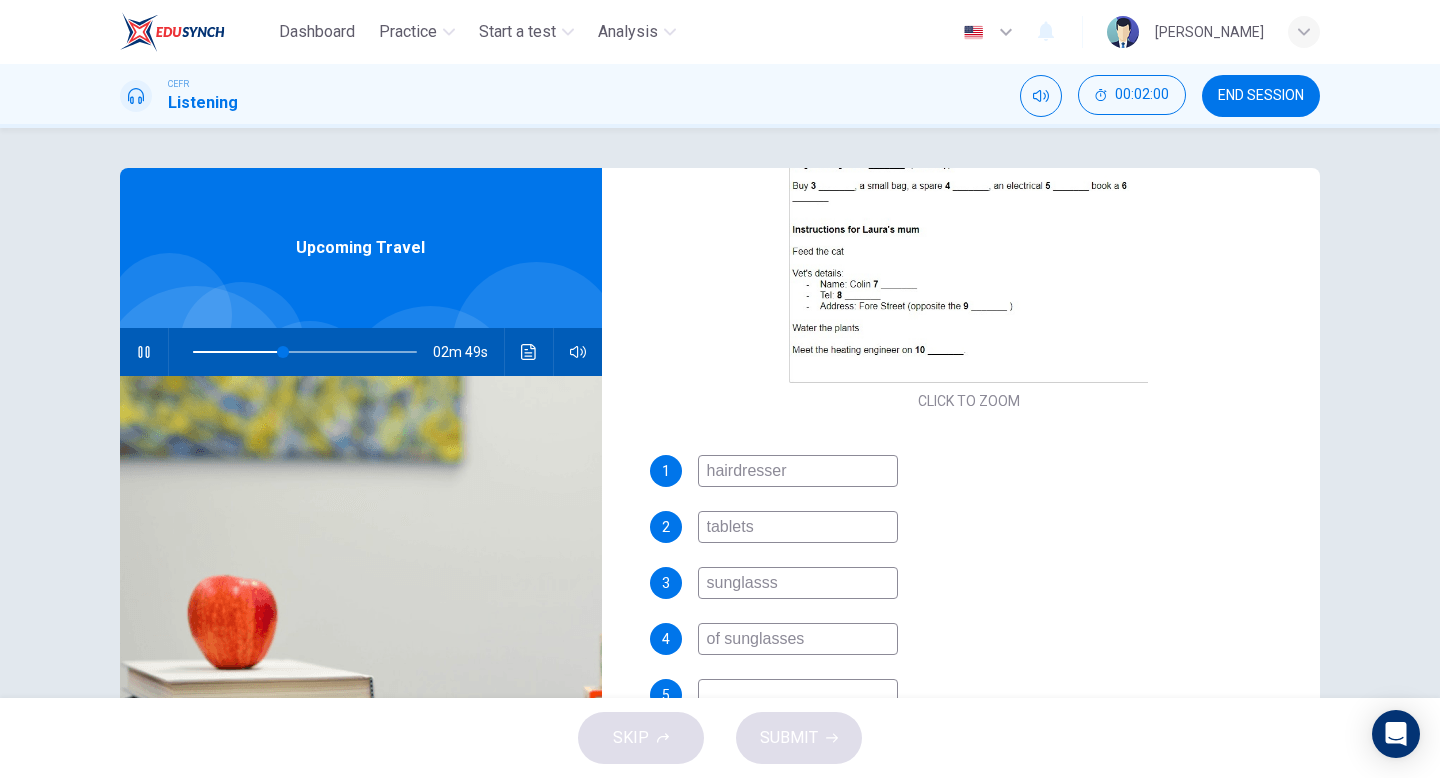 type on "41" 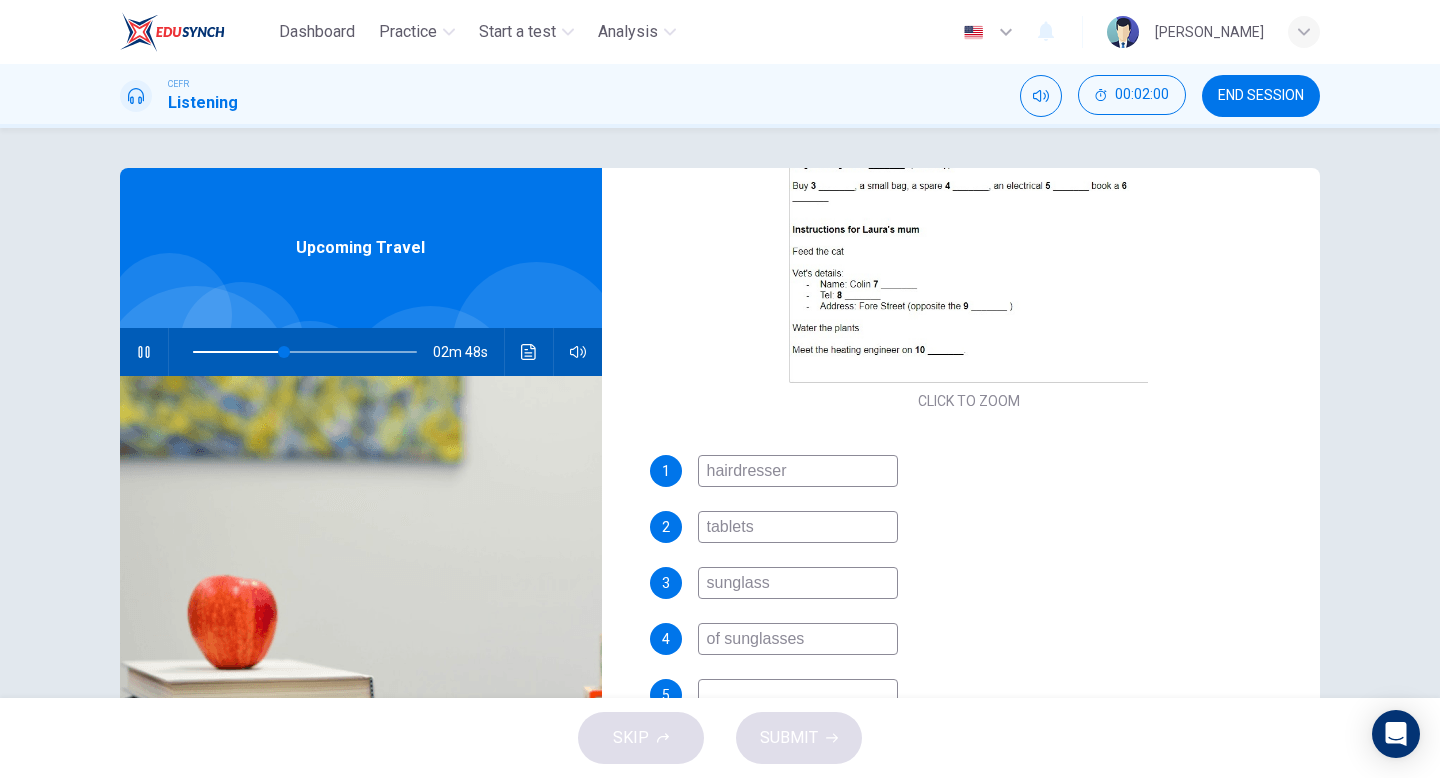 type on "sunglasse" 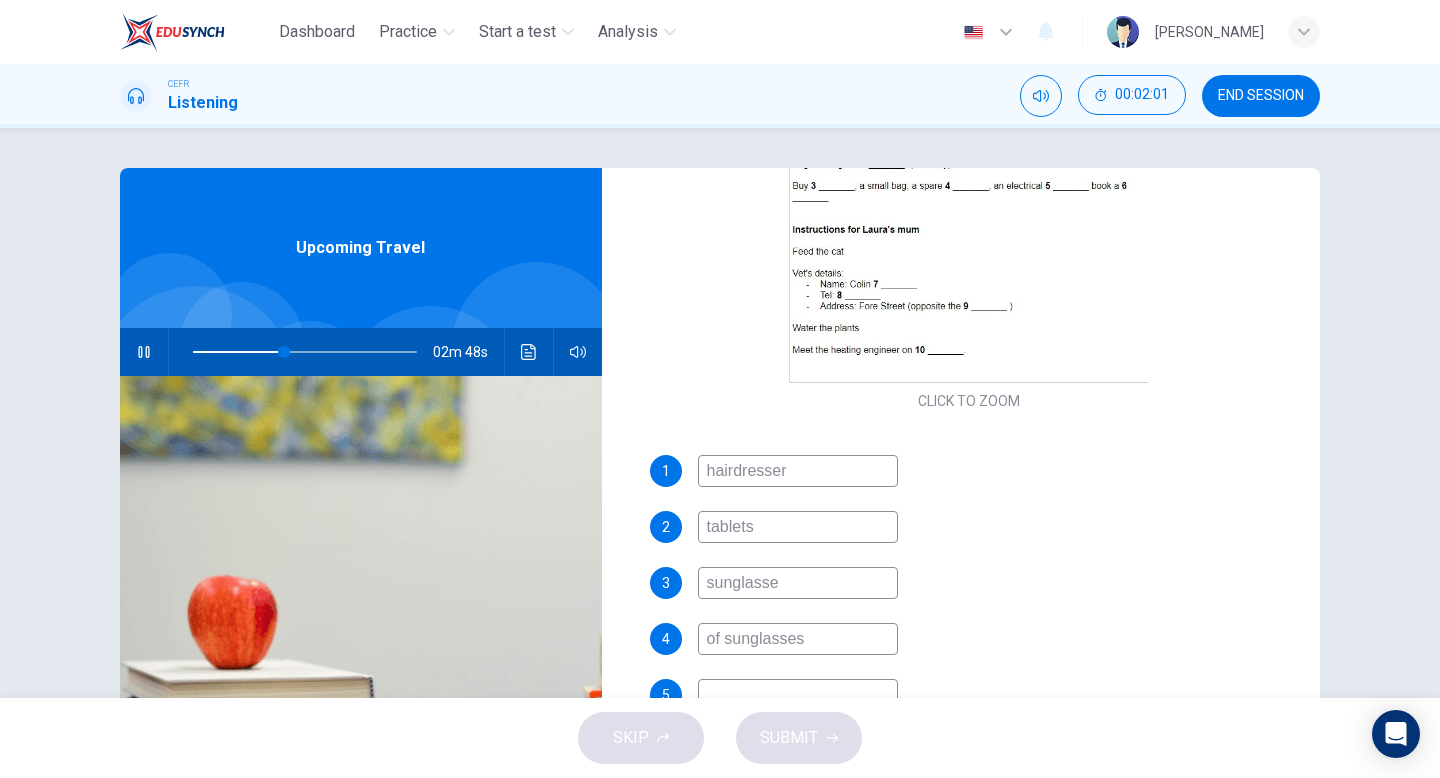 type on "41" 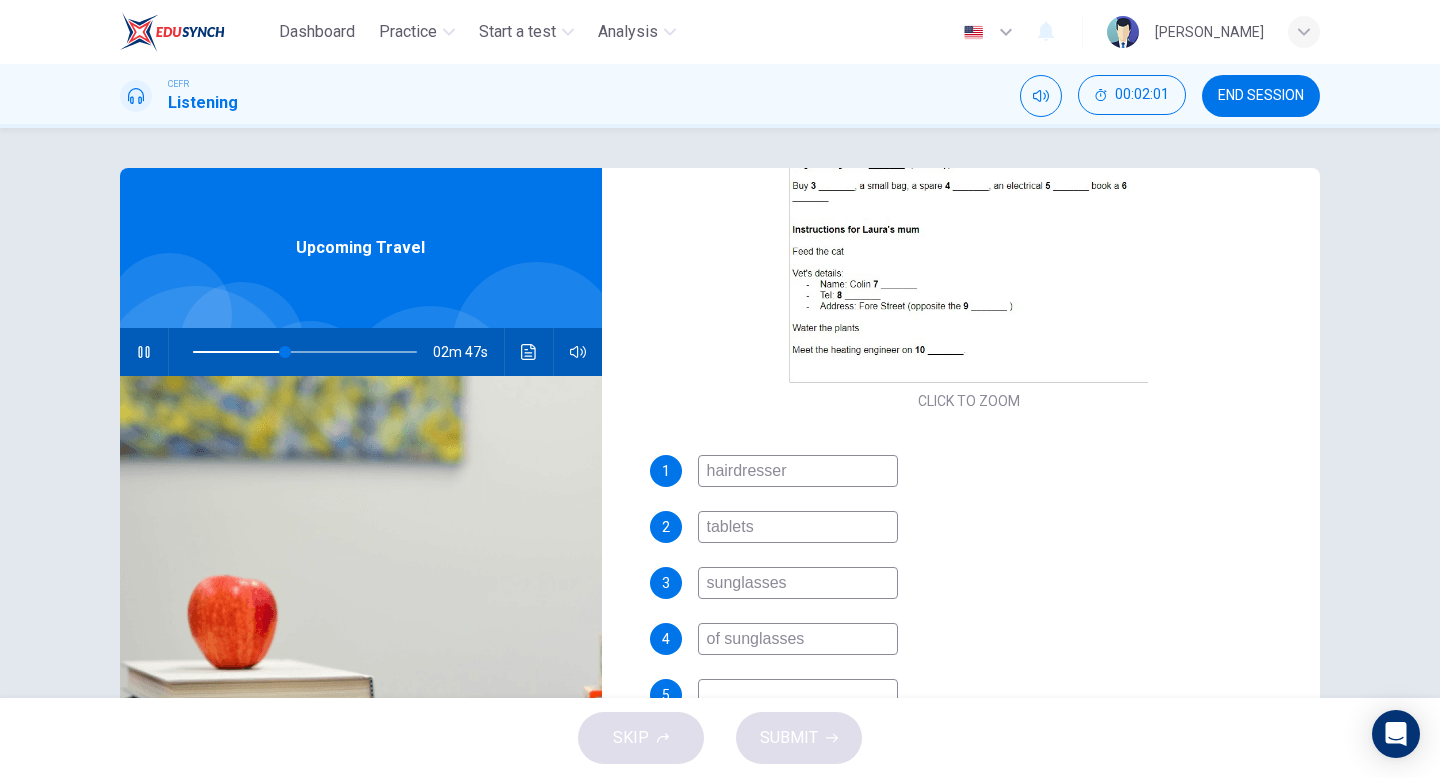 type on "sunglasses" 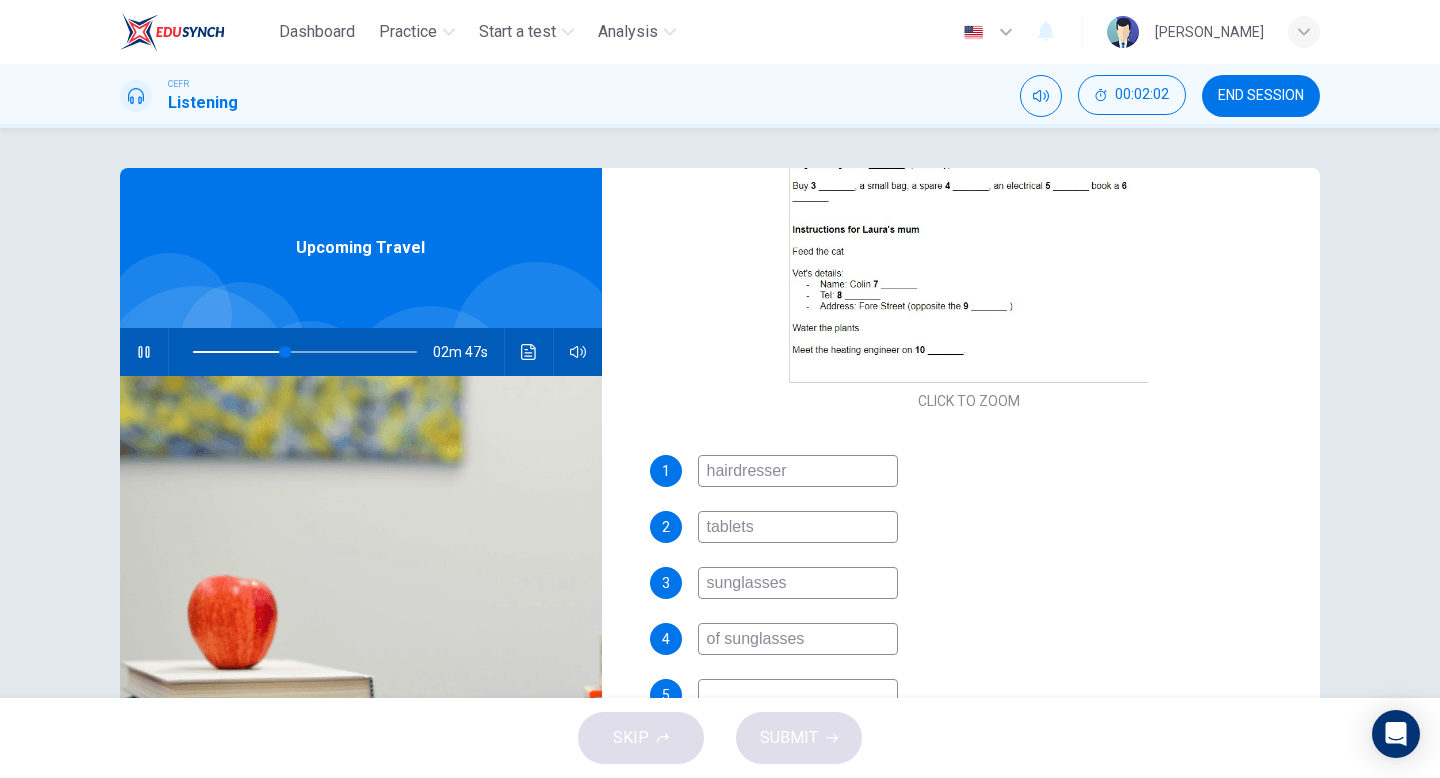click on "of sunglasses" at bounding box center (798, 639) 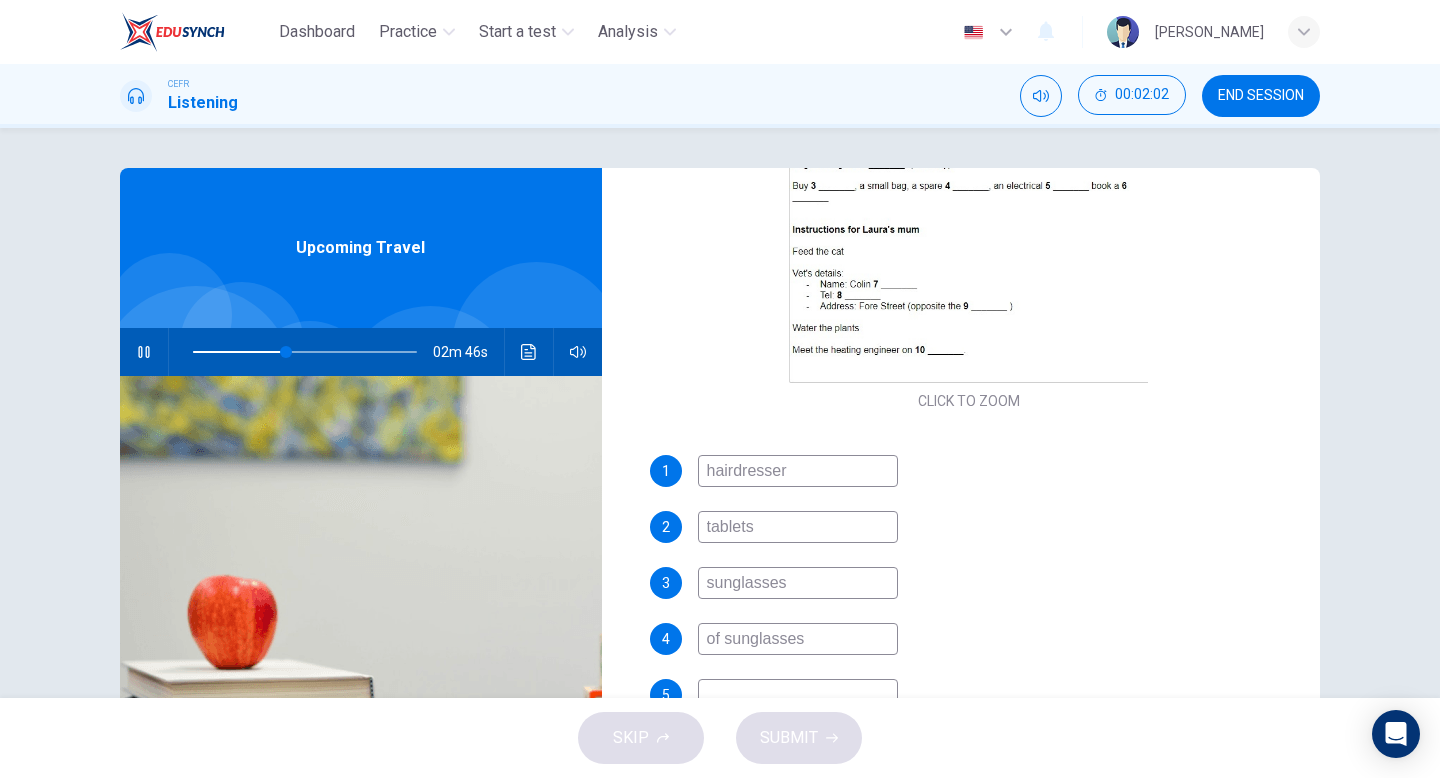 click on "of sunglasses" at bounding box center [798, 639] 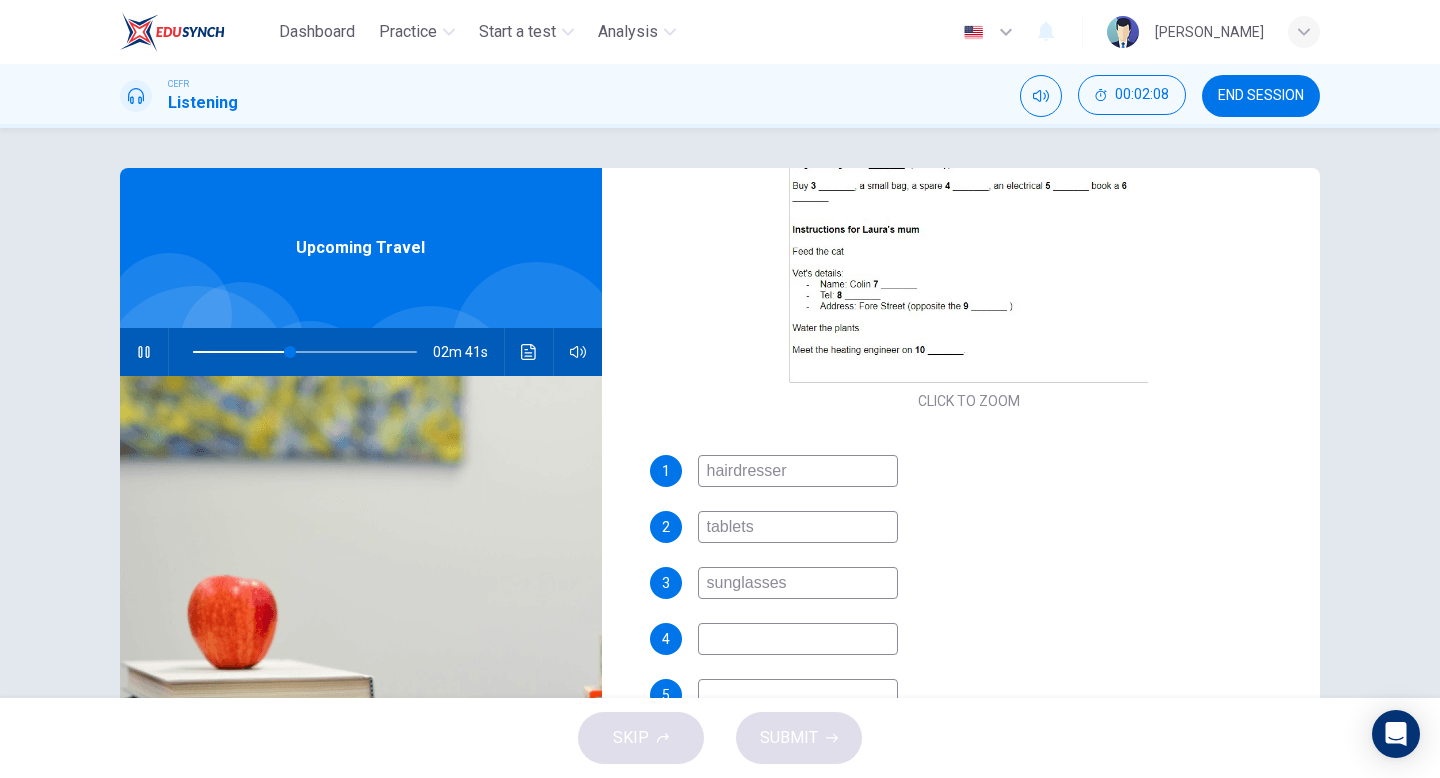 type on "44" 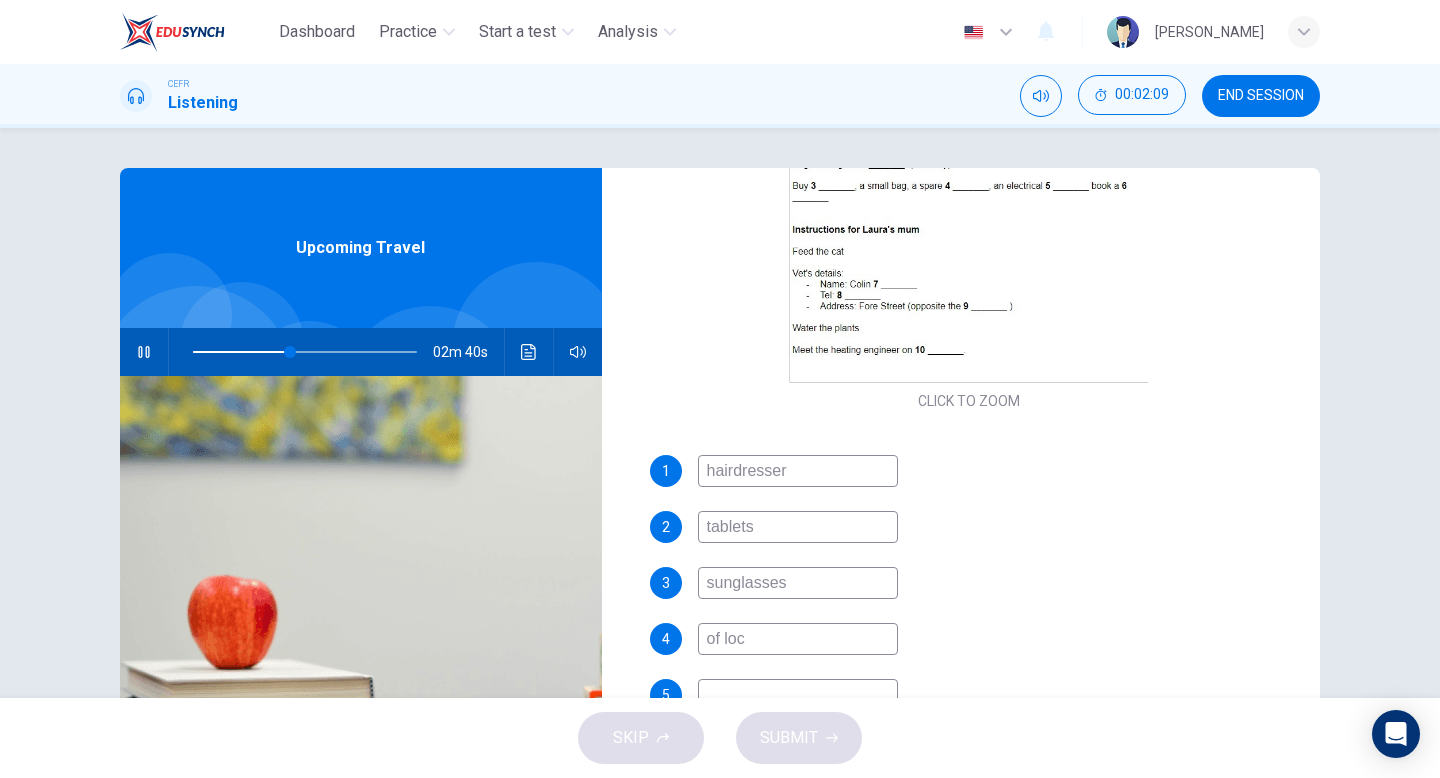 type on "of lock" 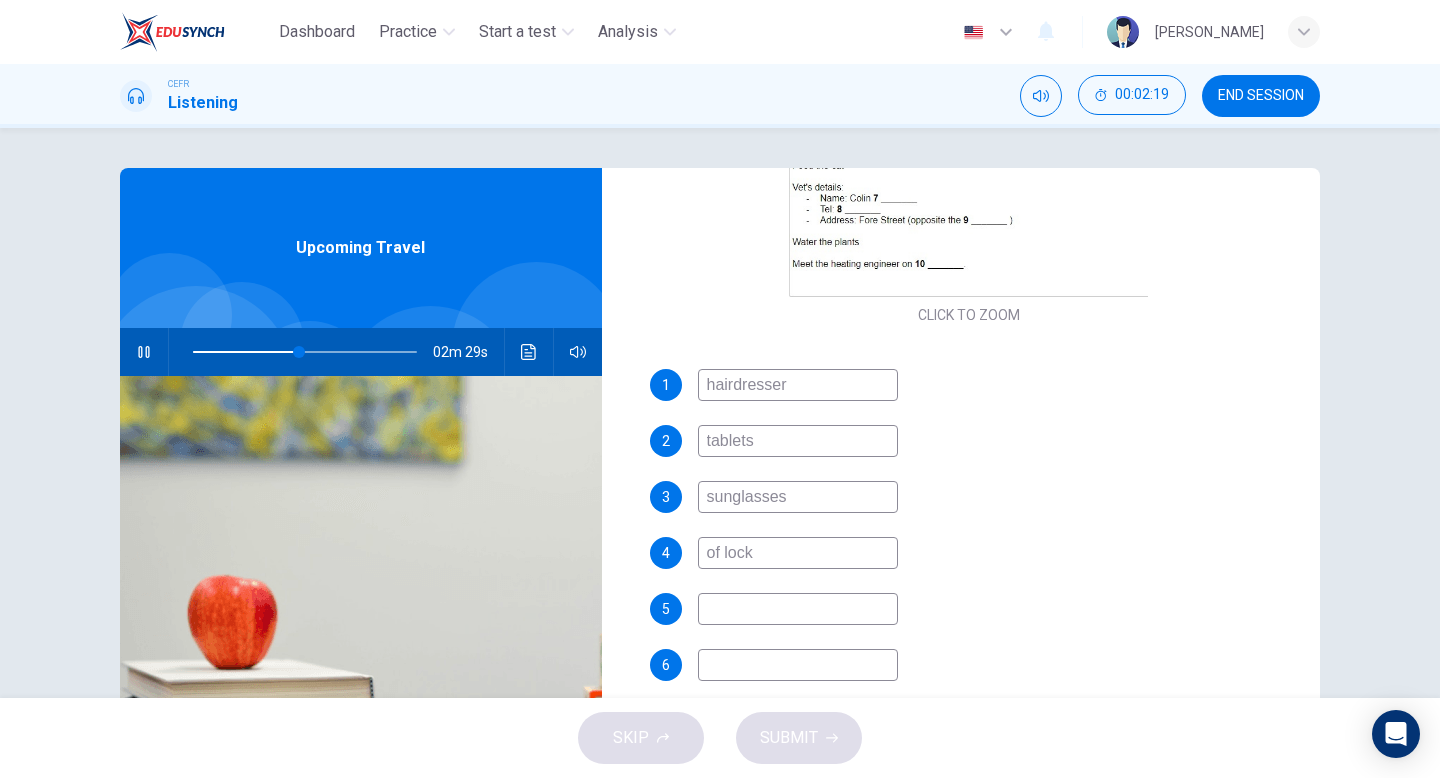 scroll, scrollTop: 514, scrollLeft: 0, axis: vertical 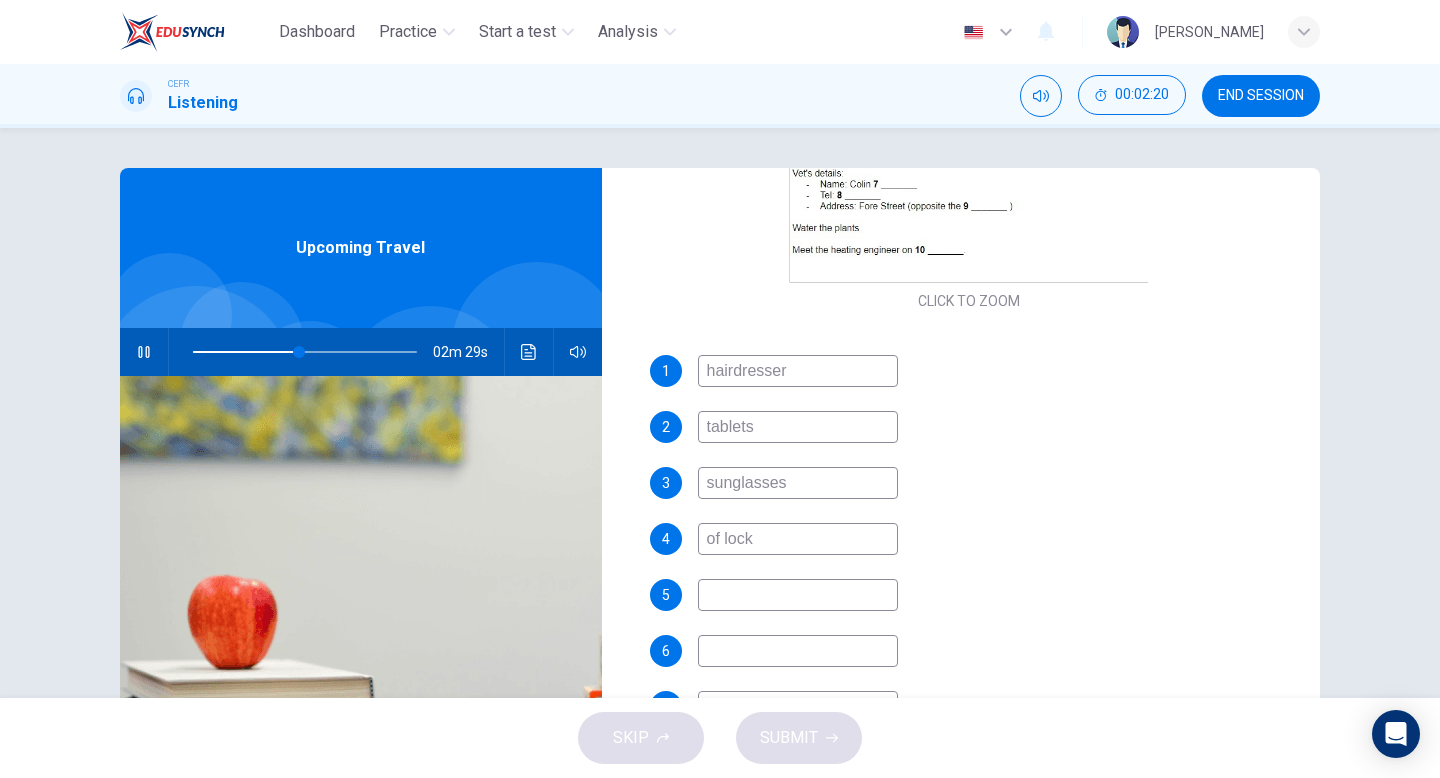 type on "48" 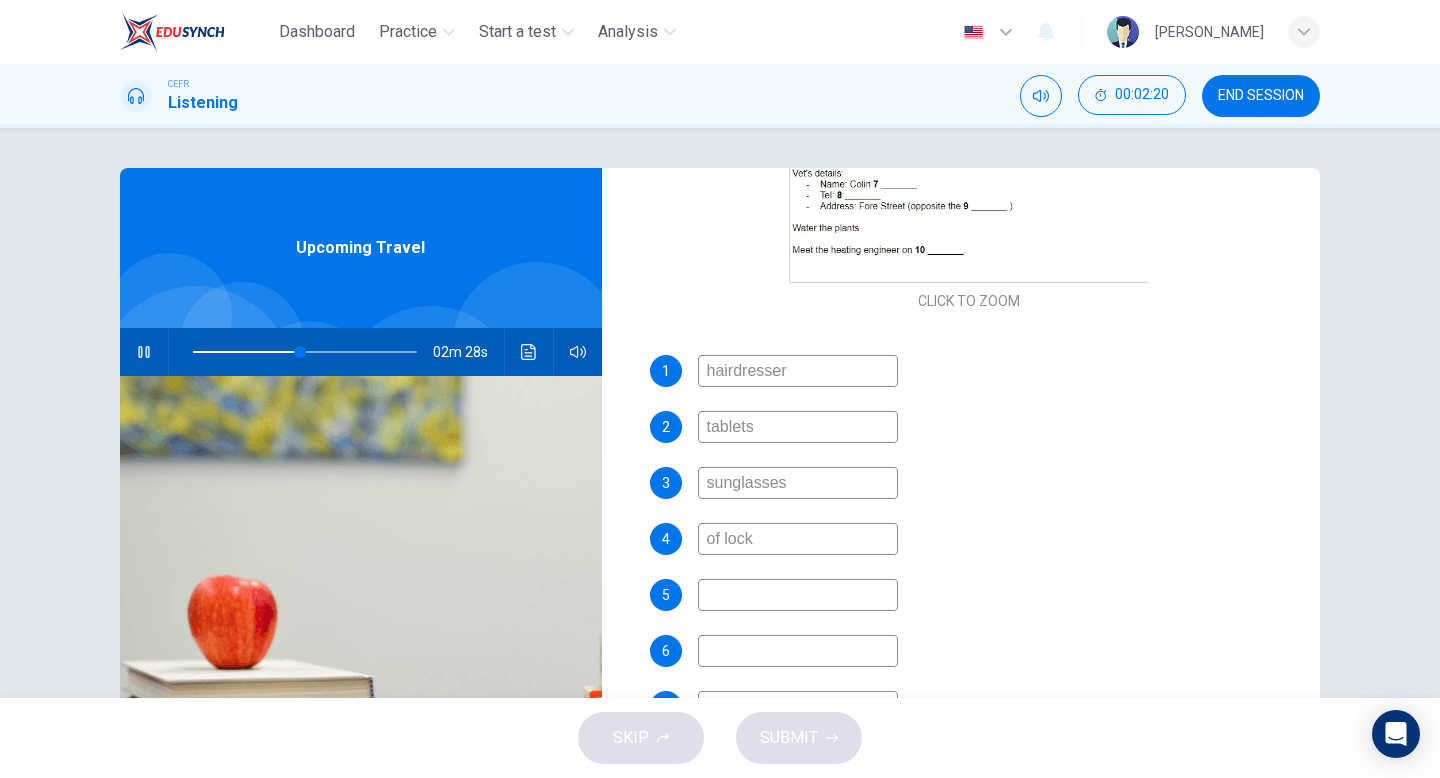 click at bounding box center (798, 595) 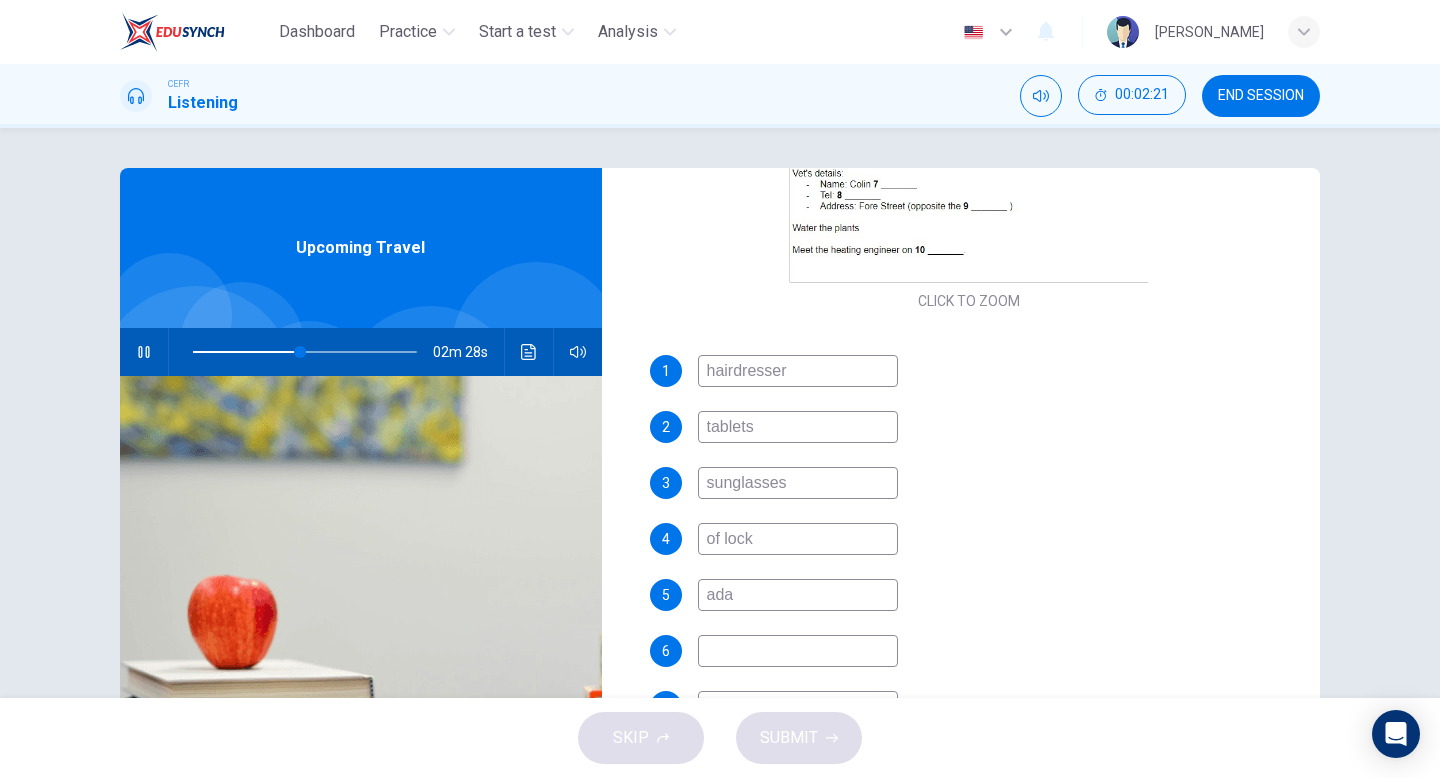 type on "adap" 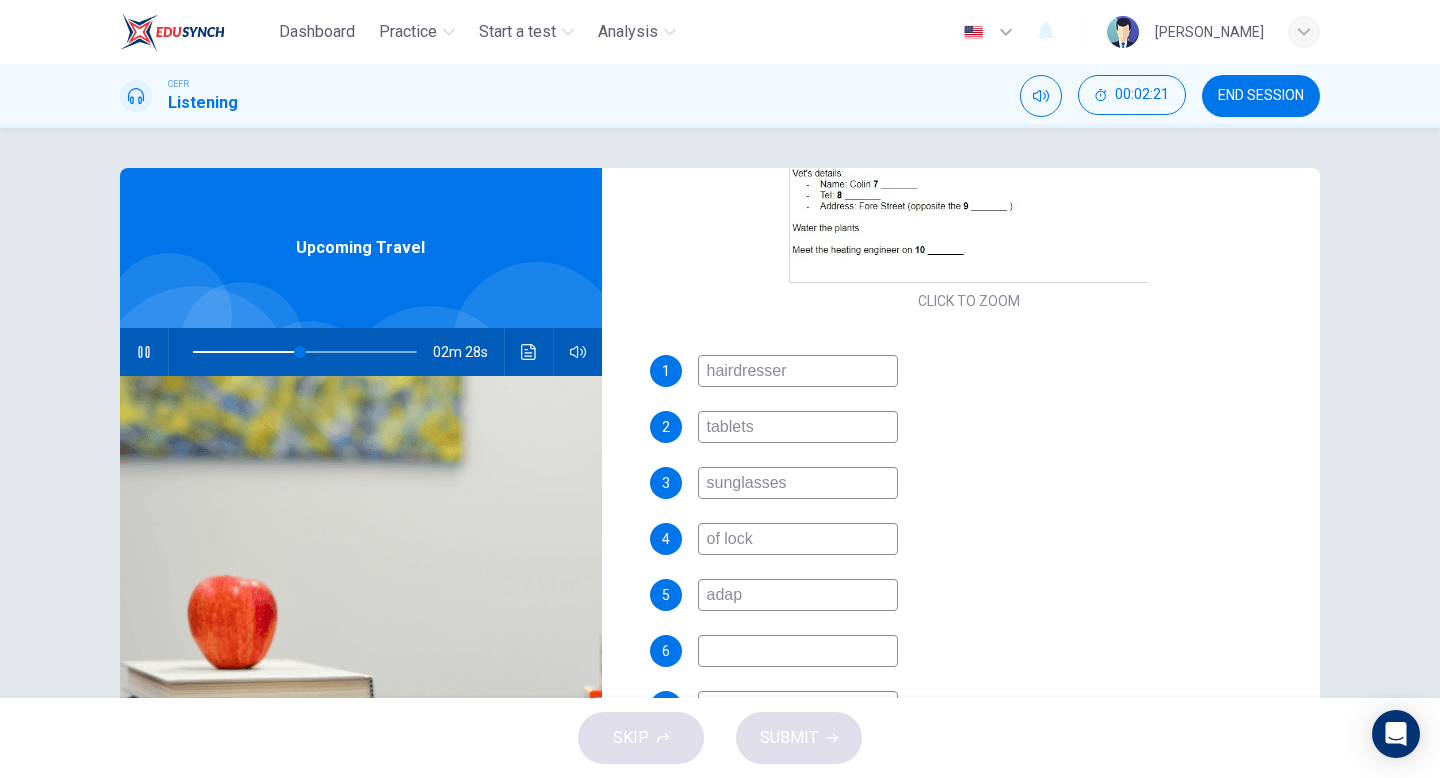 type on "48" 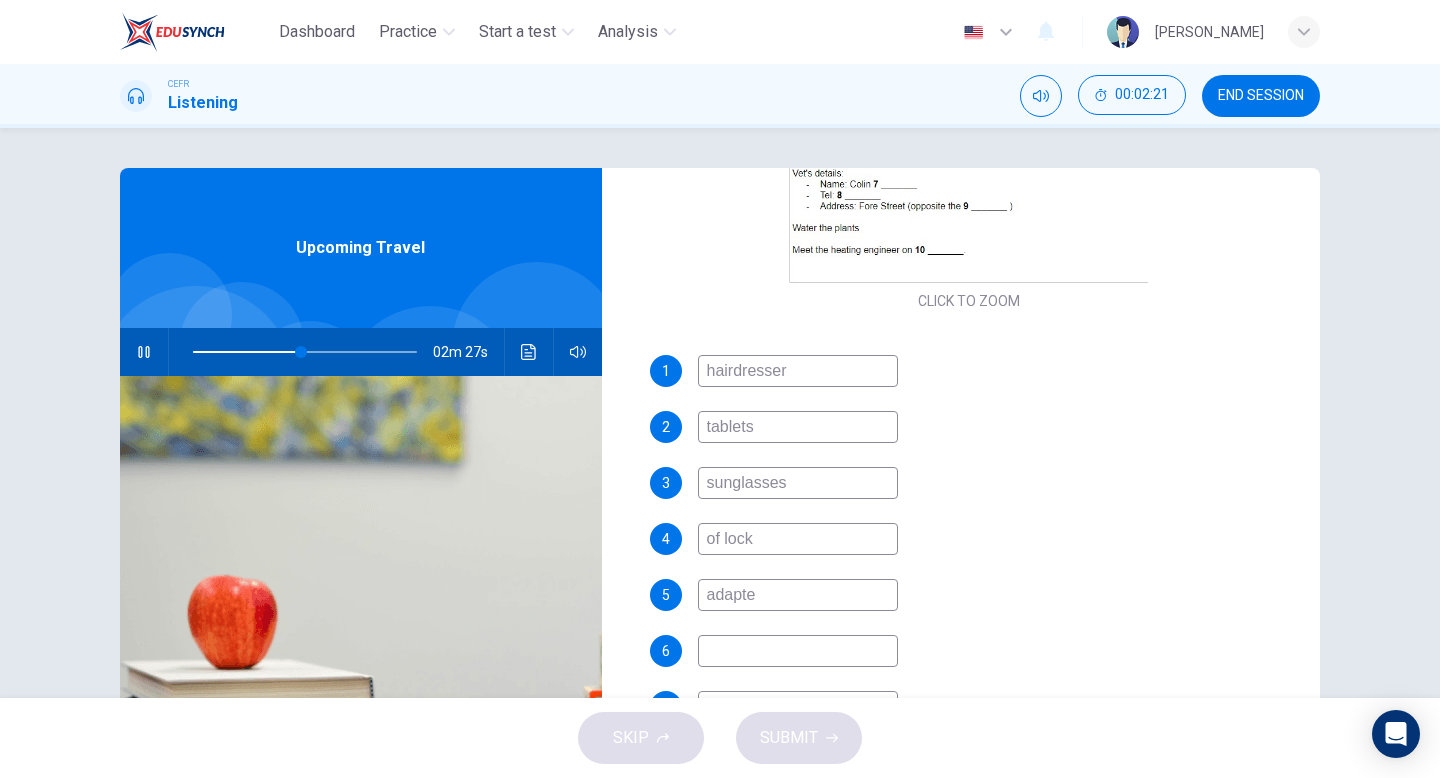 type on "adapter" 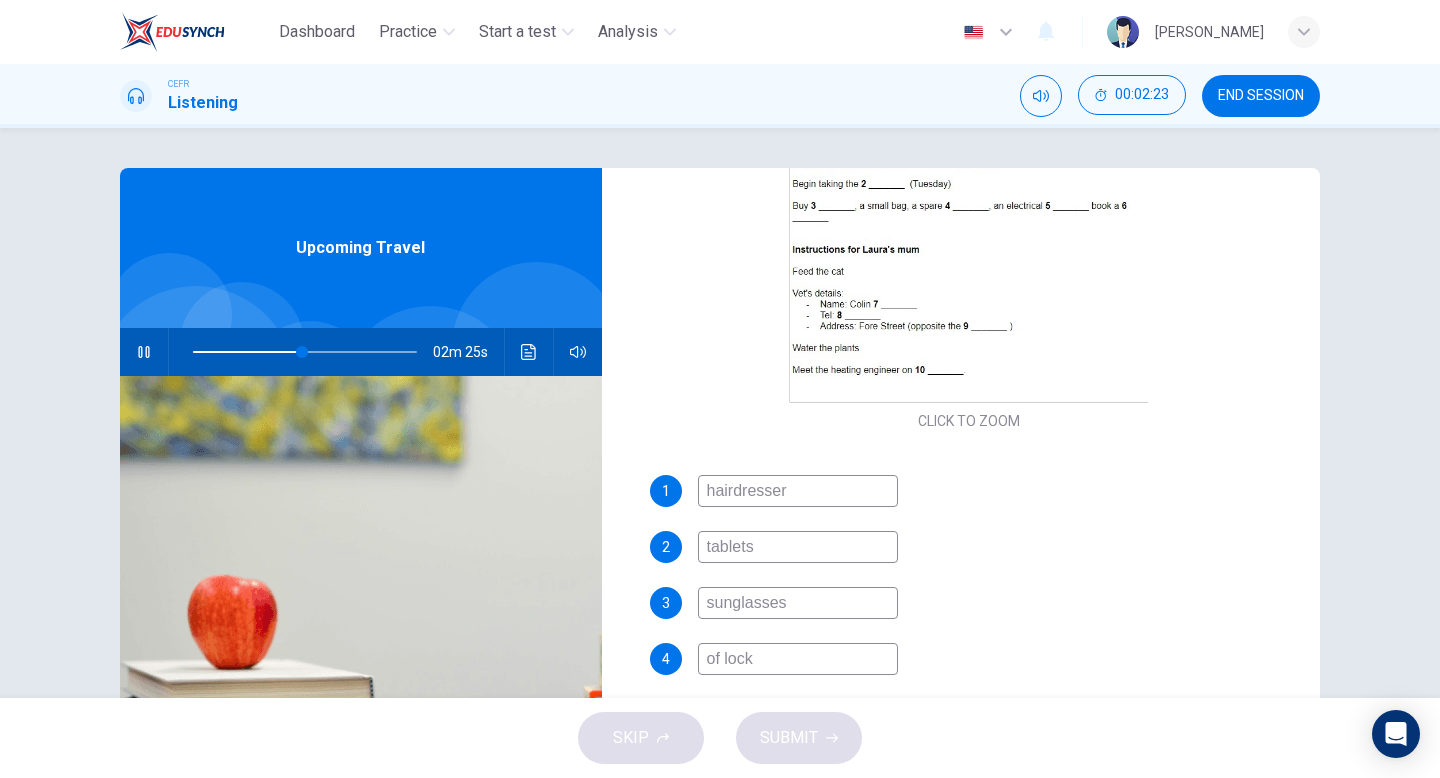 scroll, scrollTop: 582, scrollLeft: 0, axis: vertical 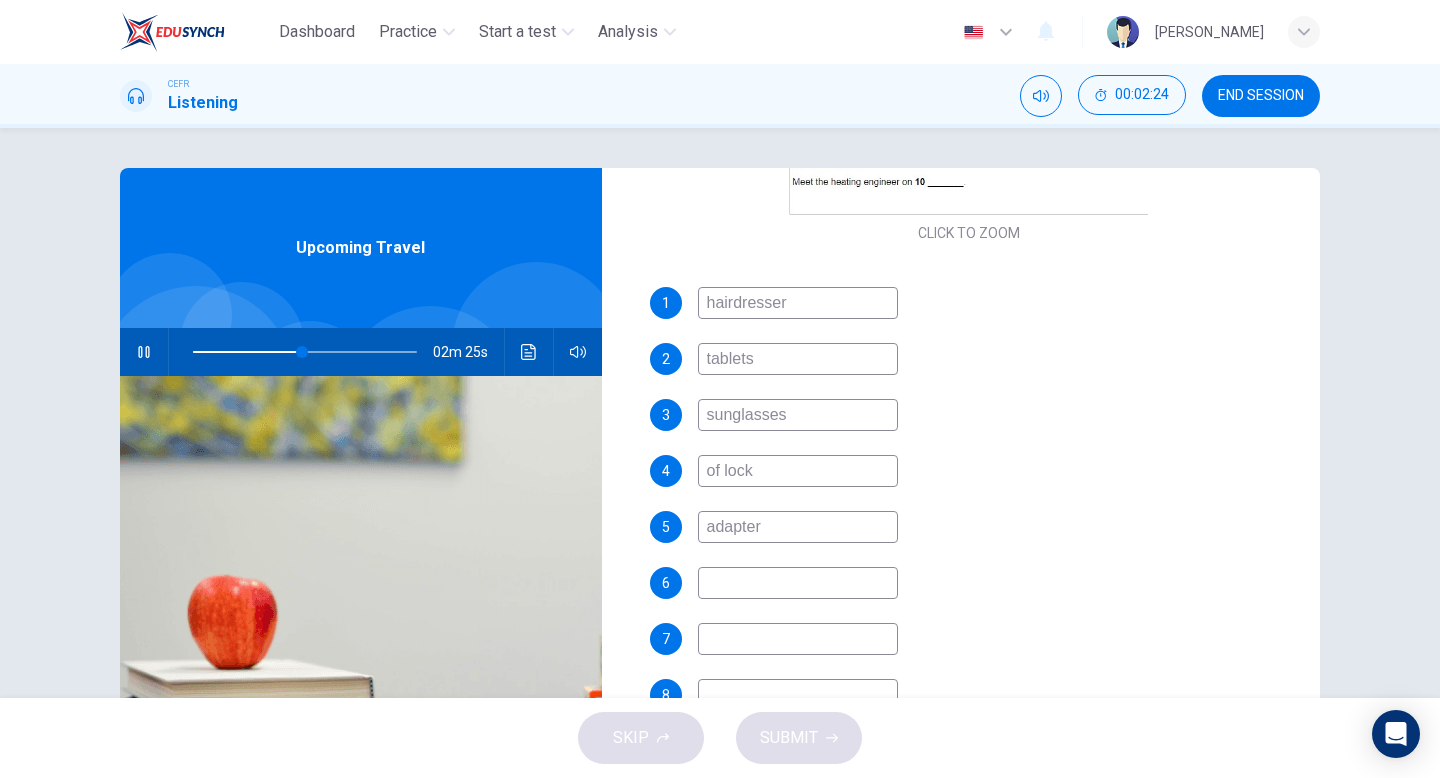 type on "49" 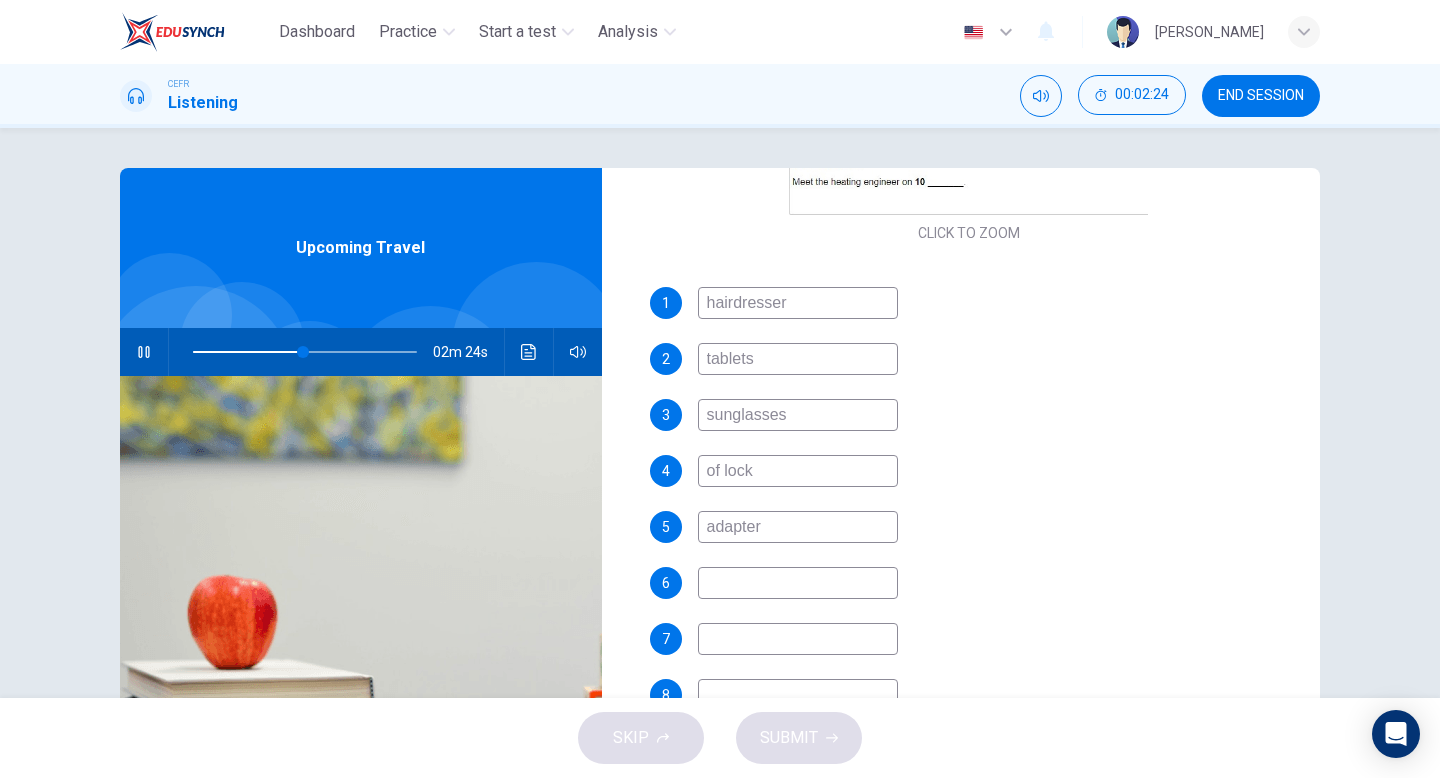 click at bounding box center [798, 583] 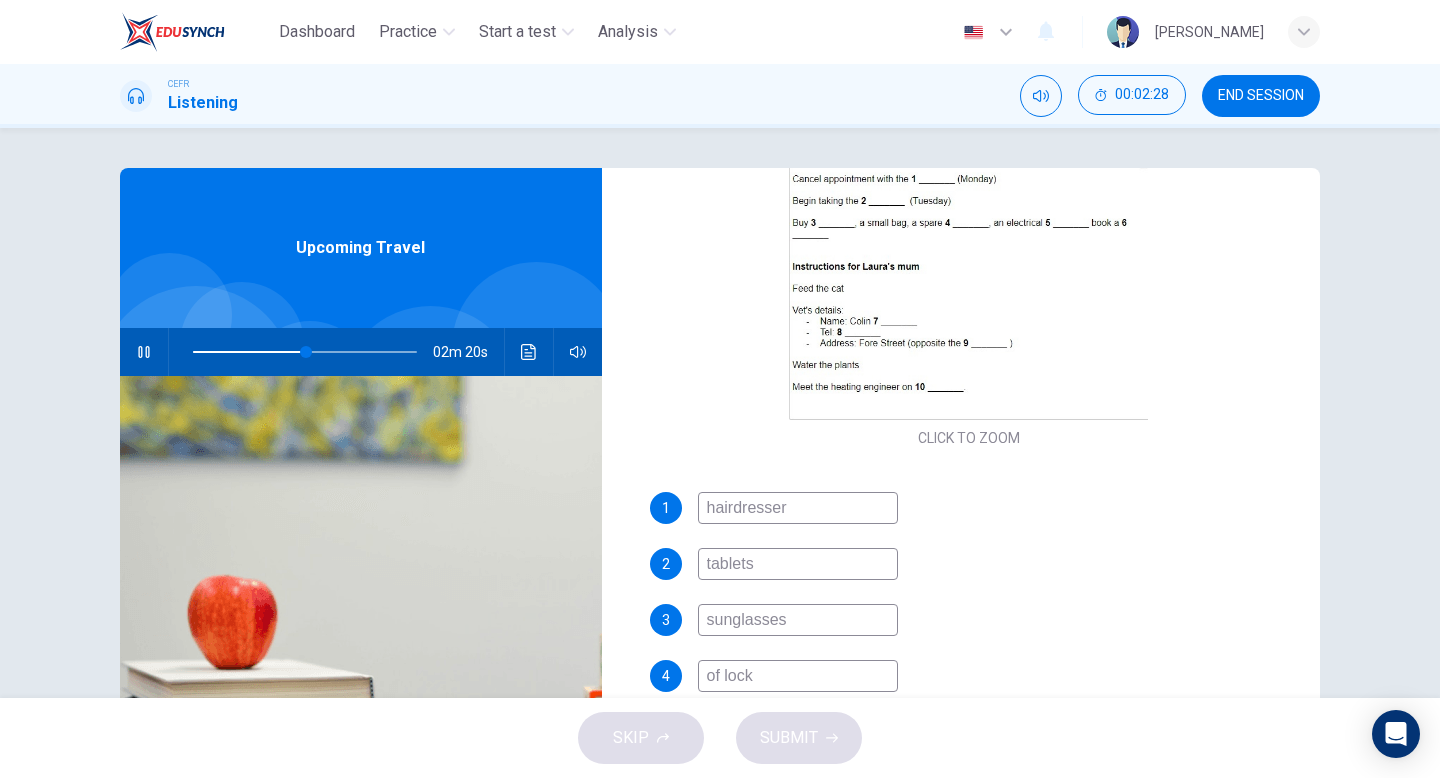 scroll, scrollTop: 367, scrollLeft: 0, axis: vertical 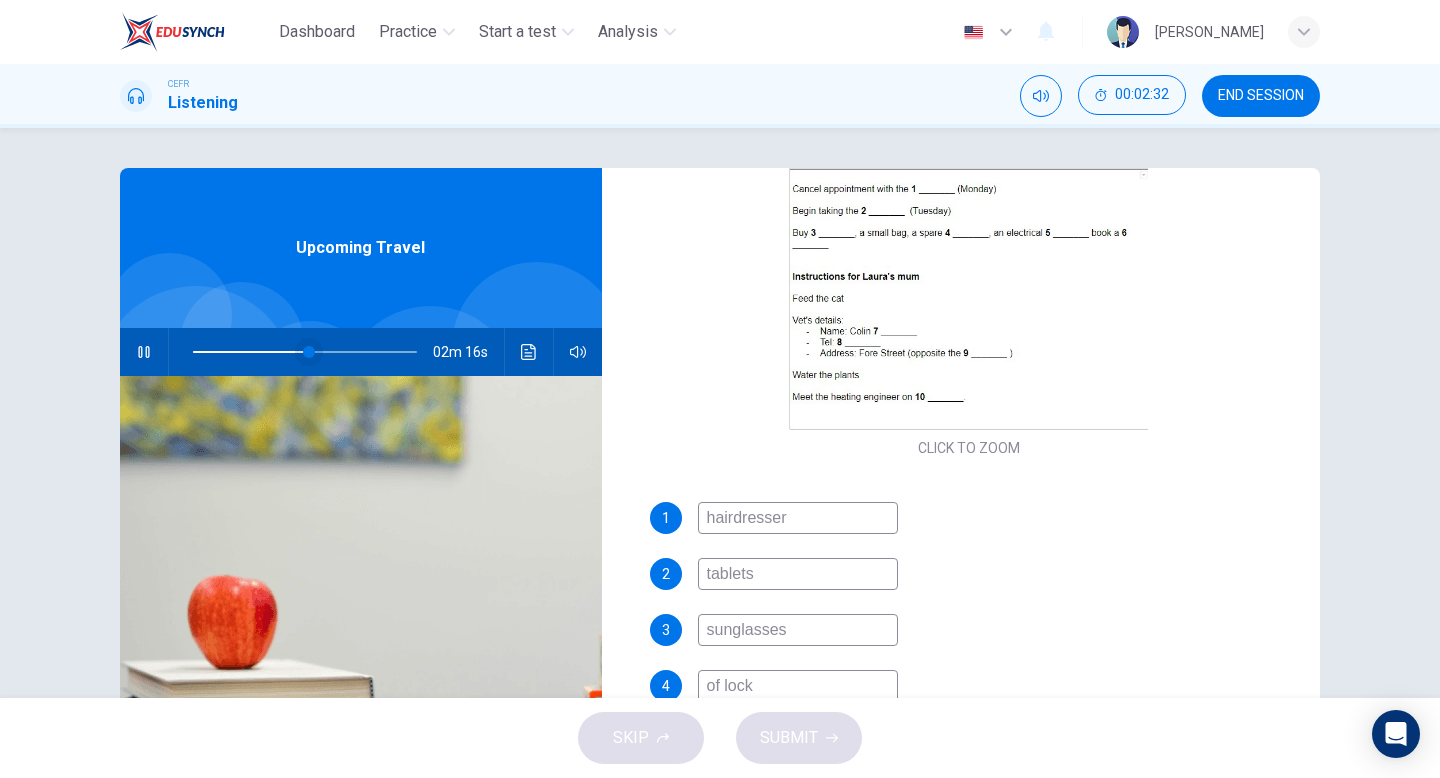 click at bounding box center (309, 352) 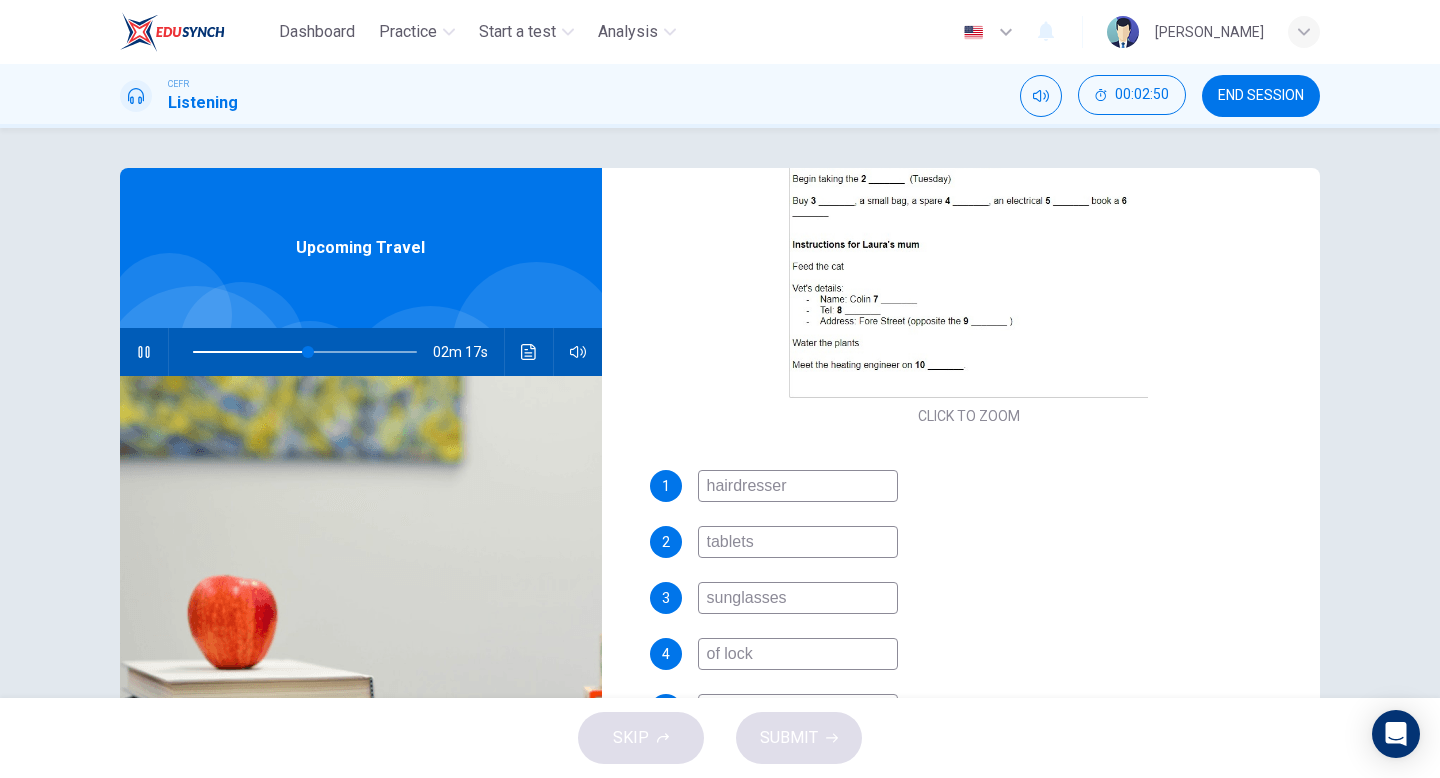 scroll, scrollTop: 374, scrollLeft: 0, axis: vertical 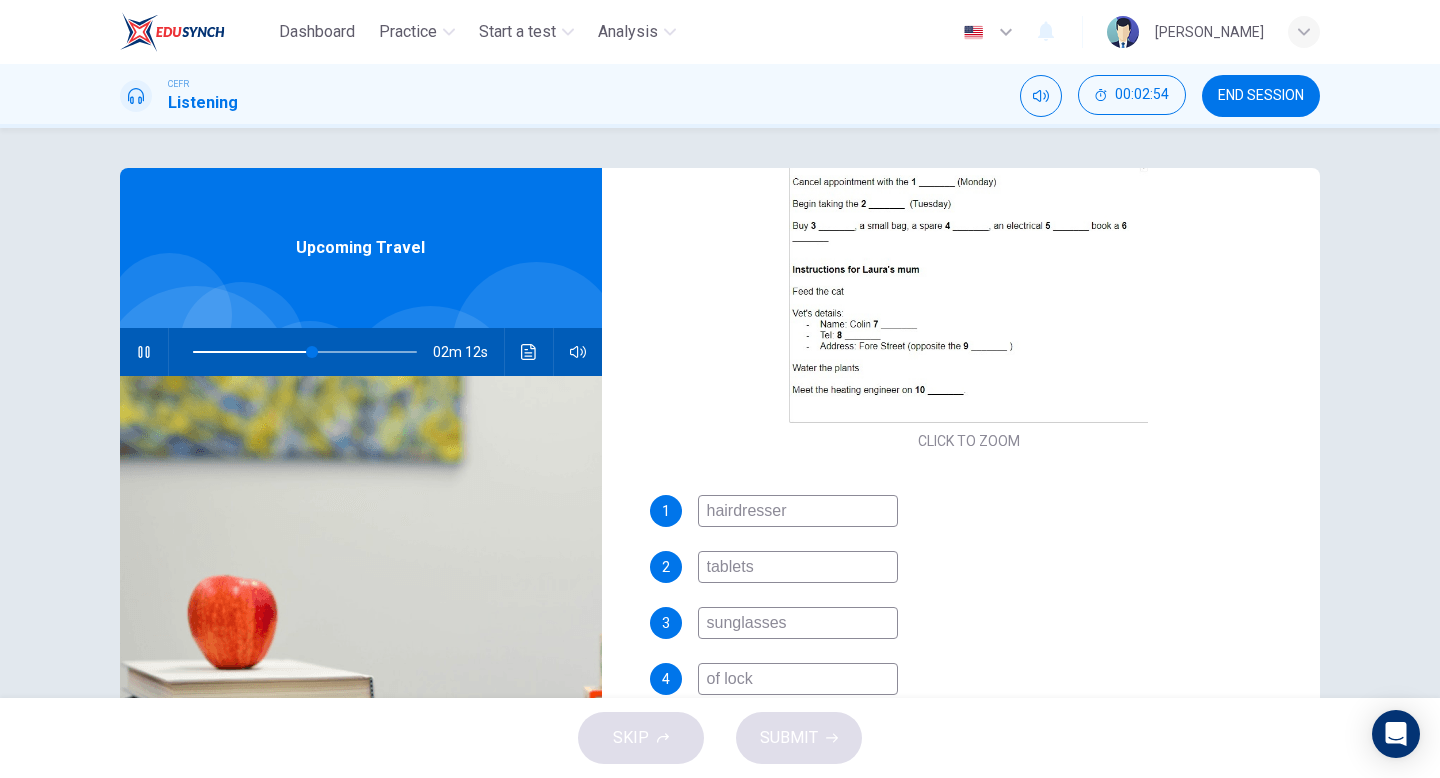 click 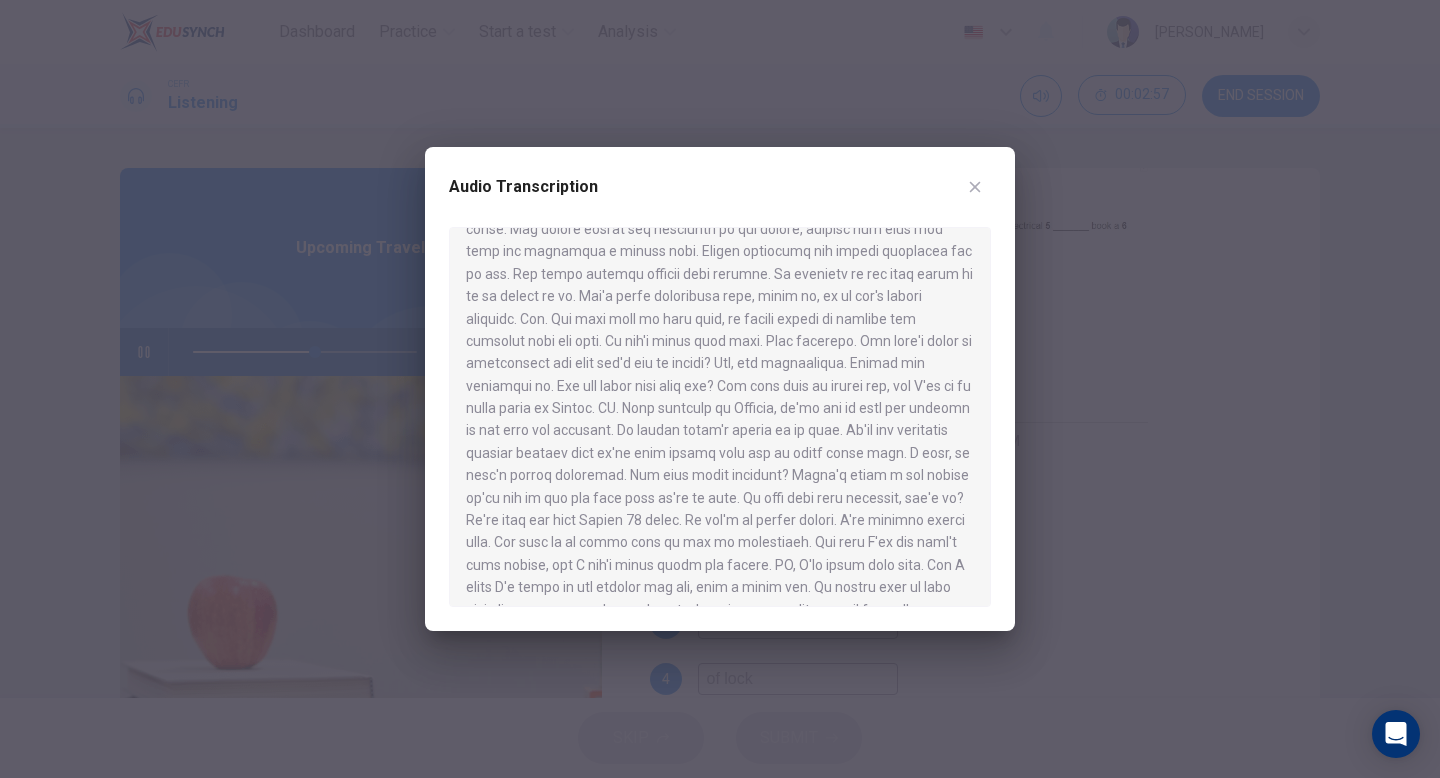 scroll, scrollTop: 156, scrollLeft: 0, axis: vertical 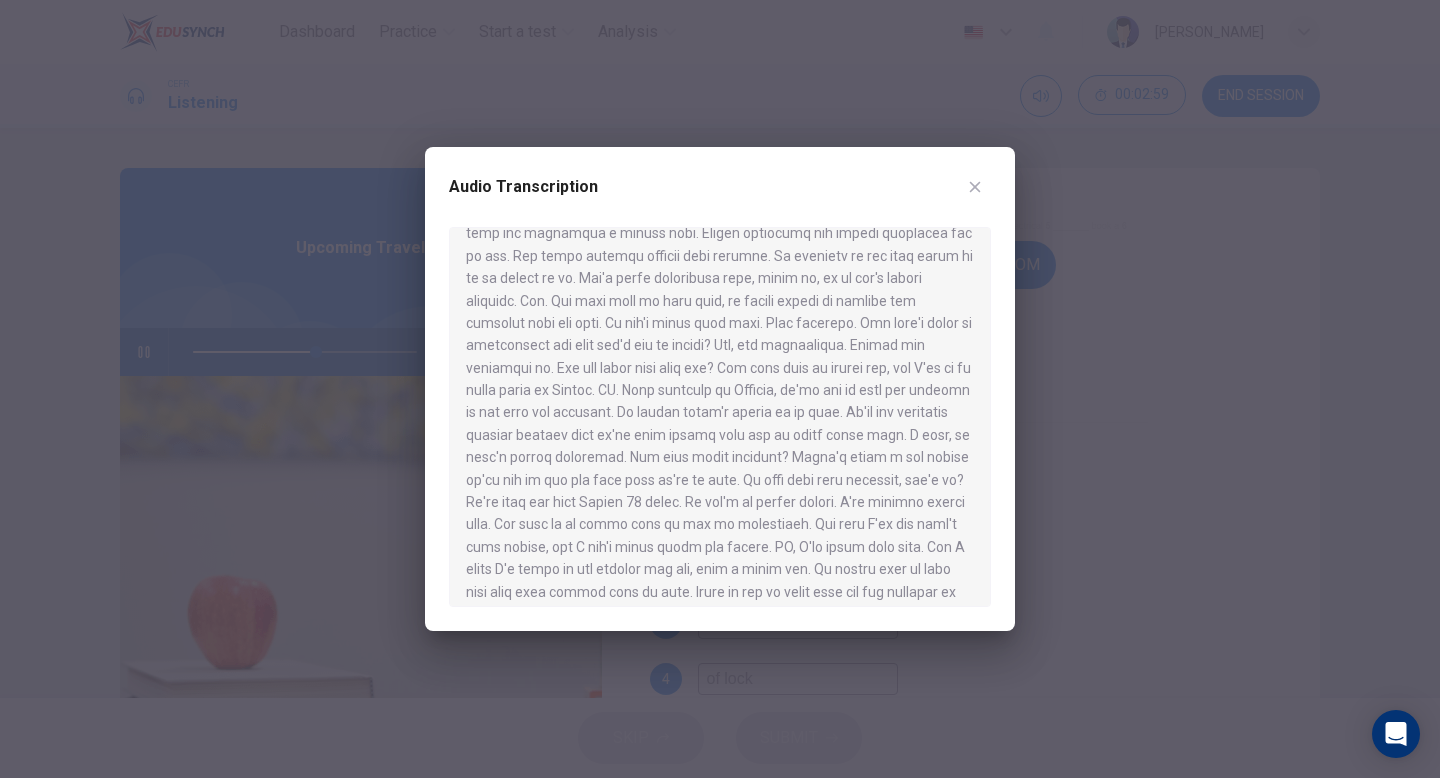 click 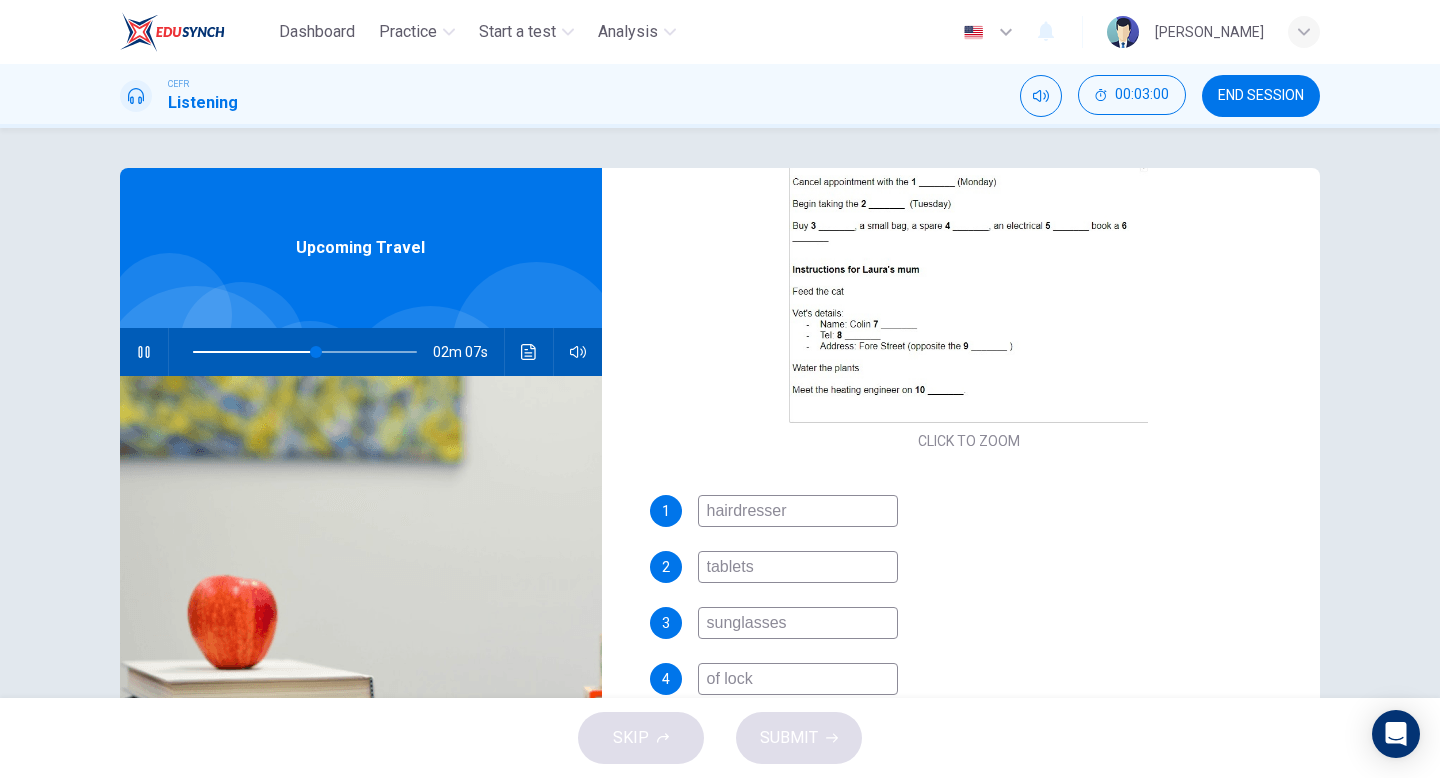 scroll, scrollTop: 582, scrollLeft: 0, axis: vertical 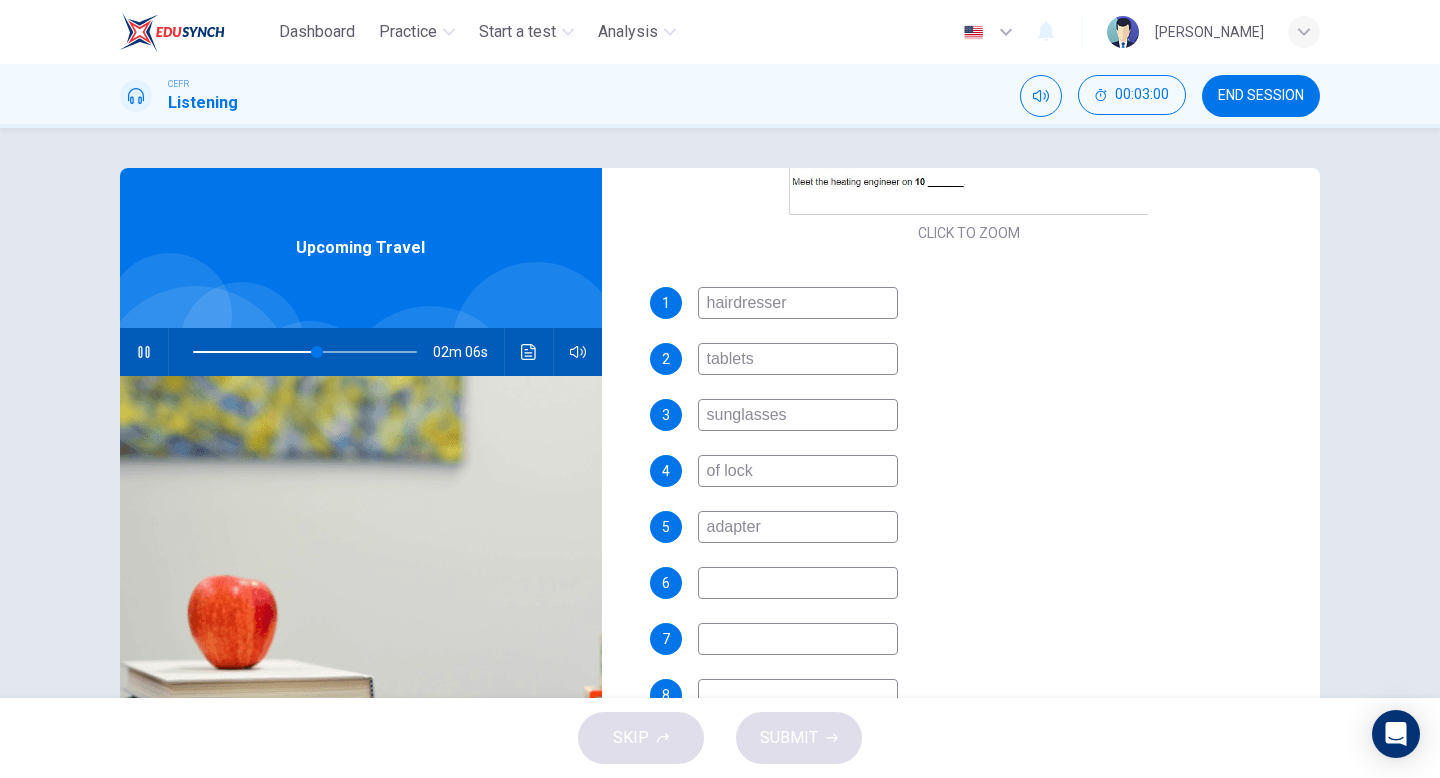 click at bounding box center (798, 583) 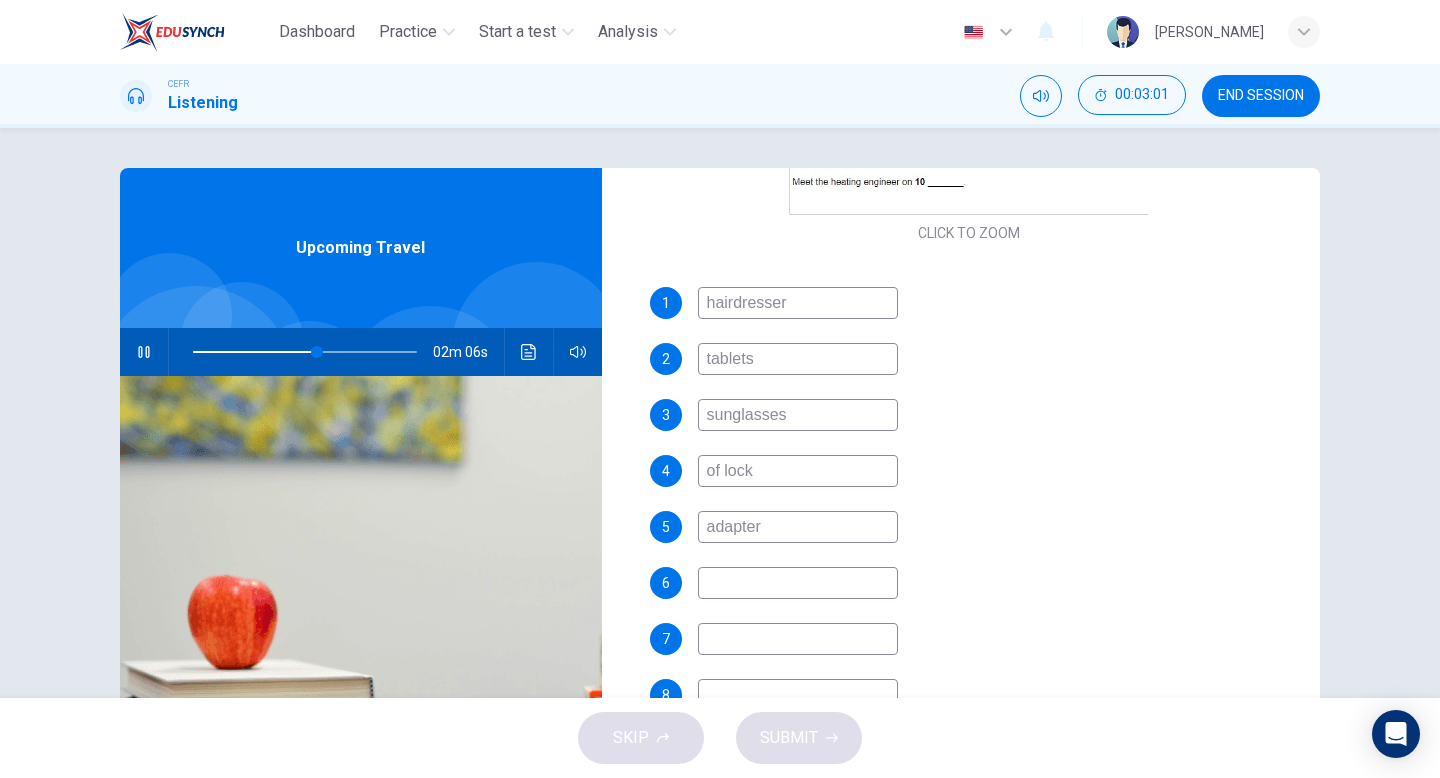 type on "56" 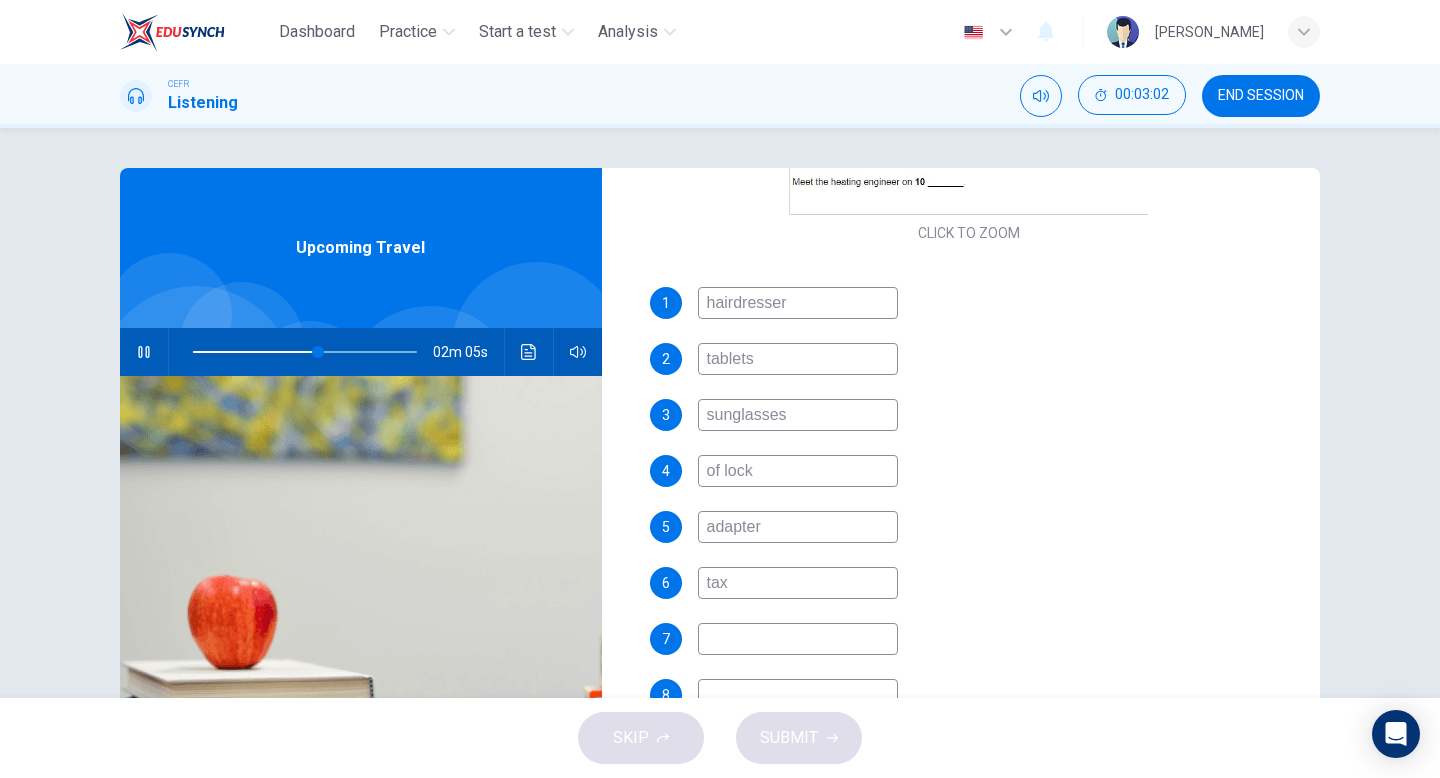 type on "taxi" 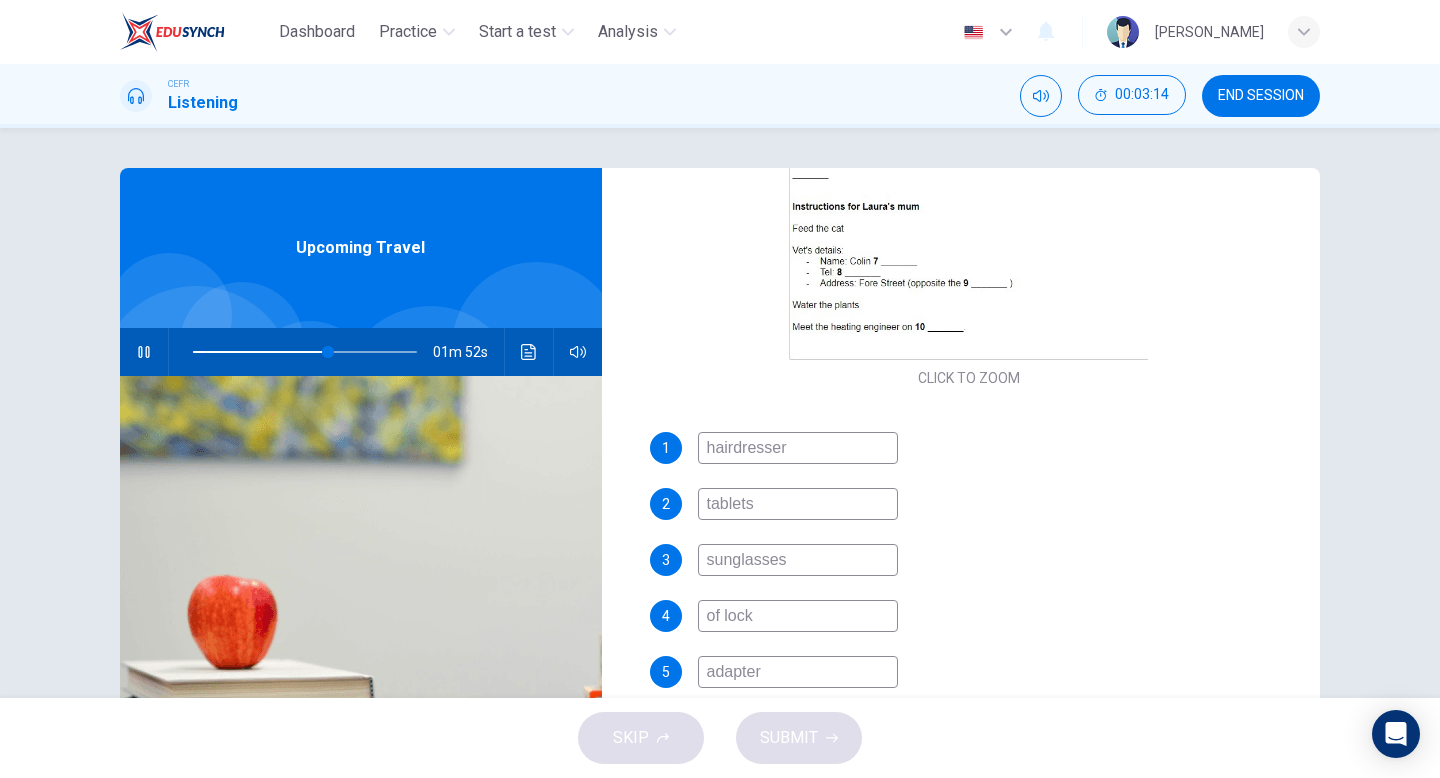 scroll, scrollTop: 435, scrollLeft: 0, axis: vertical 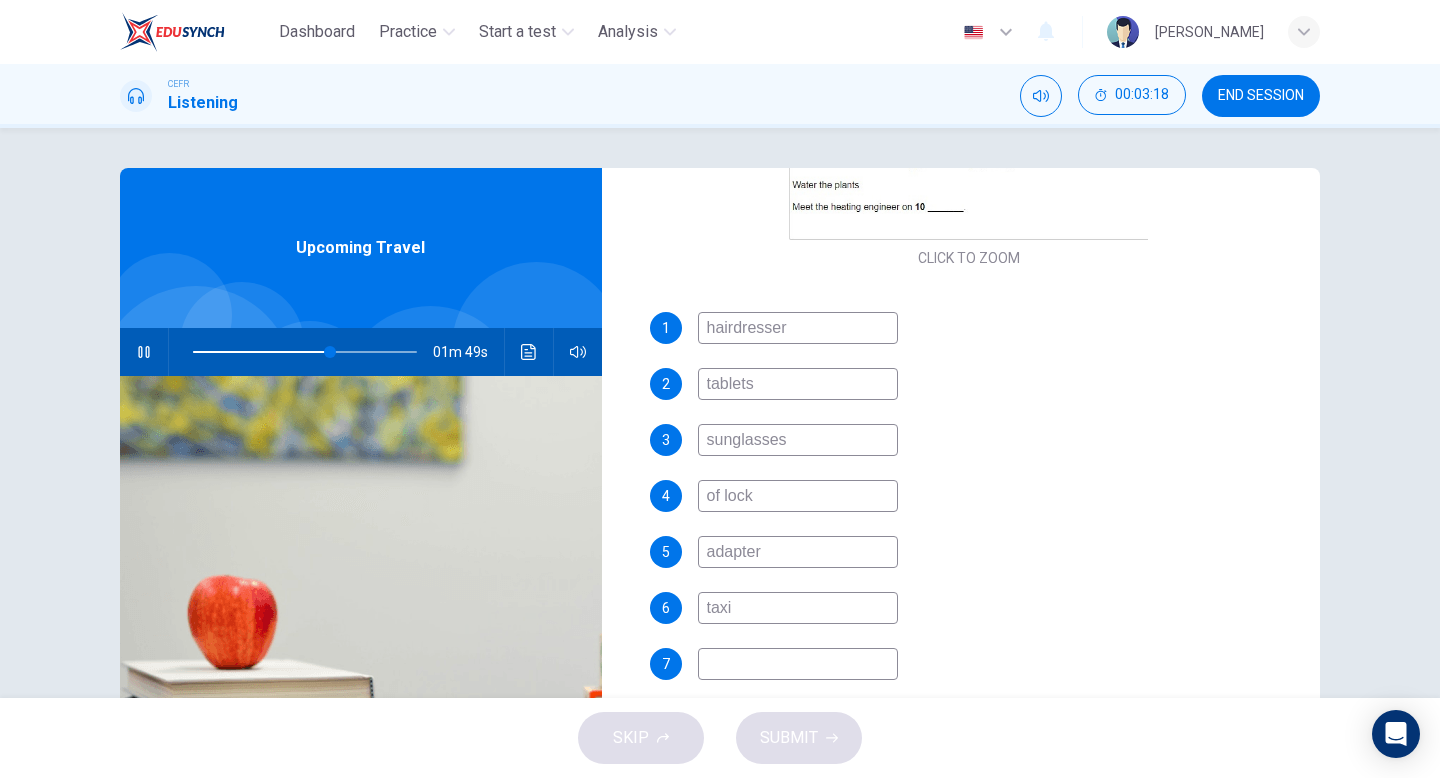 type on "62" 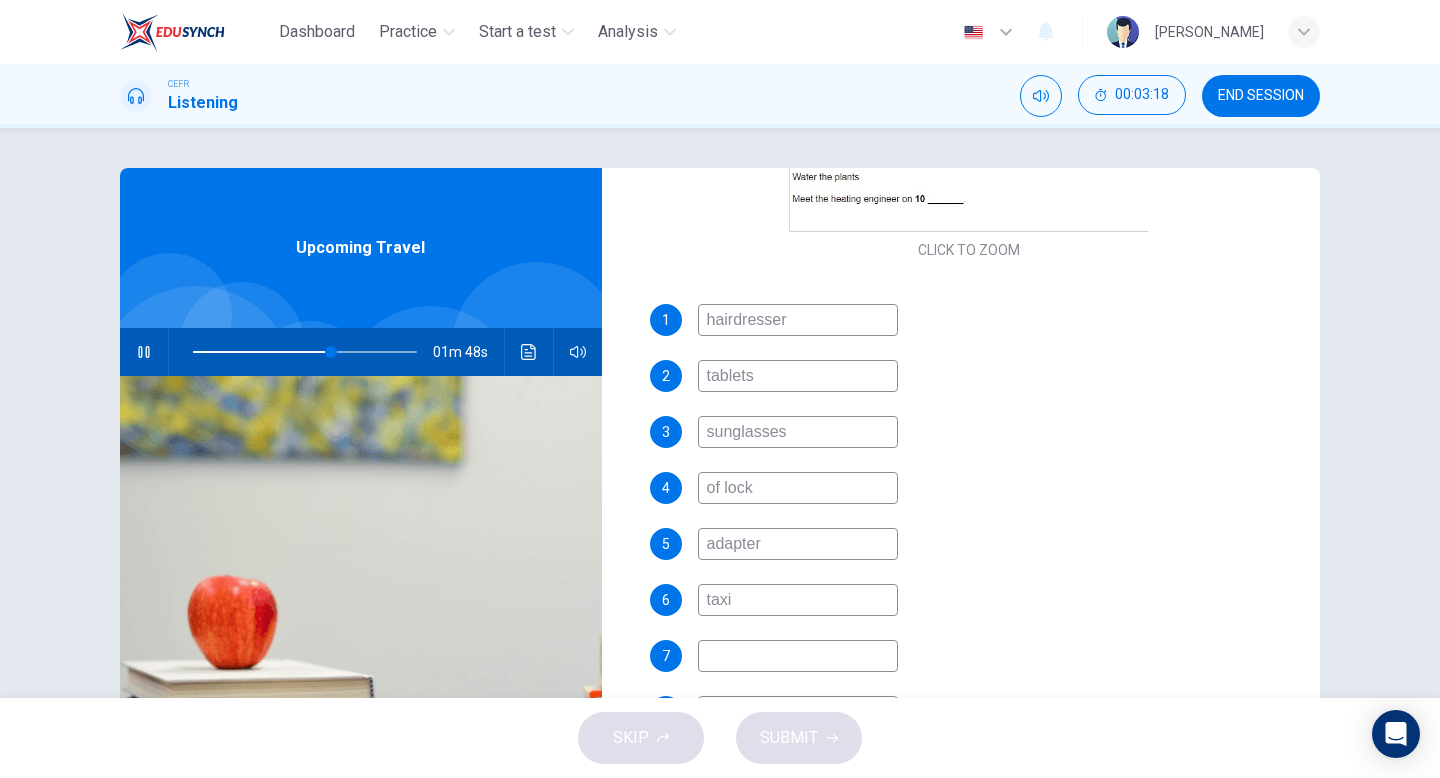 scroll, scrollTop: 582, scrollLeft: 0, axis: vertical 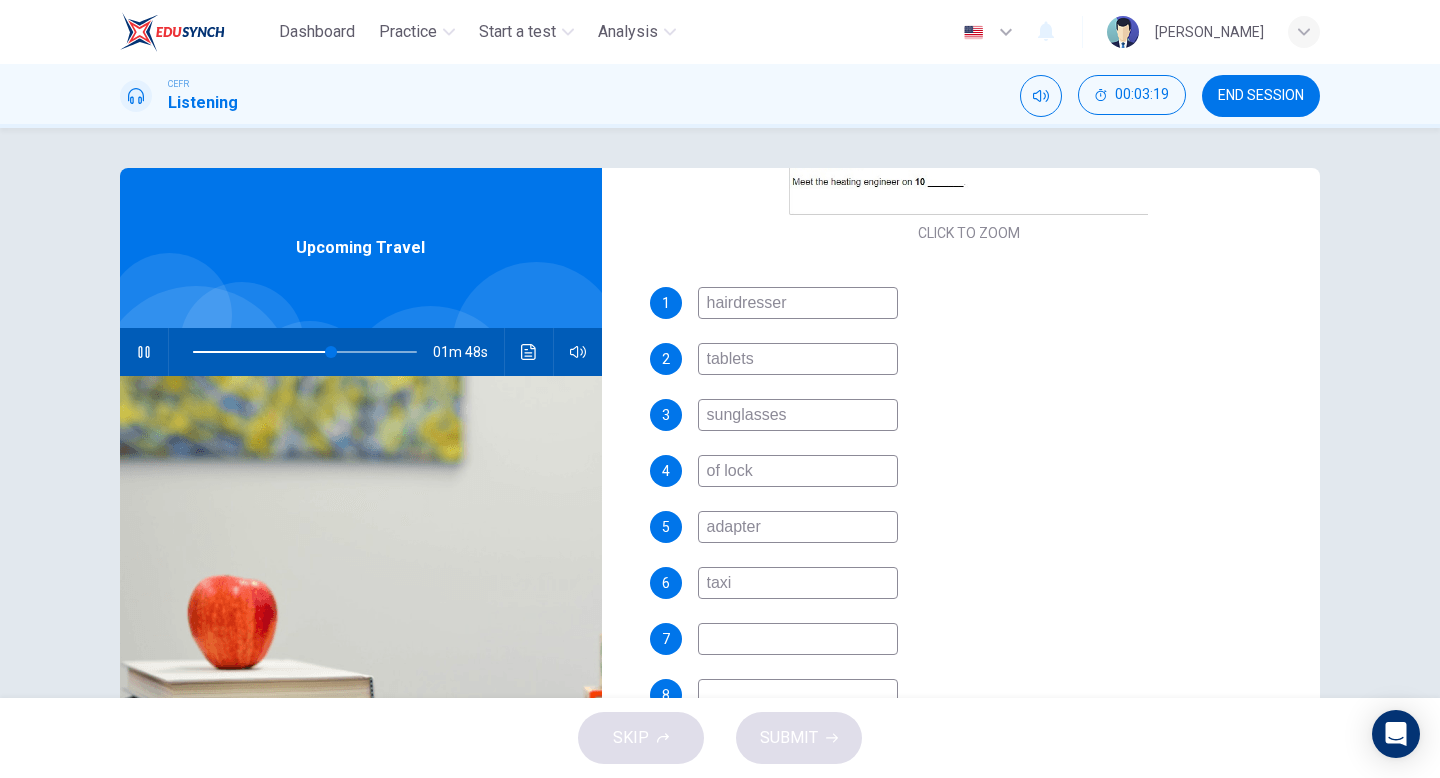 type on "taxi" 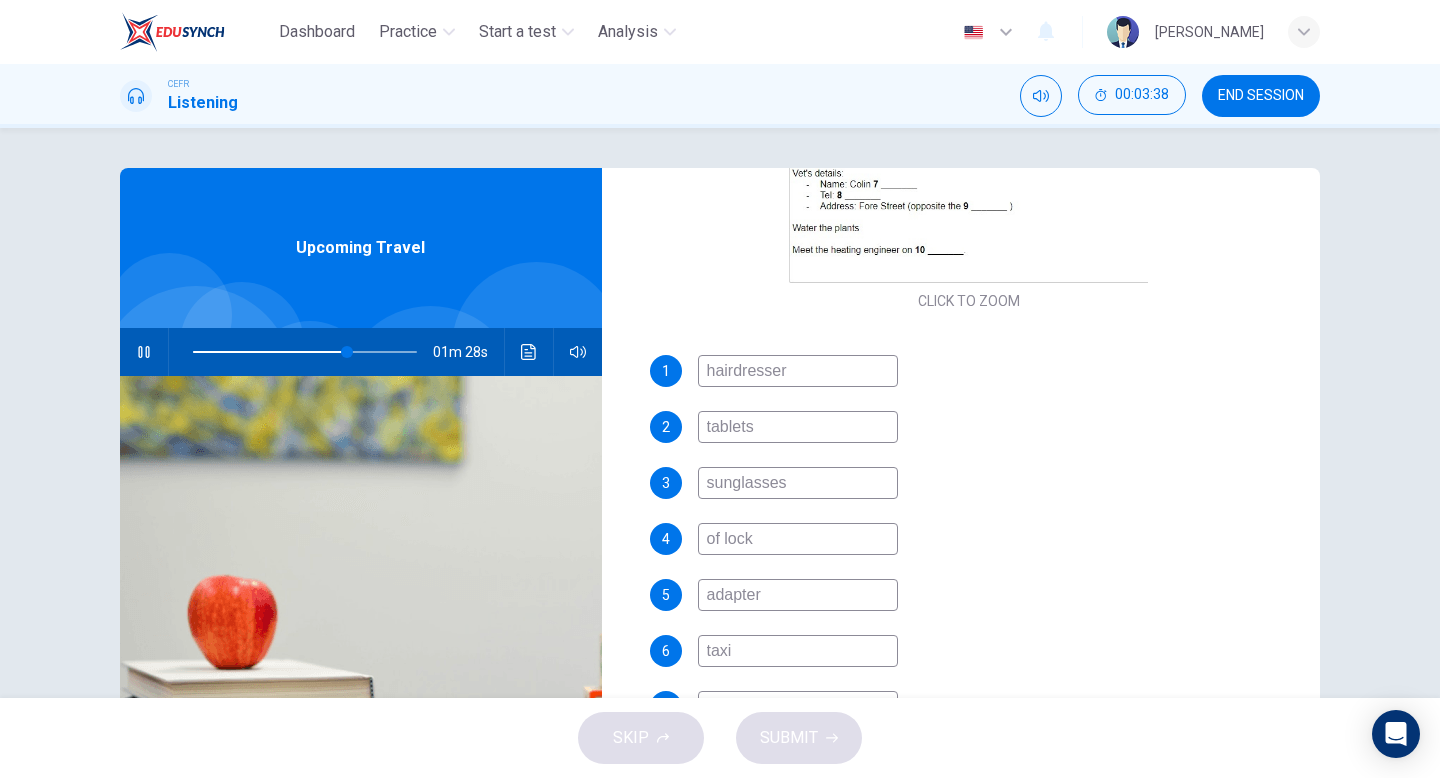 scroll, scrollTop: 582, scrollLeft: 0, axis: vertical 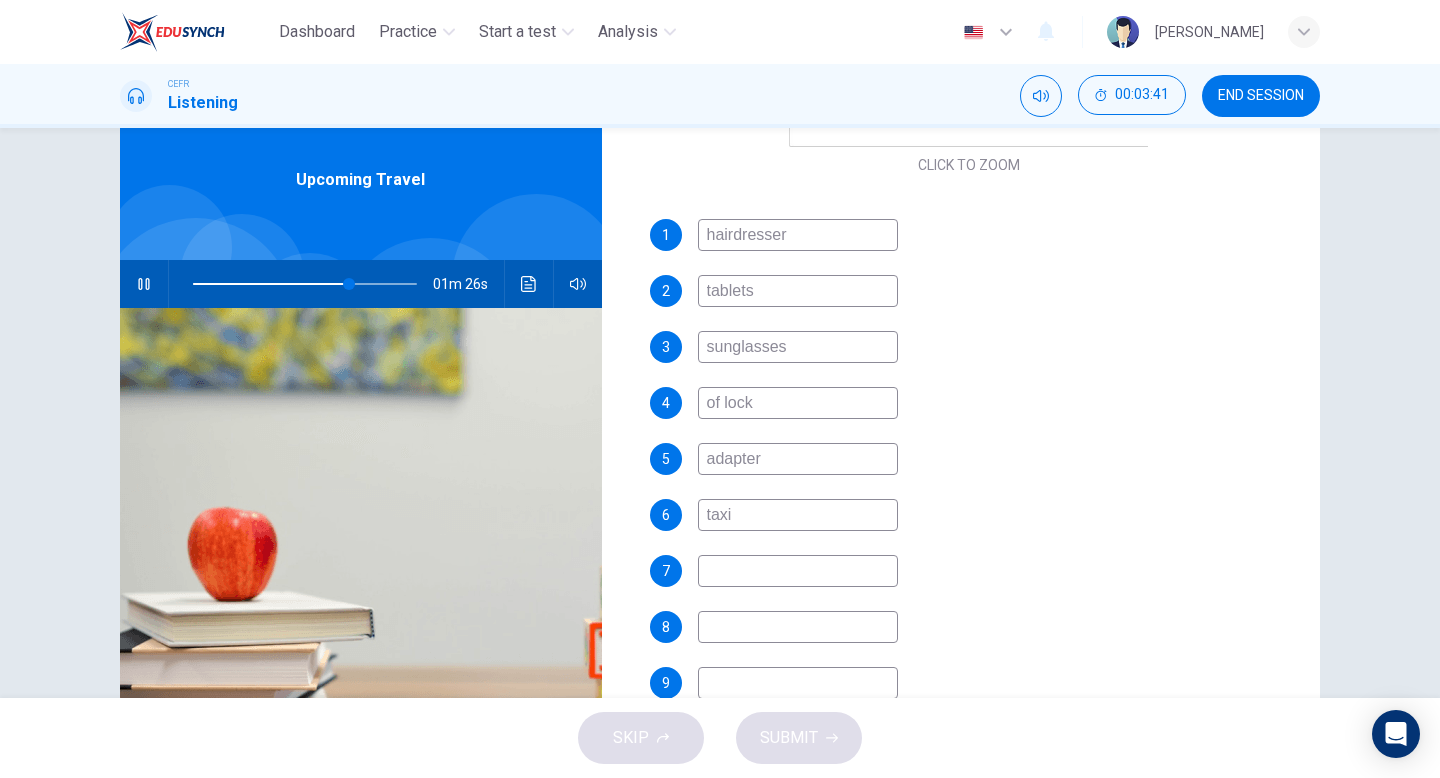 type on "70" 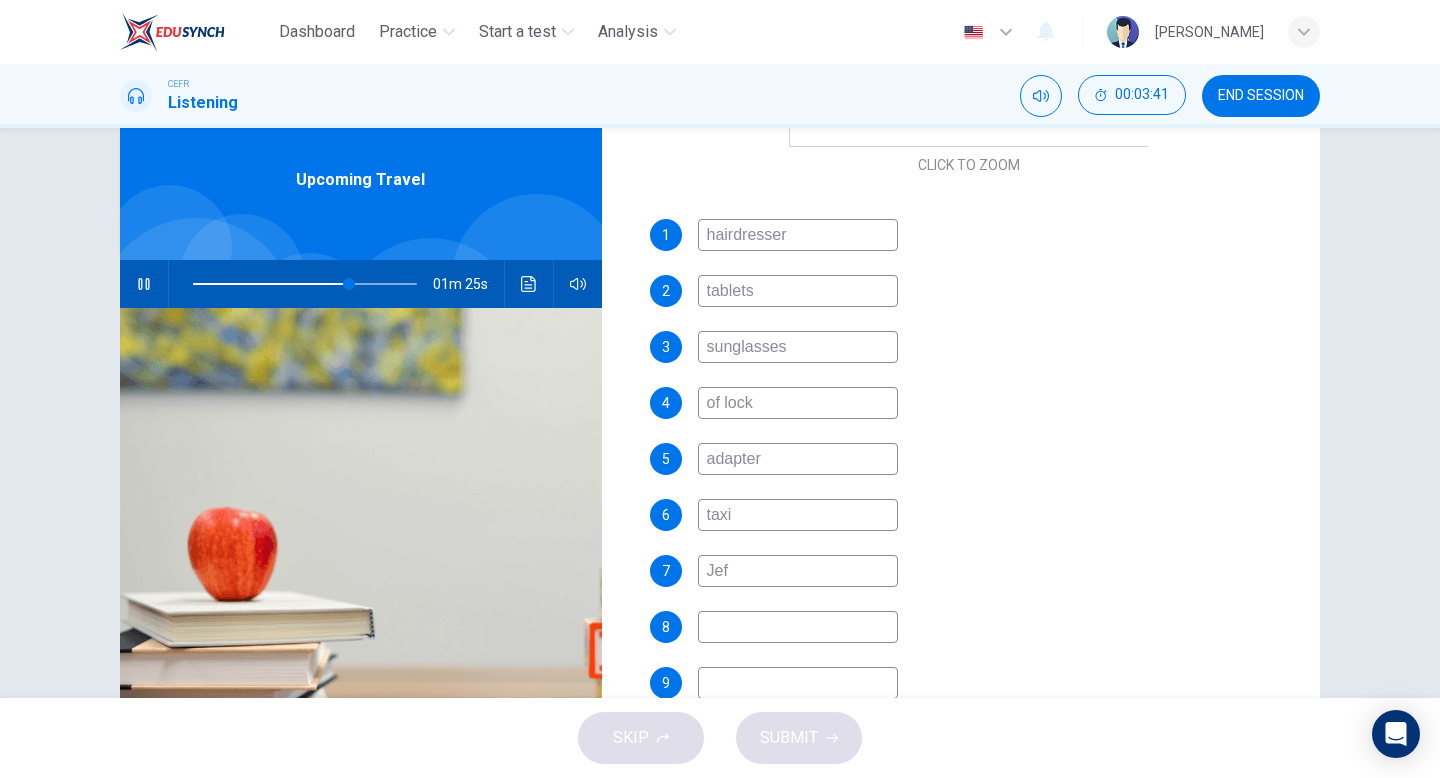 type on "Jeff" 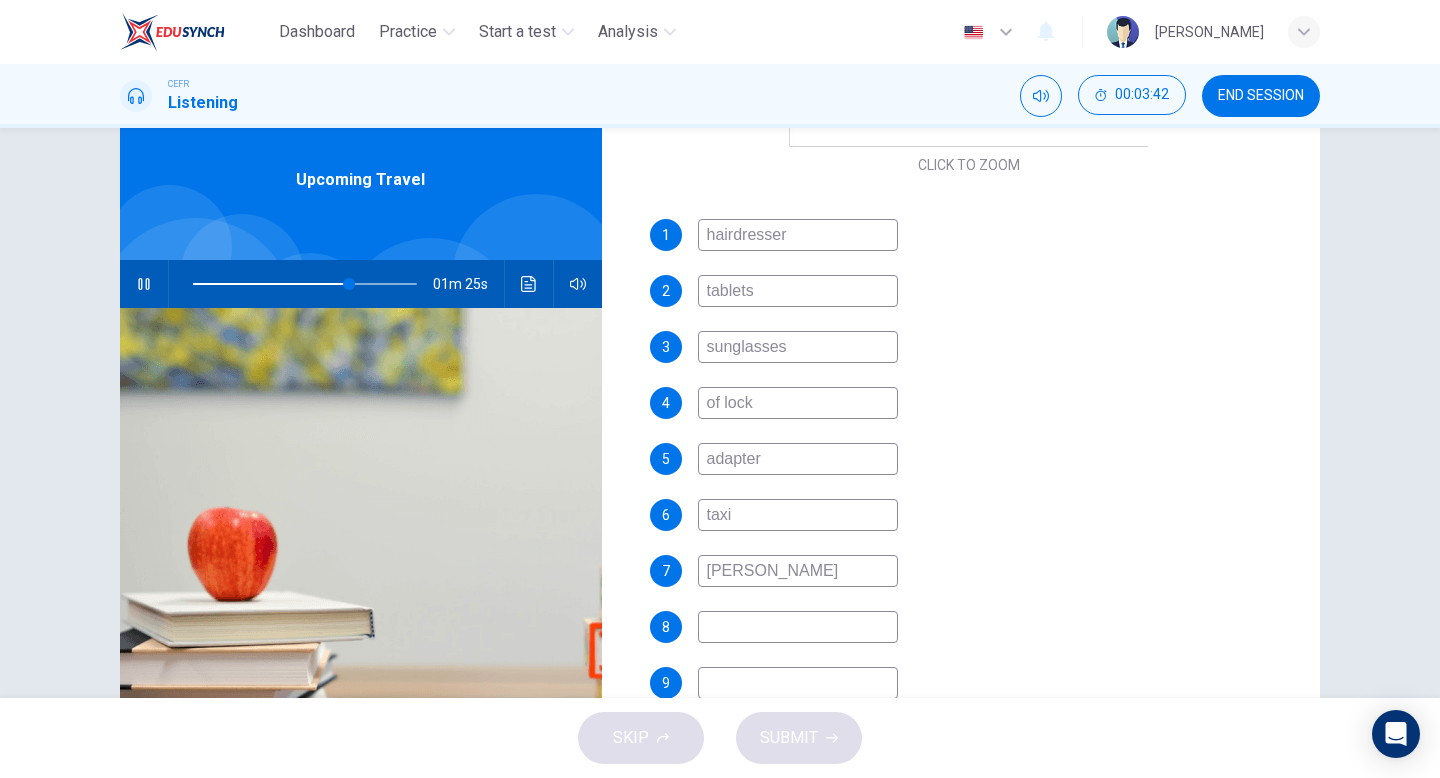 type on "70" 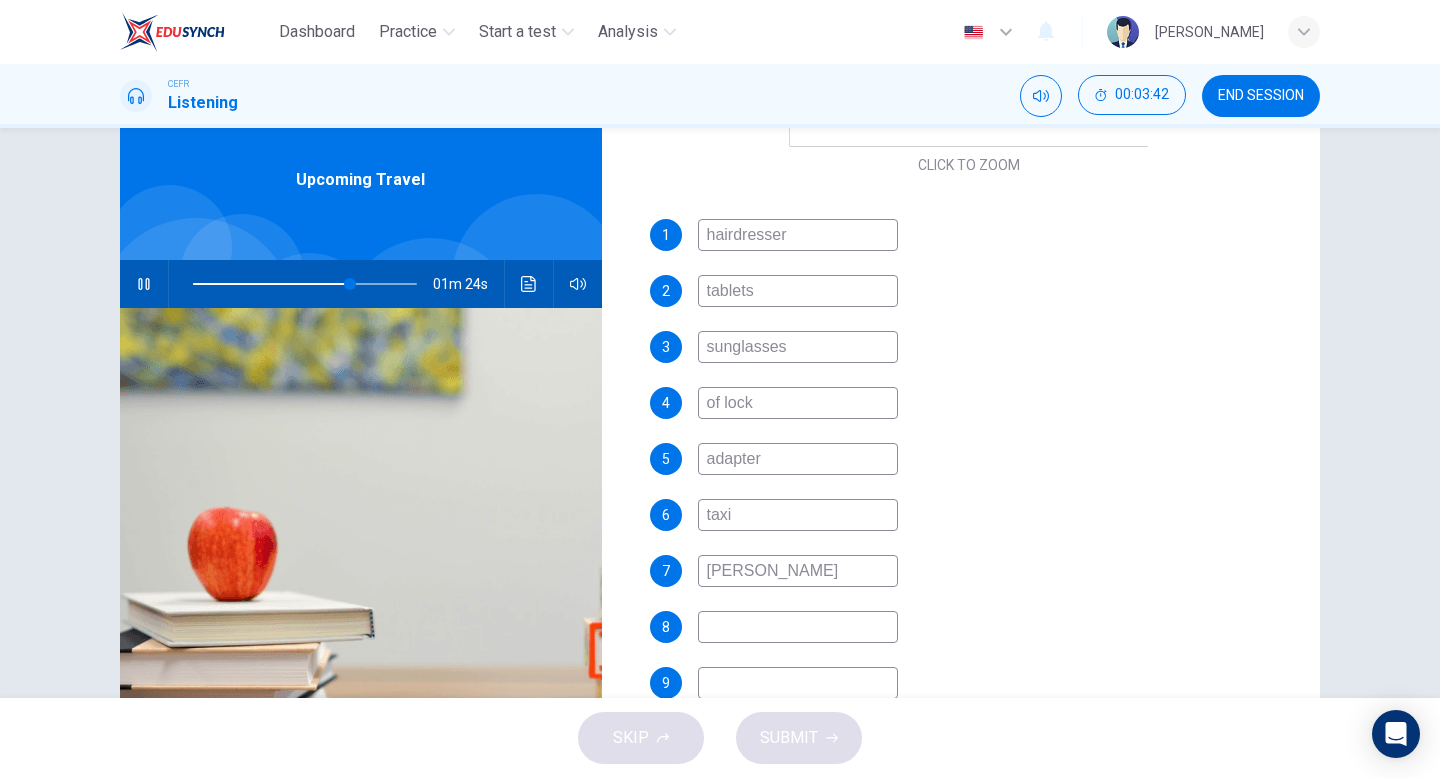 type on "Jeffrey" 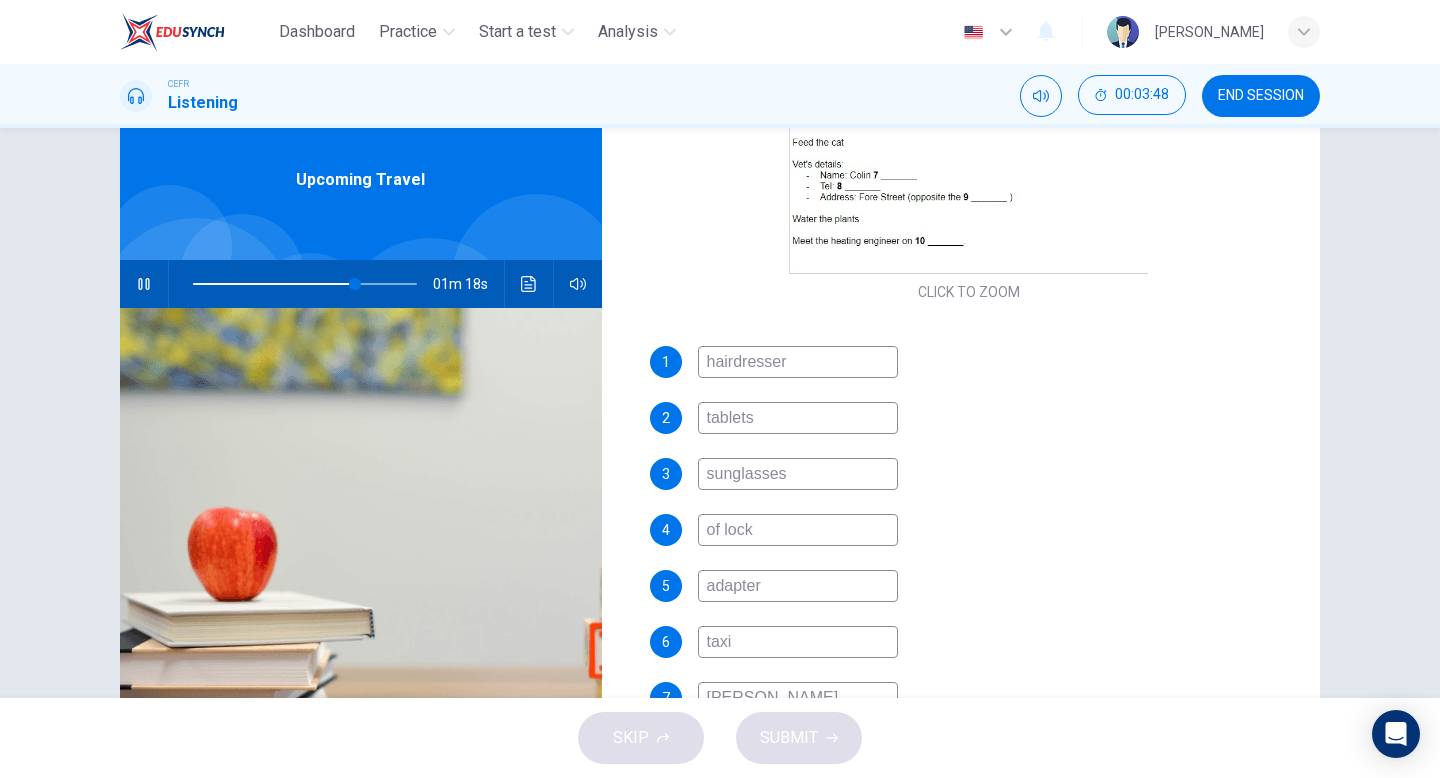 scroll, scrollTop: 582, scrollLeft: 0, axis: vertical 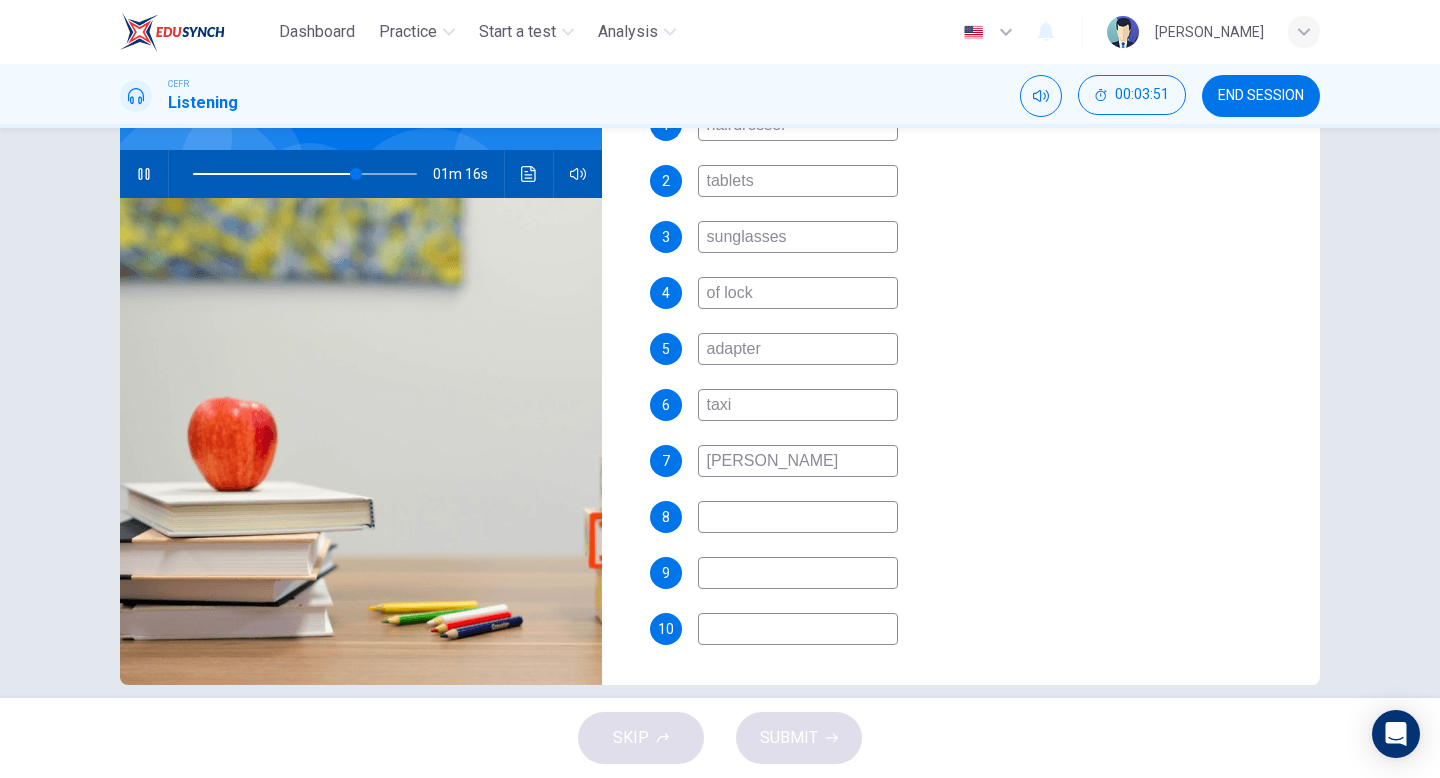 click on "Jeffrey" at bounding box center (798, 461) 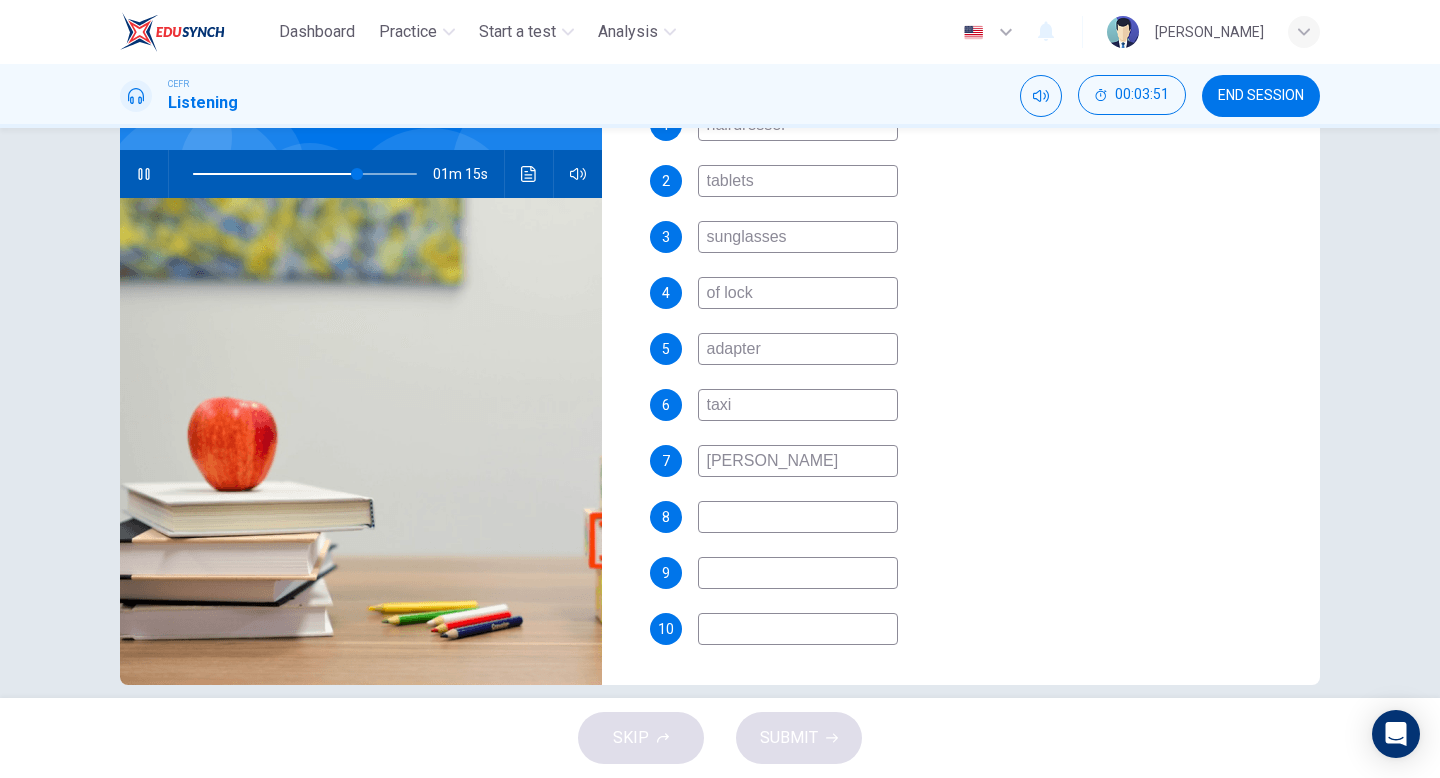 type on "Jefferey" 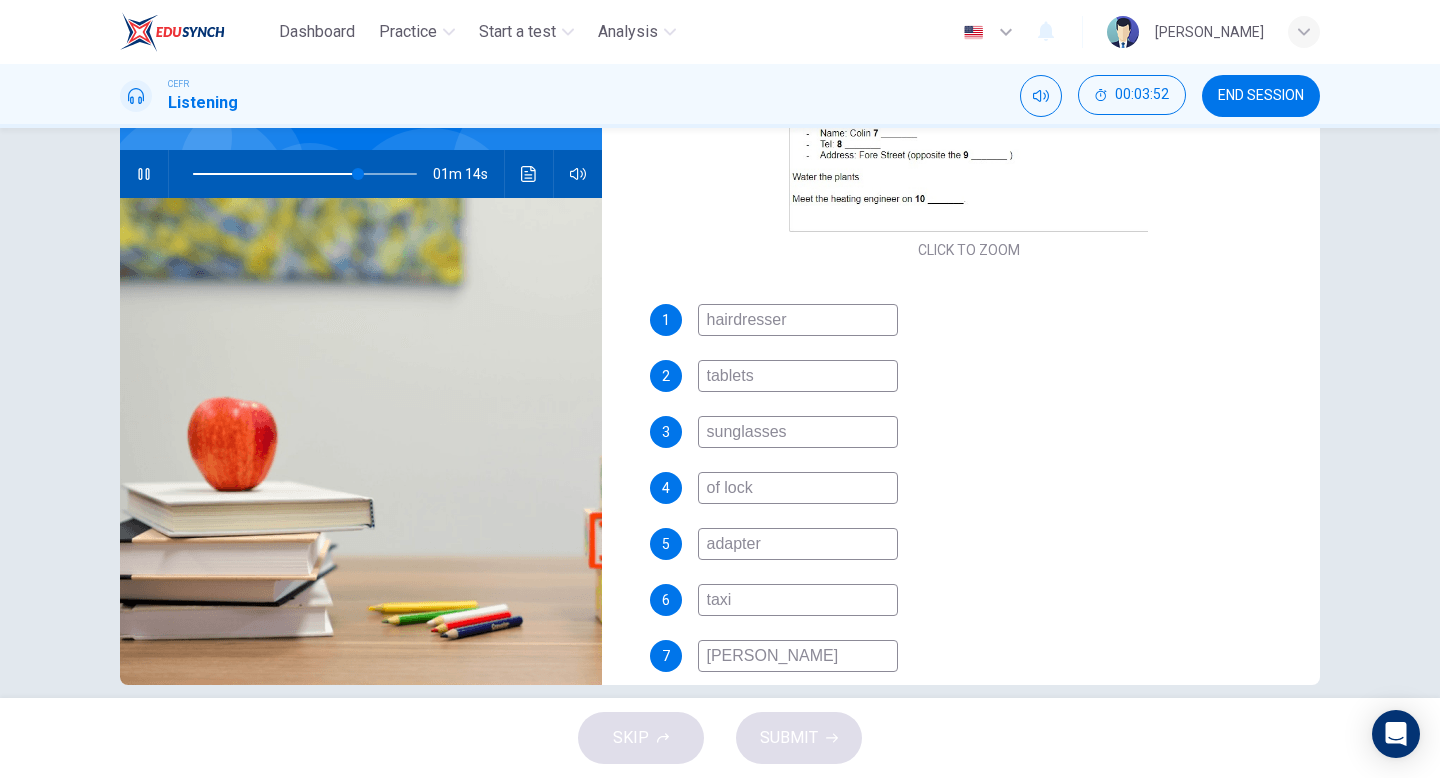 scroll, scrollTop: 349, scrollLeft: 0, axis: vertical 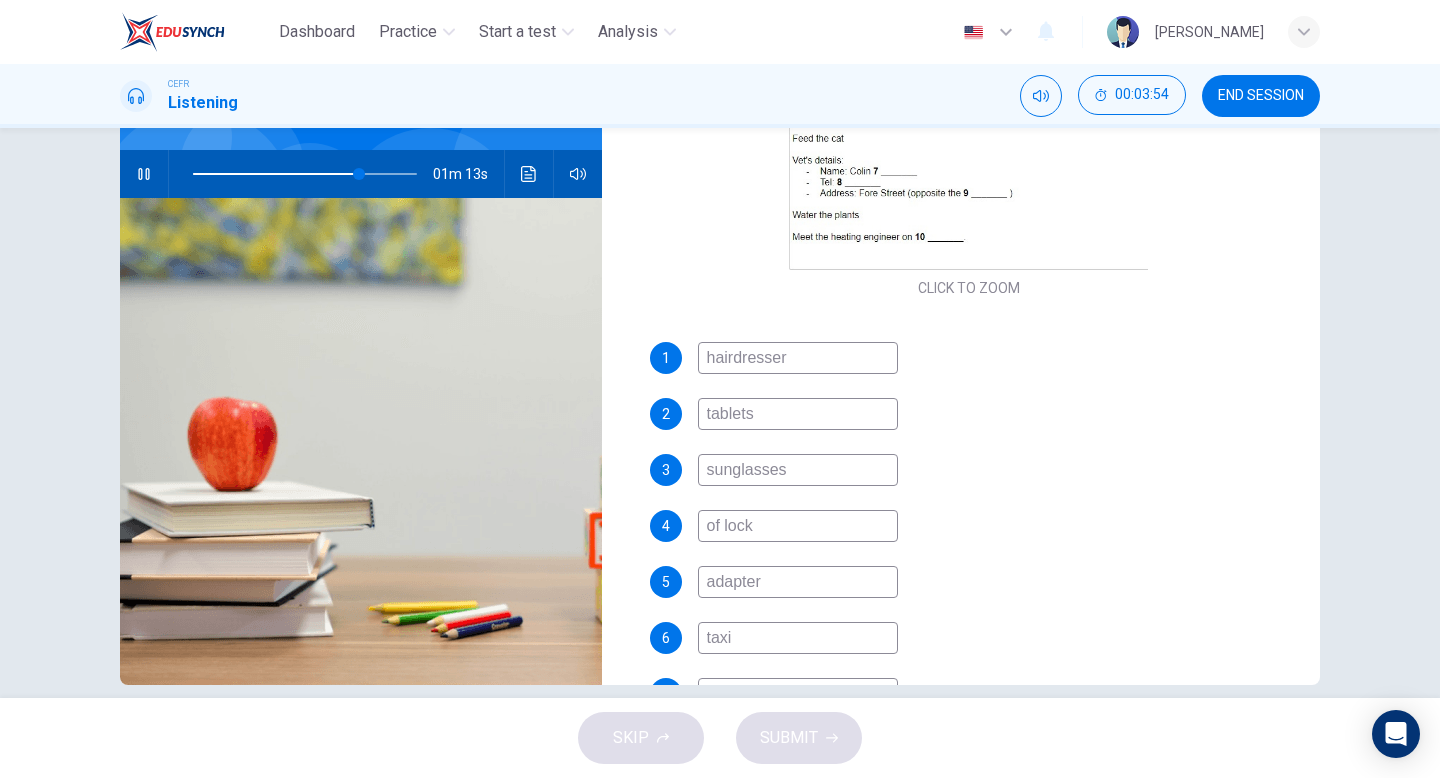 type on "75" 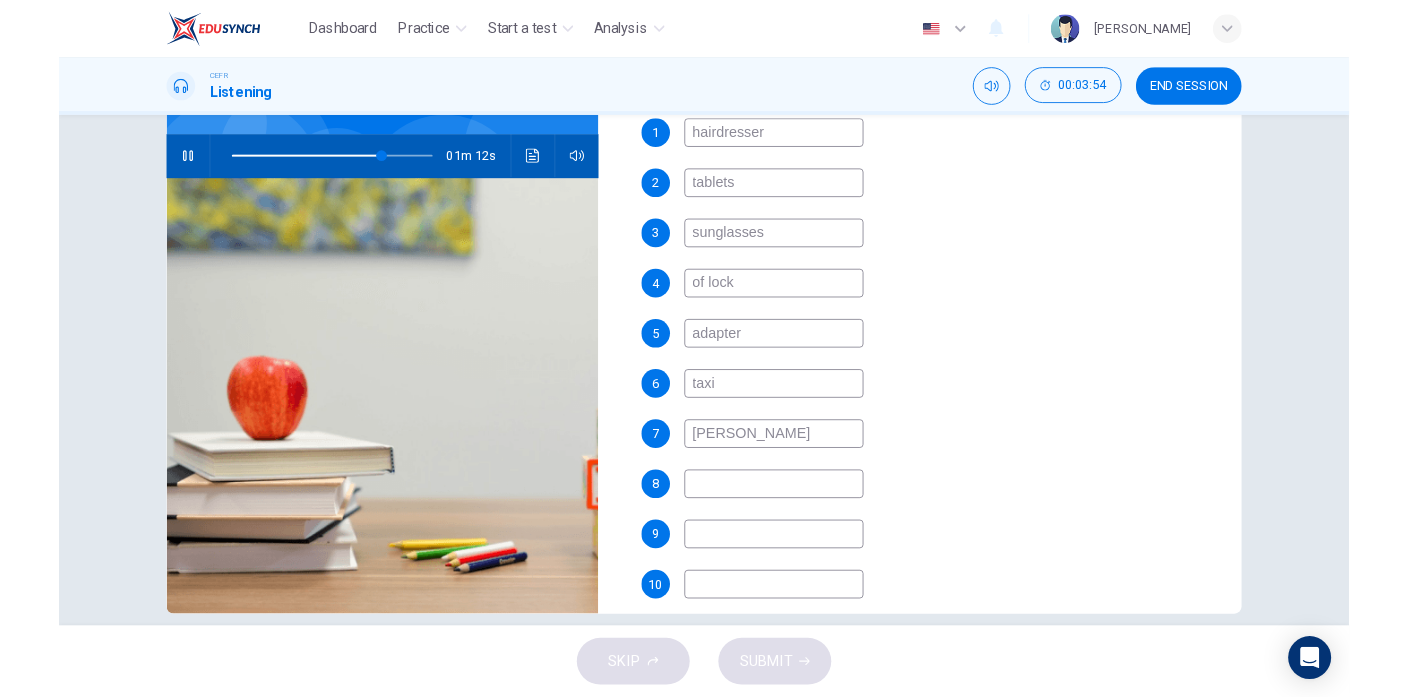 scroll, scrollTop: 582, scrollLeft: 0, axis: vertical 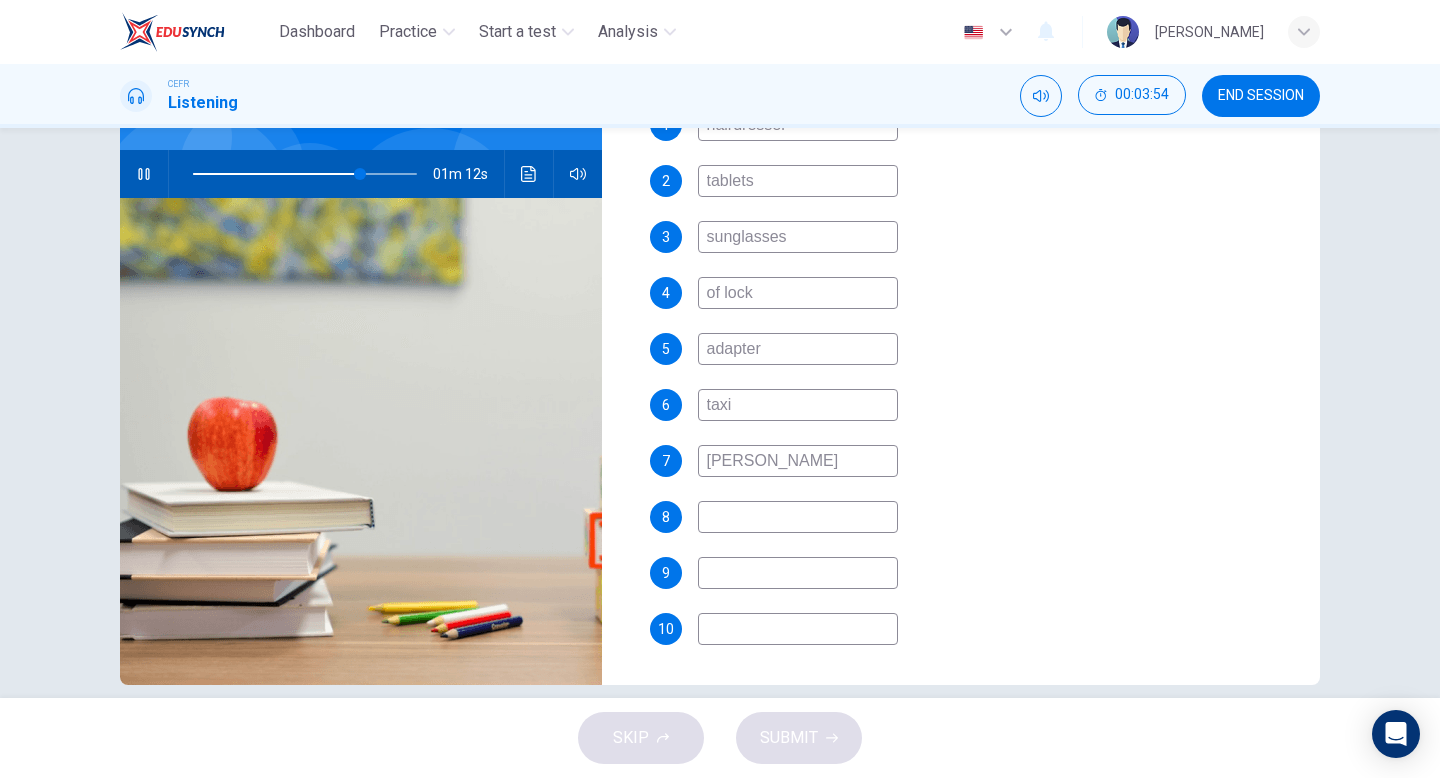 type on "Jefferey" 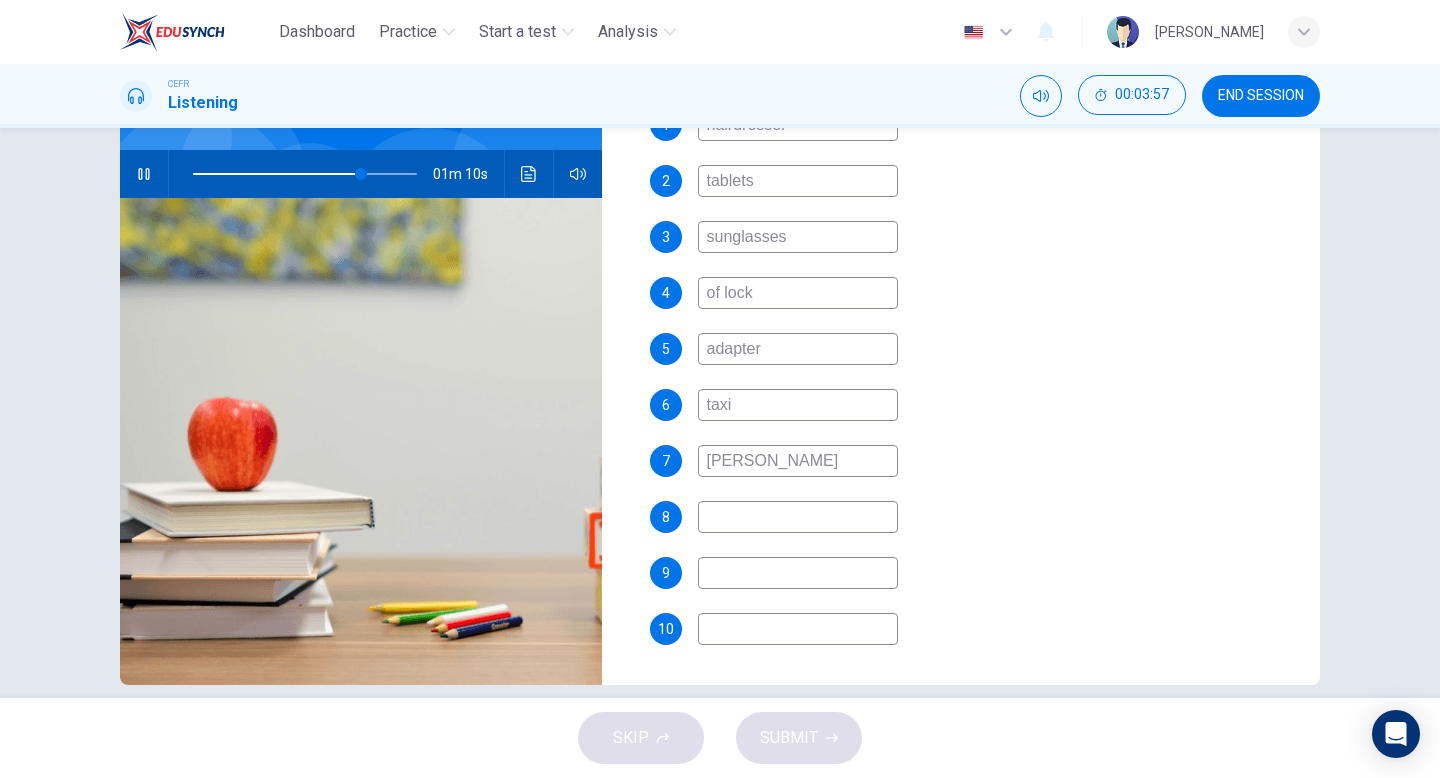 type on "76" 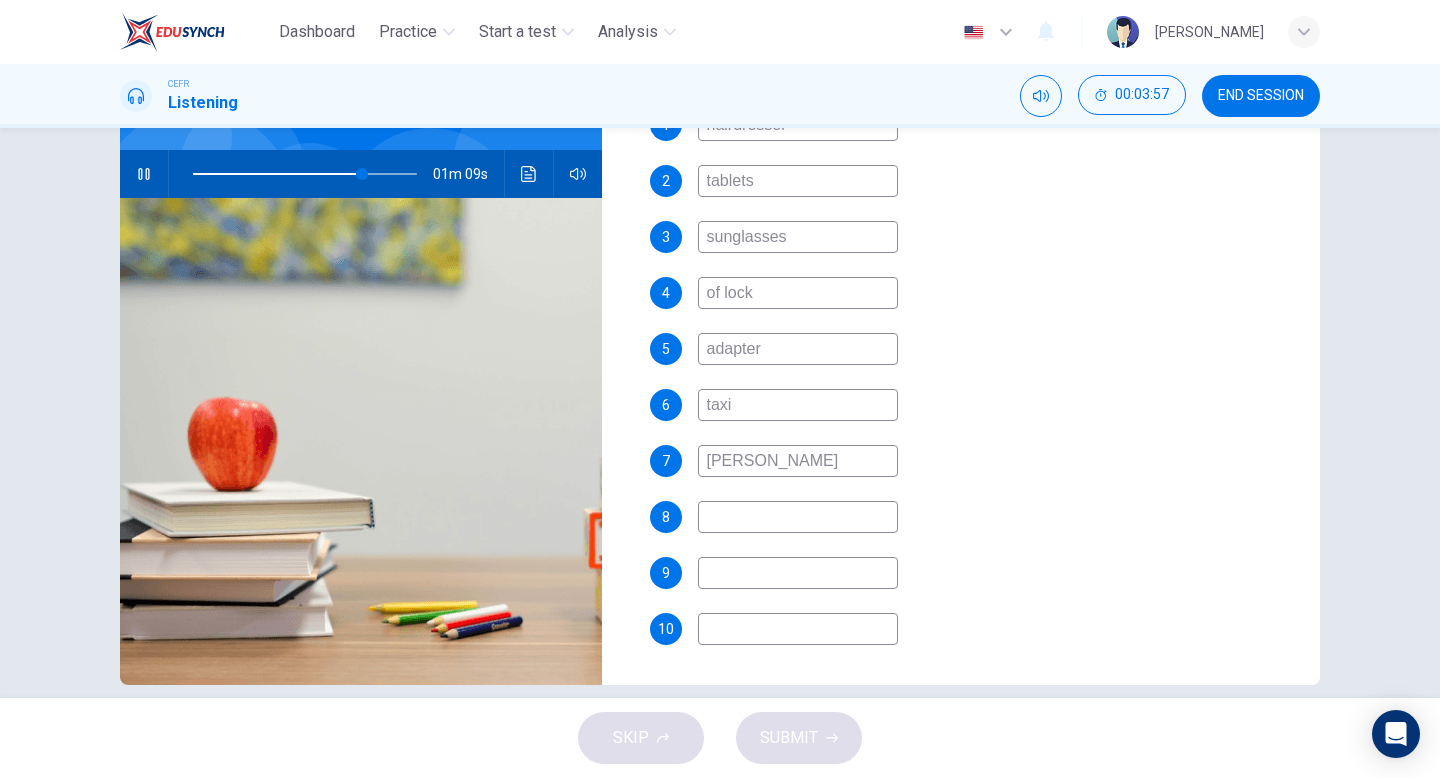 type on "0" 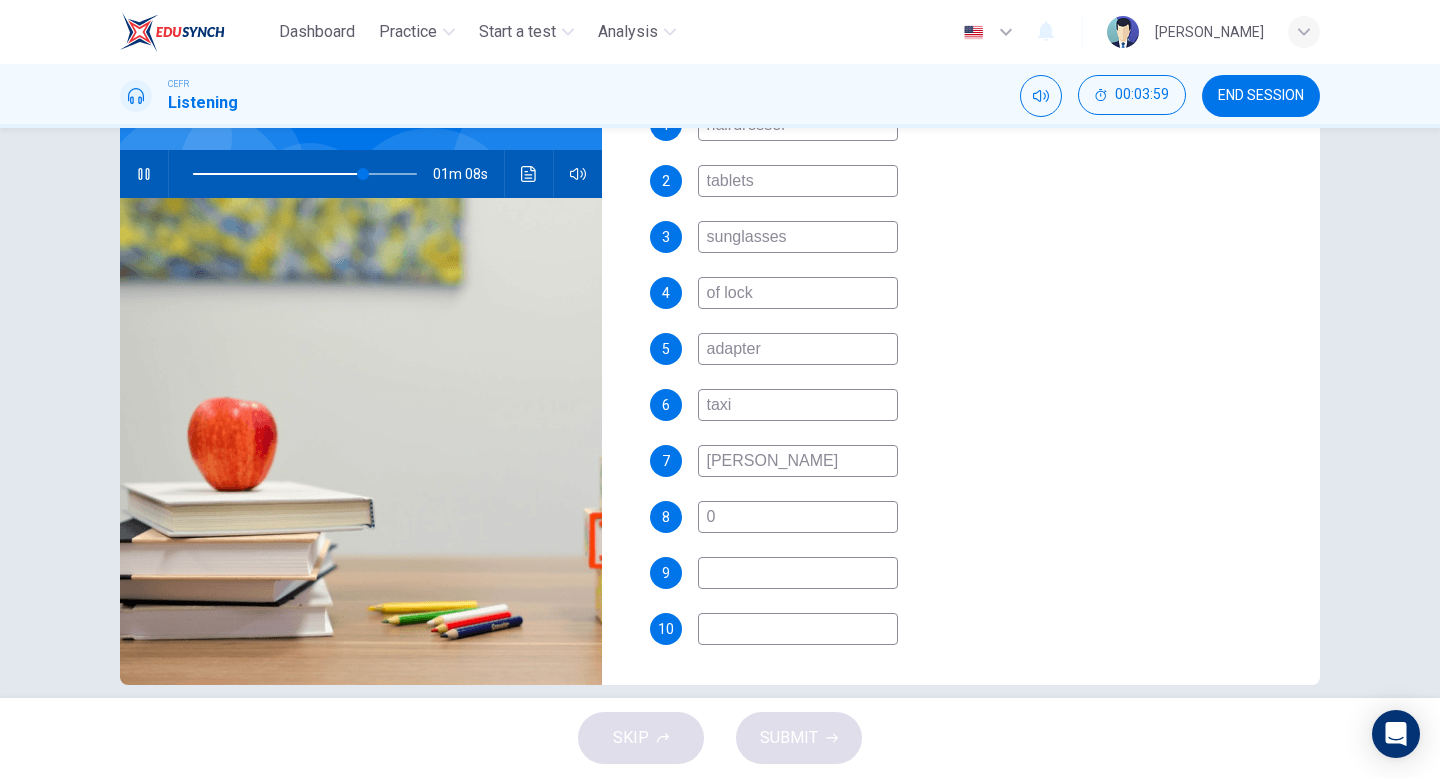 type on "76" 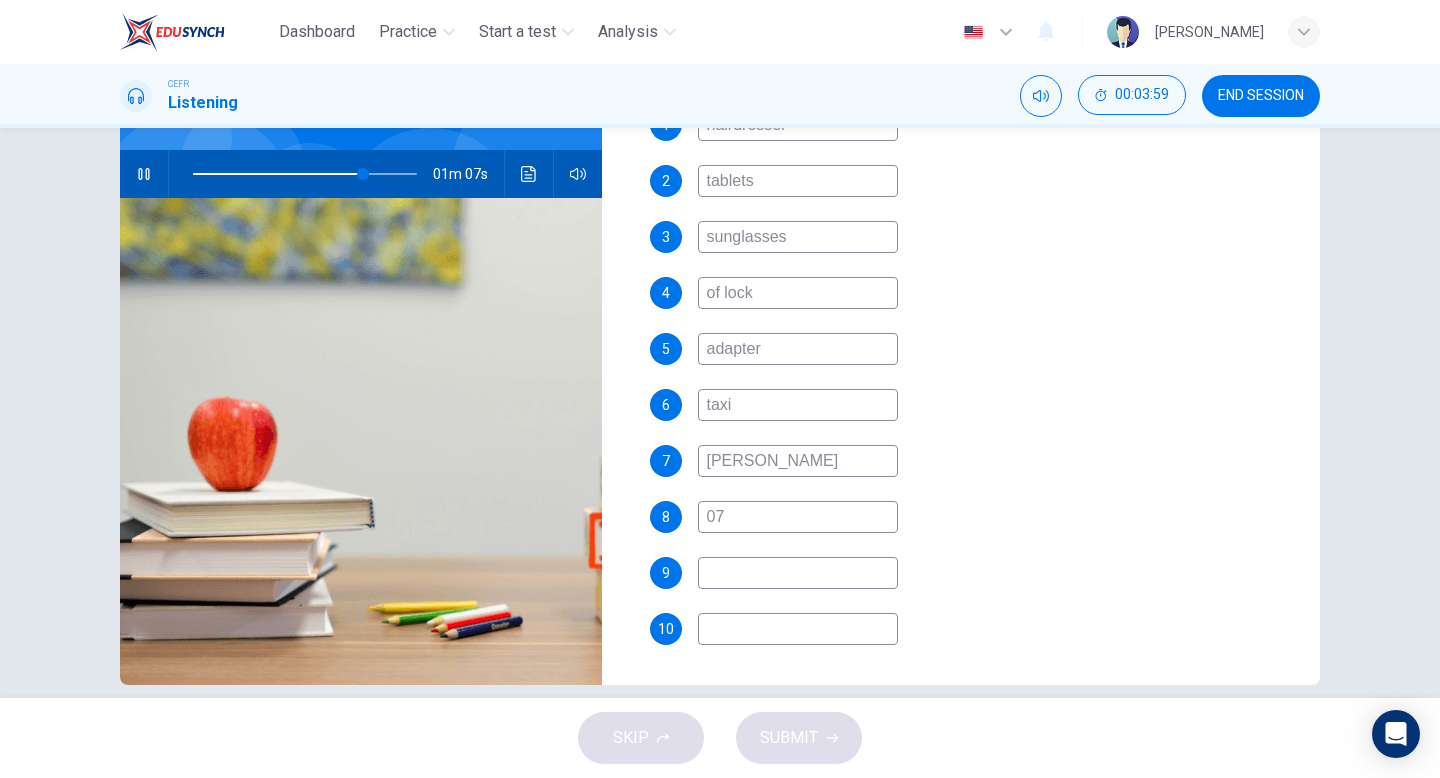 type on "077" 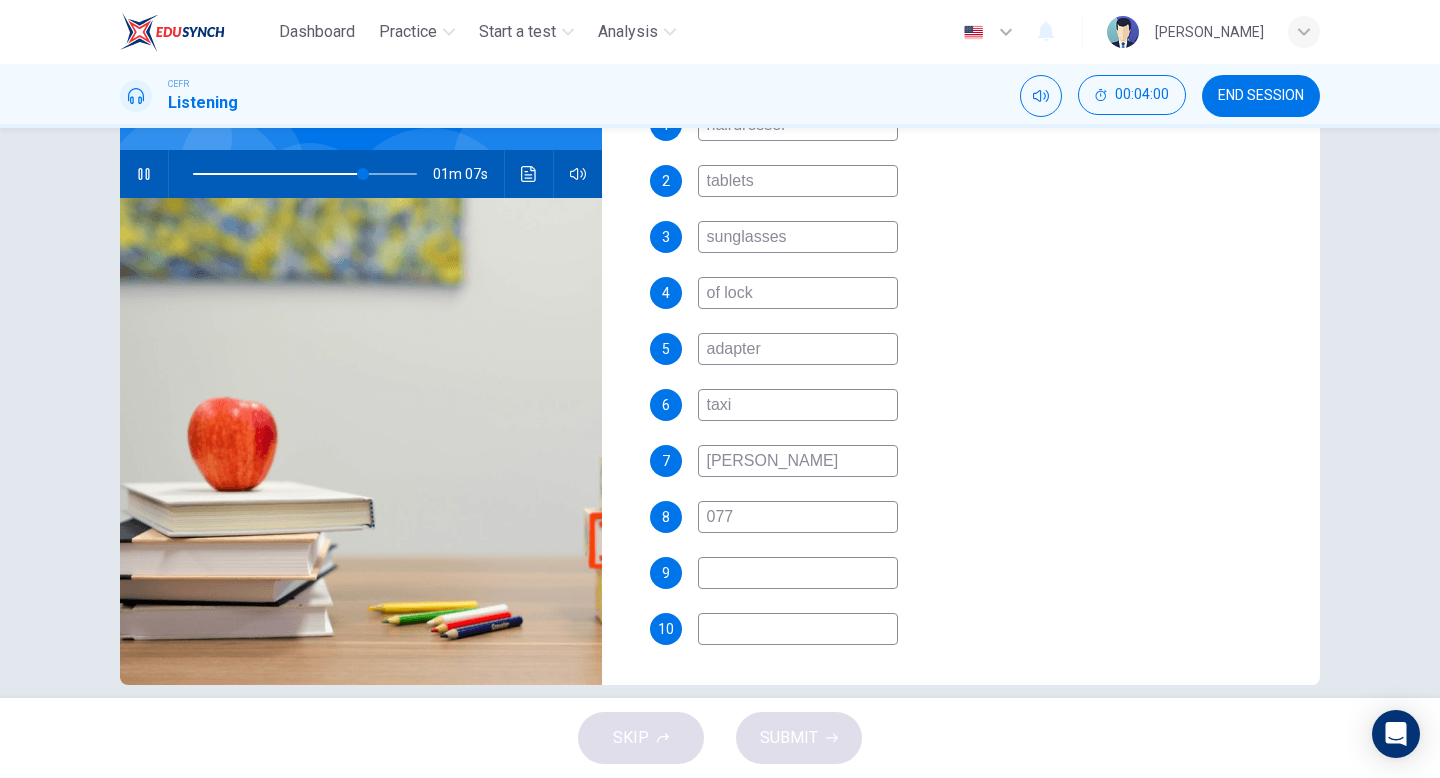 type on "77" 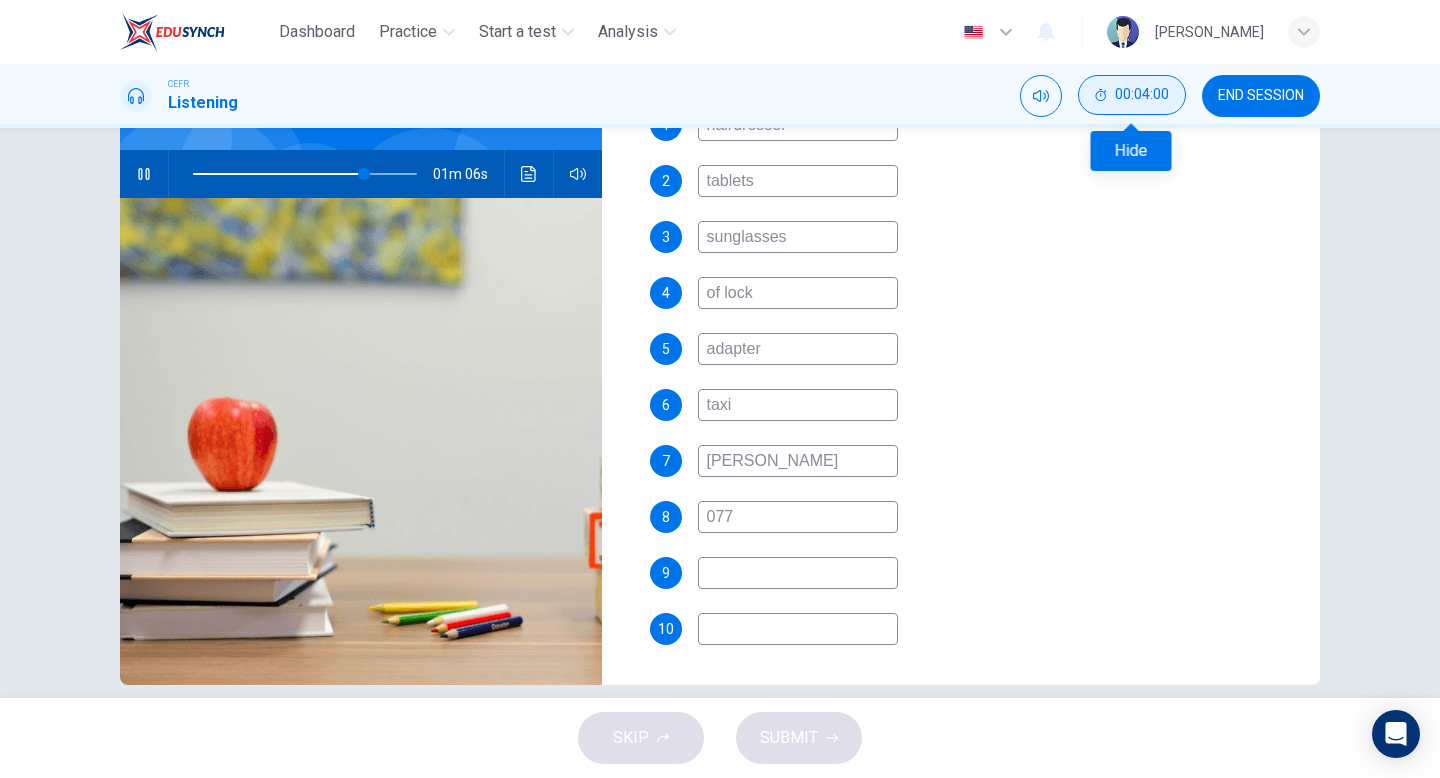 type on "077" 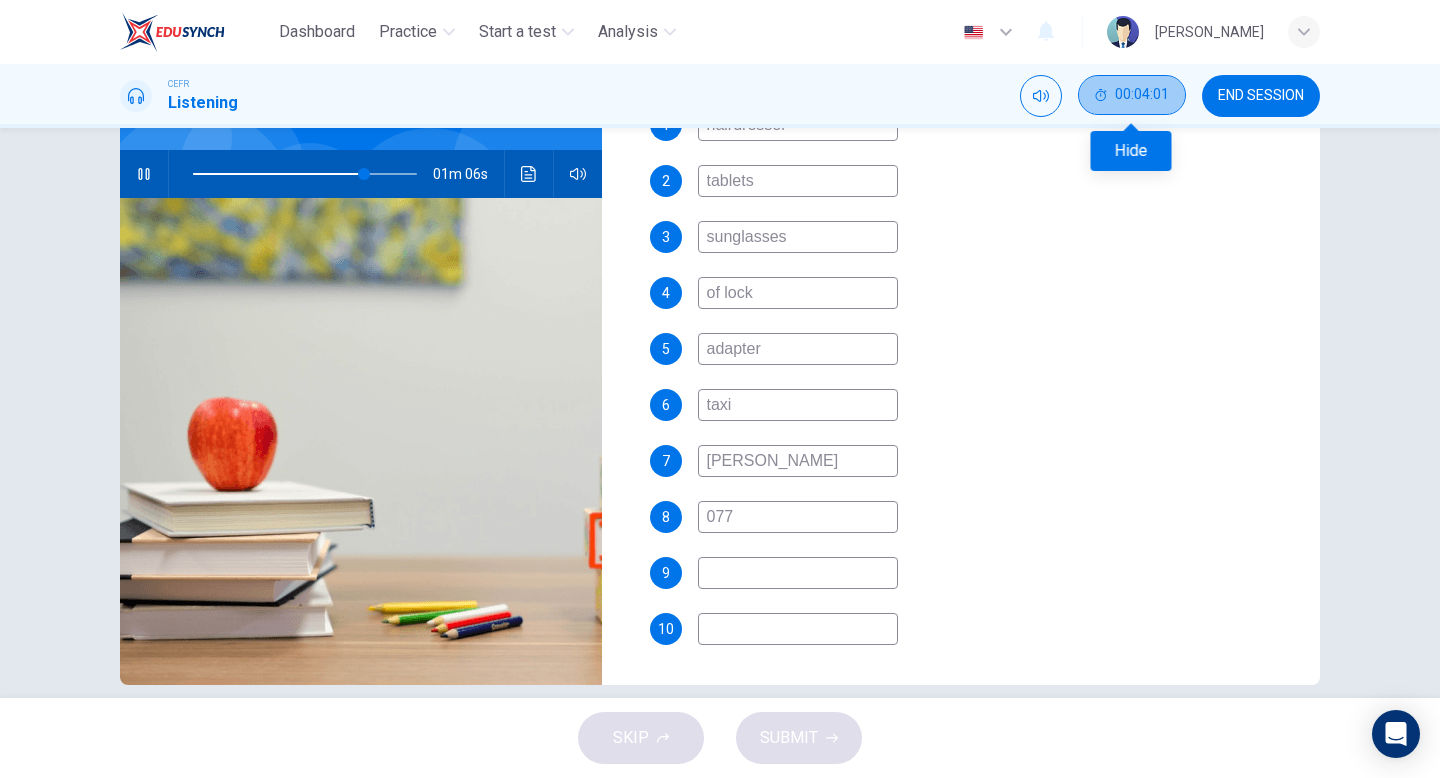 click on "00:04:01" at bounding box center (1132, 95) 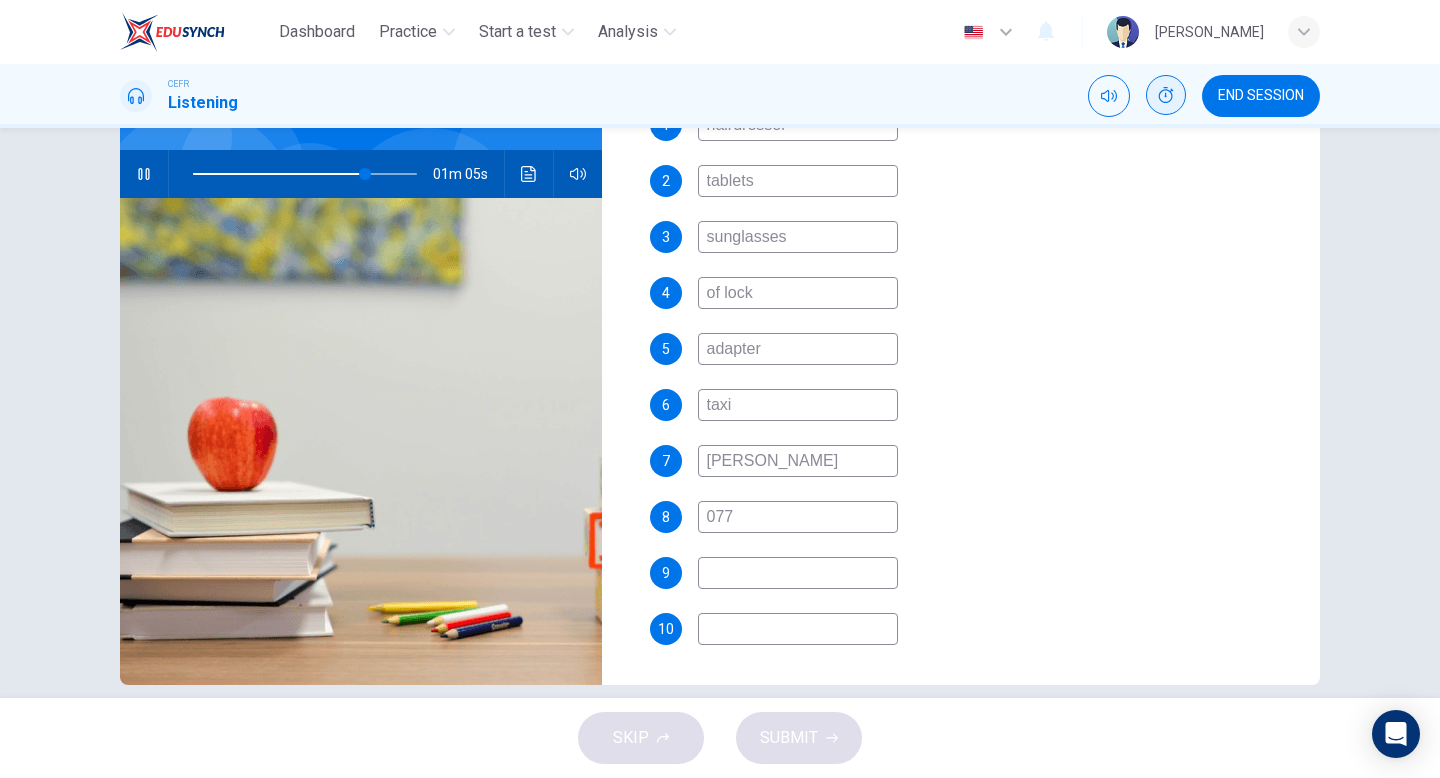 click at bounding box center [1166, 95] 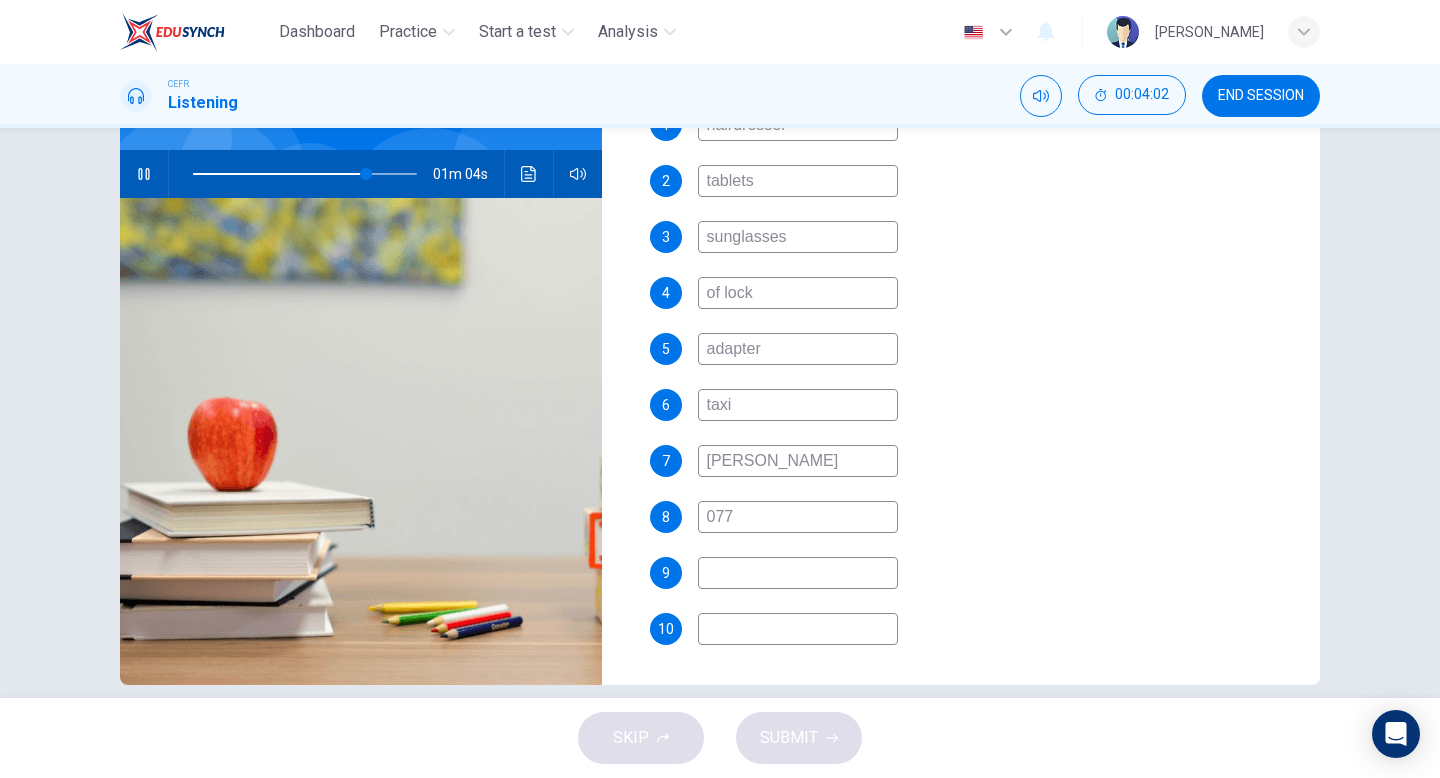 click 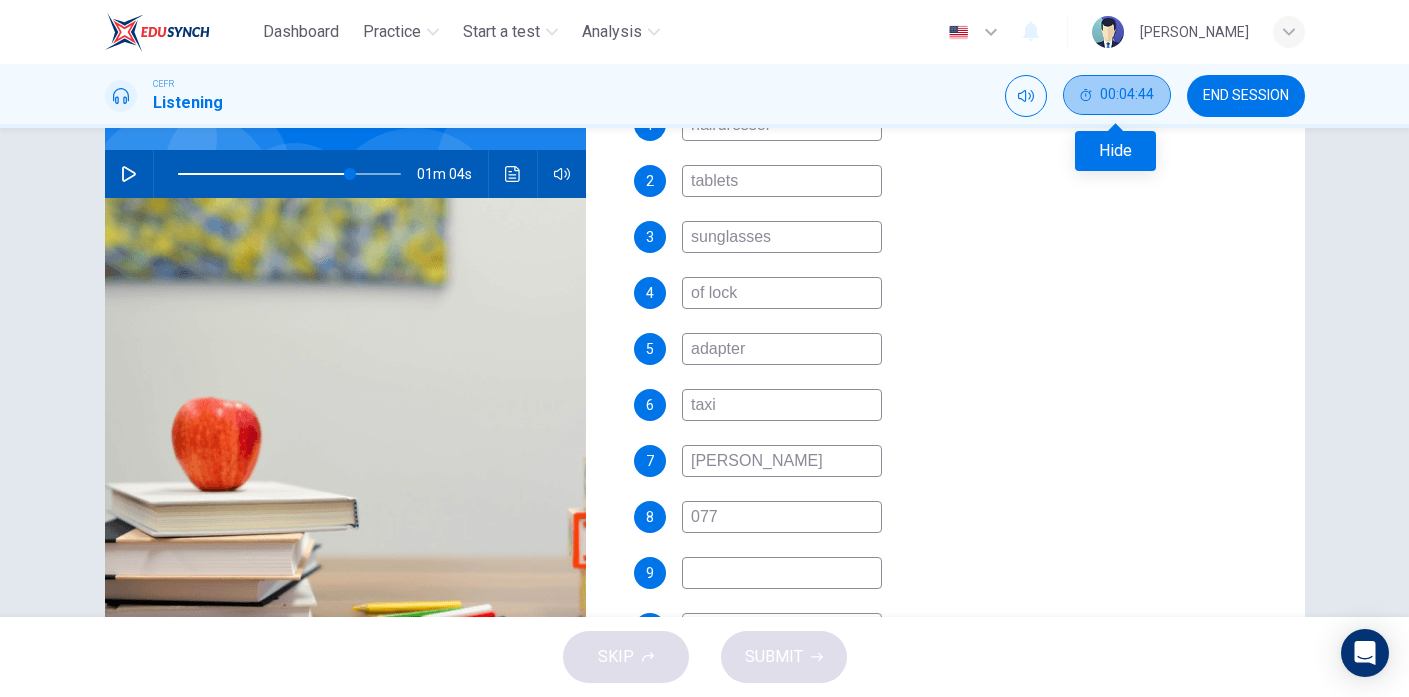 click on "00:04:44" at bounding box center (1117, 95) 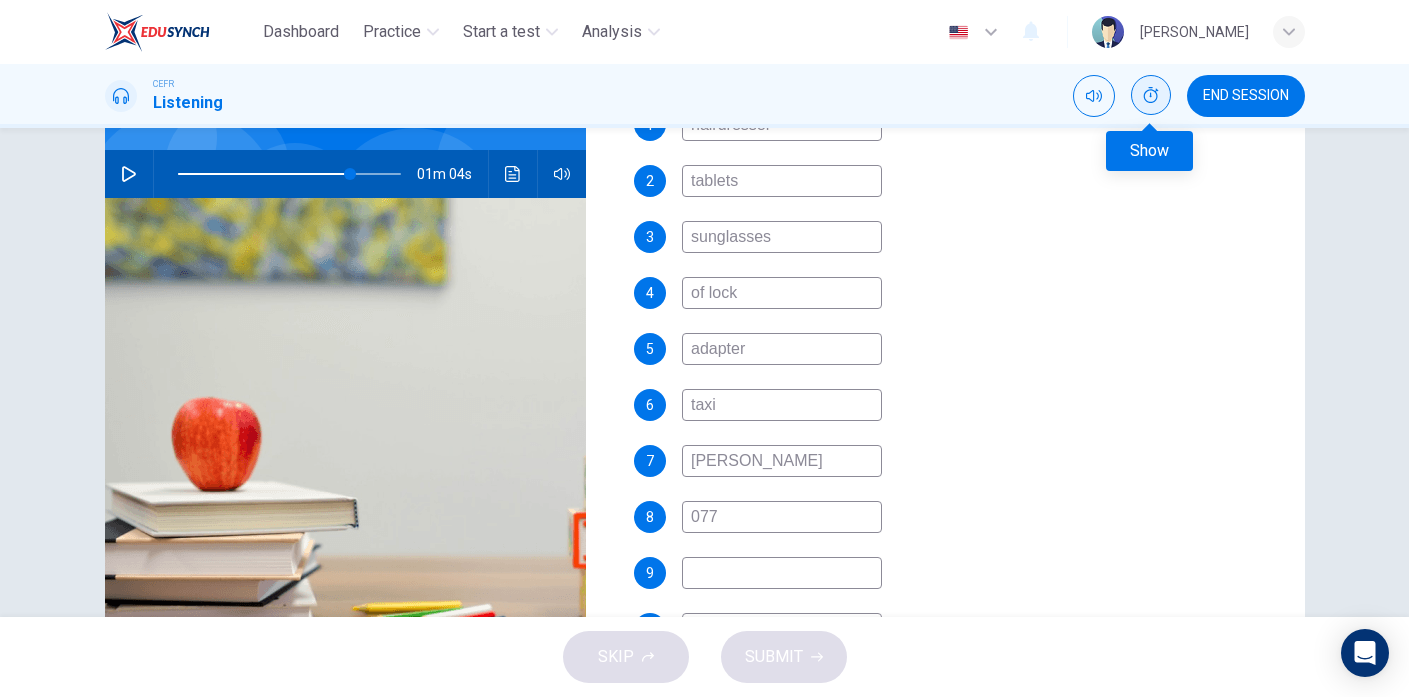 click 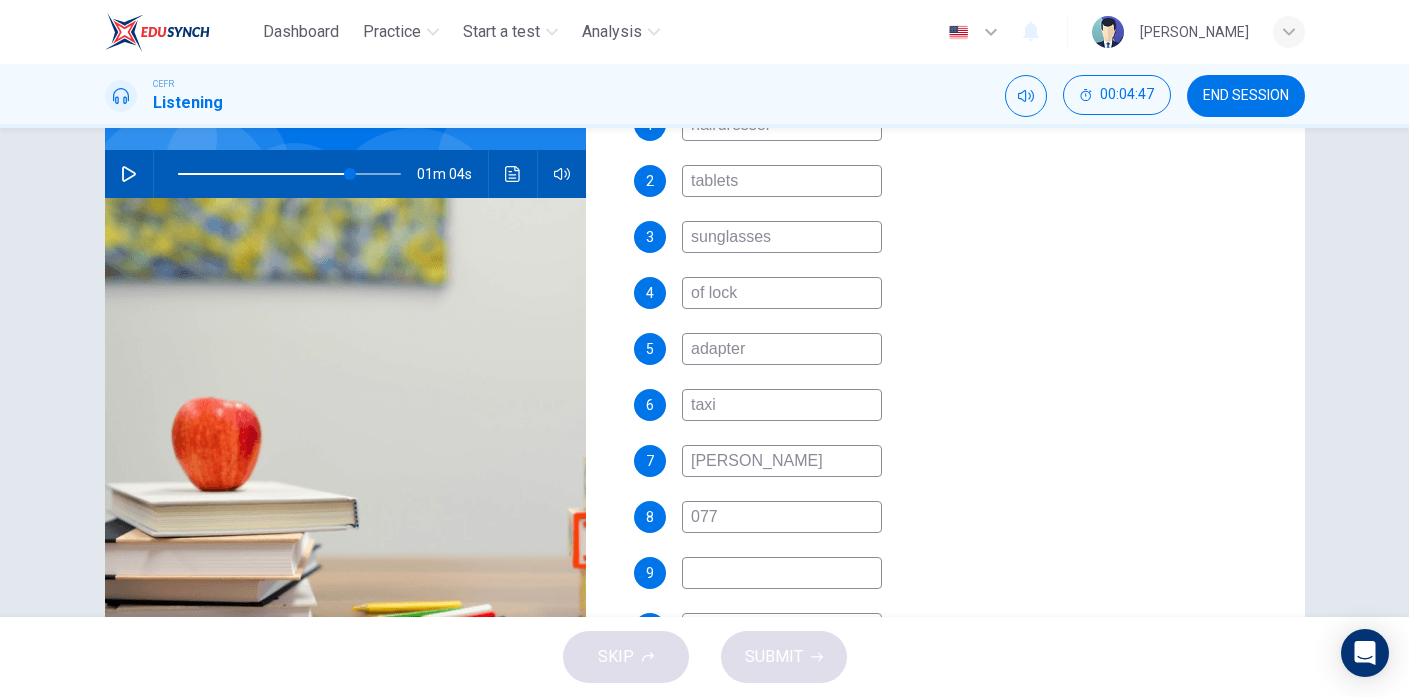 scroll, scrollTop: 286, scrollLeft: 0, axis: vertical 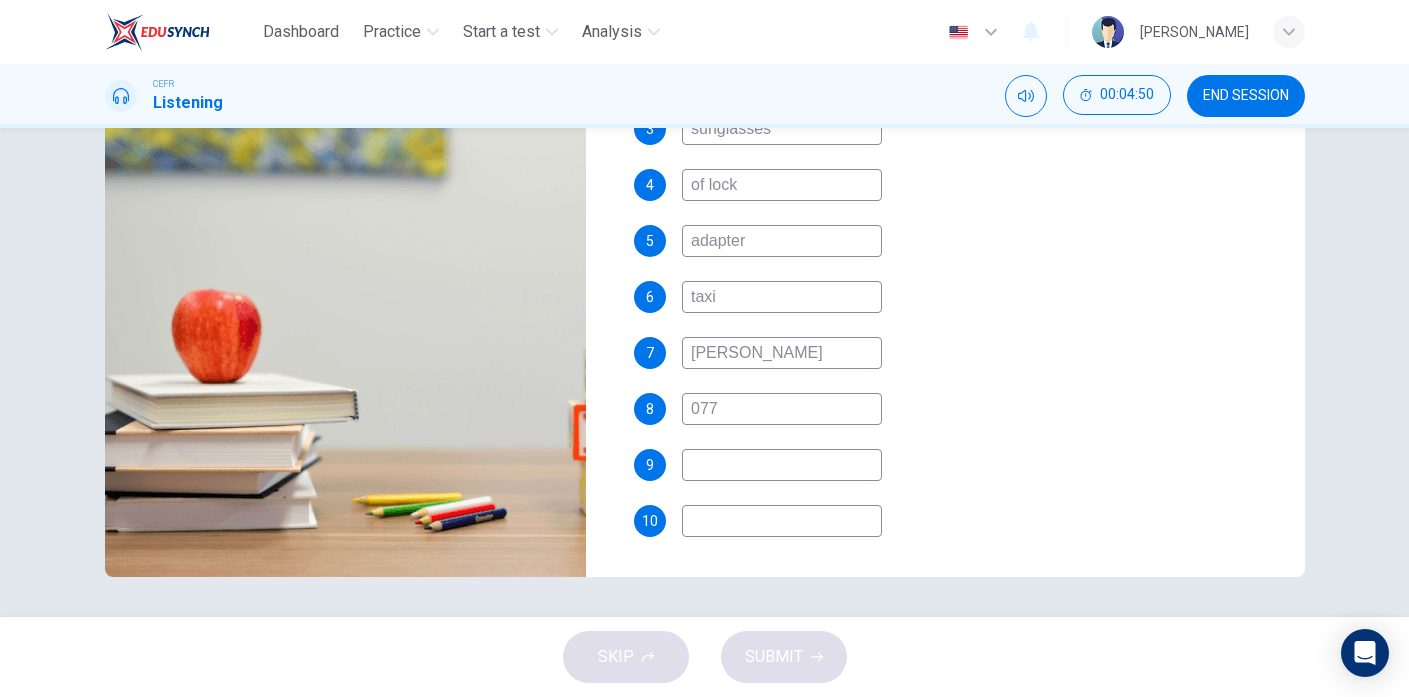 type on "77" 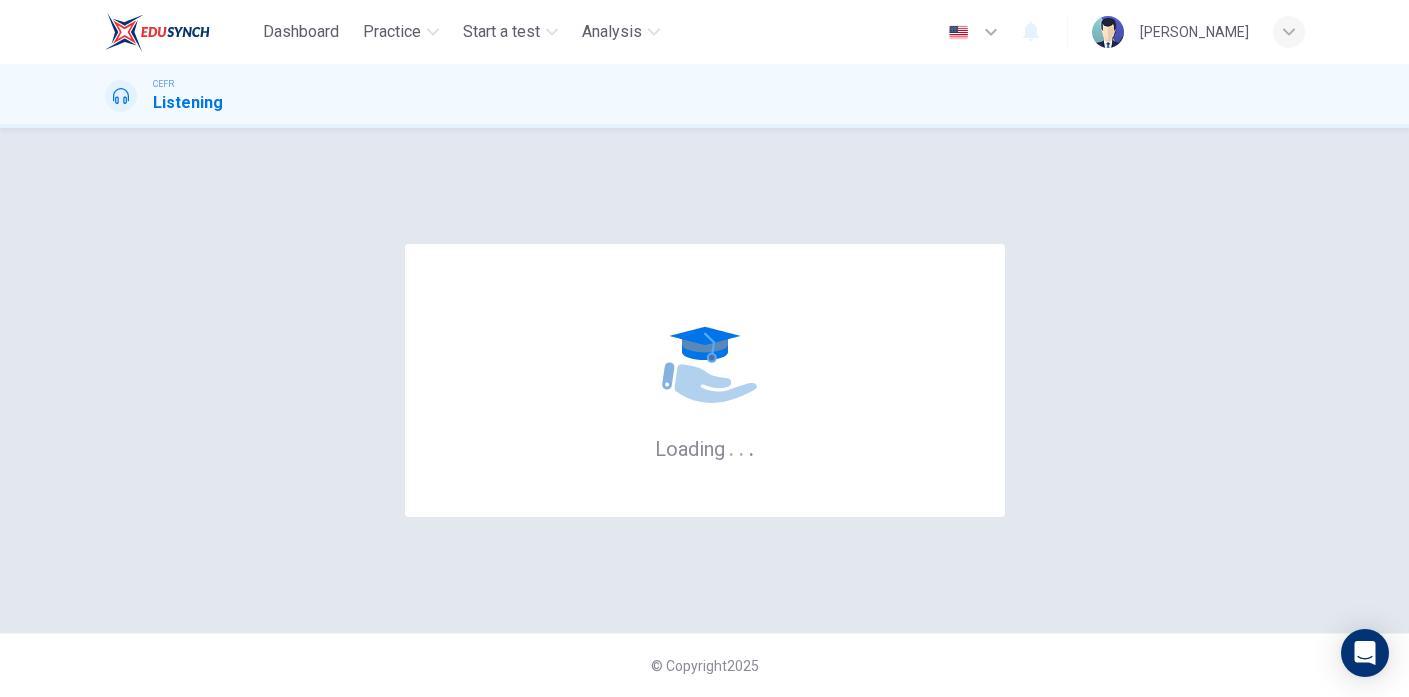 scroll, scrollTop: 0, scrollLeft: 0, axis: both 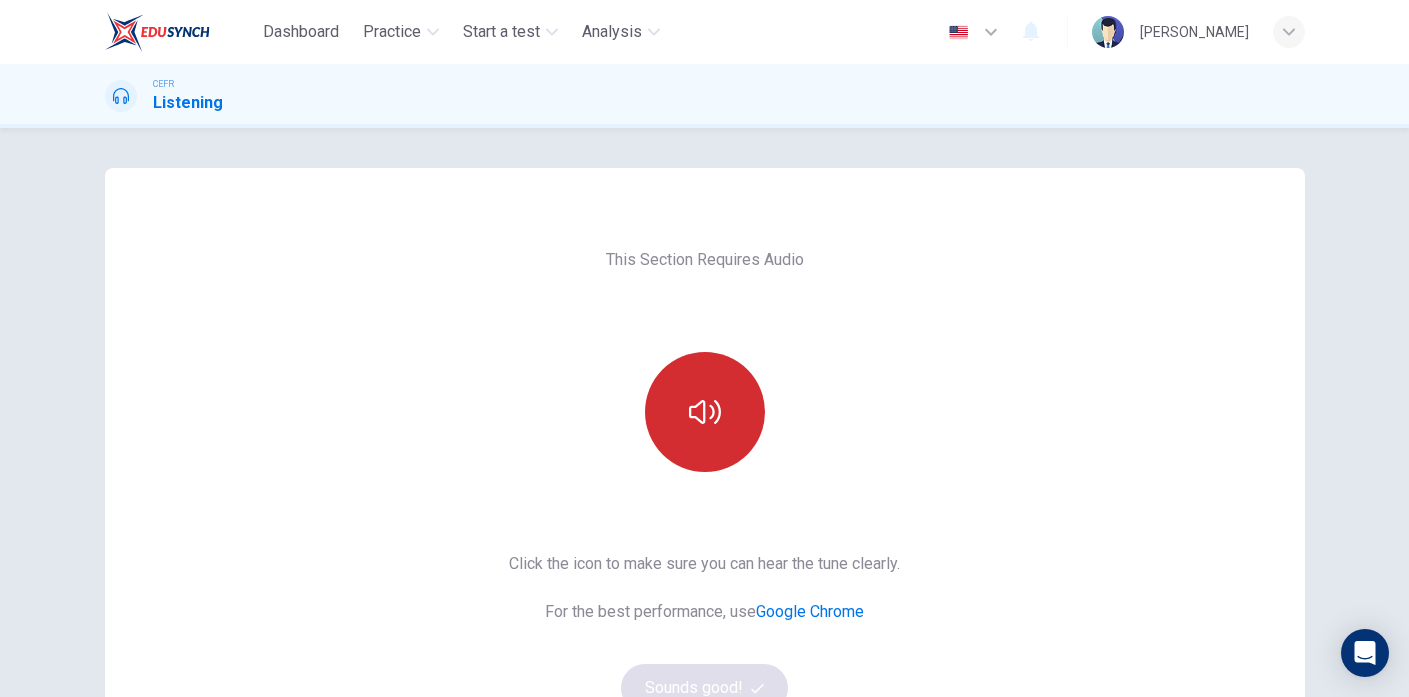 click 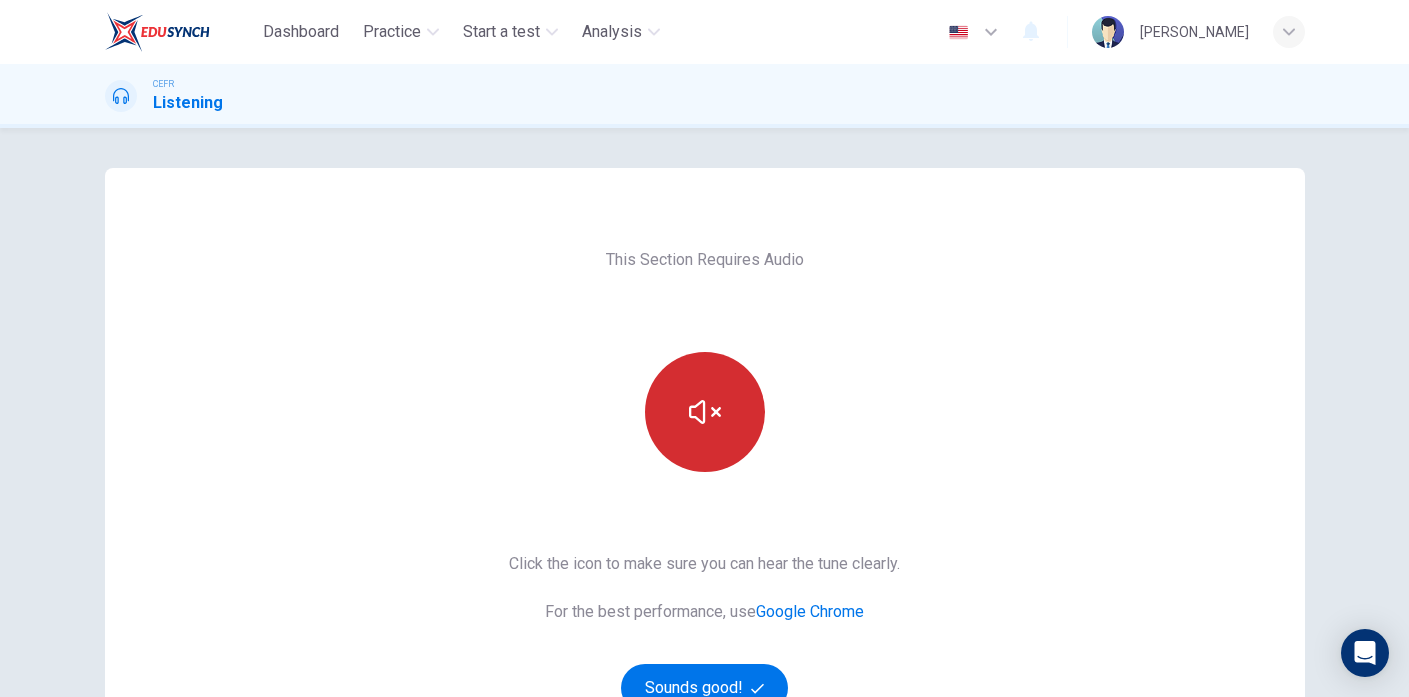 click 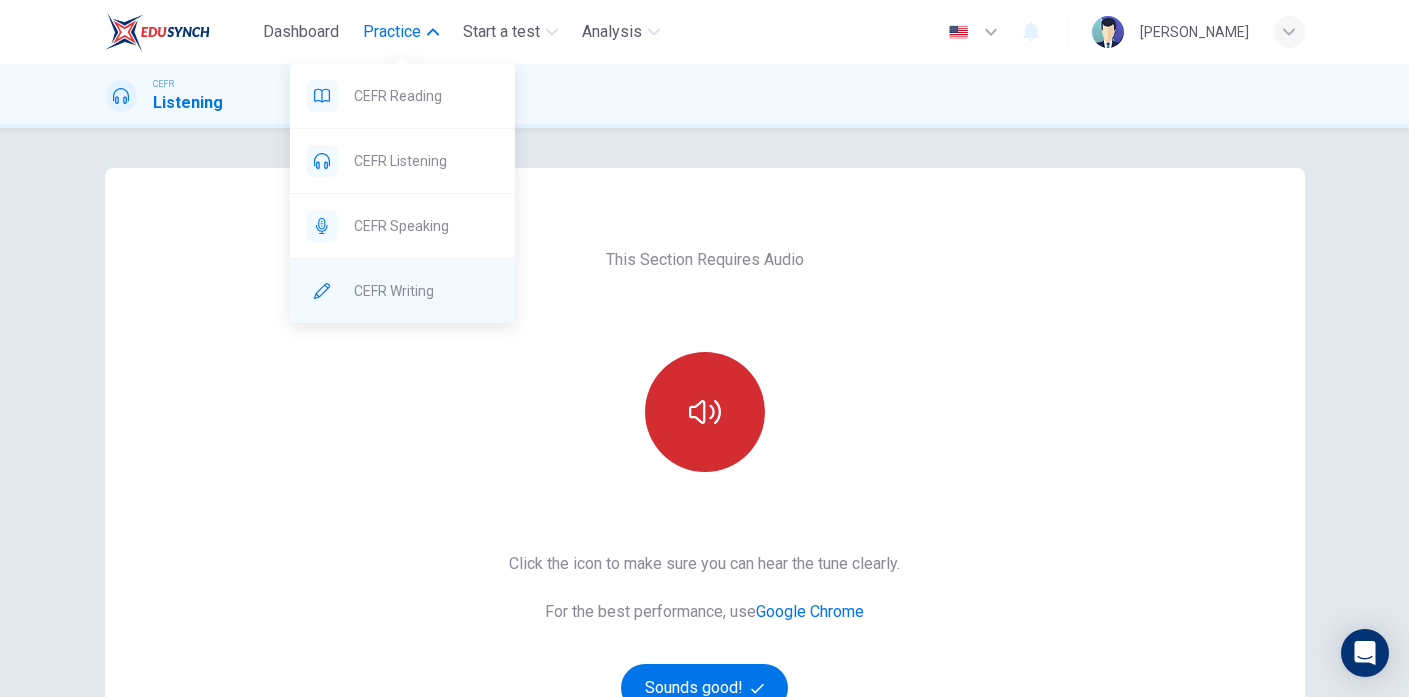 click on "CEFR Writing" at bounding box center [426, 291] 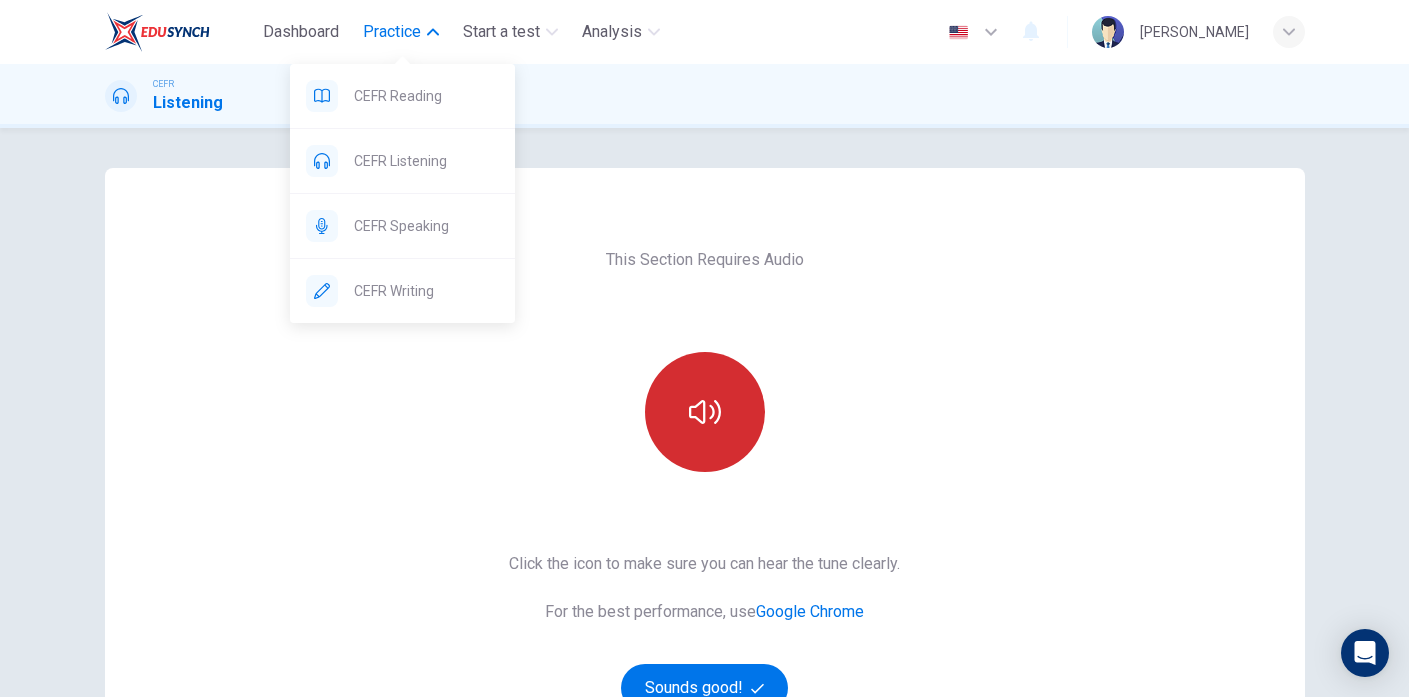 click on "Practice" at bounding box center [392, 32] 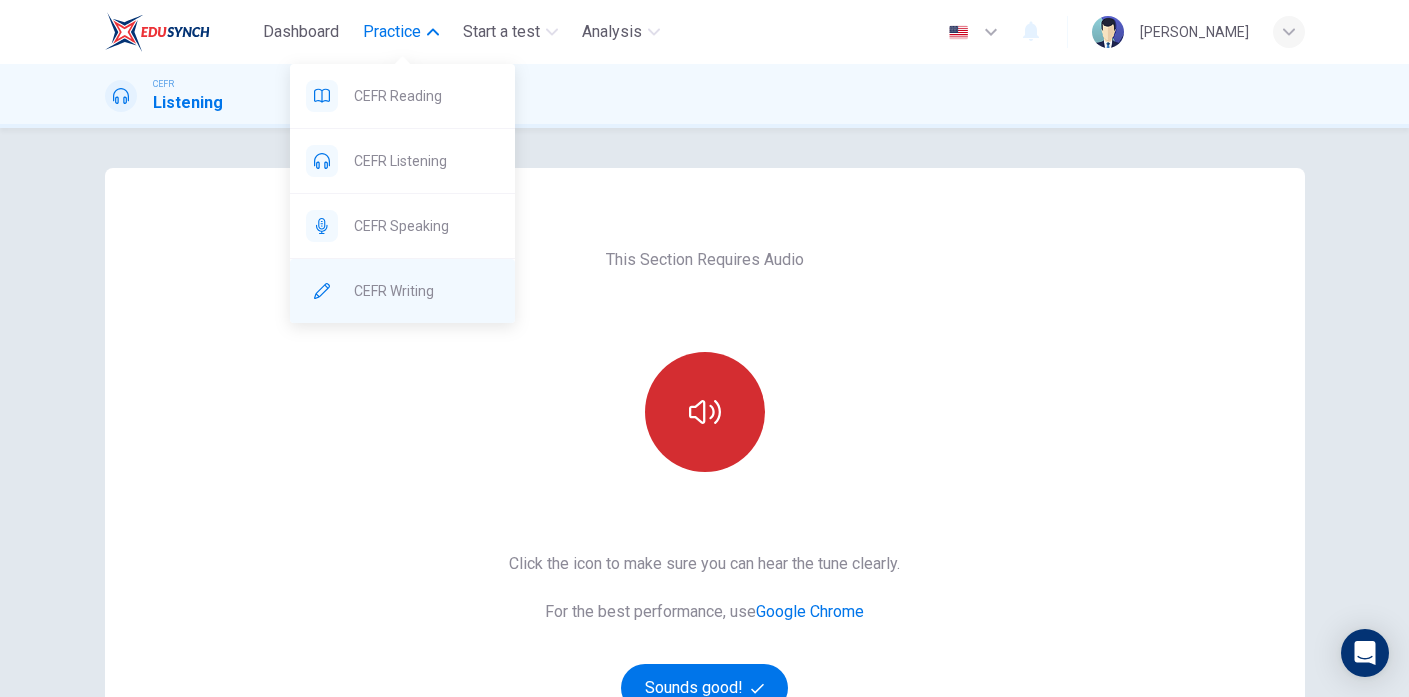click on "CEFR Writing" at bounding box center (426, 291) 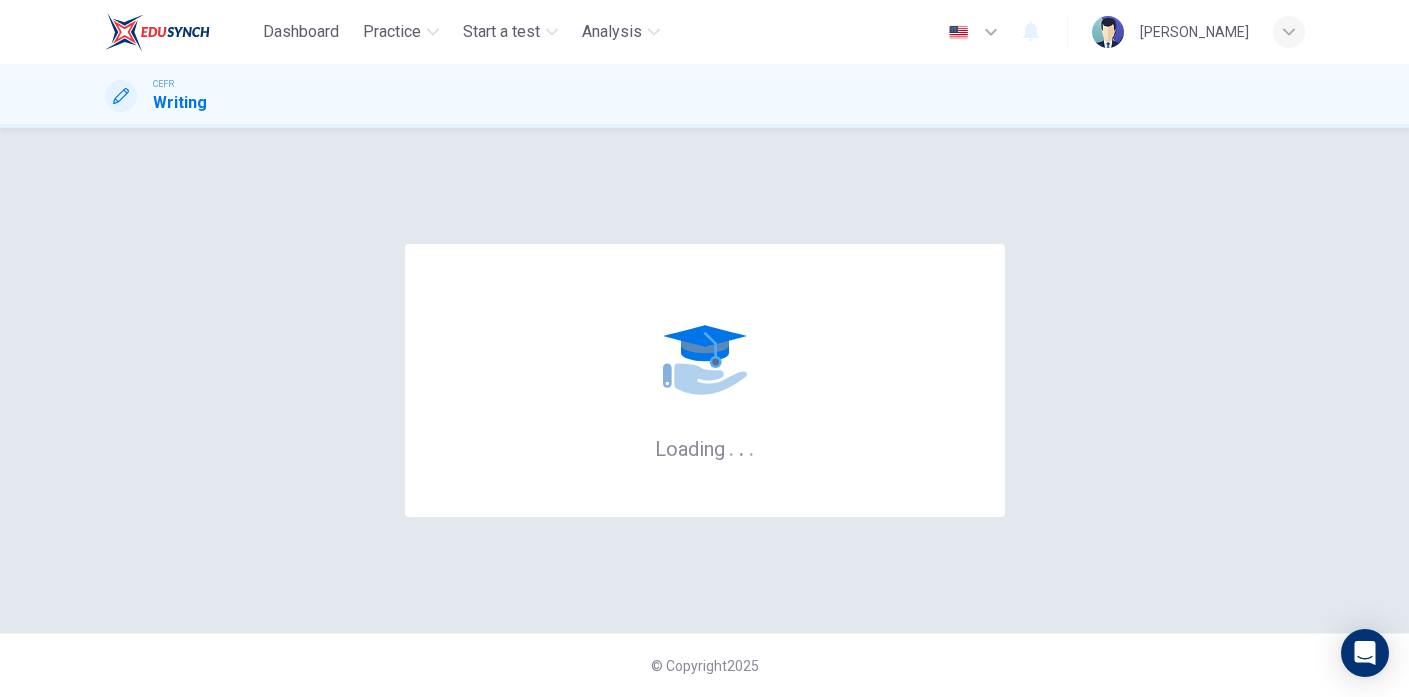 scroll, scrollTop: 0, scrollLeft: 0, axis: both 